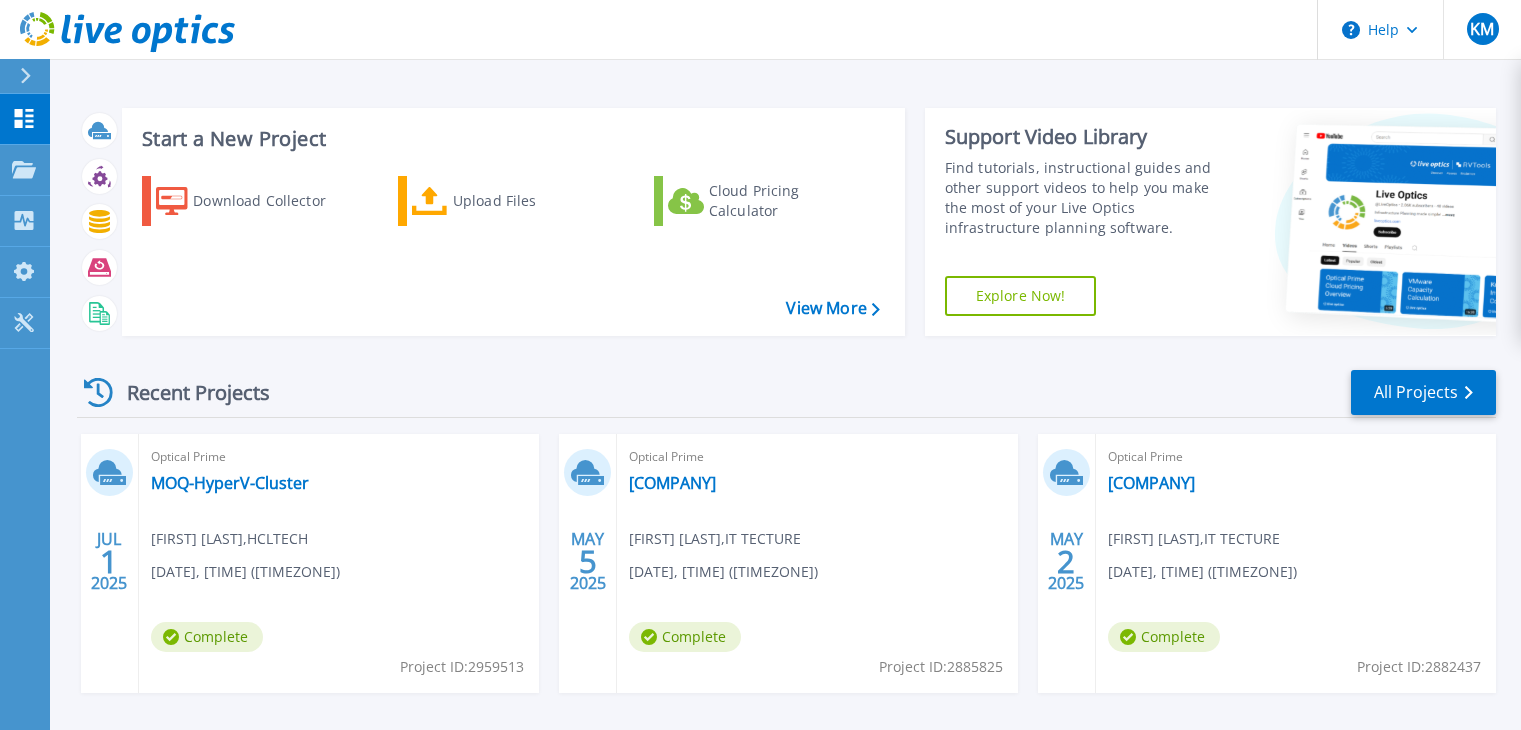 scroll, scrollTop: 0, scrollLeft: 0, axis: both 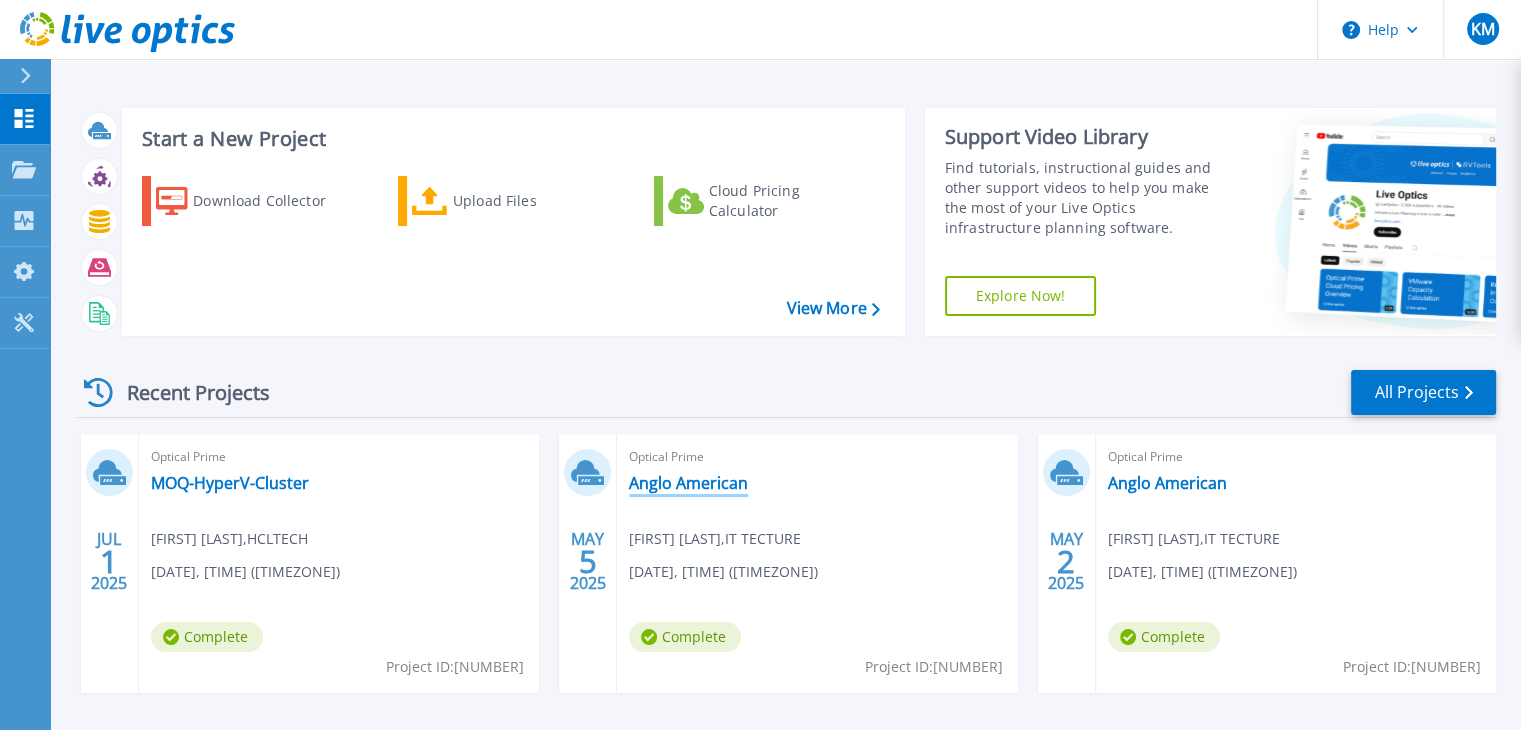click on "[COMPANY]" at bounding box center (688, 483) 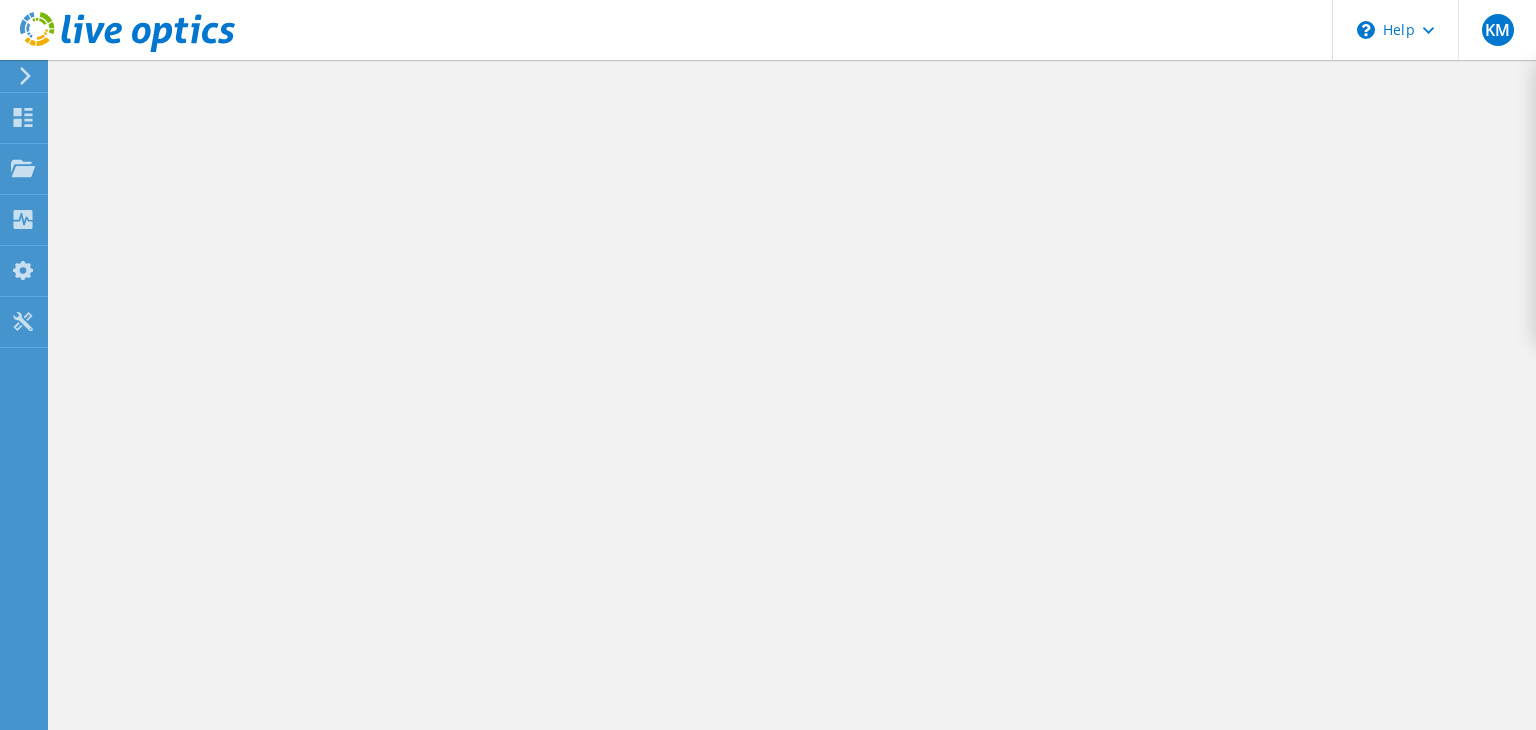 scroll, scrollTop: 0, scrollLeft: 0, axis: both 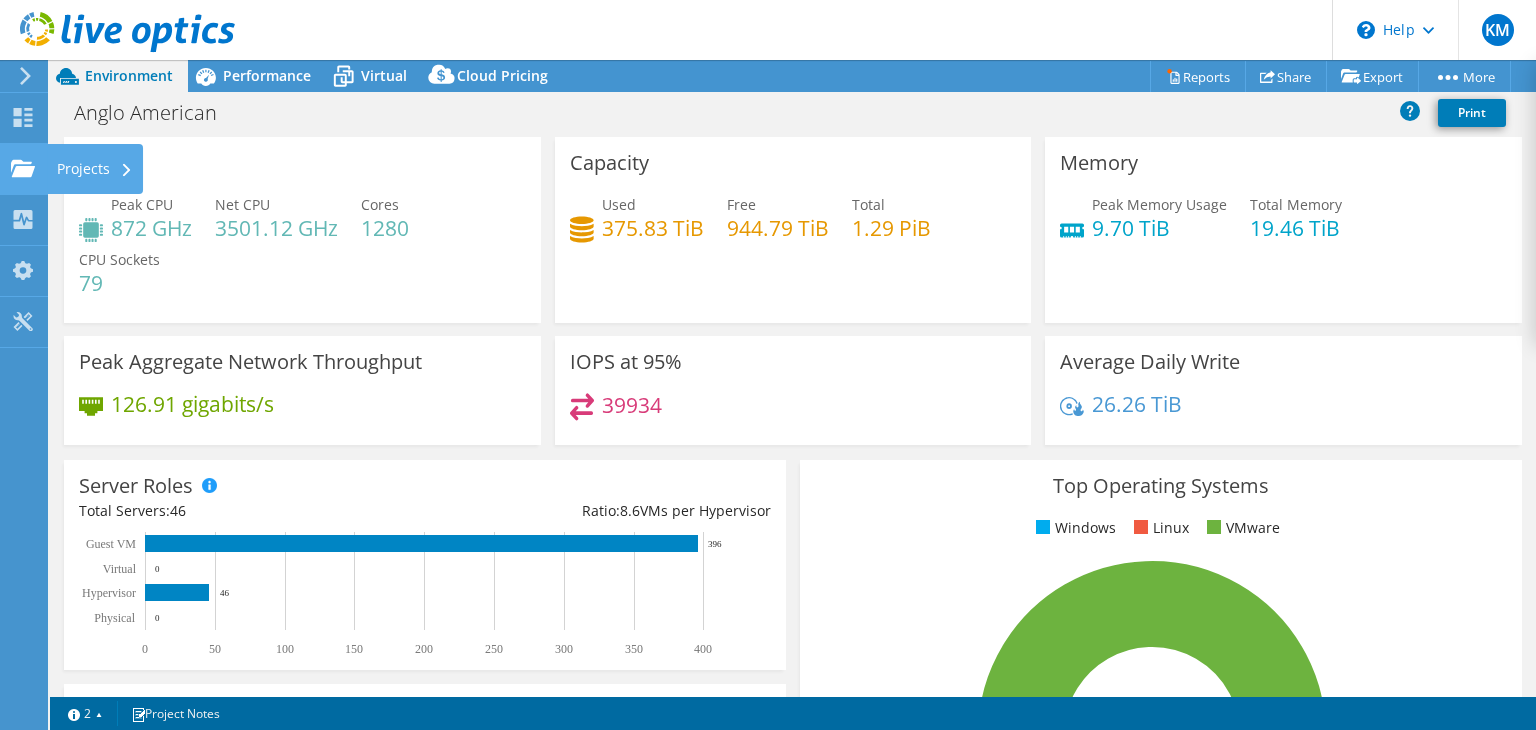 click on "Projects" at bounding box center (95, 169) 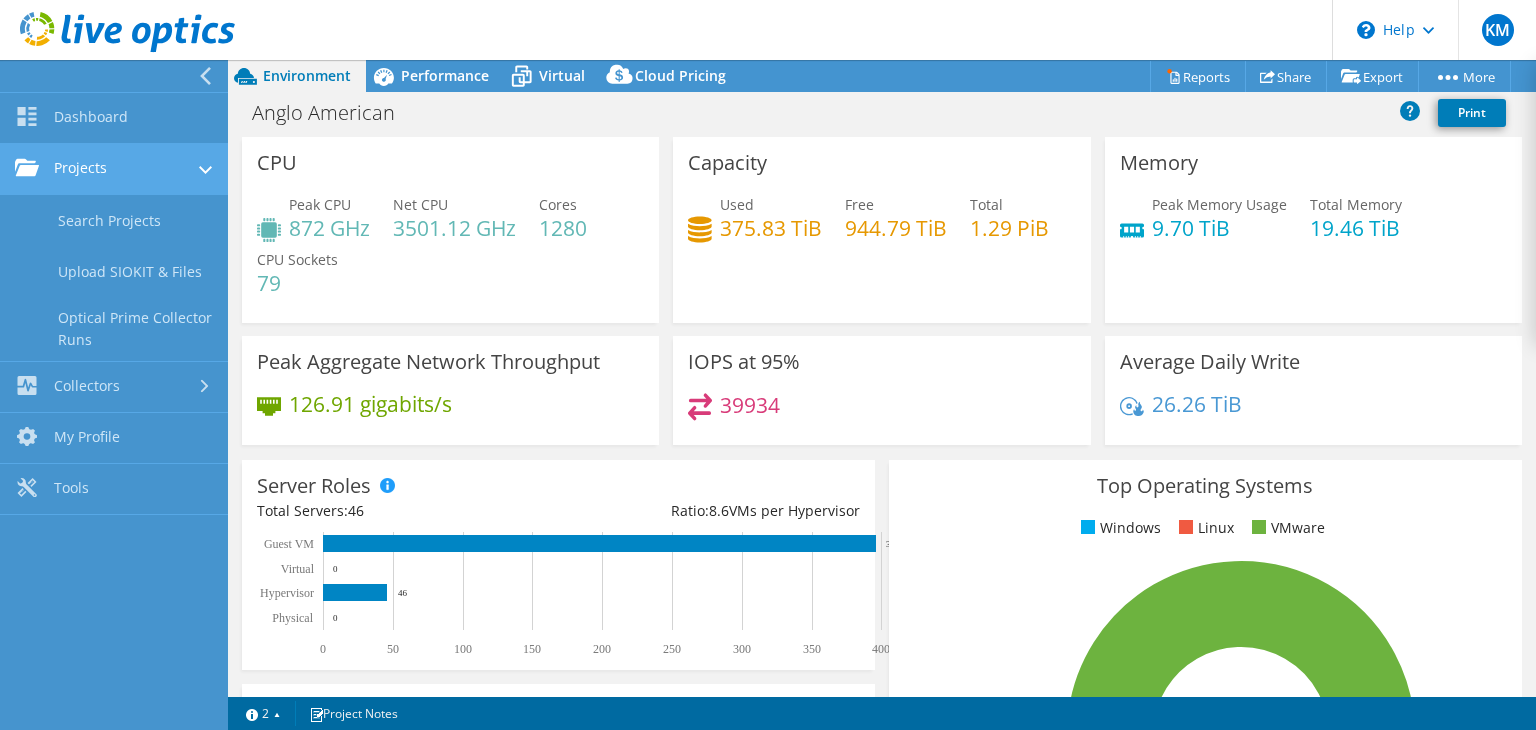 click at bounding box center (205, 172) 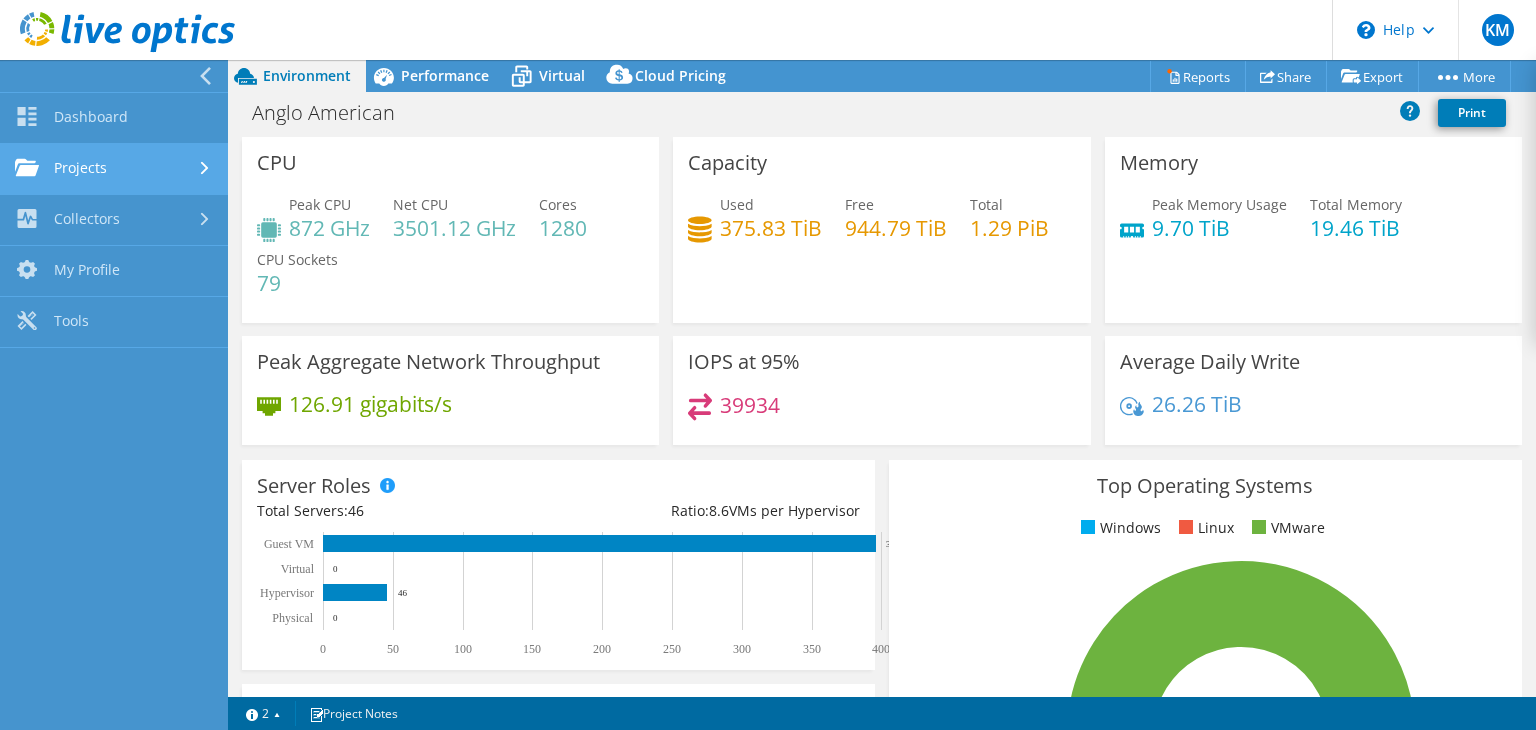 click at bounding box center (205, 168) 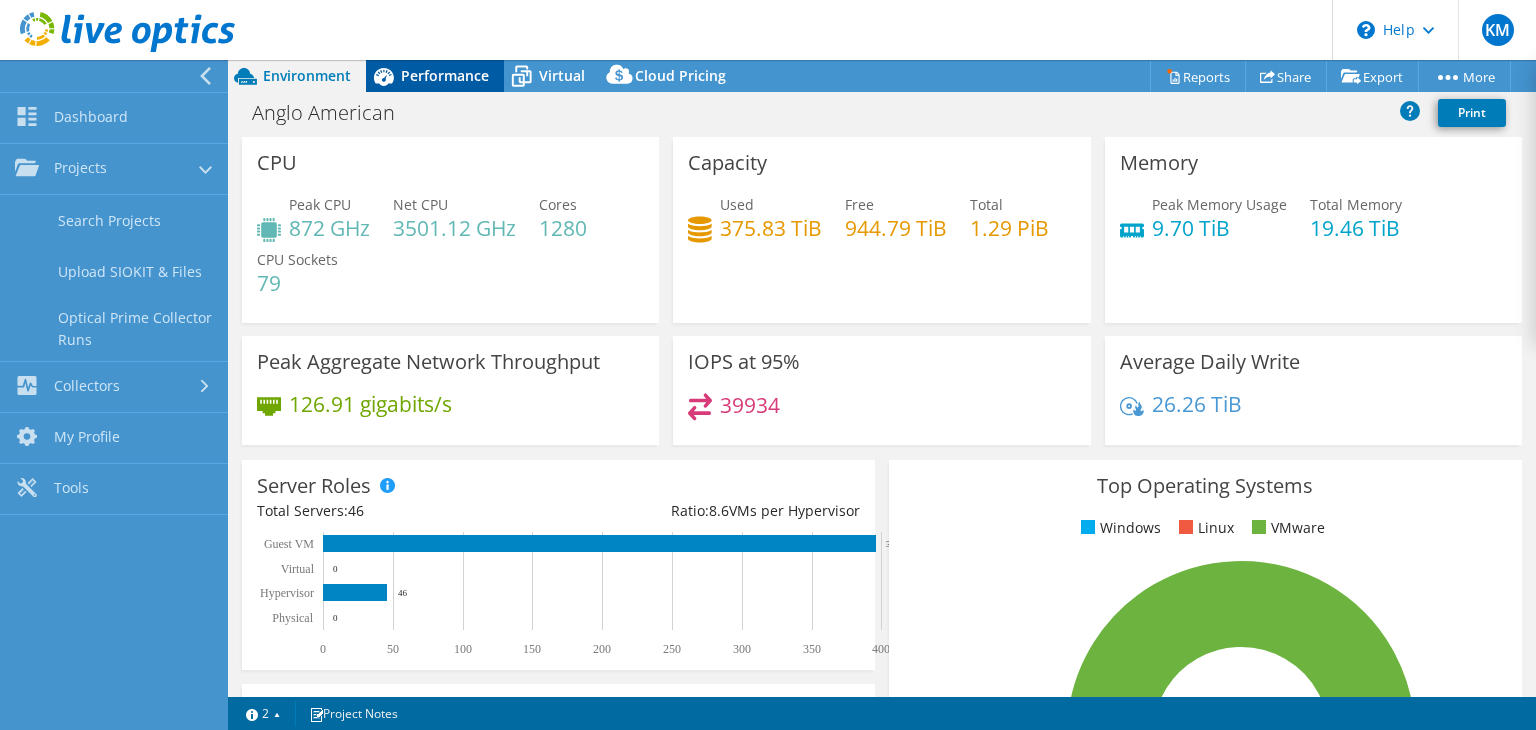 click on "Performance" at bounding box center [445, 75] 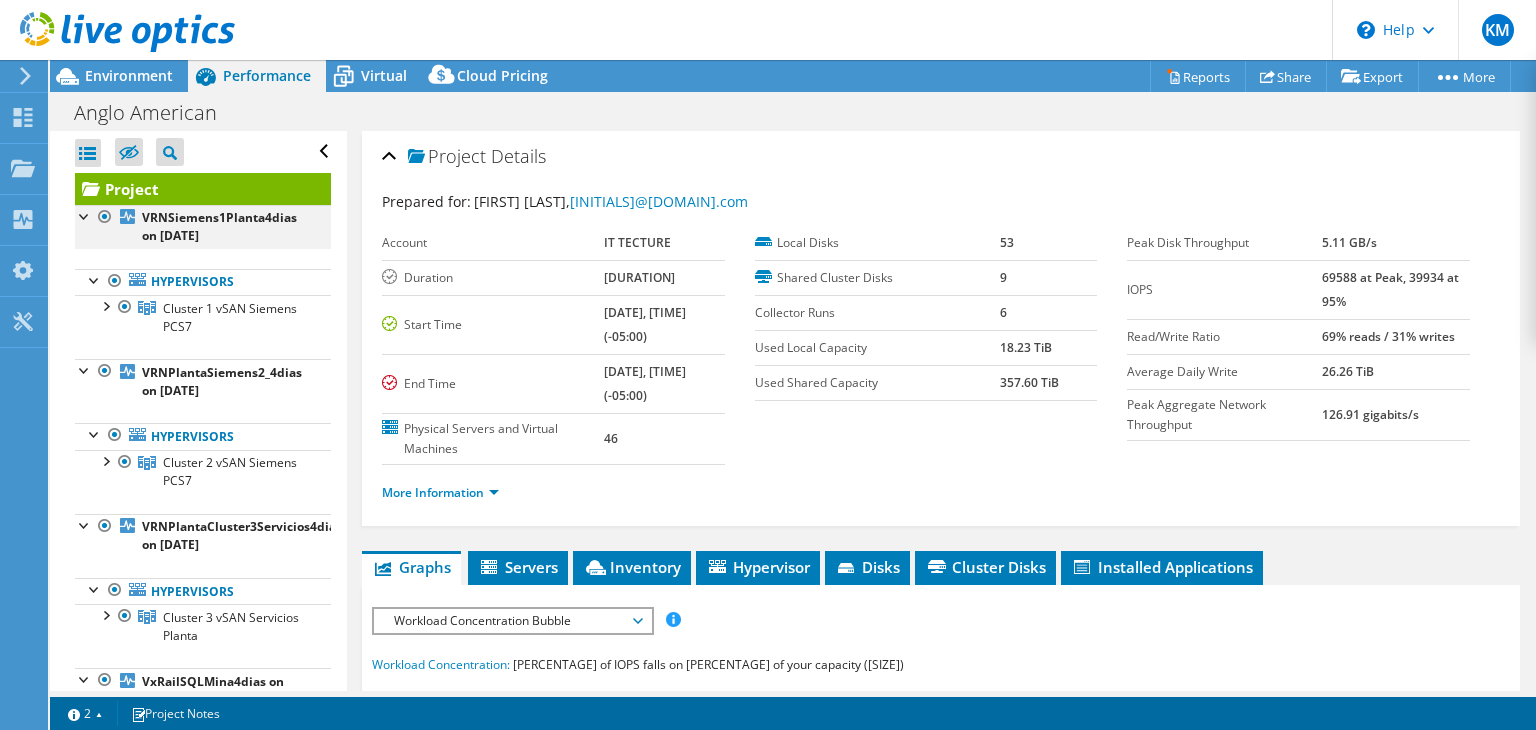 click at bounding box center (85, 215) 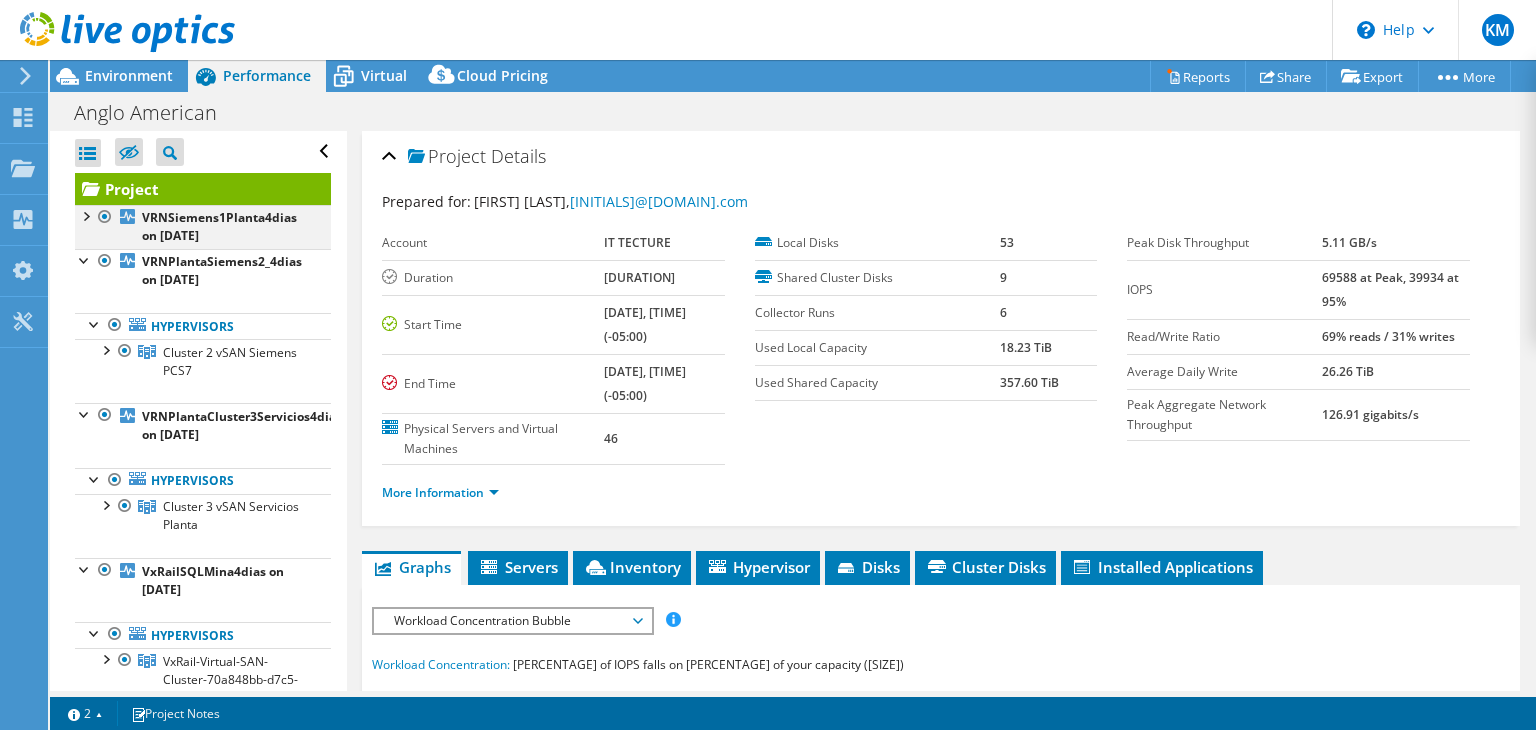 click at bounding box center [85, 215] 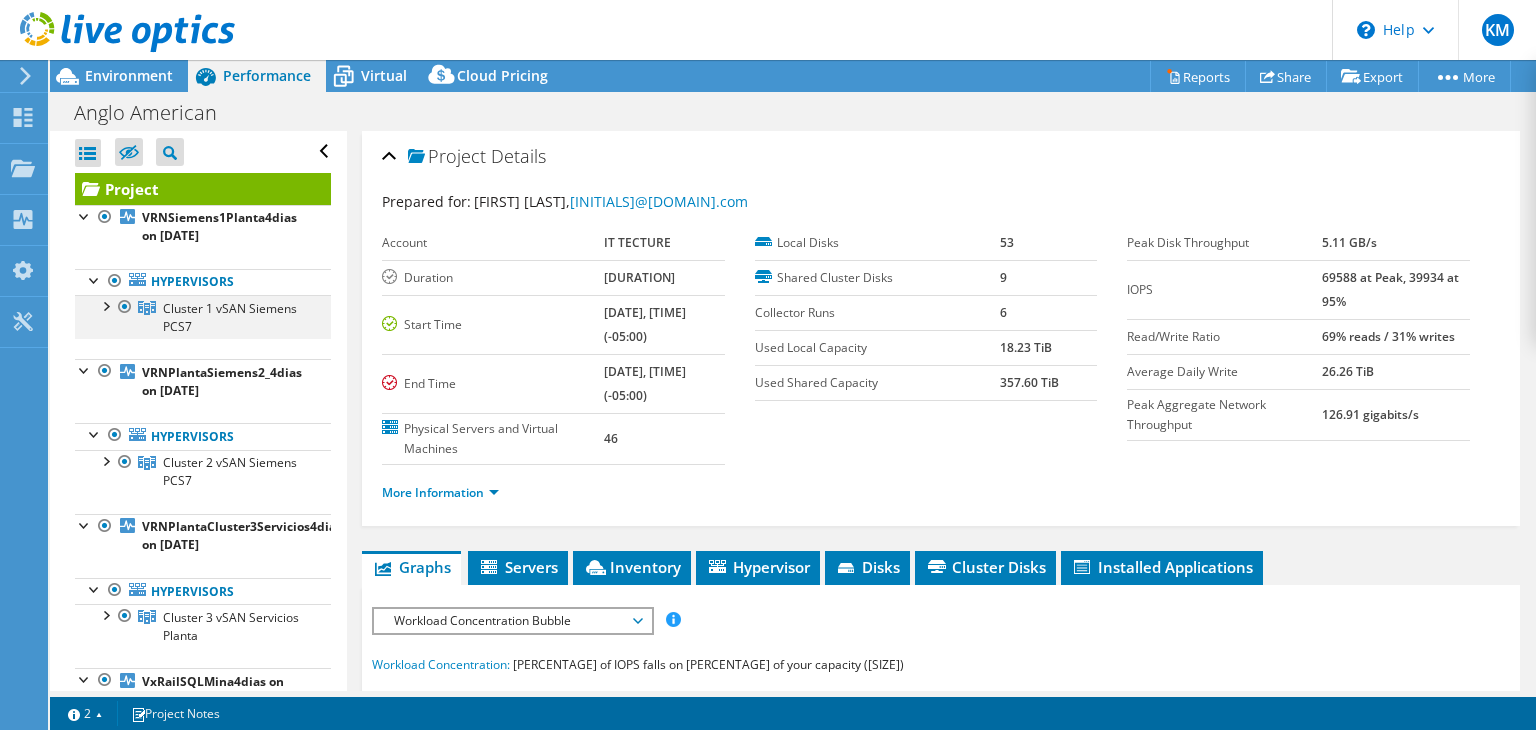 click at bounding box center (105, 305) 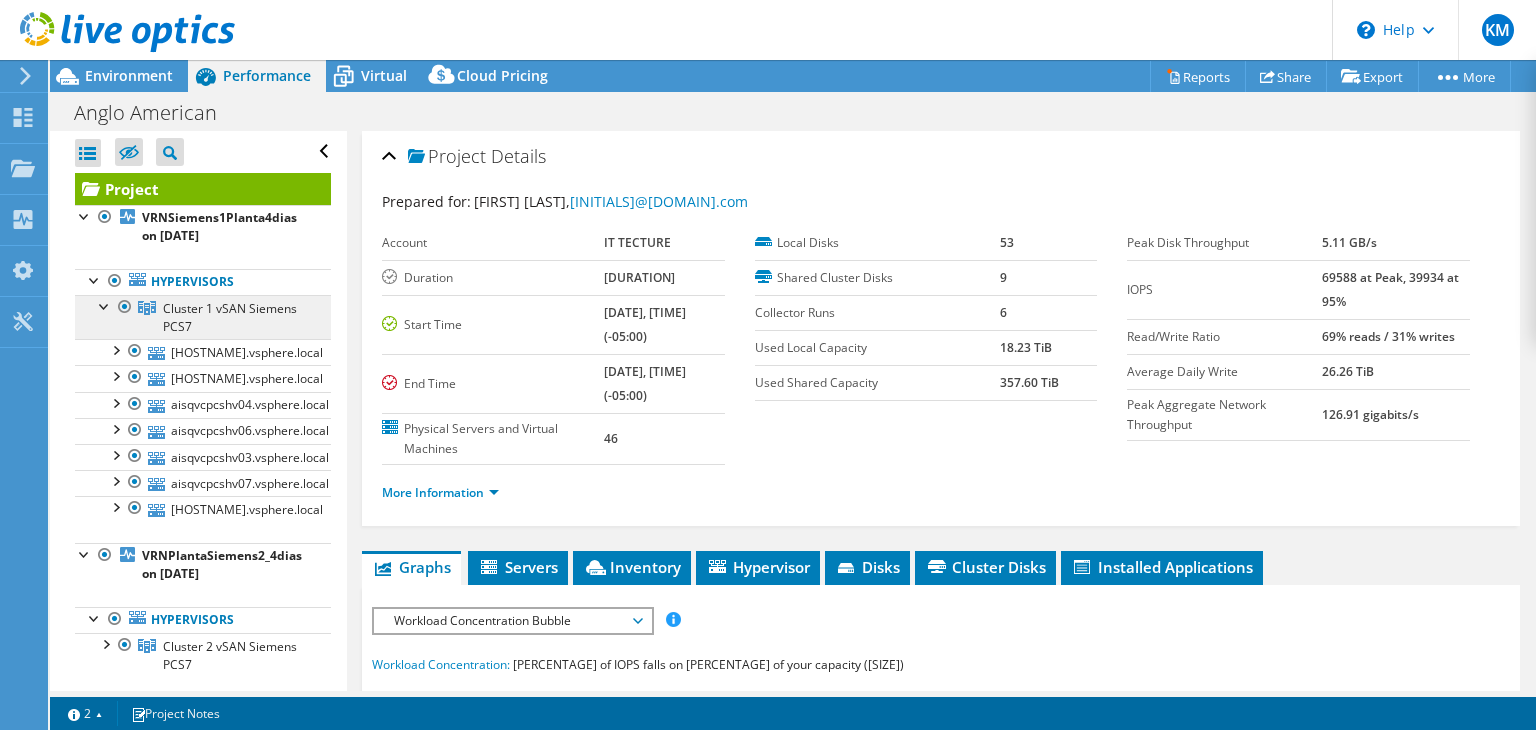 click on "Cluster 1 vSAN Siemens PCS7" at bounding box center (230, 317) 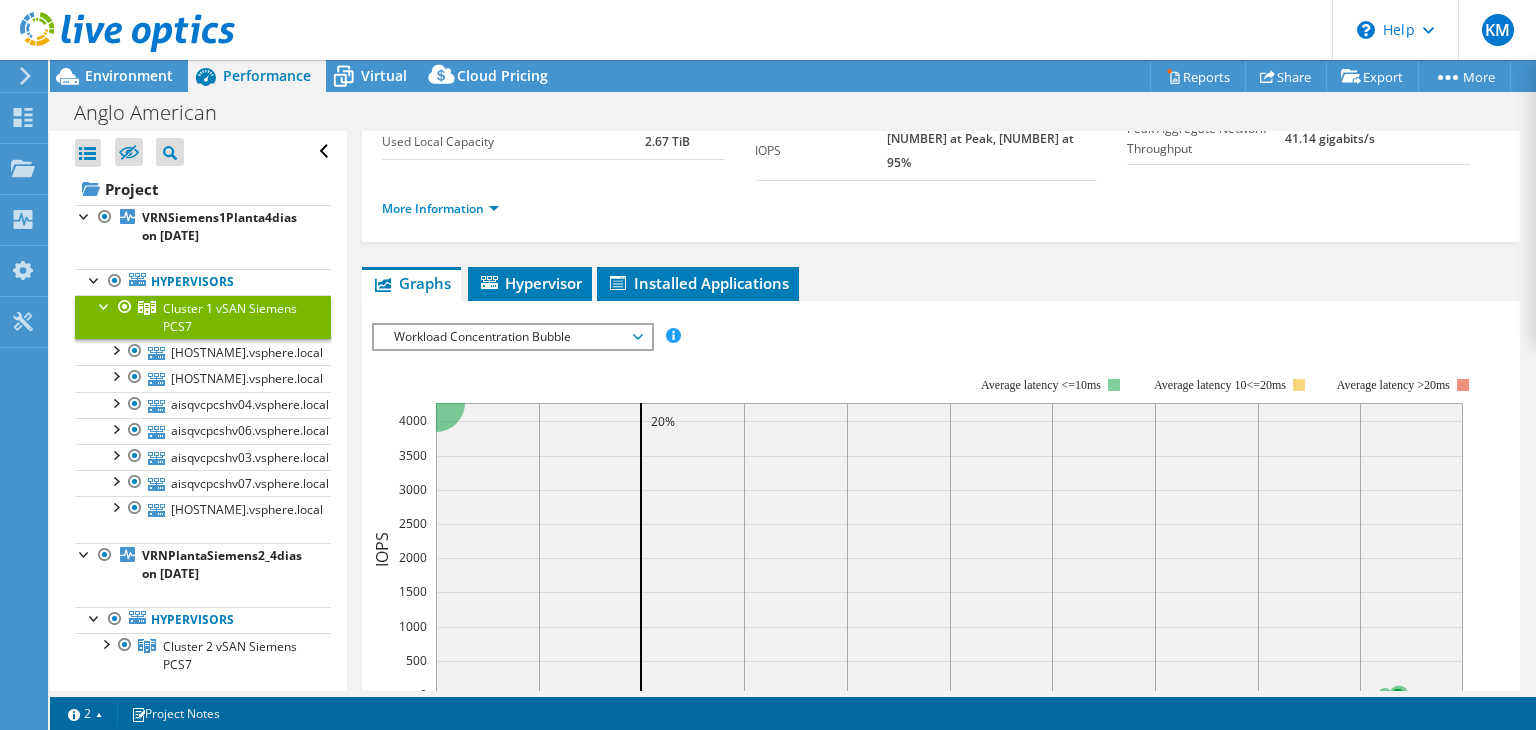 scroll, scrollTop: 170, scrollLeft: 0, axis: vertical 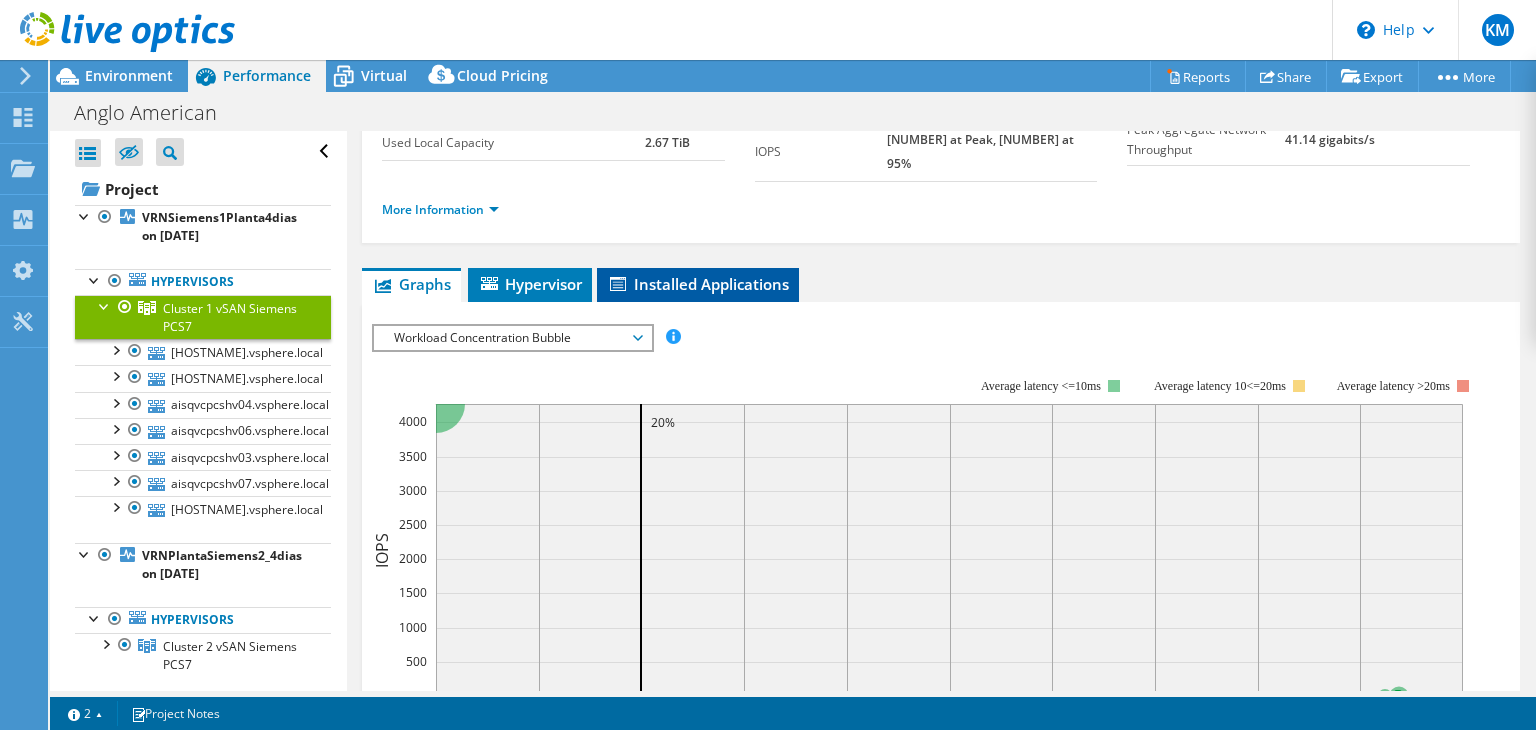 click on "Installed Applications" at bounding box center (698, 284) 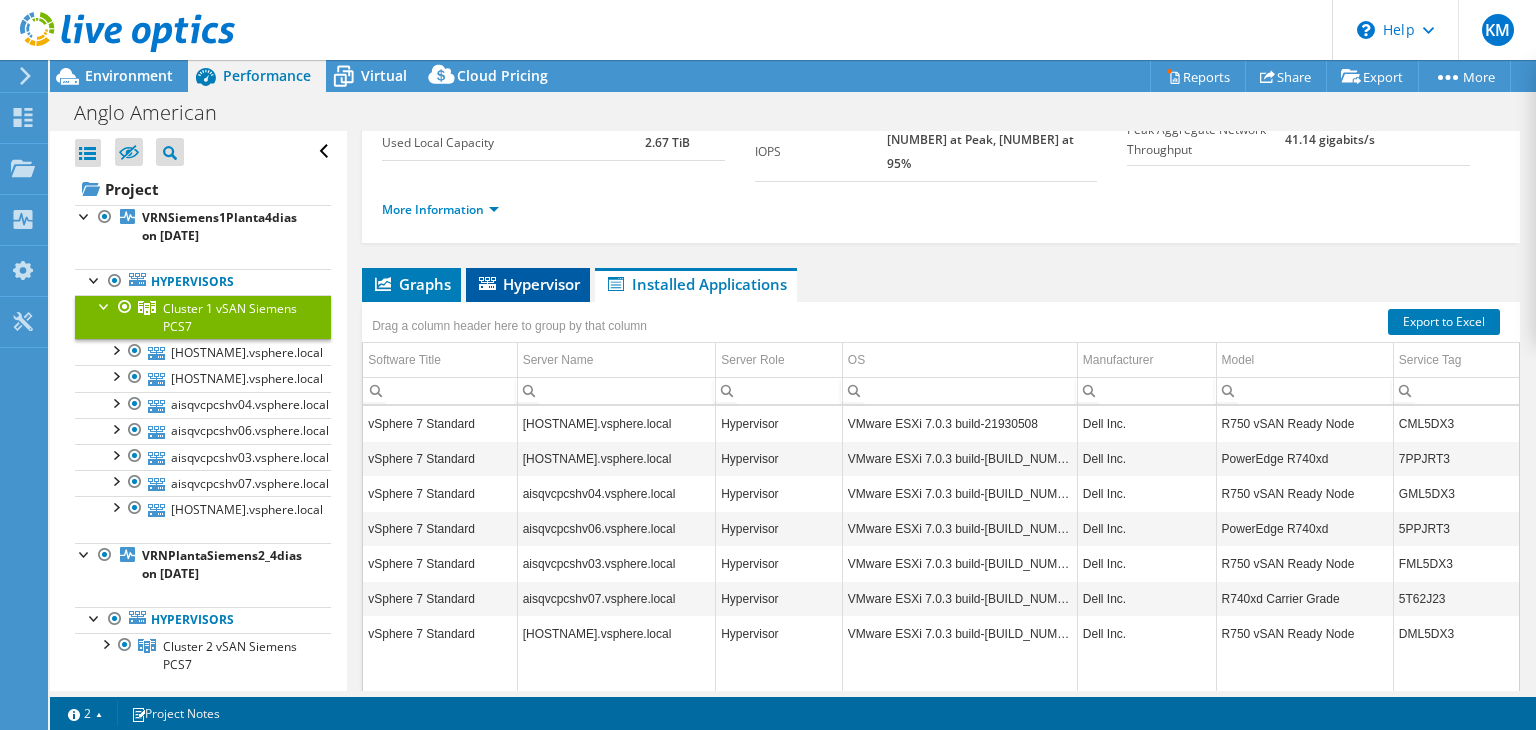 click on "Hypervisor" at bounding box center [505, 278] 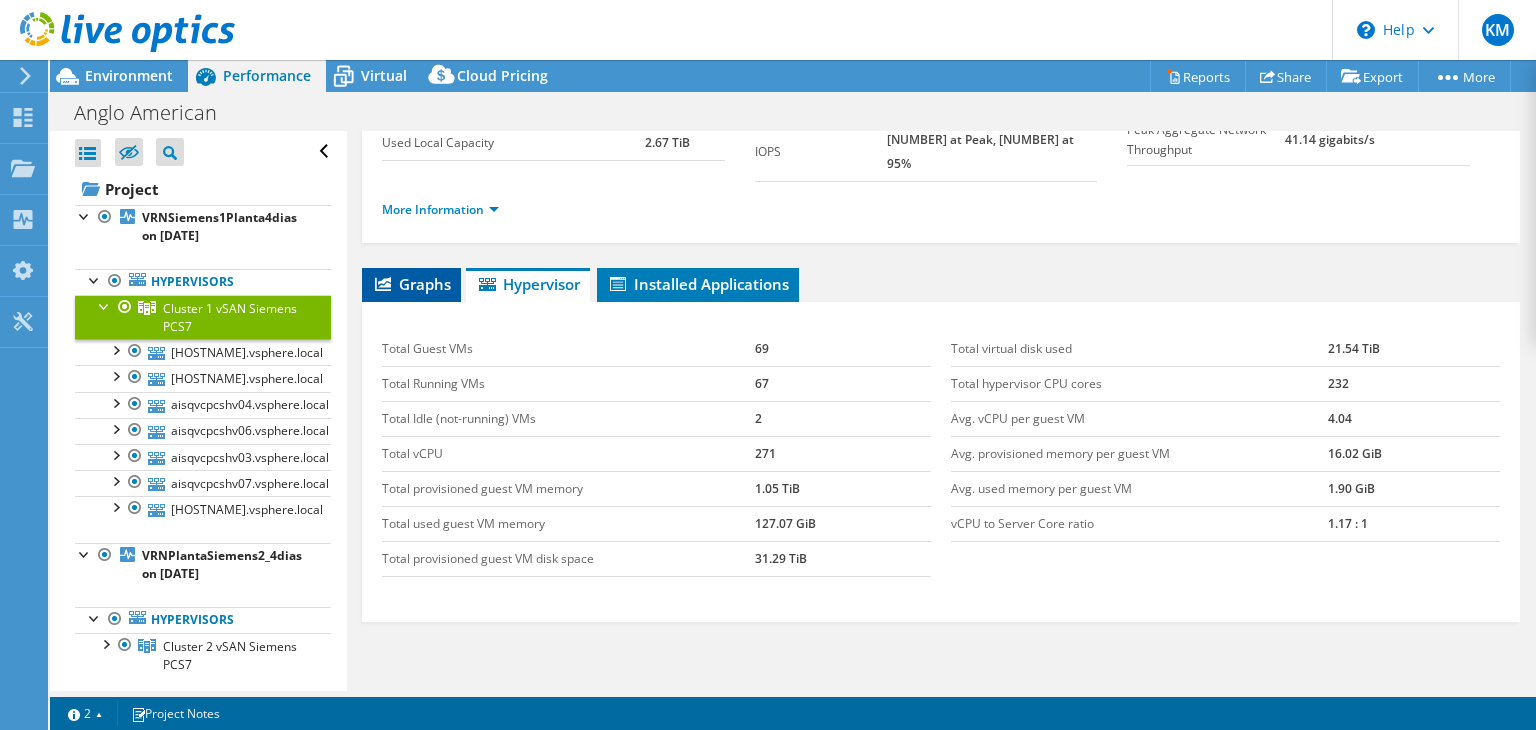 click on "Graphs" at bounding box center [411, 284] 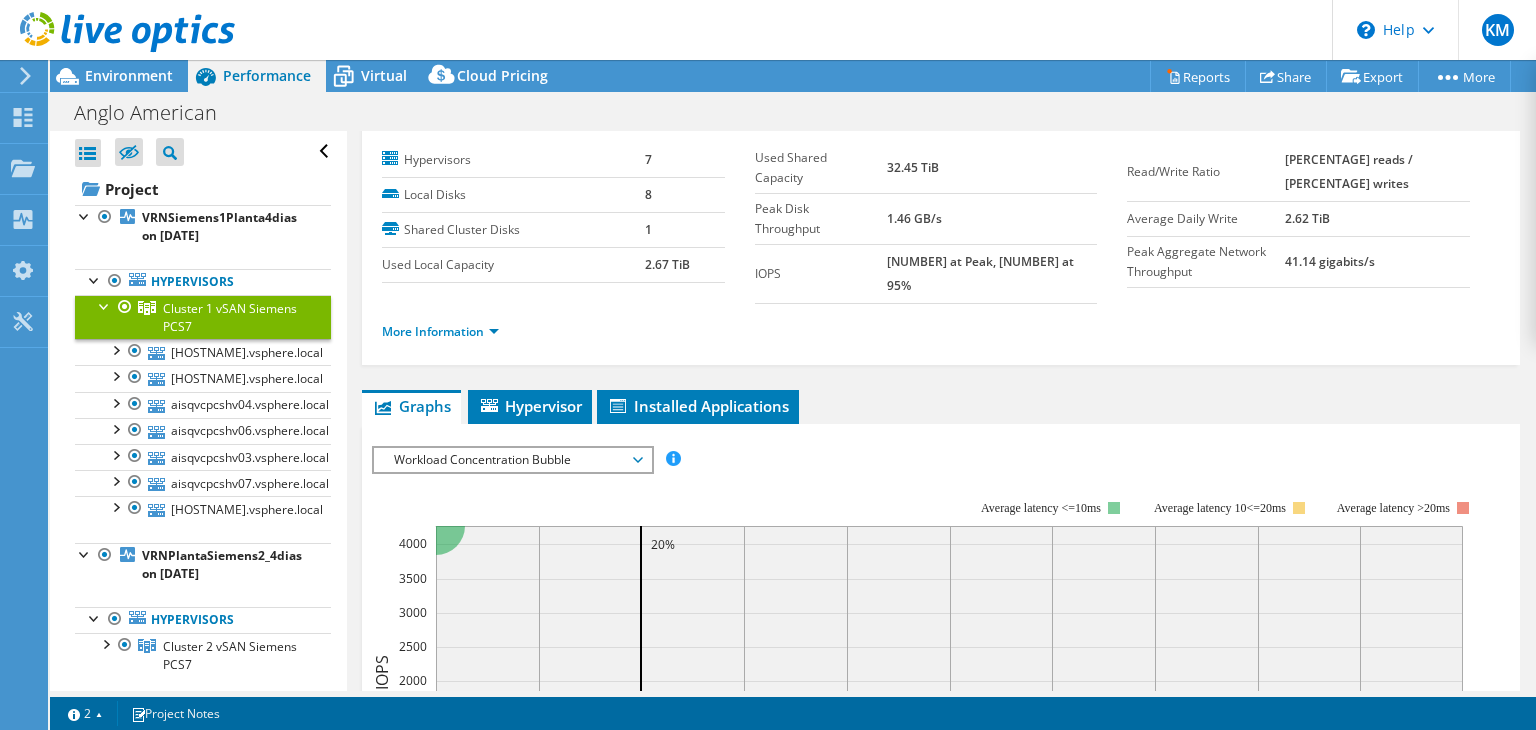 scroll, scrollTop: 46, scrollLeft: 0, axis: vertical 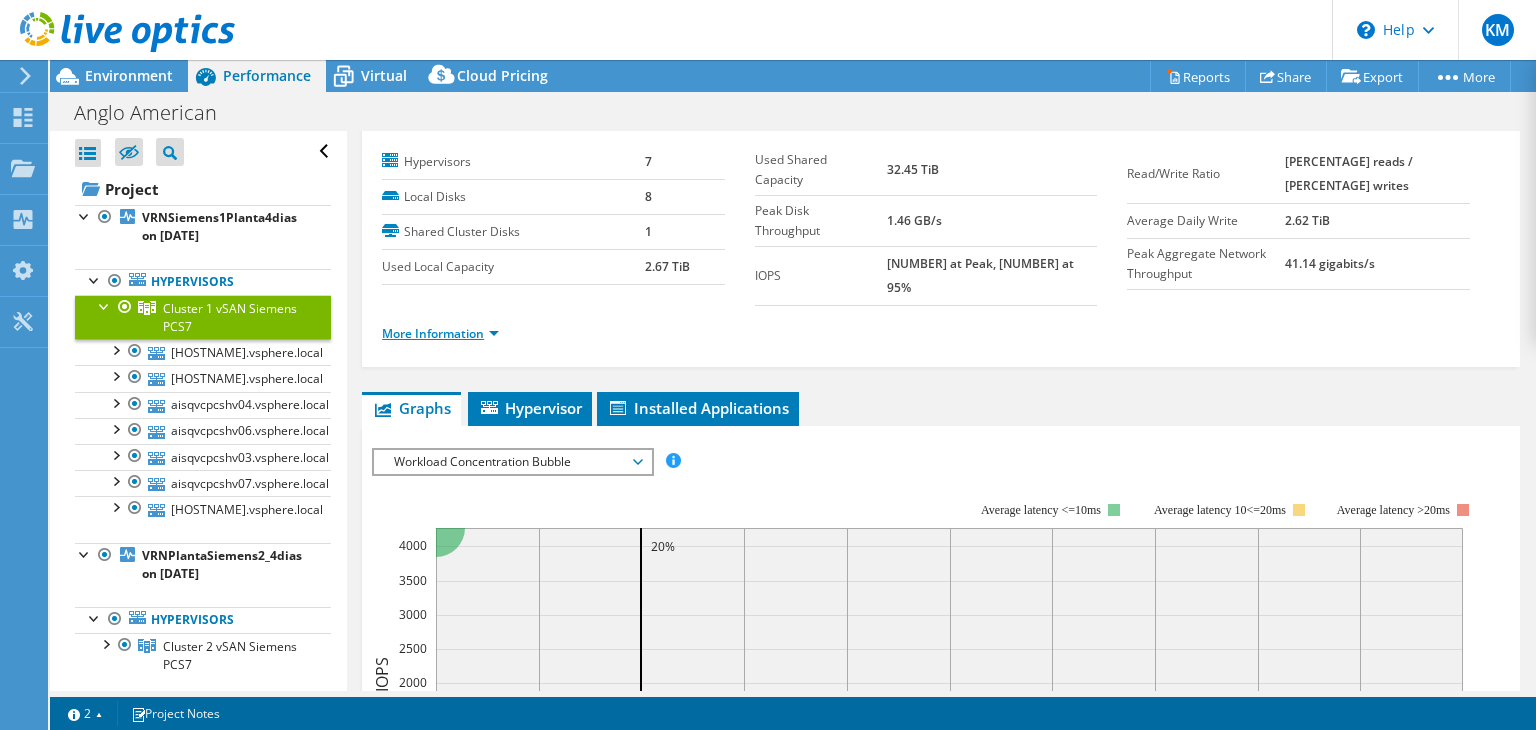 click on "More Information" at bounding box center [440, 333] 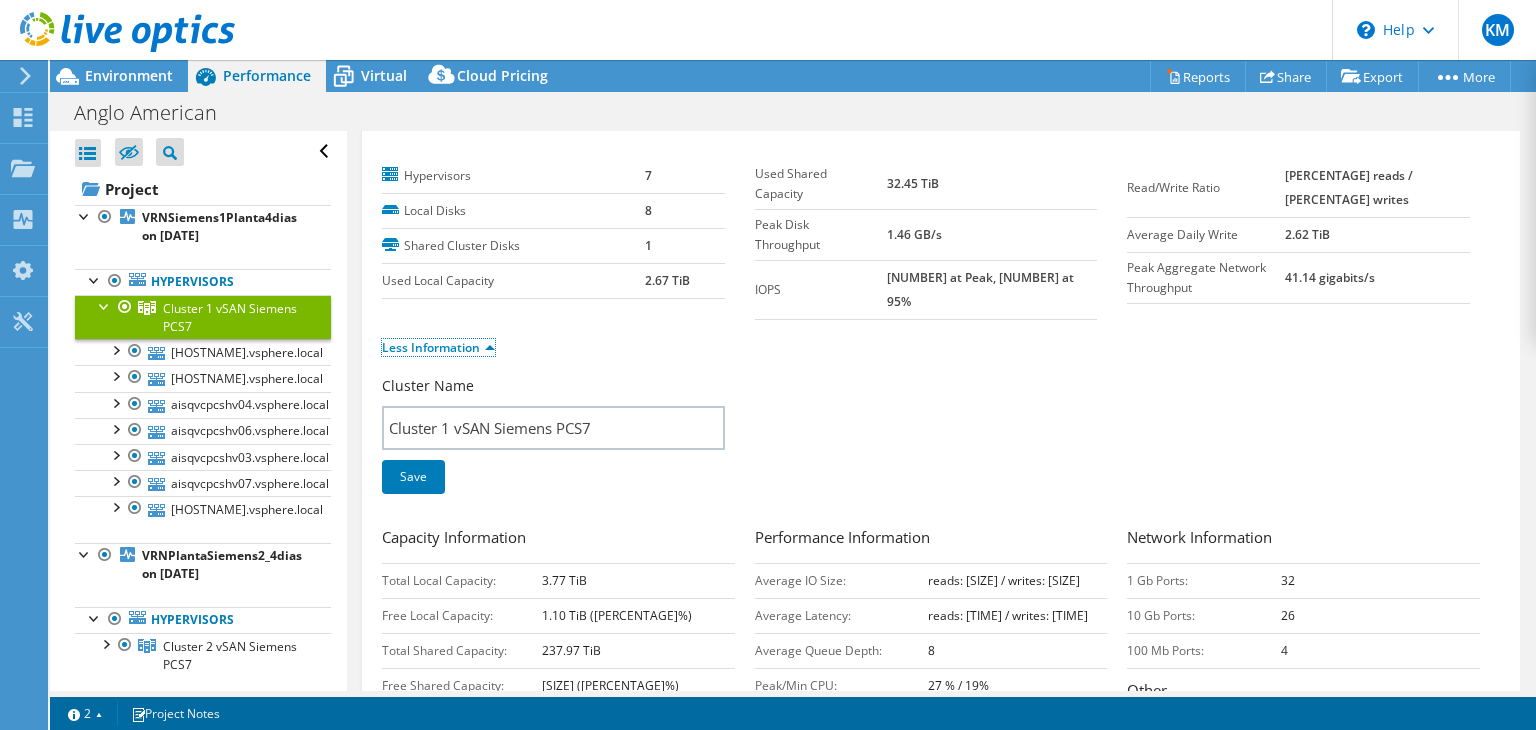 scroll, scrollTop: 31, scrollLeft: 0, axis: vertical 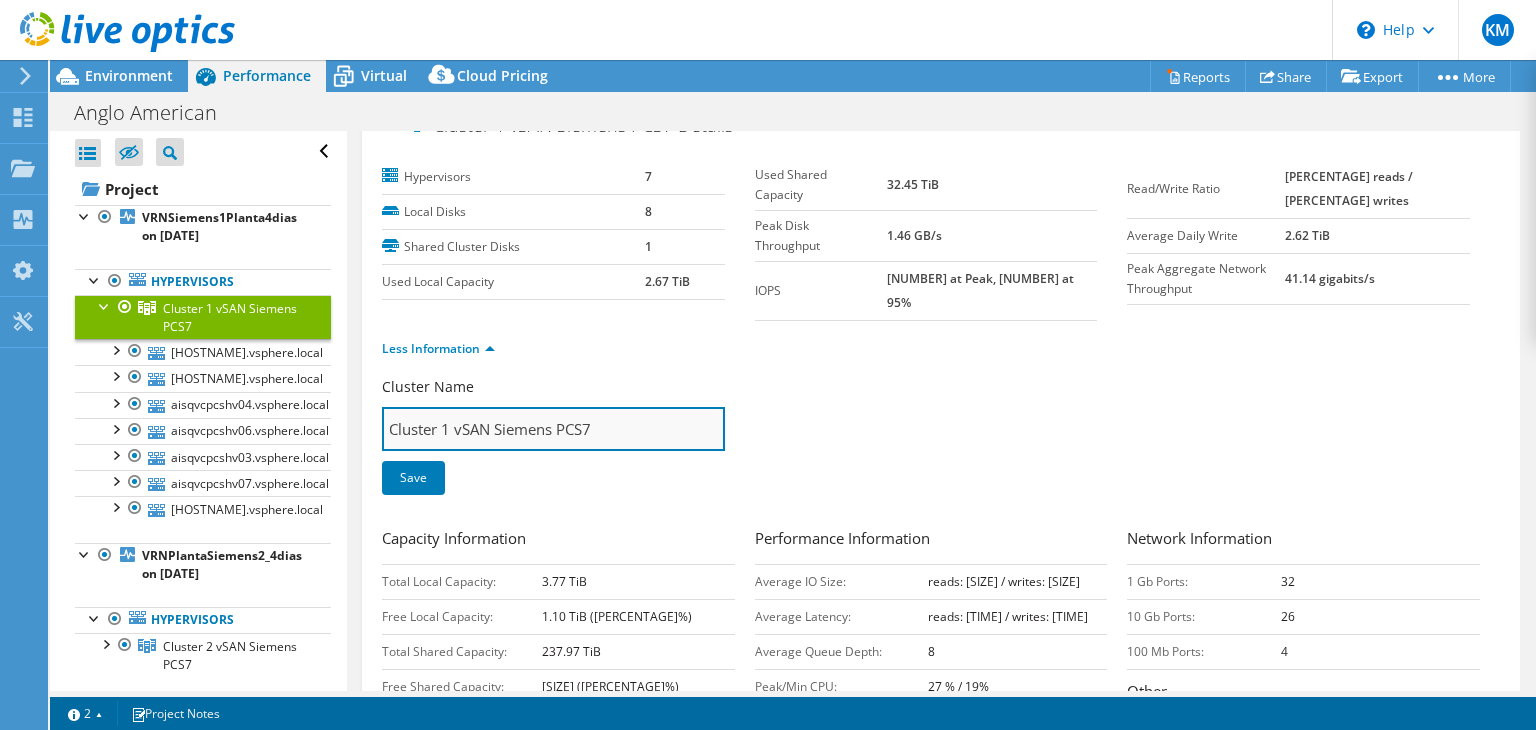click on "Cluster 1 vSAN Siemens PCS7" at bounding box center [553, 429] 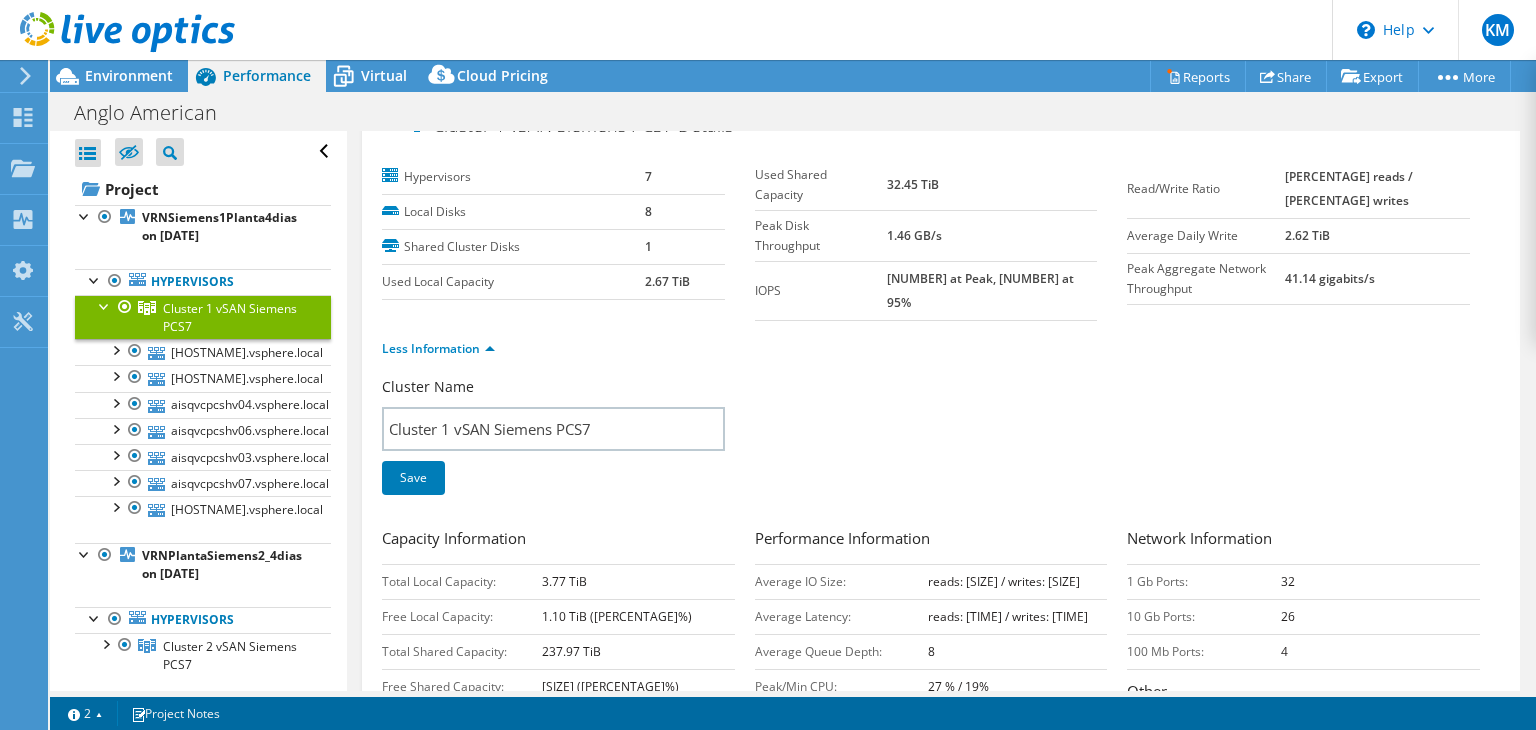 click on "Cluster Name
Cluster 1 vSAN Siemens PCS7
Save" at bounding box center (941, 448) 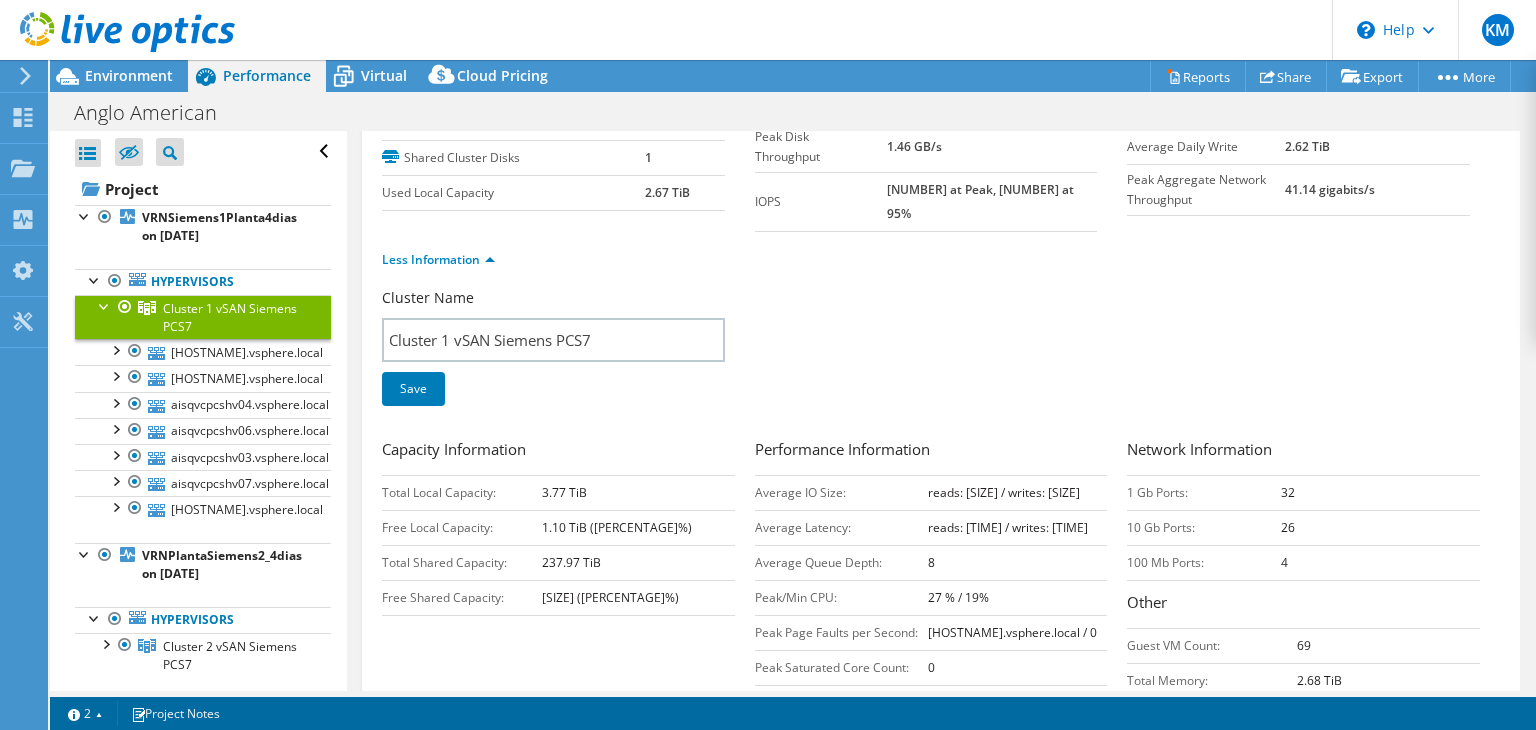 scroll, scrollTop: 119, scrollLeft: 0, axis: vertical 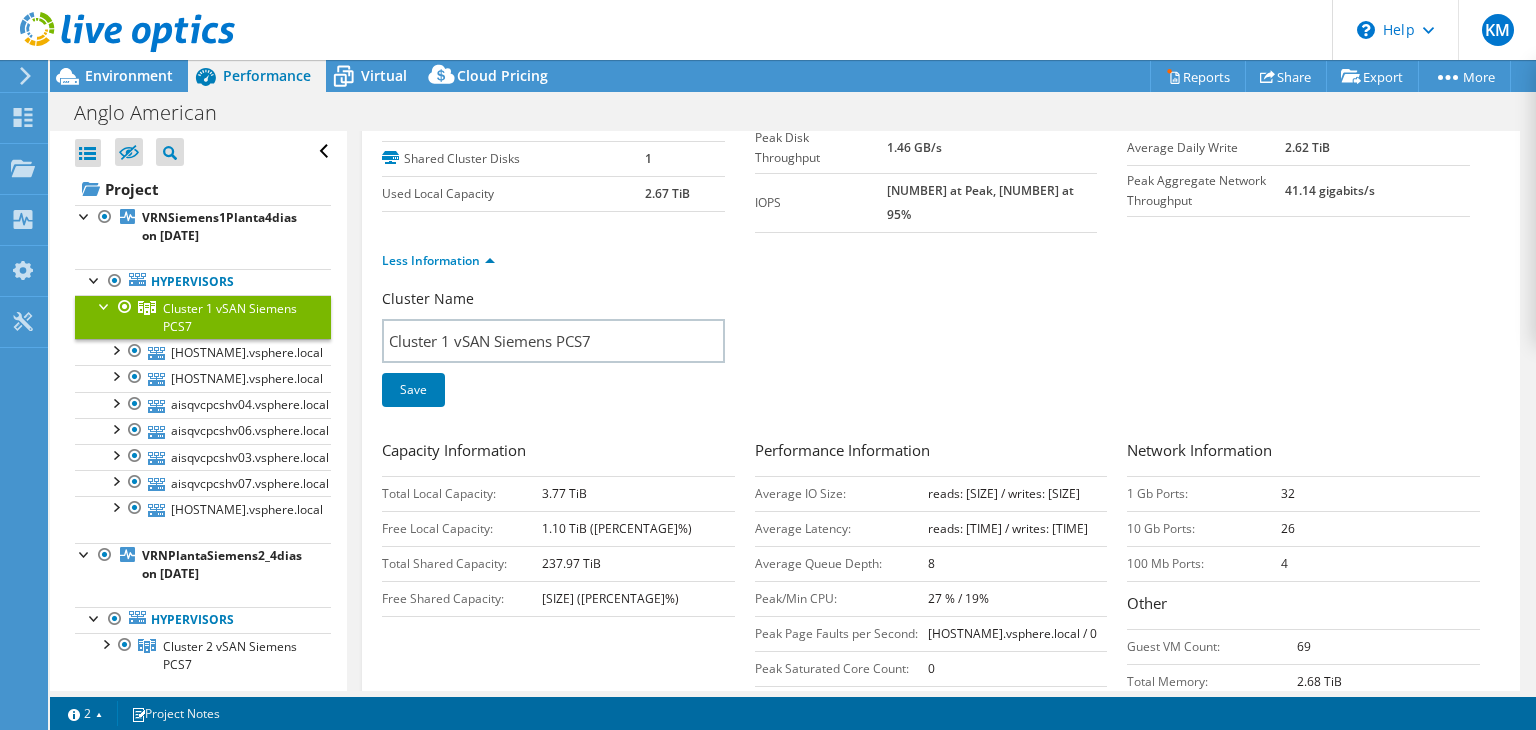 click at bounding box center [105, 305] 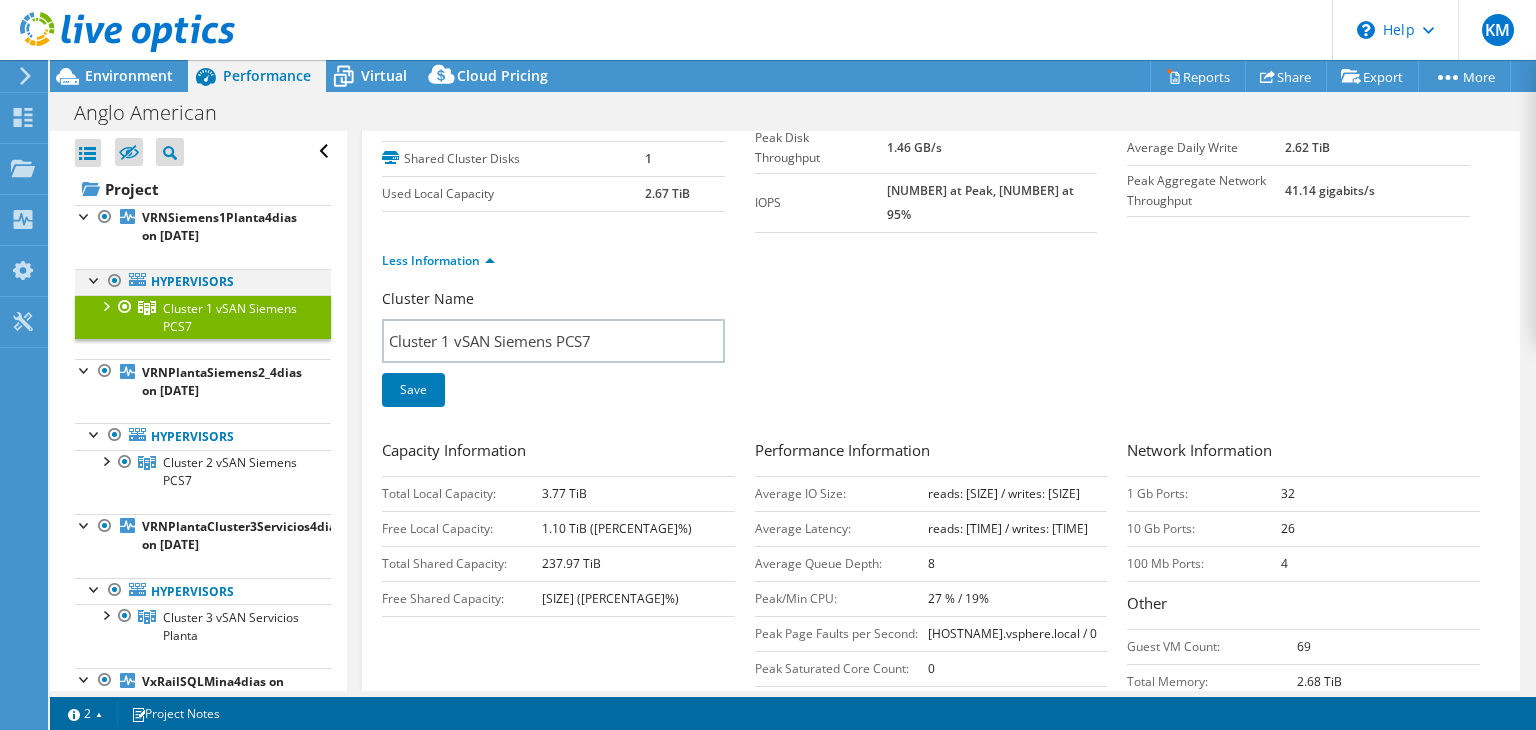 click at bounding box center [95, 279] 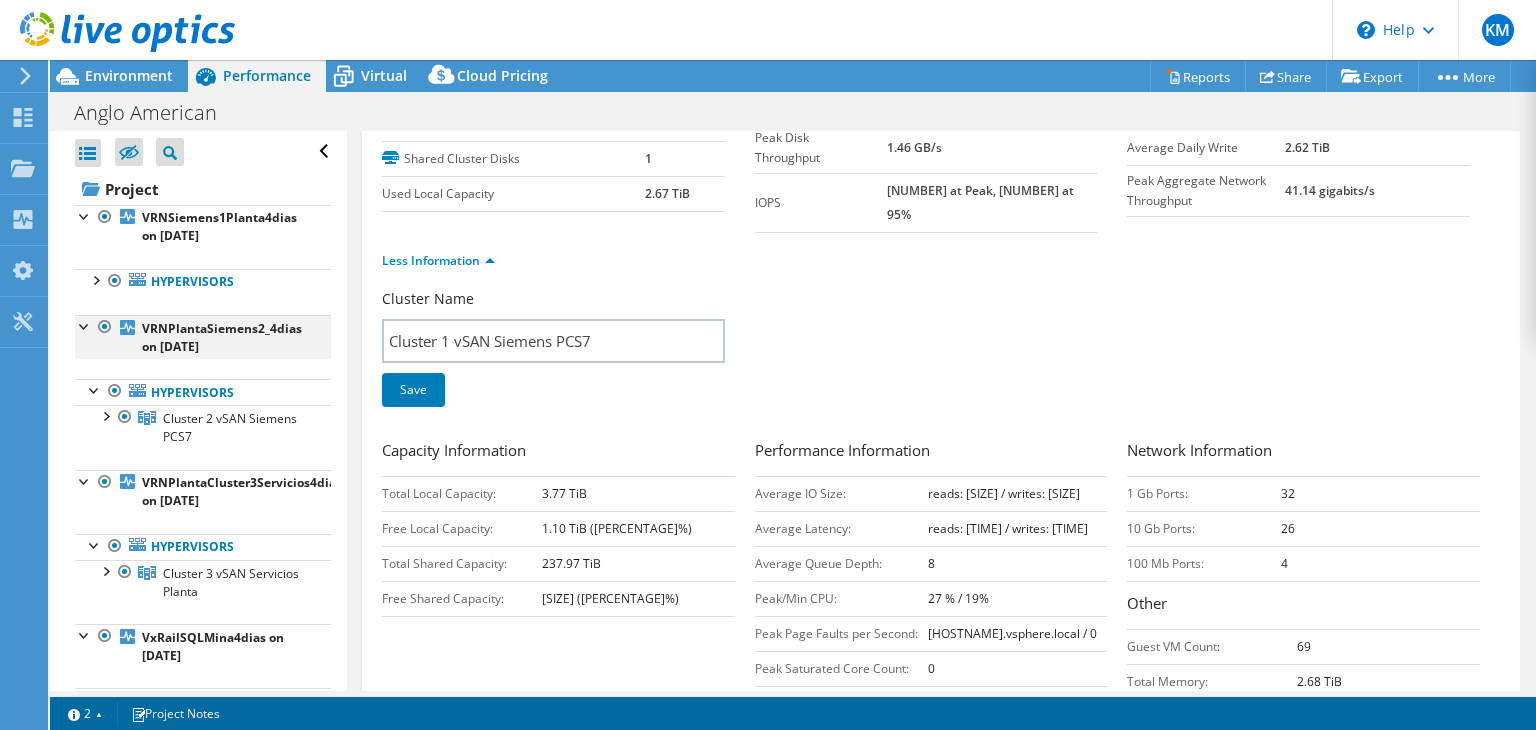 click at bounding box center (85, 215) 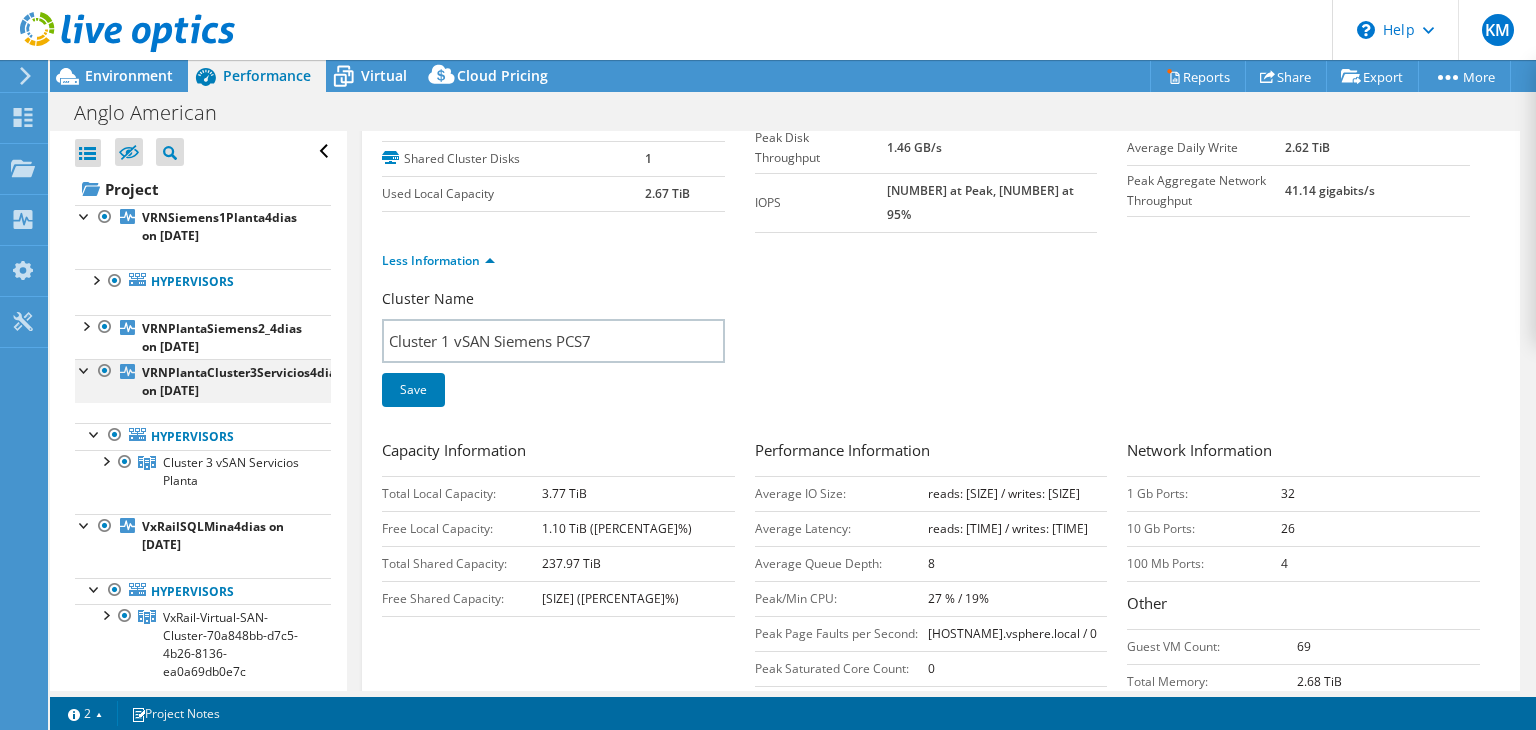 click at bounding box center (85, 215) 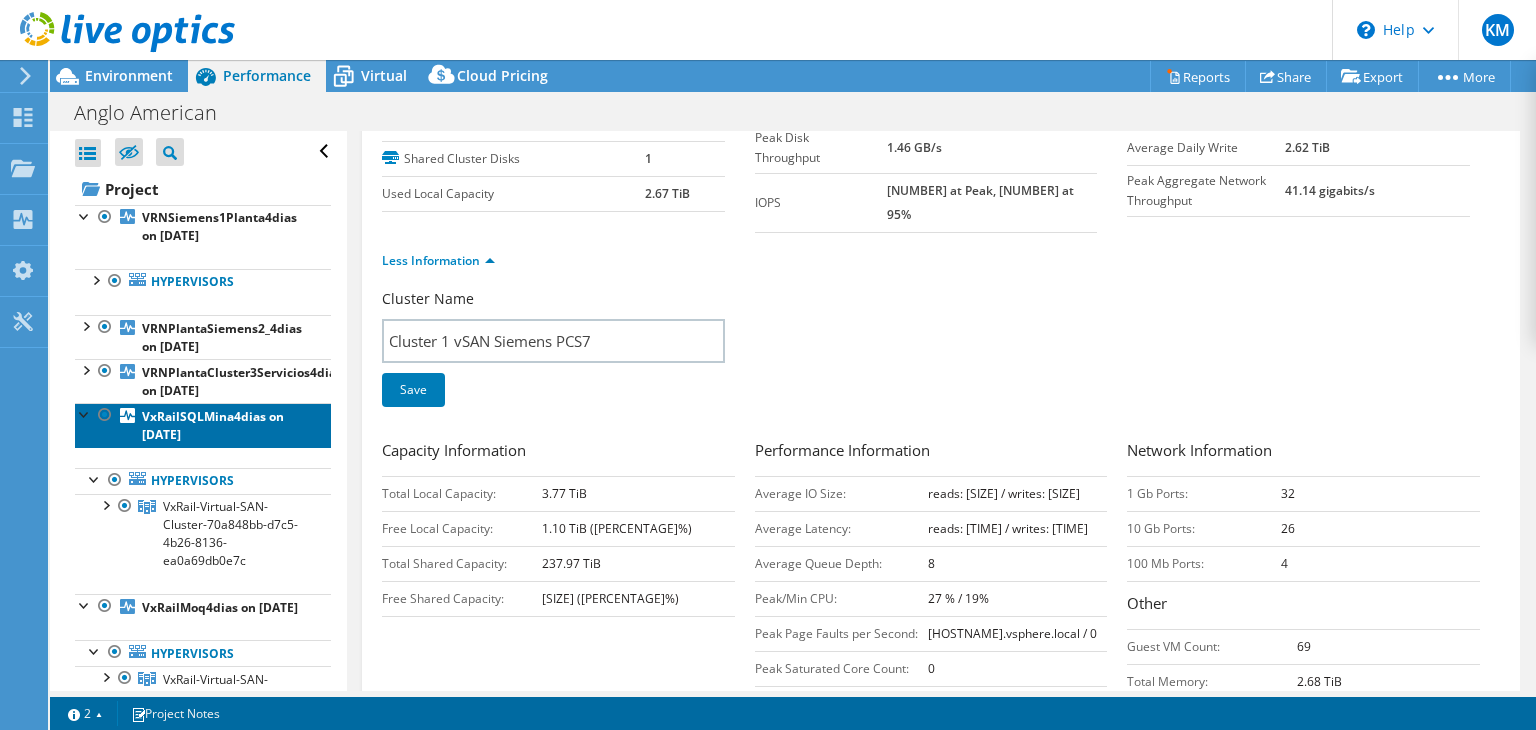 click on "[BRAND][BRAND][BRAND] on [DATE]" at bounding box center [219, 226] 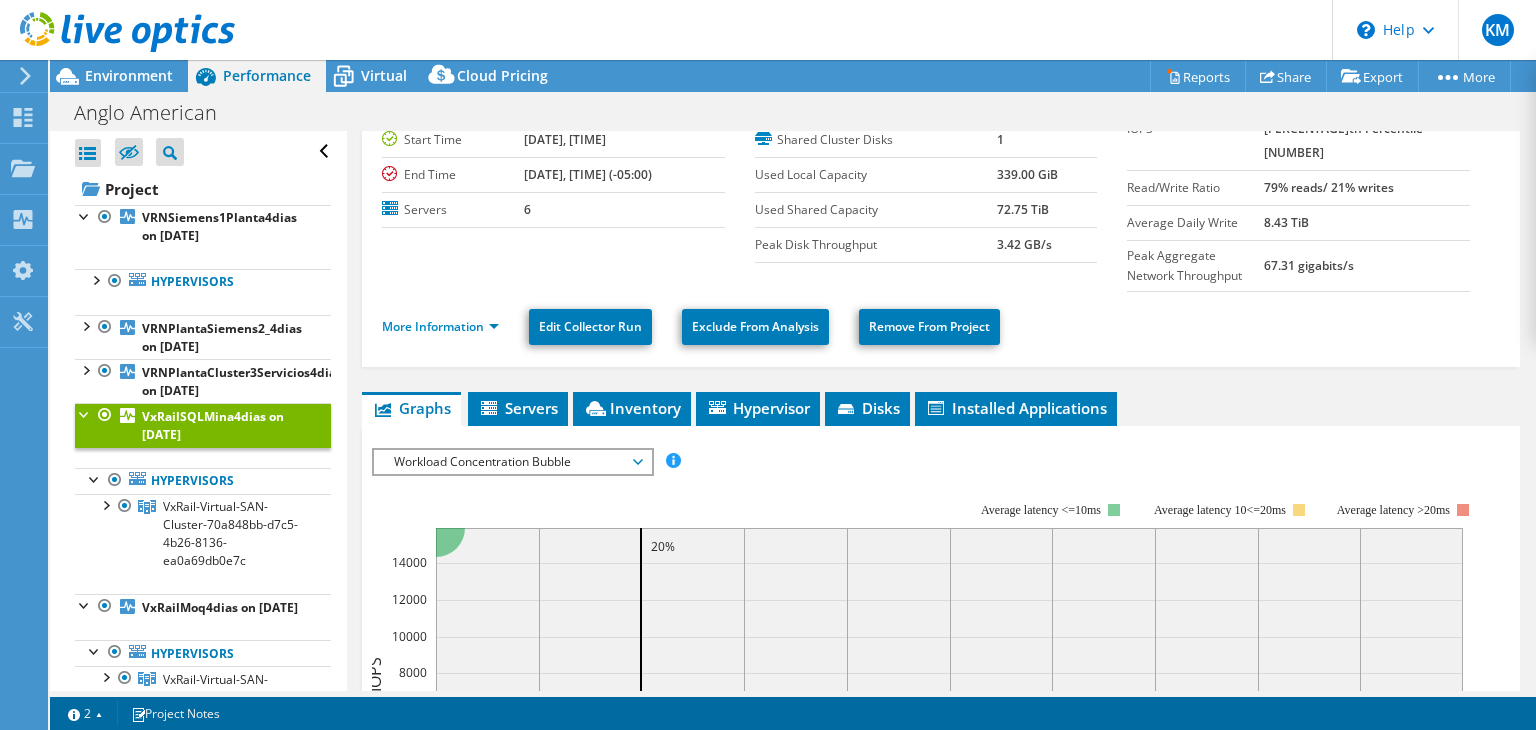 scroll, scrollTop: 100, scrollLeft: 0, axis: vertical 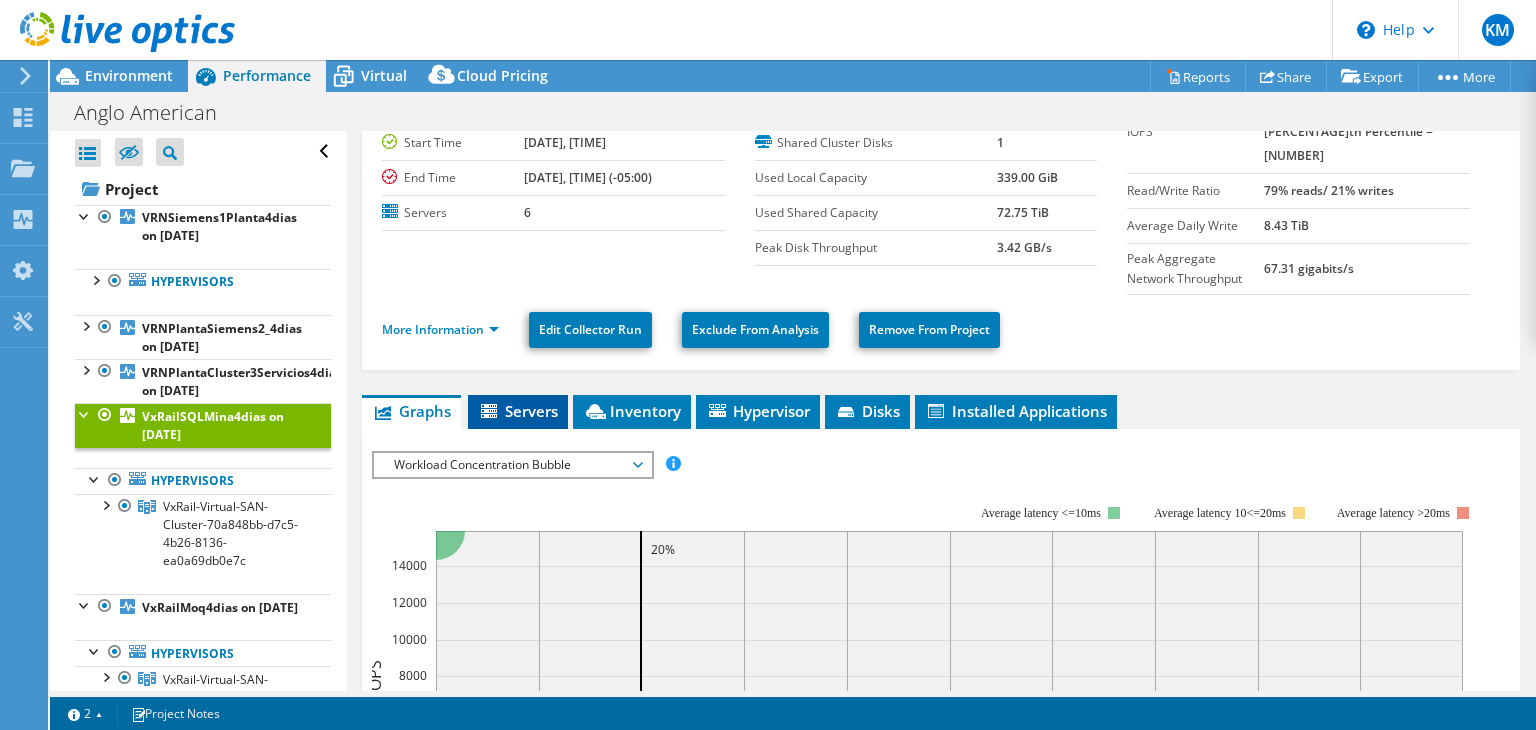 click on "Servers" at bounding box center (518, 411) 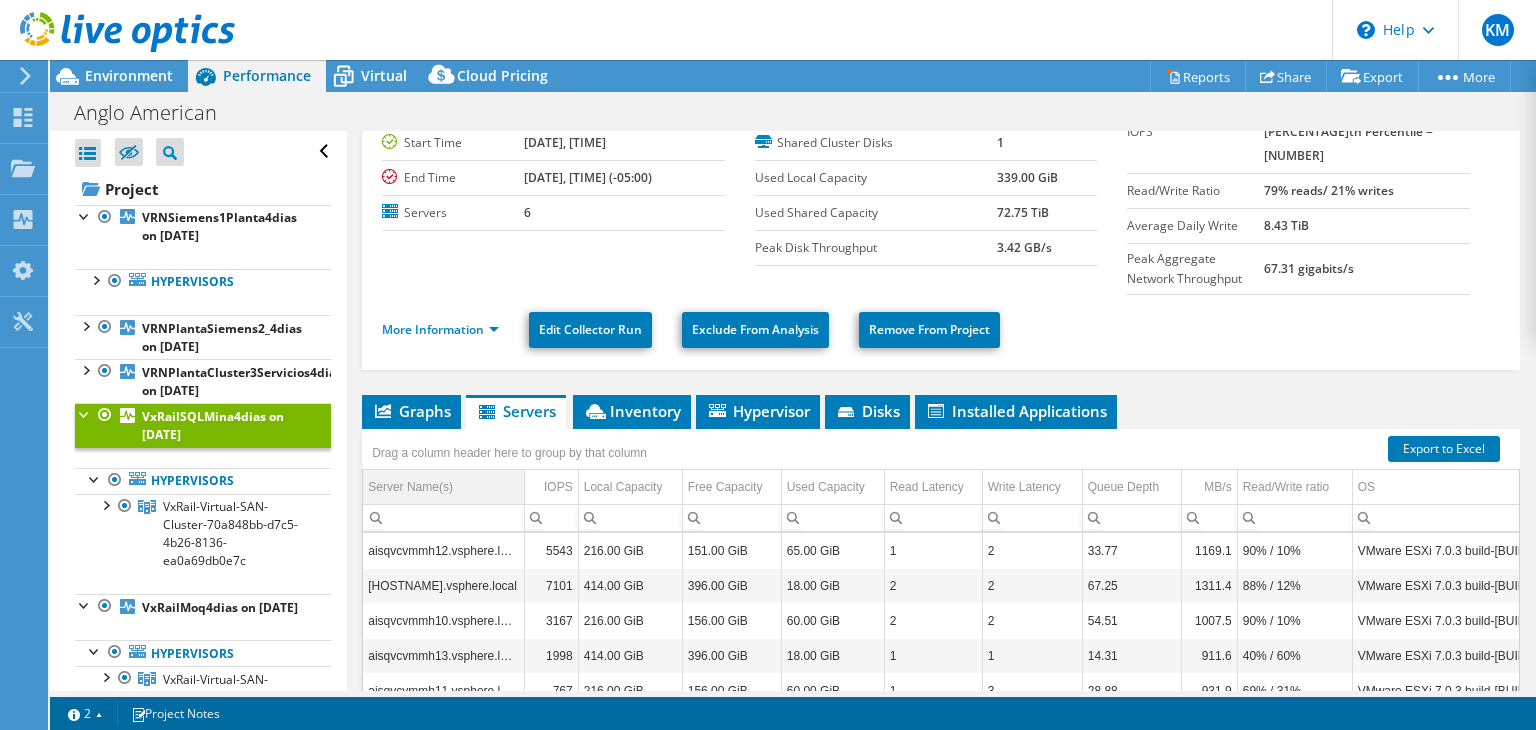 click on "Server Name(s)" at bounding box center (410, 487) 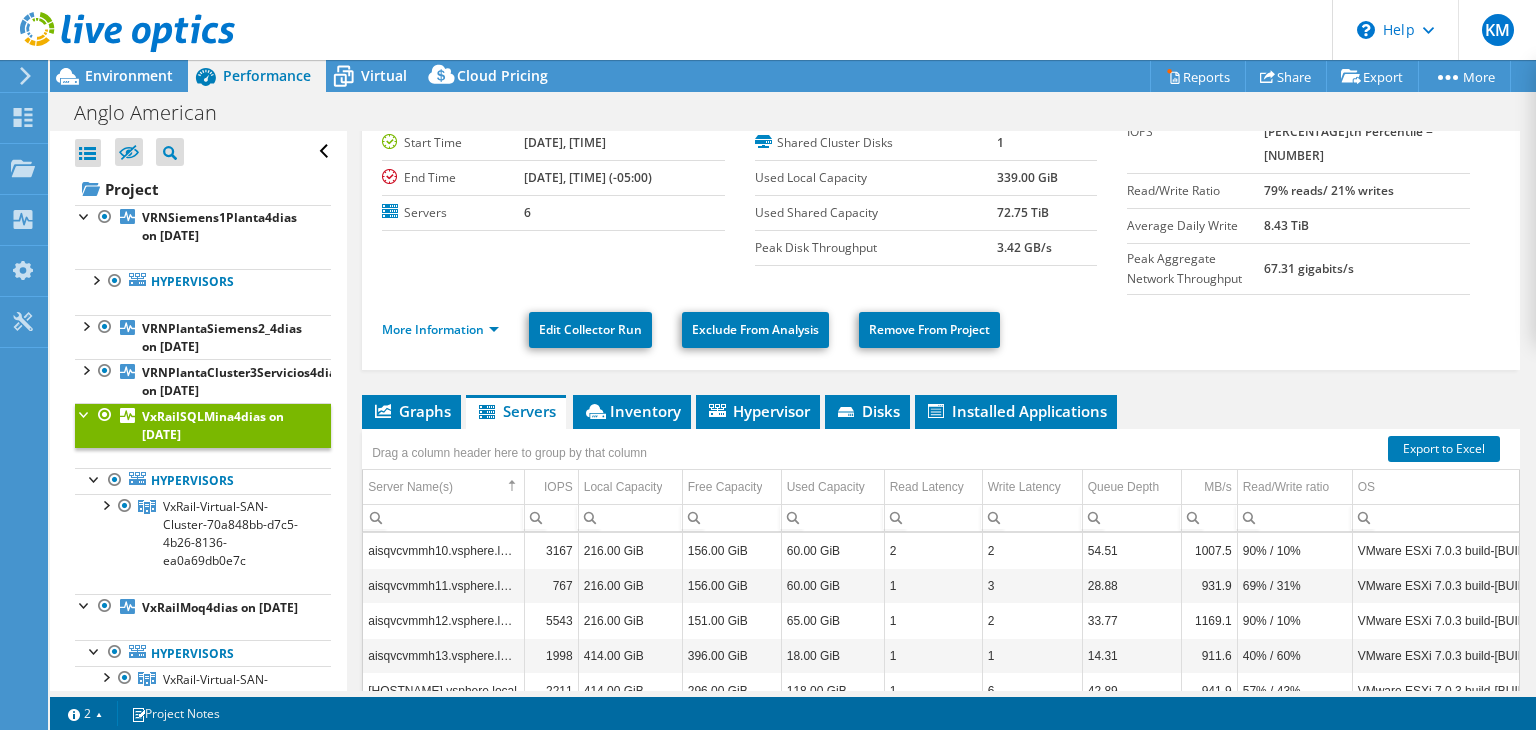 click at bounding box center [85, 413] 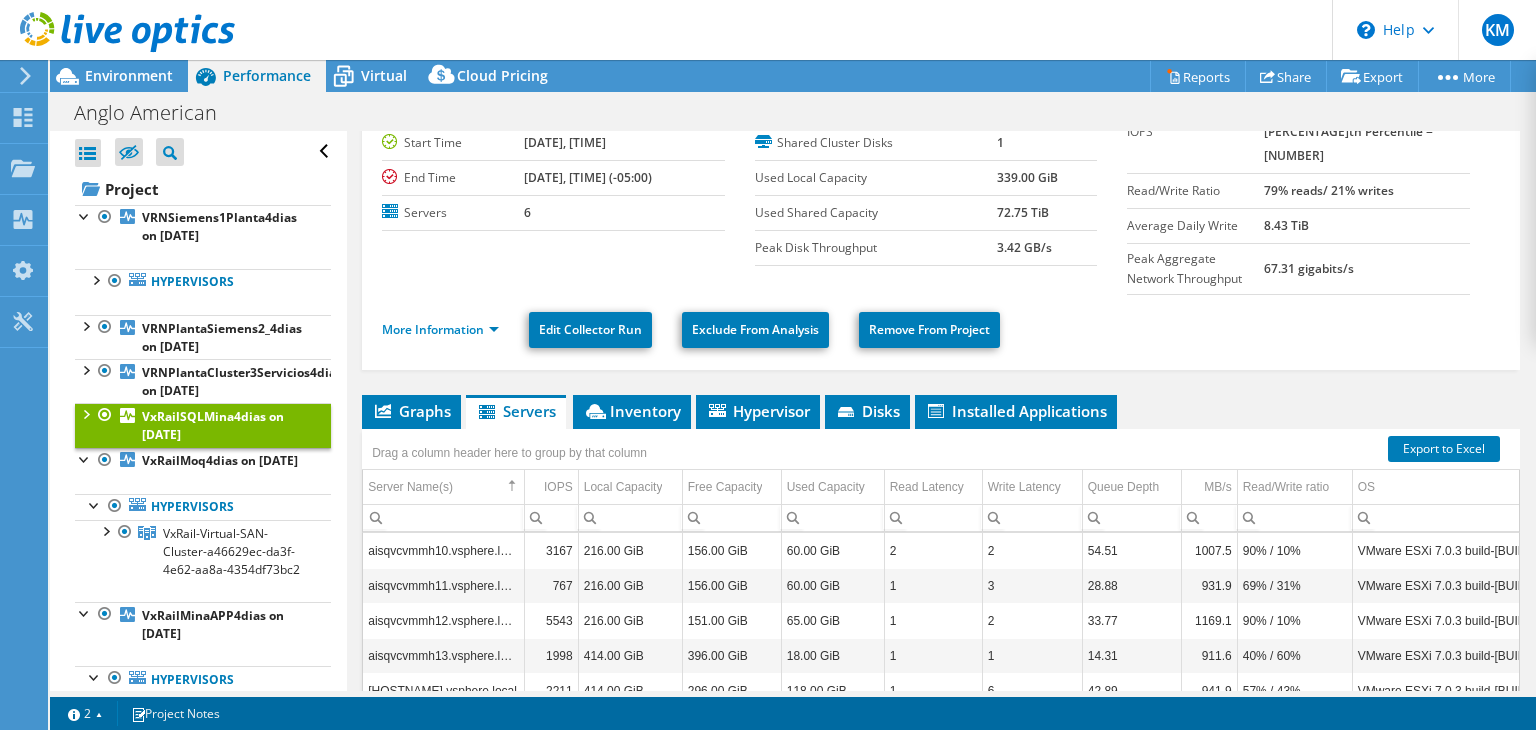 click at bounding box center [85, 413] 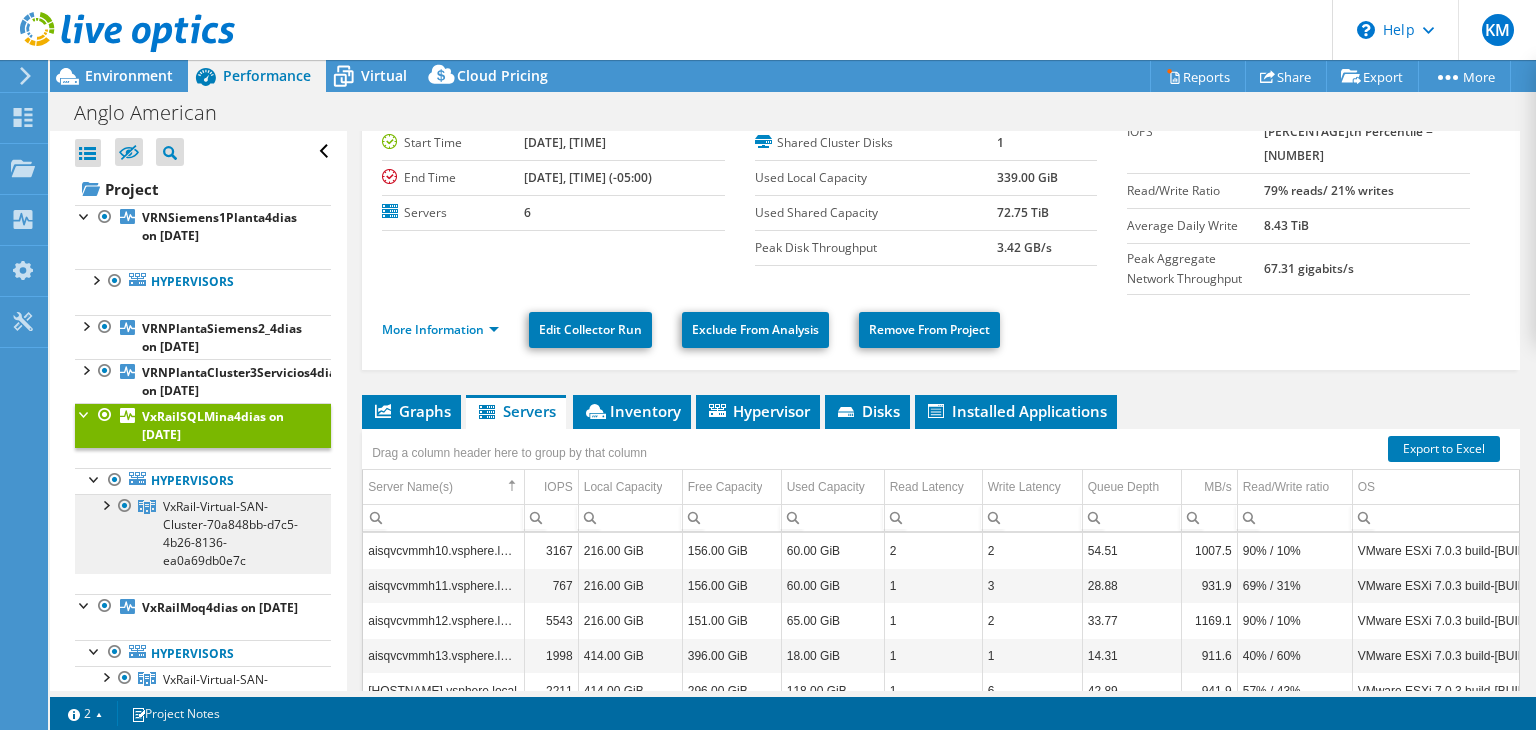 click on "VxRail-Virtual-SAN-Cluster-70a848bb-d7c5-4b26-8136-ea0a69db0e7c" at bounding box center [230, 533] 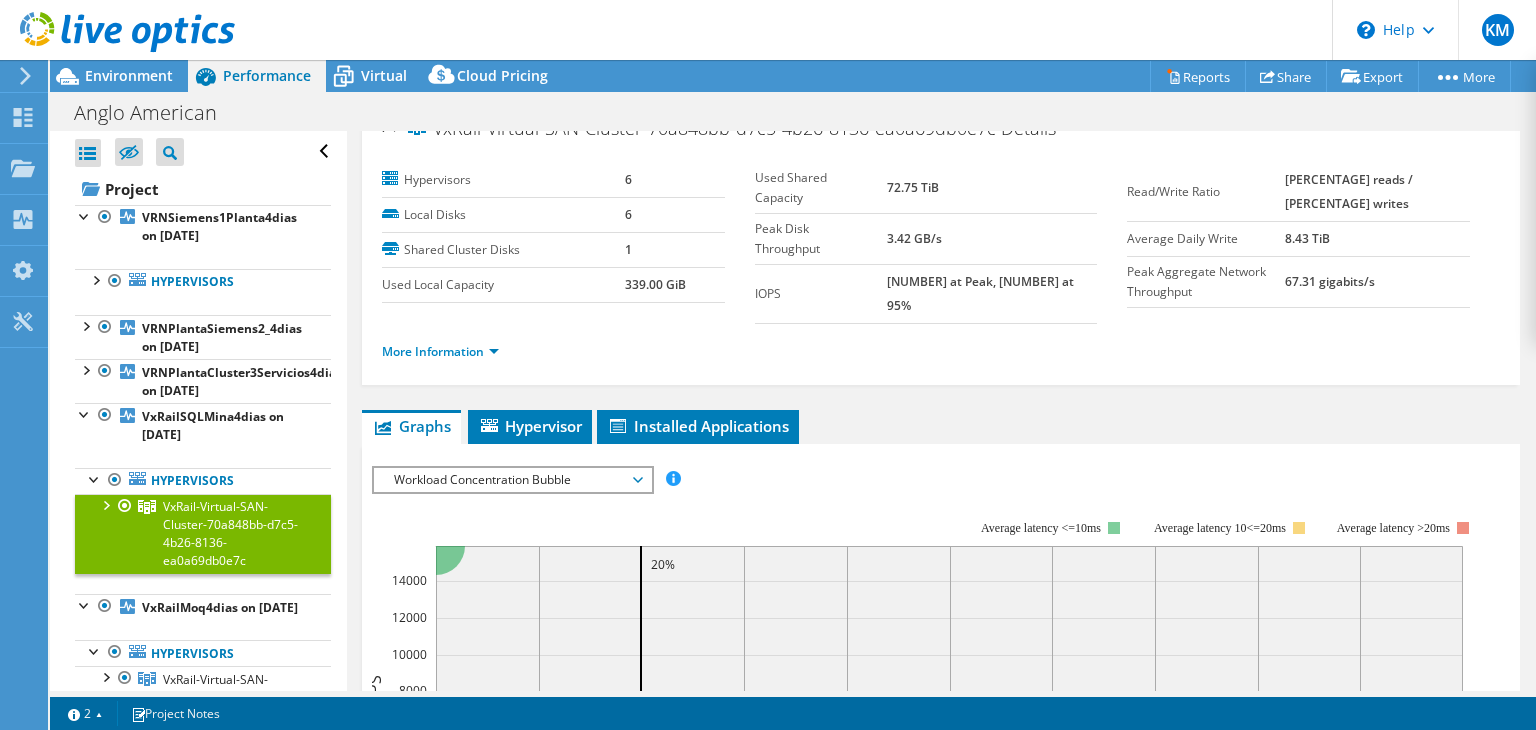scroll, scrollTop: 0, scrollLeft: 0, axis: both 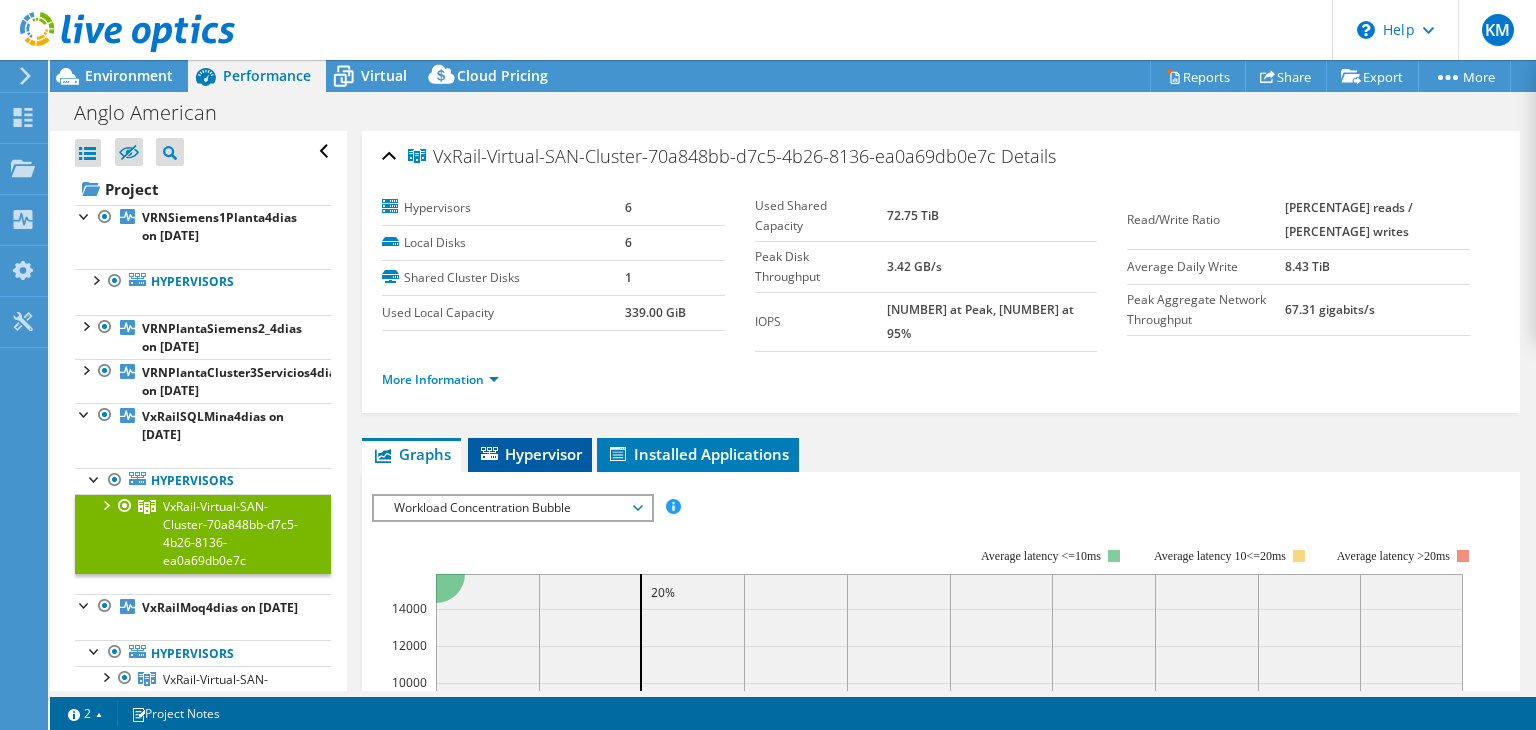 click on "Hypervisor" at bounding box center (507, 448) 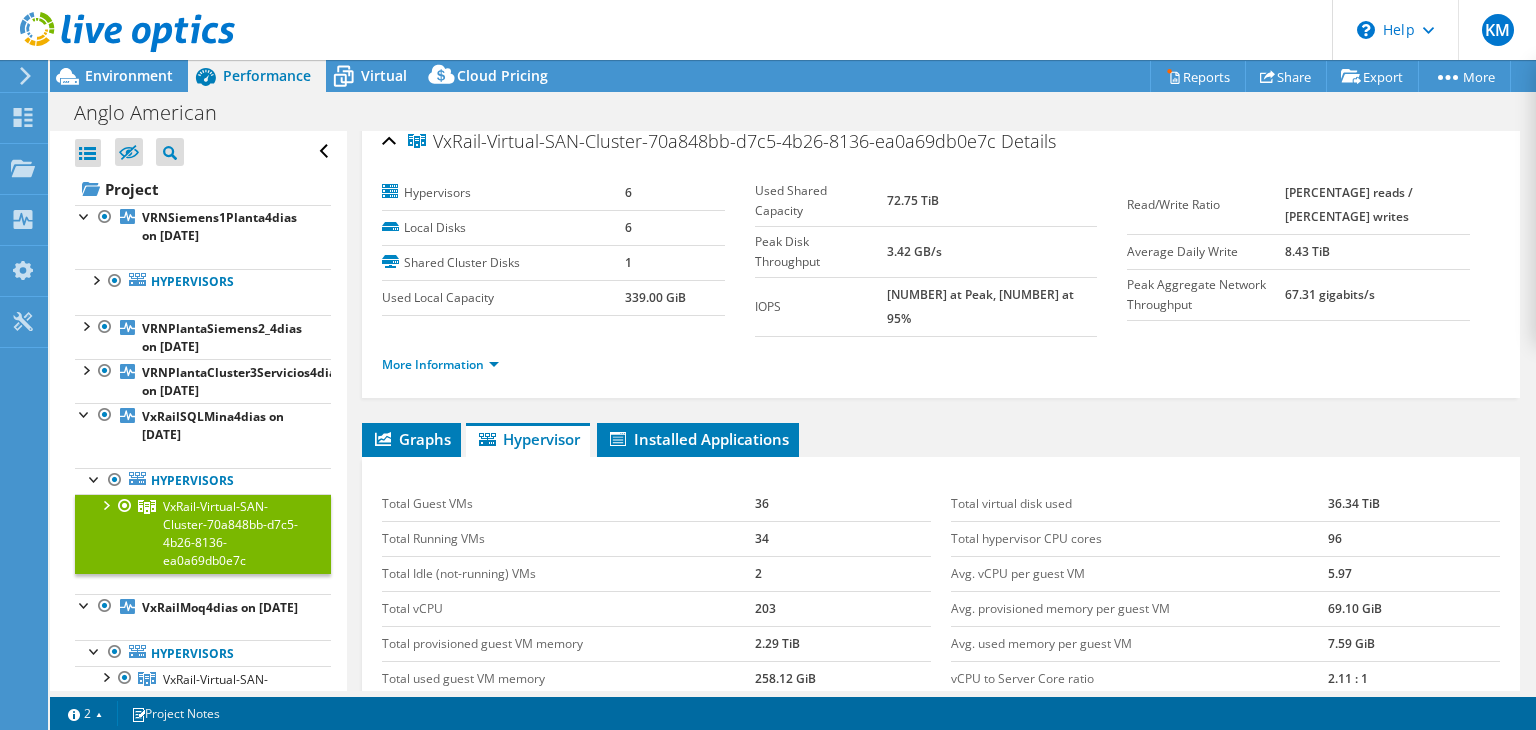 scroll, scrollTop: 0, scrollLeft: 0, axis: both 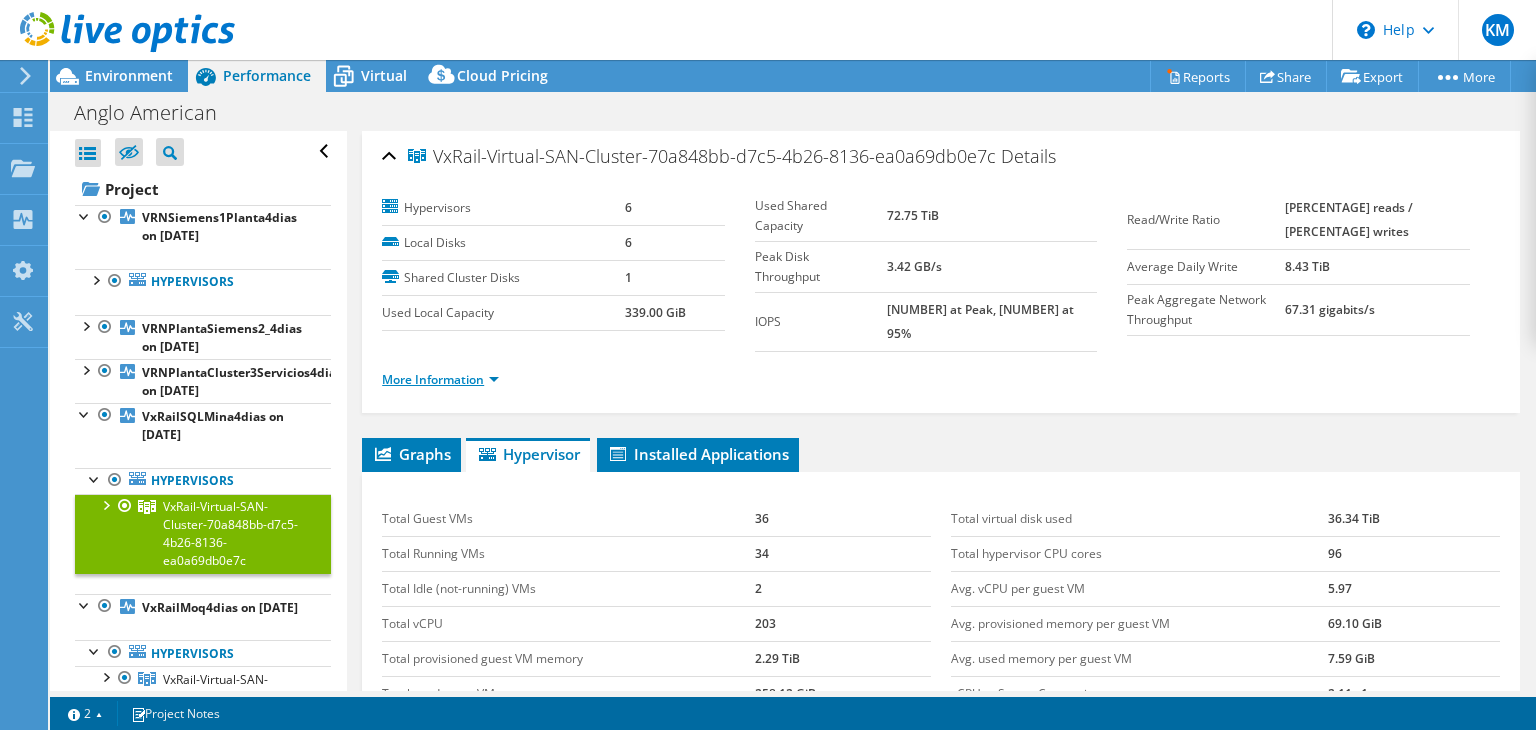 click on "More Information" at bounding box center (440, 379) 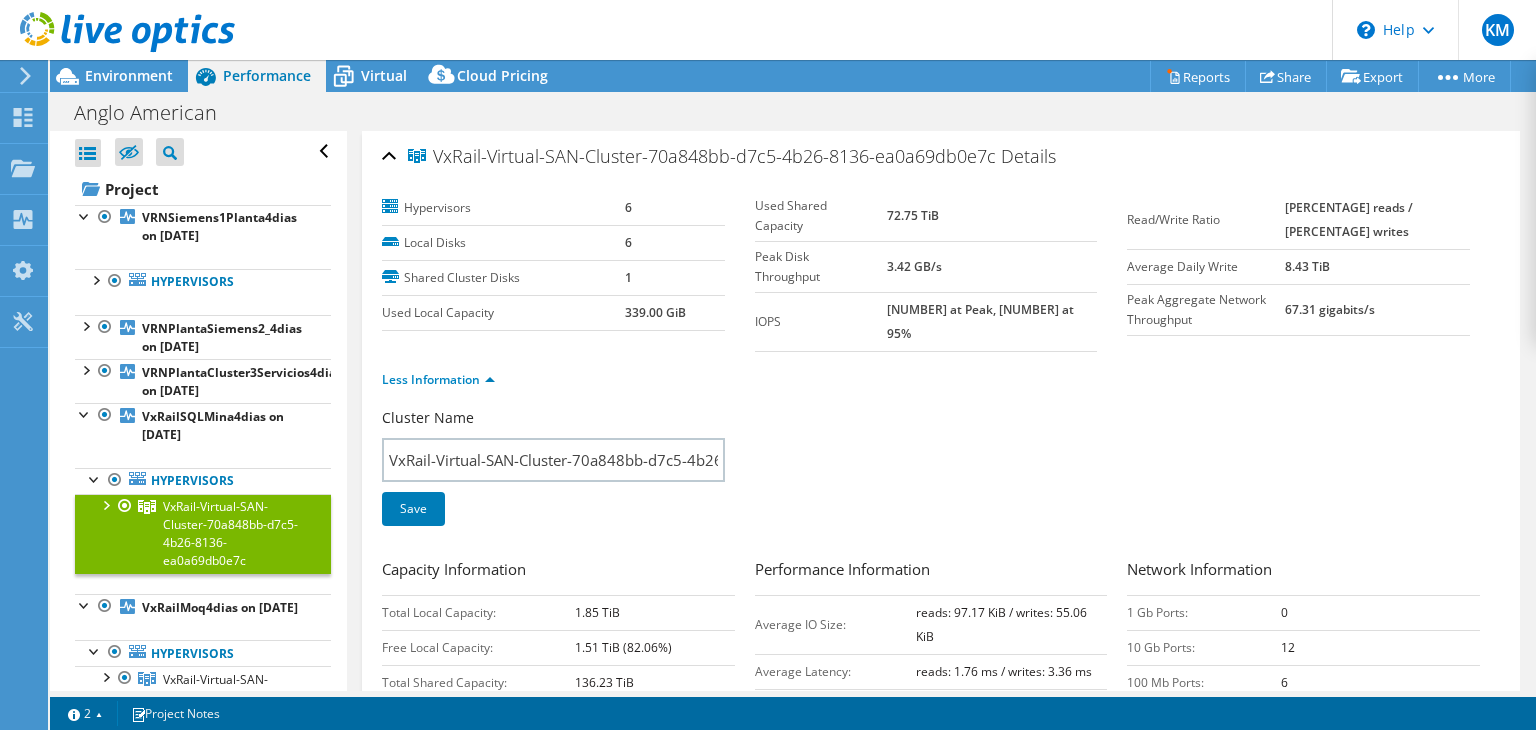 click on "Cluster Name
VxRail-Virtual-SAN-Cluster-70a848bb-d7c5-4b26-8136-ea0a69db0e7c
Save" at bounding box center [941, 479] 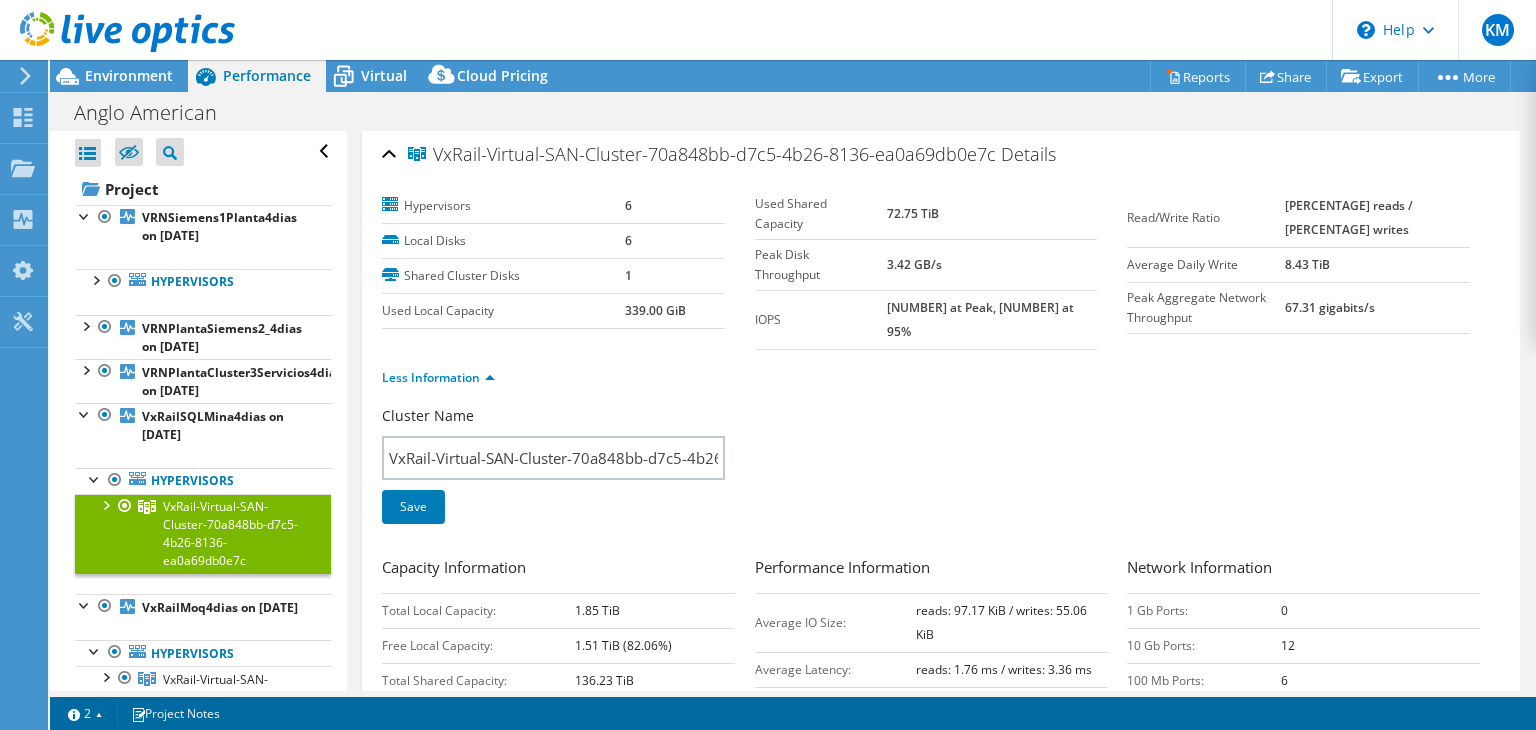 scroll, scrollTop: 0, scrollLeft: 0, axis: both 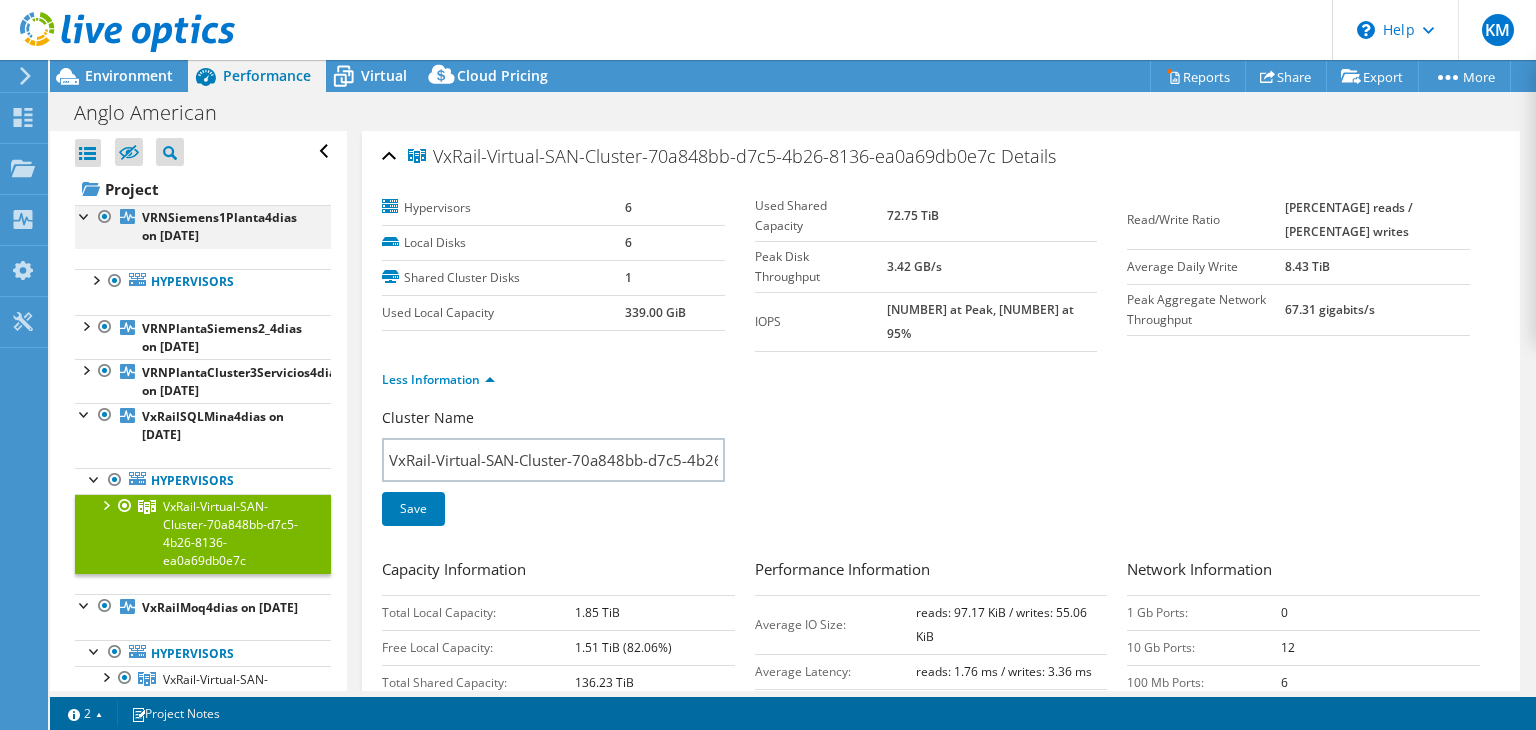 click at bounding box center (85, 215) 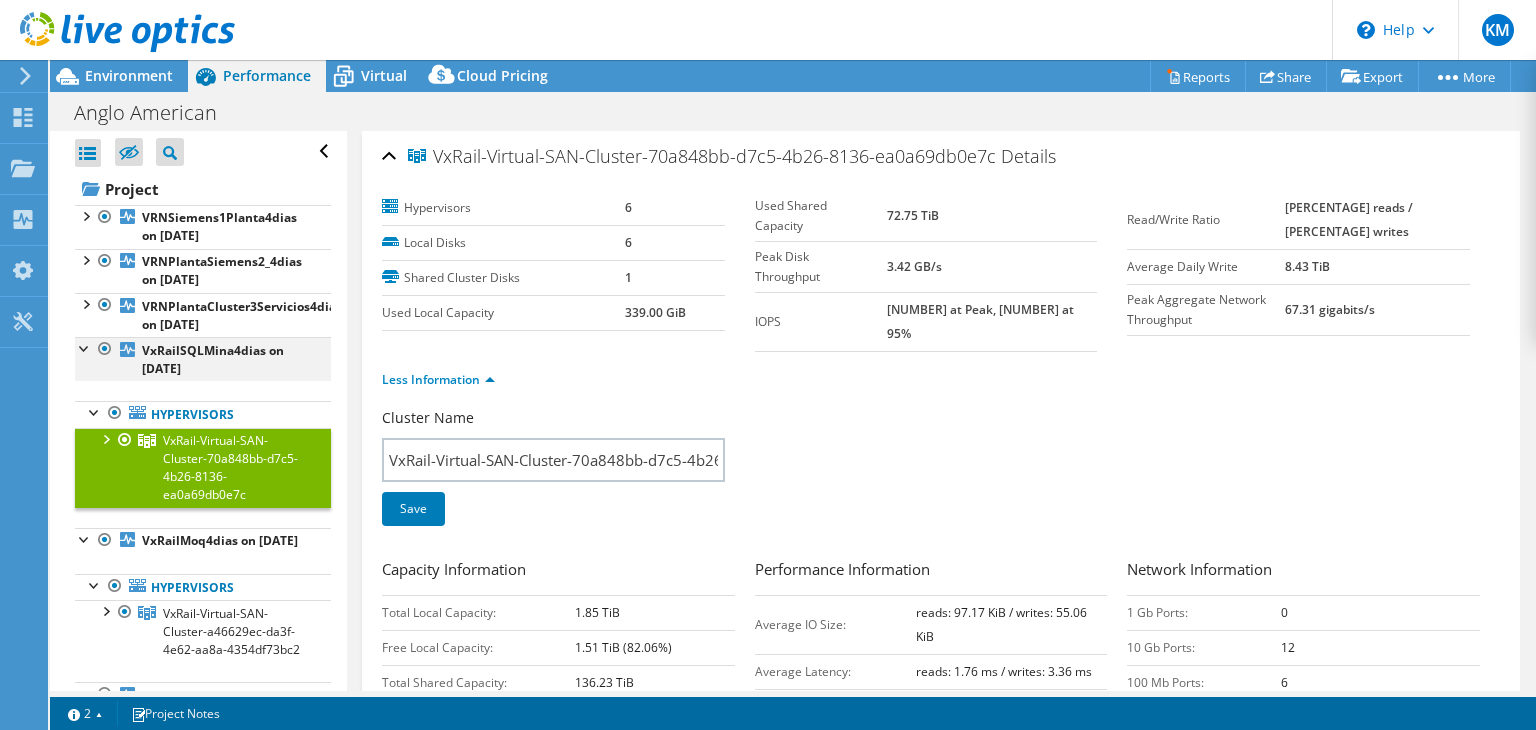 click at bounding box center [85, 215] 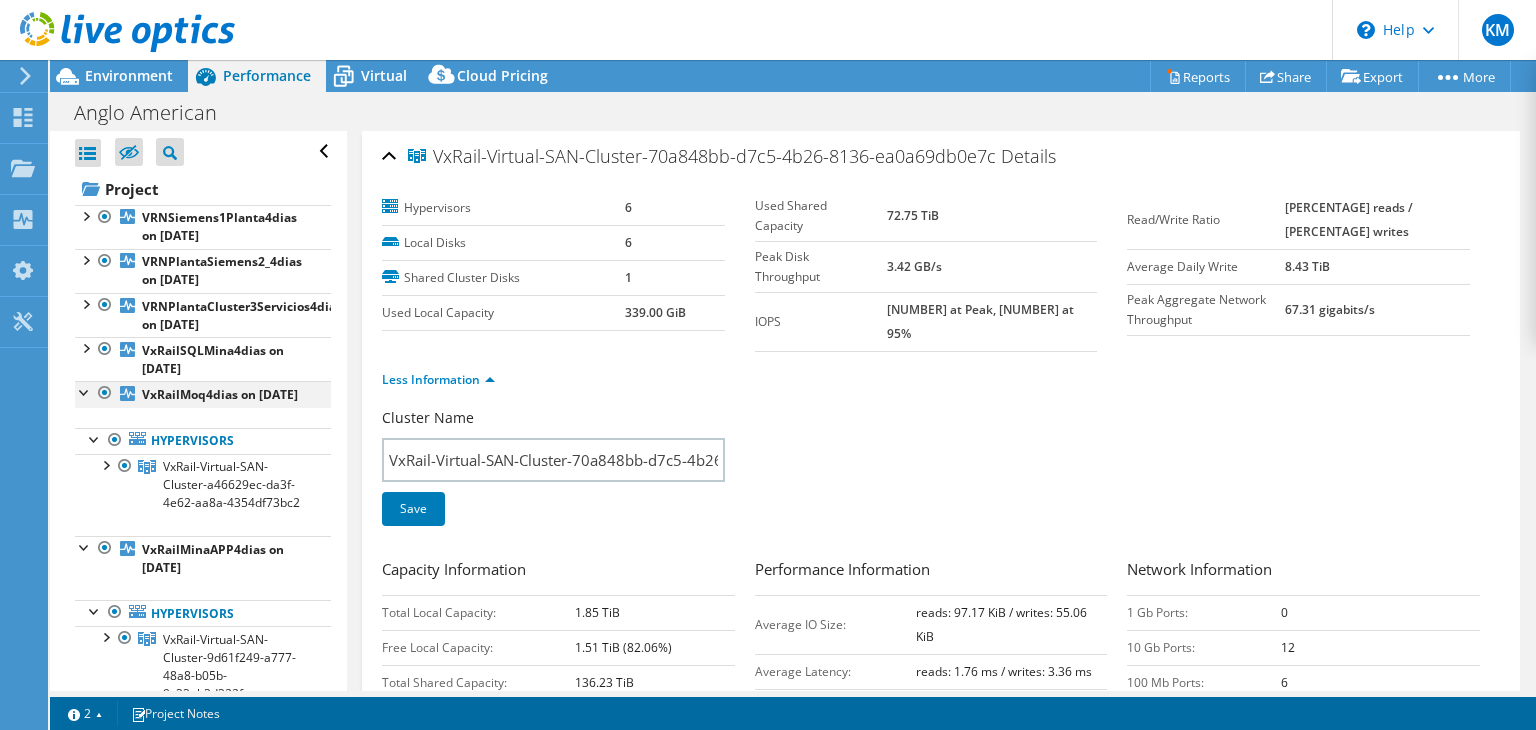 click at bounding box center (85, 215) 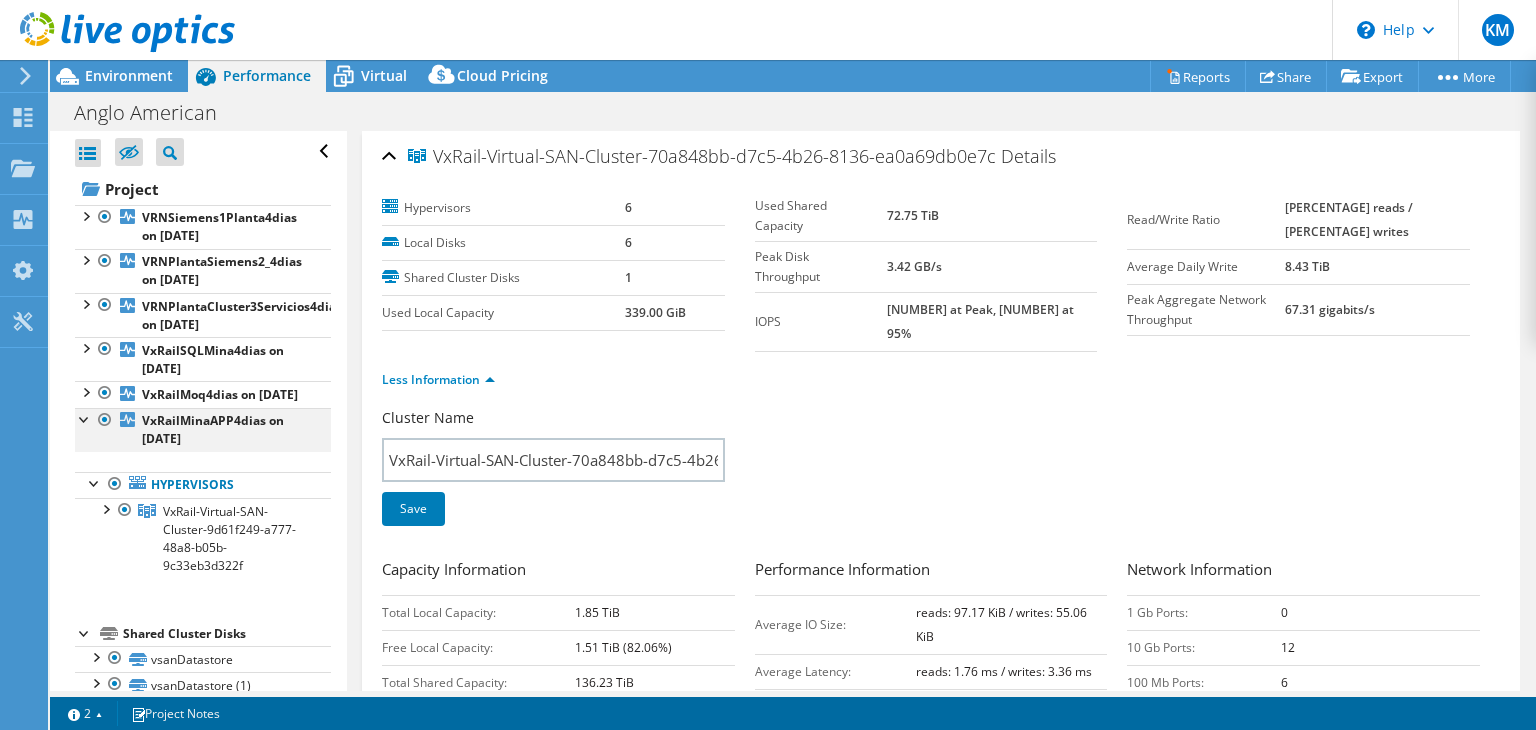 click at bounding box center [85, 215] 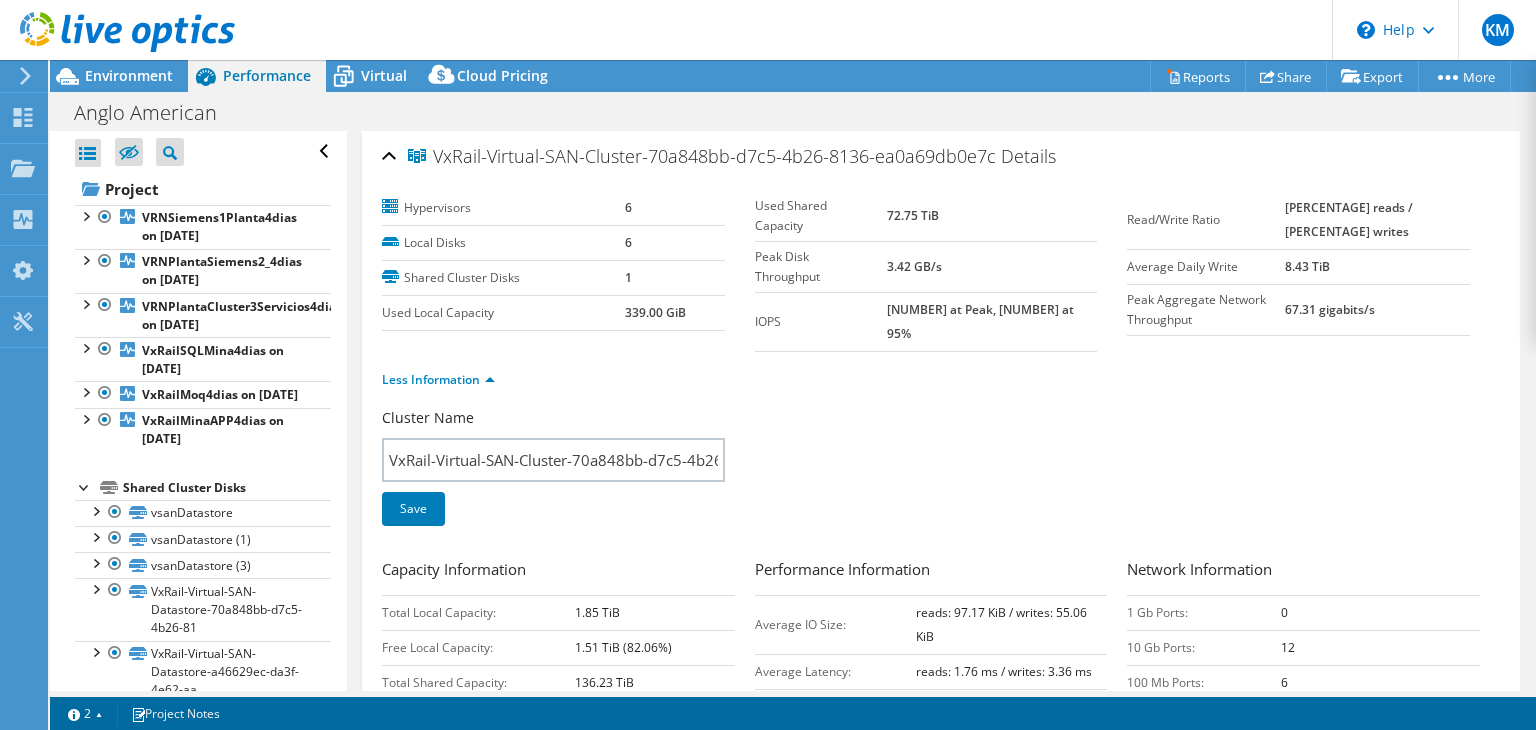 click at bounding box center [85, 486] 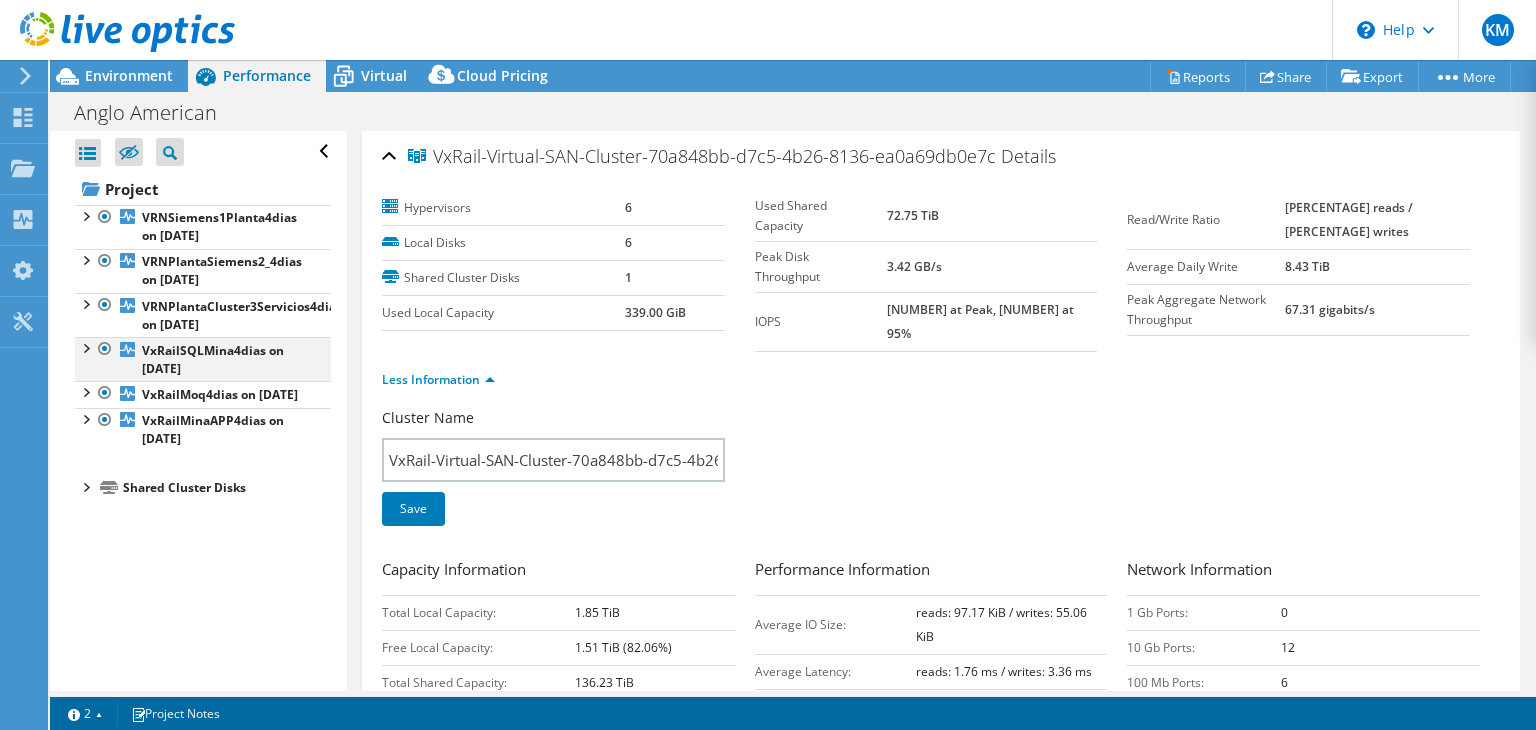 click at bounding box center [85, 215] 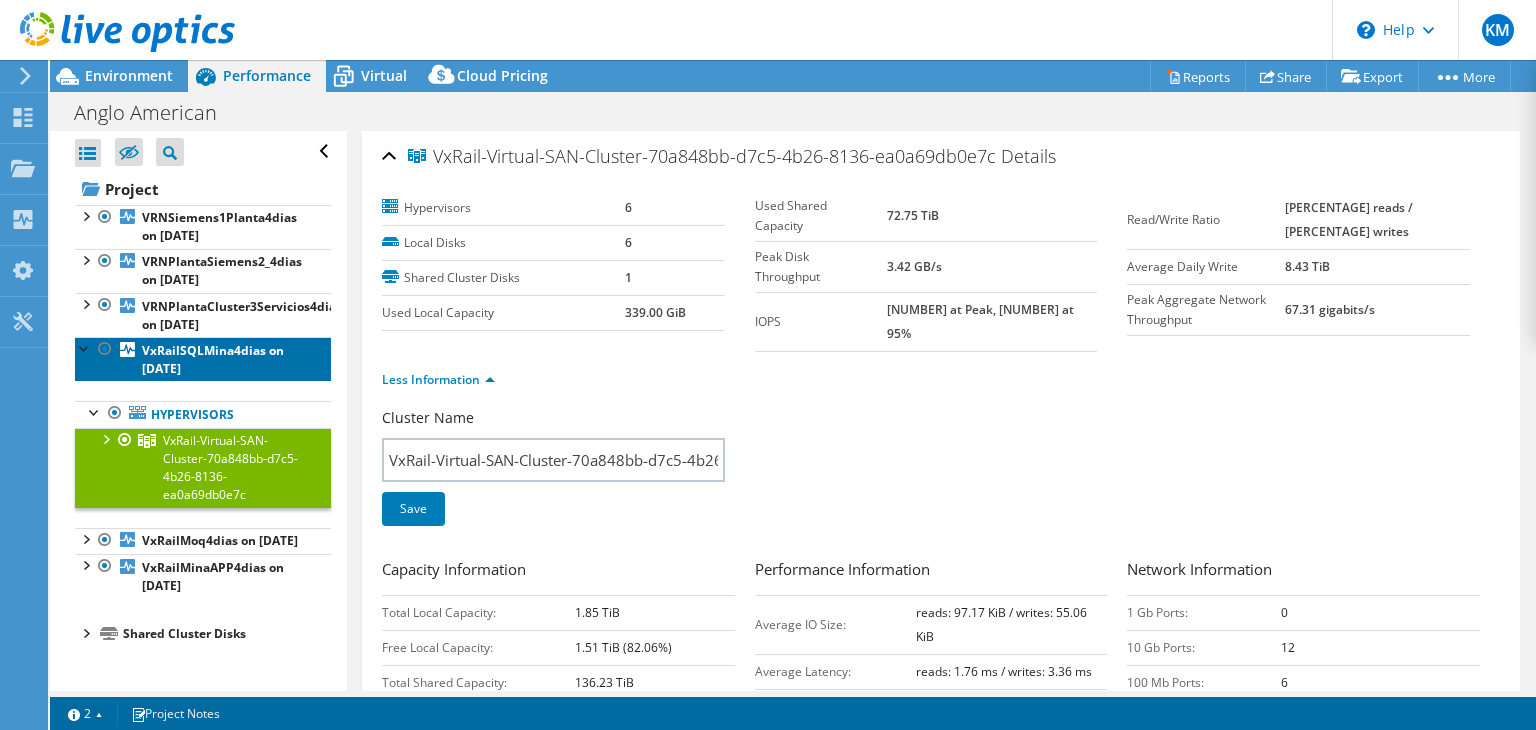 click on "[BRAND][BRAND][BRAND] on [DATE]" at bounding box center [219, 226] 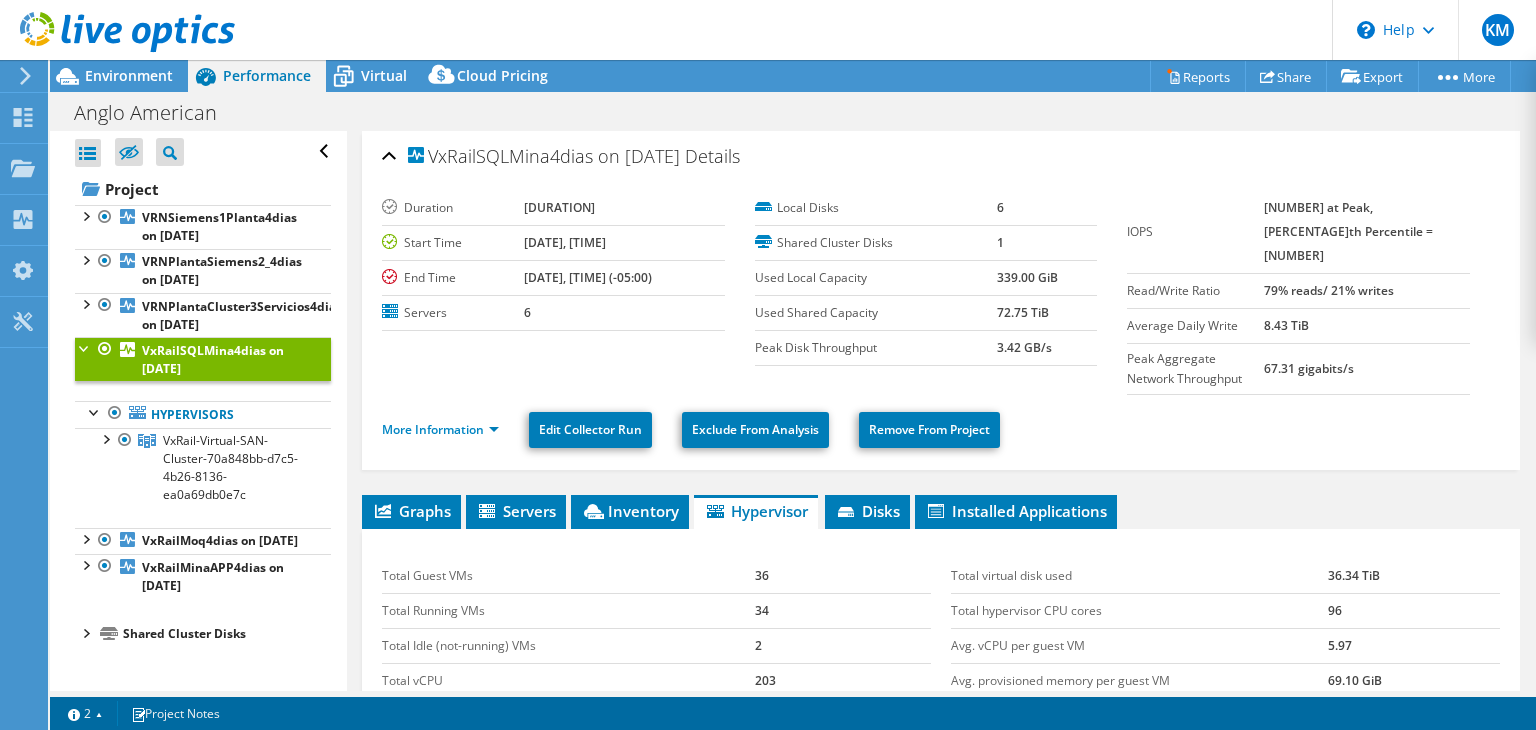 click at bounding box center [85, 347] 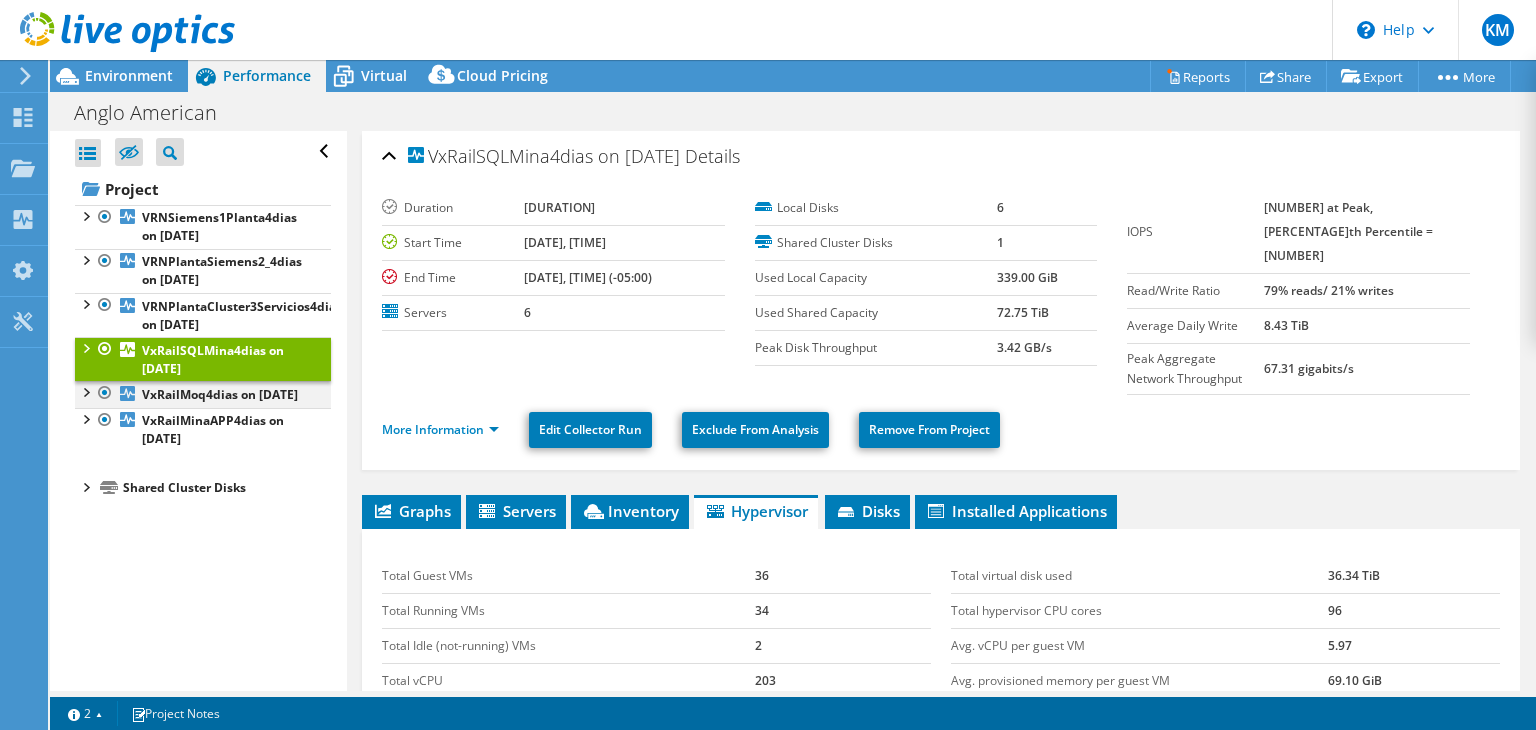 click at bounding box center (85, 215) 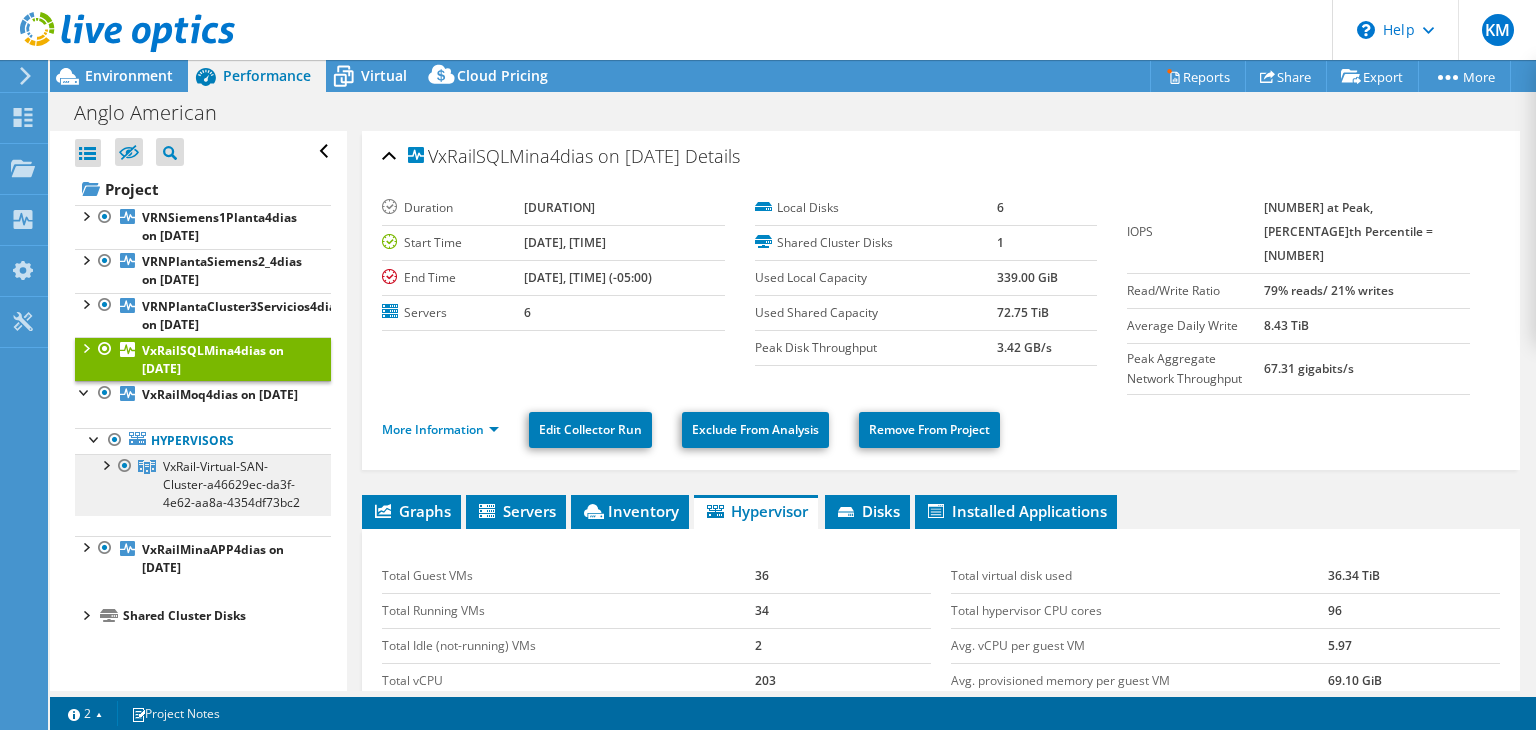 click on "VxRail-Virtual-SAN-Cluster-a46629ec-da3f-4e62-aa8a-4354df73bc2" at bounding box center (0, 0) 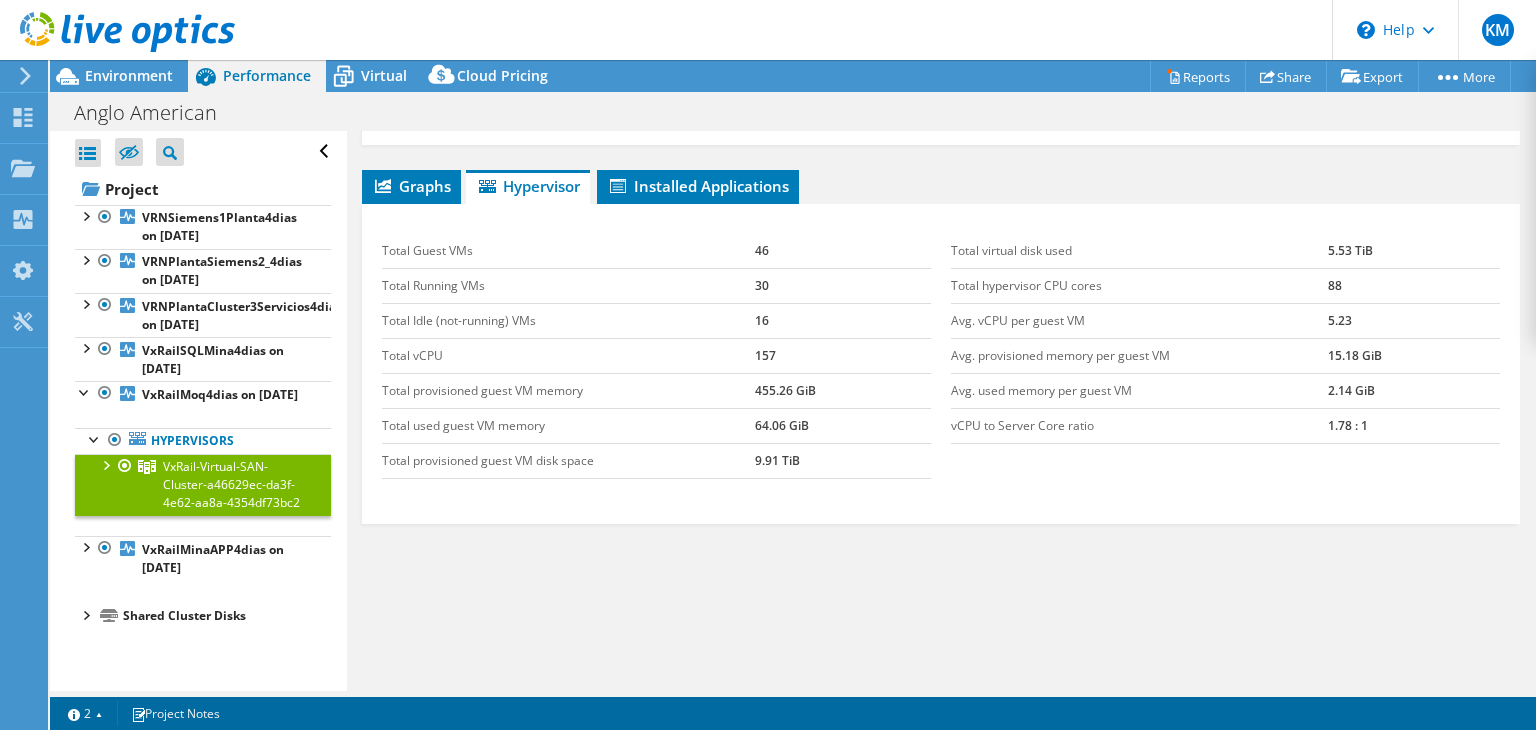 scroll, scrollTop: 250, scrollLeft: 0, axis: vertical 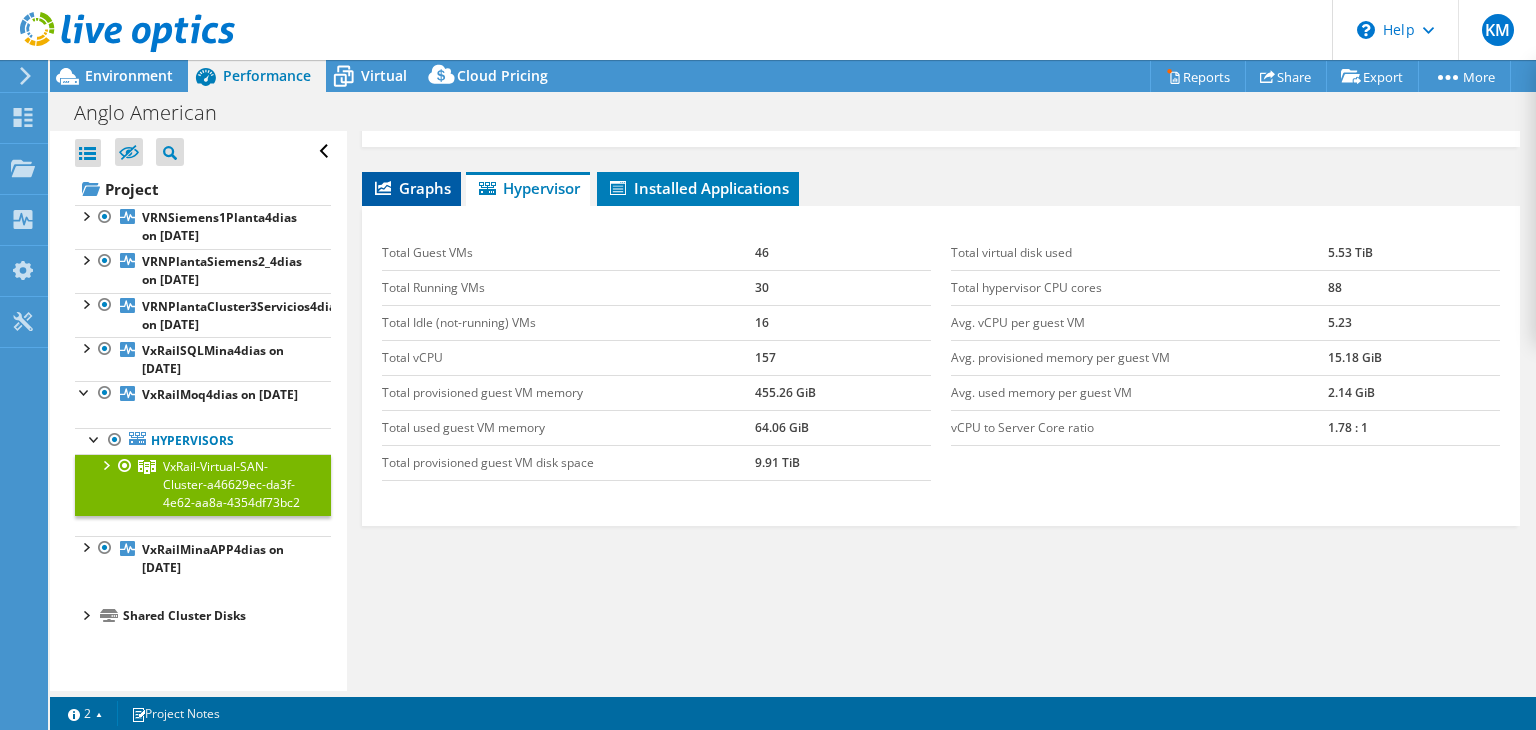 click on "Graphs" at bounding box center (411, 188) 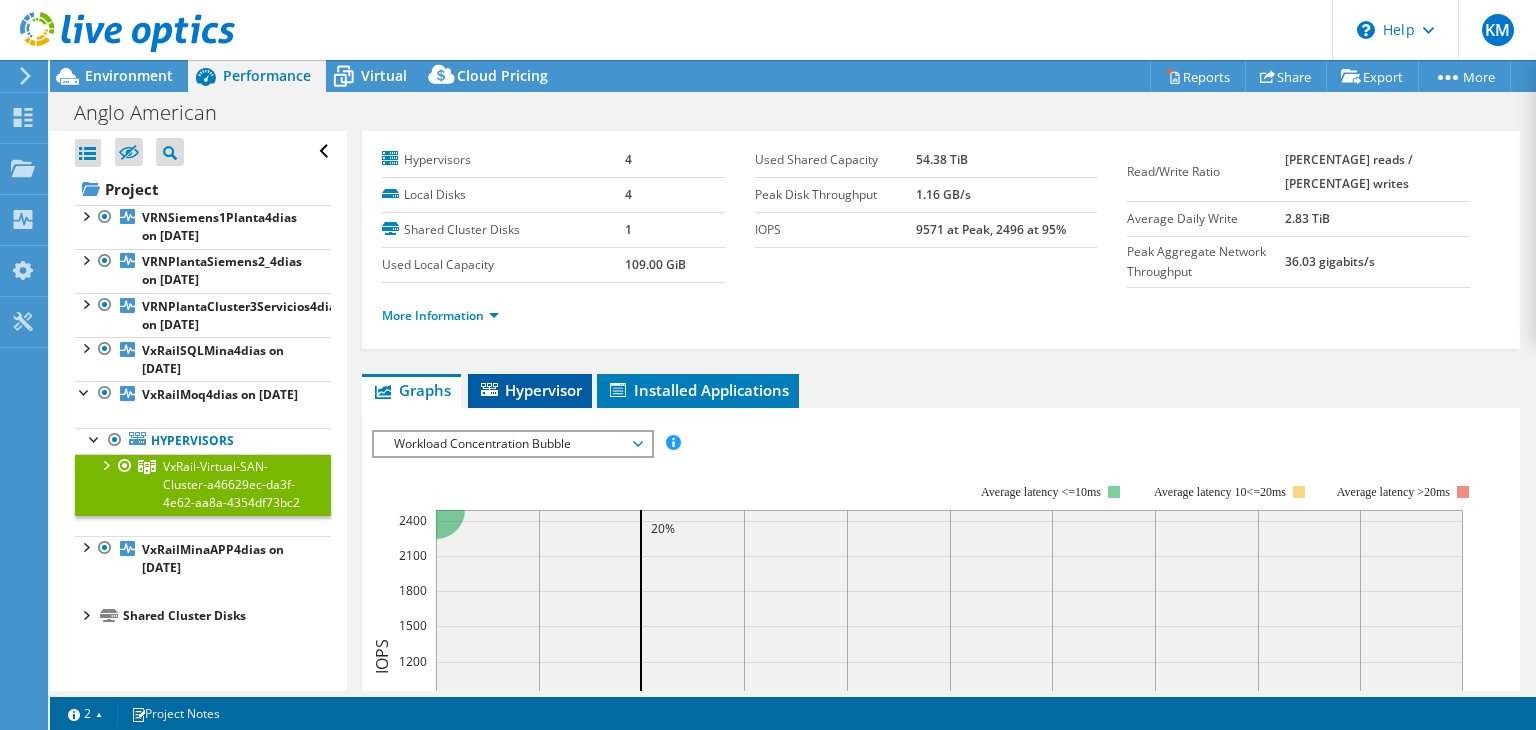 scroll, scrollTop: 30, scrollLeft: 0, axis: vertical 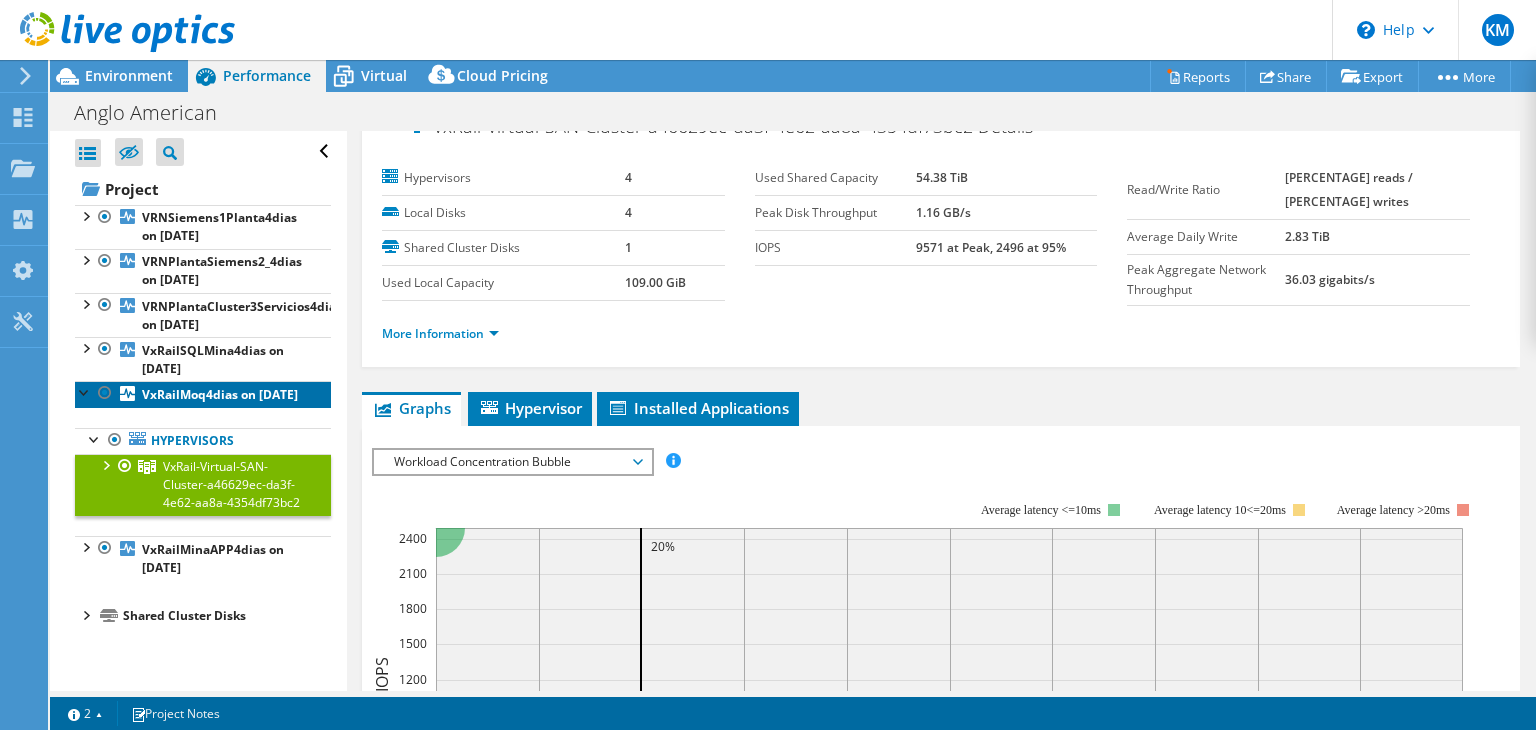 click on "[BRAND] on [DATE]" at bounding box center (219, 226) 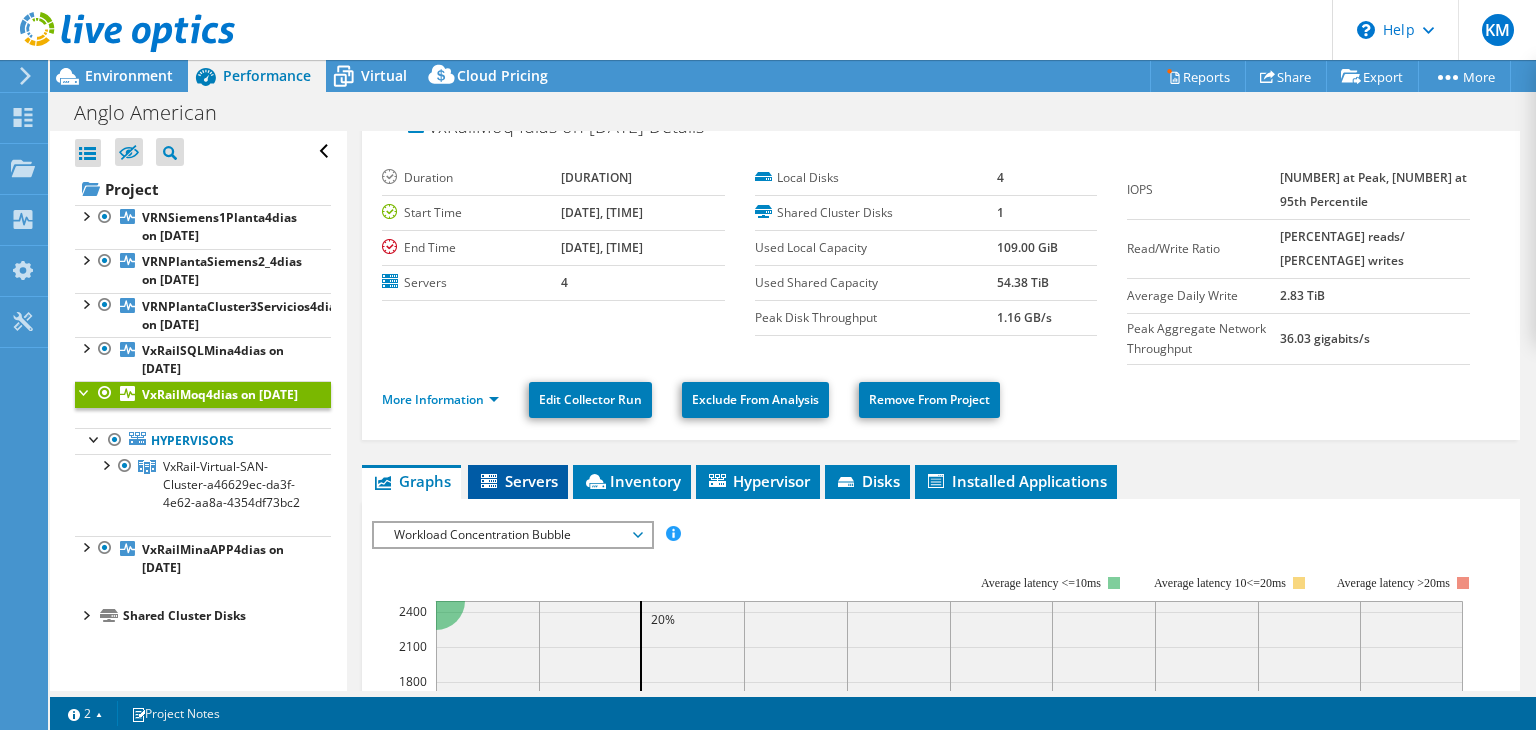 click on "Servers" at bounding box center (518, 481) 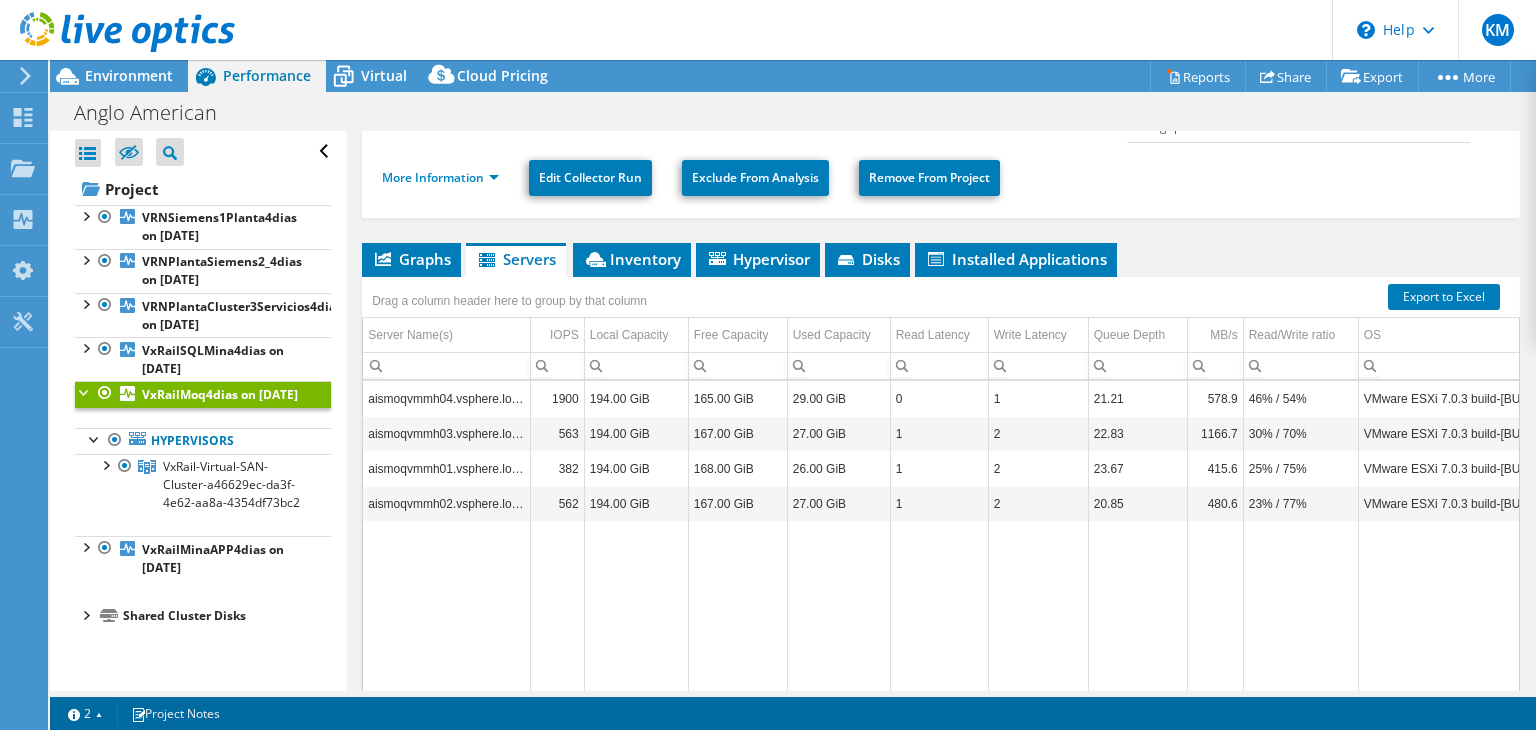 scroll, scrollTop: 252, scrollLeft: 0, axis: vertical 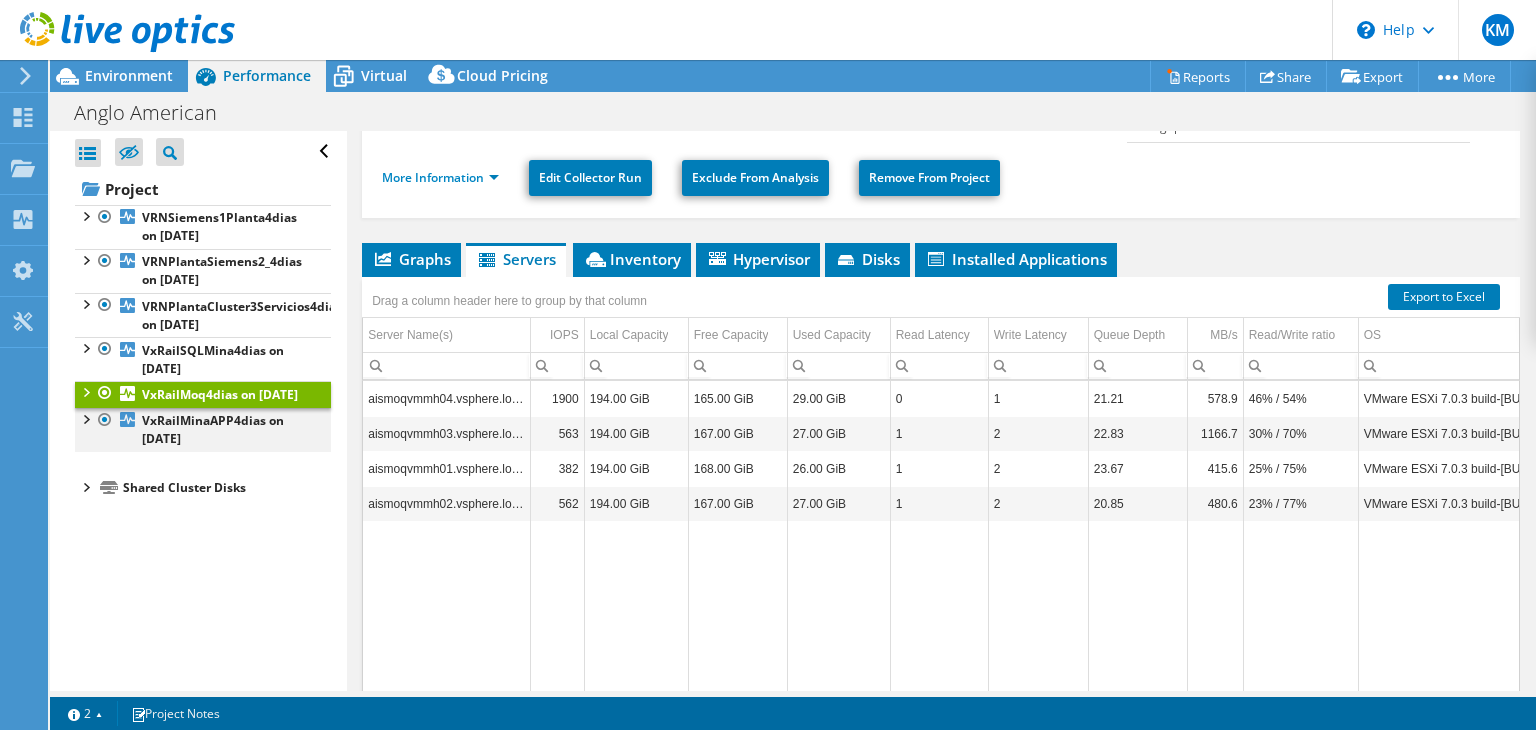 click at bounding box center (85, 215) 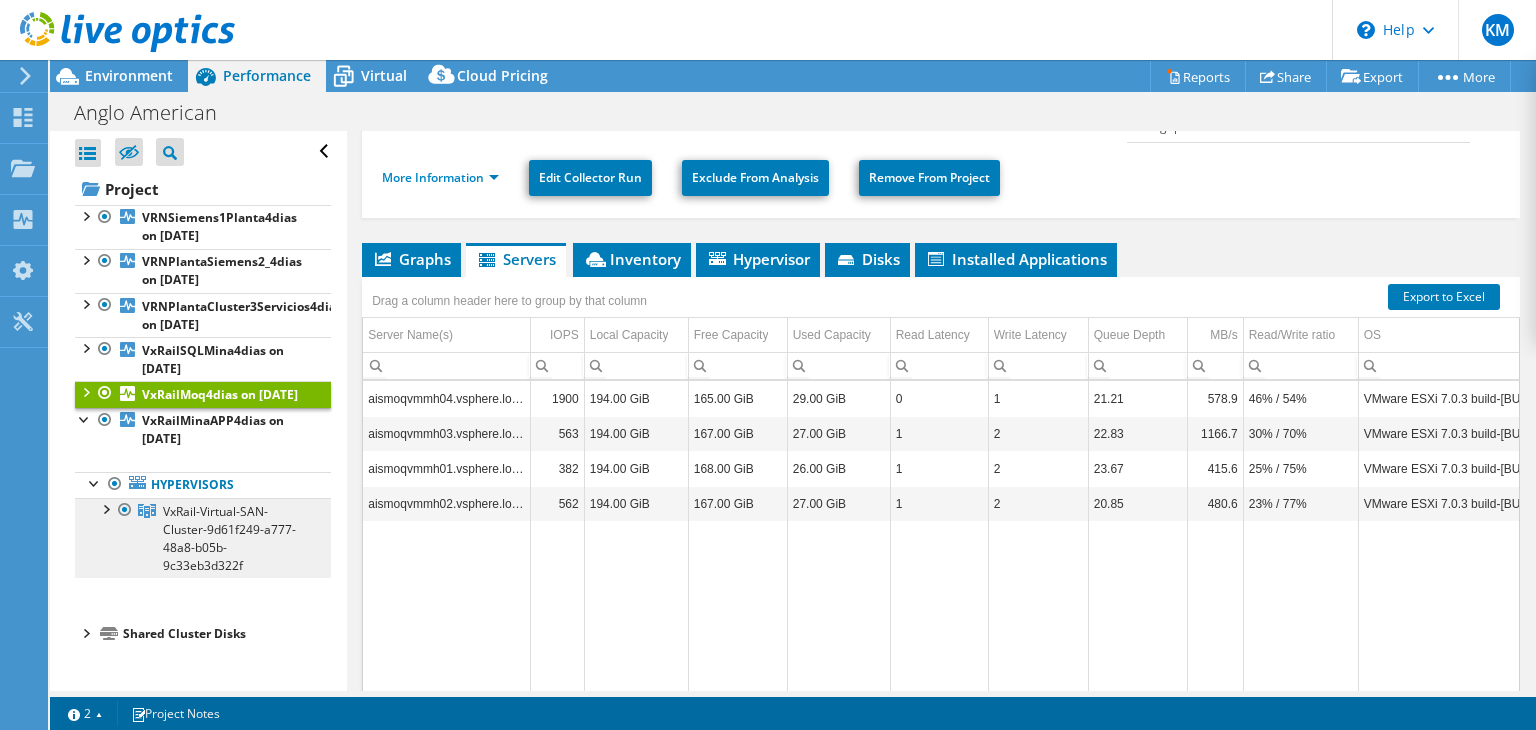 click on "VxRail-Virtual-SAN-Cluster-9d61f249-a777-48a8-b05b-9c33eb3d322f" at bounding box center [0, 0] 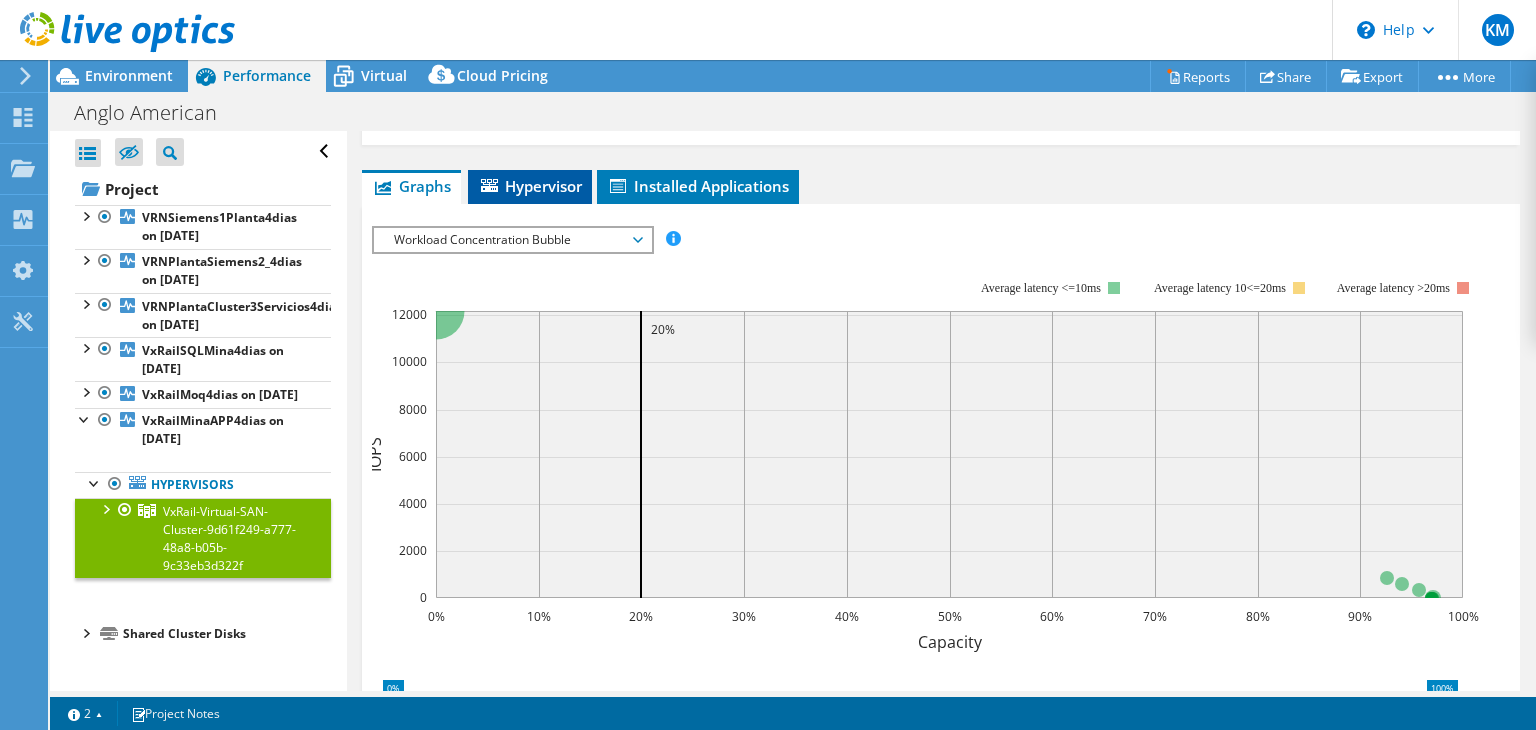 click on "Hypervisor" at bounding box center [507, 180] 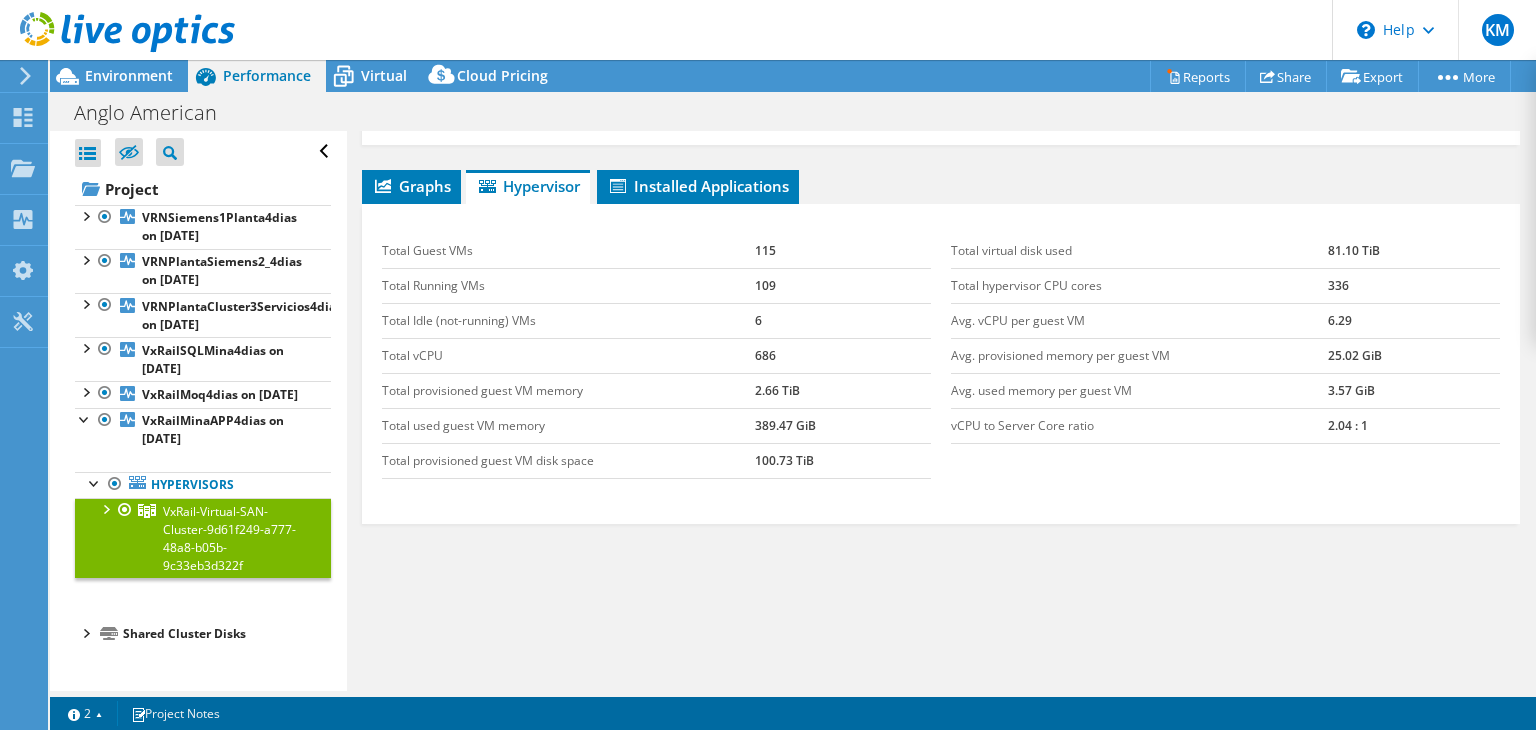 click on "Graphs
Servers
Inventory
Hypervisor
Disks
Cluster Disks
Installed Applications IOPS All" at bounding box center (941, 420) 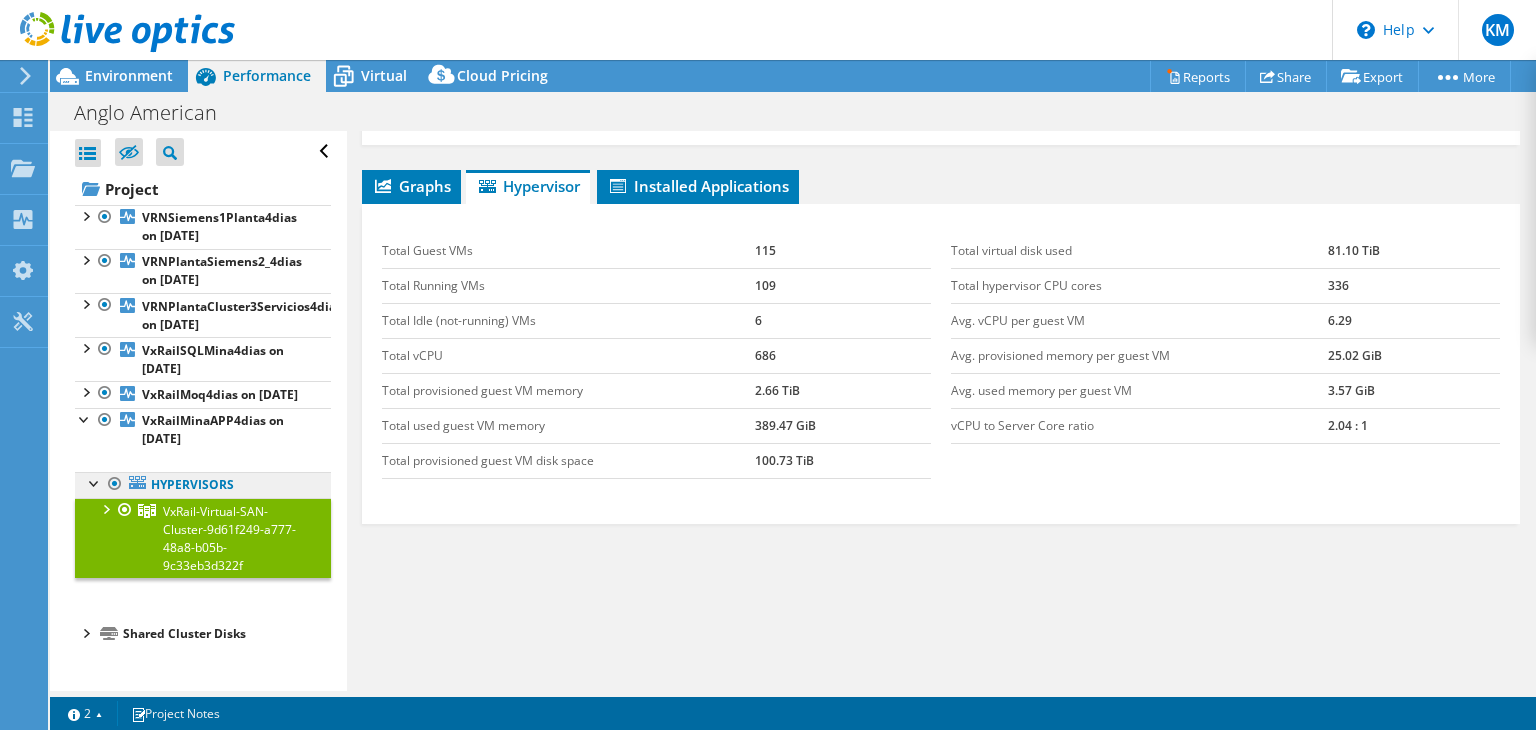 click on "Hypervisors" at bounding box center [0, 0] 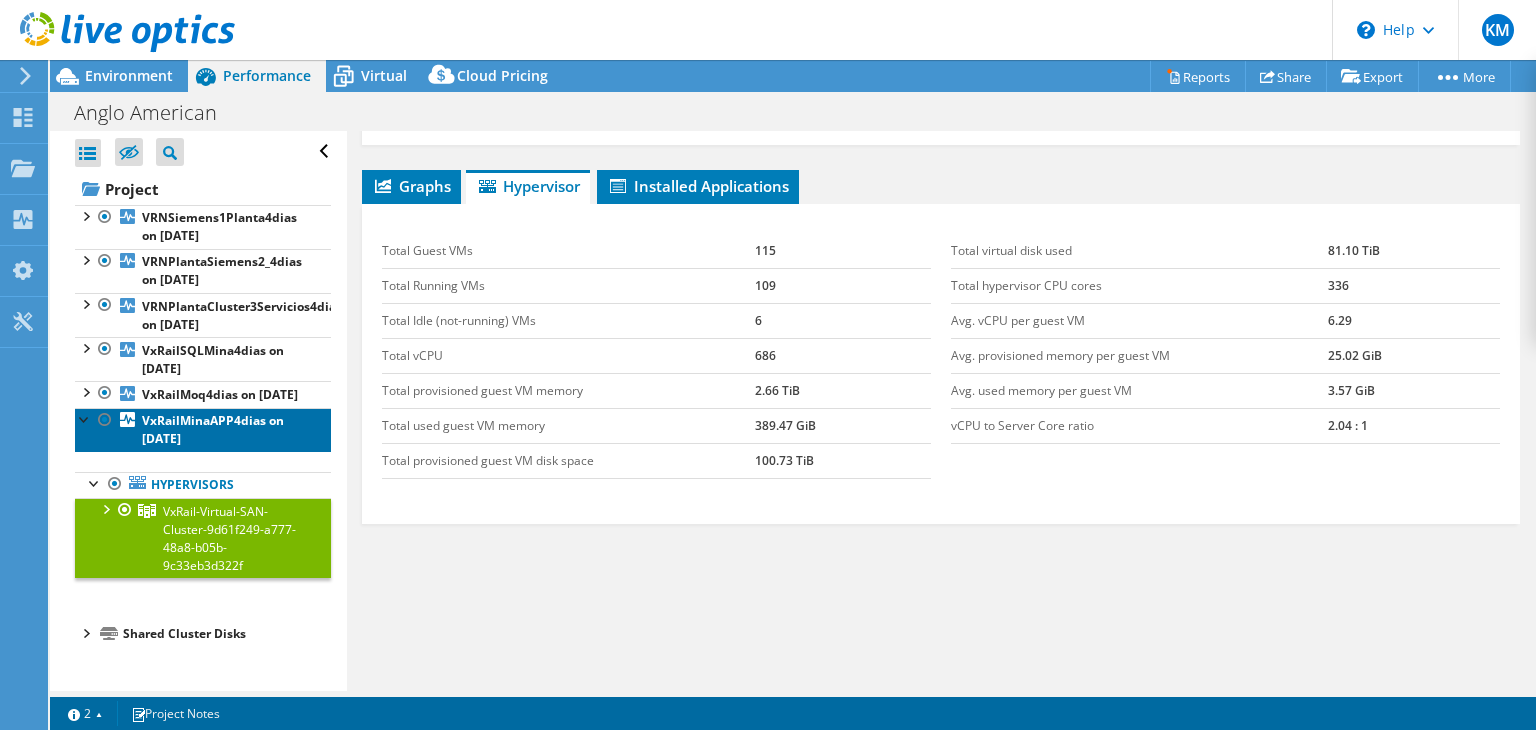 click on "[BRAND][BRAND][BRAND] on [DATE]" at bounding box center (219, 226) 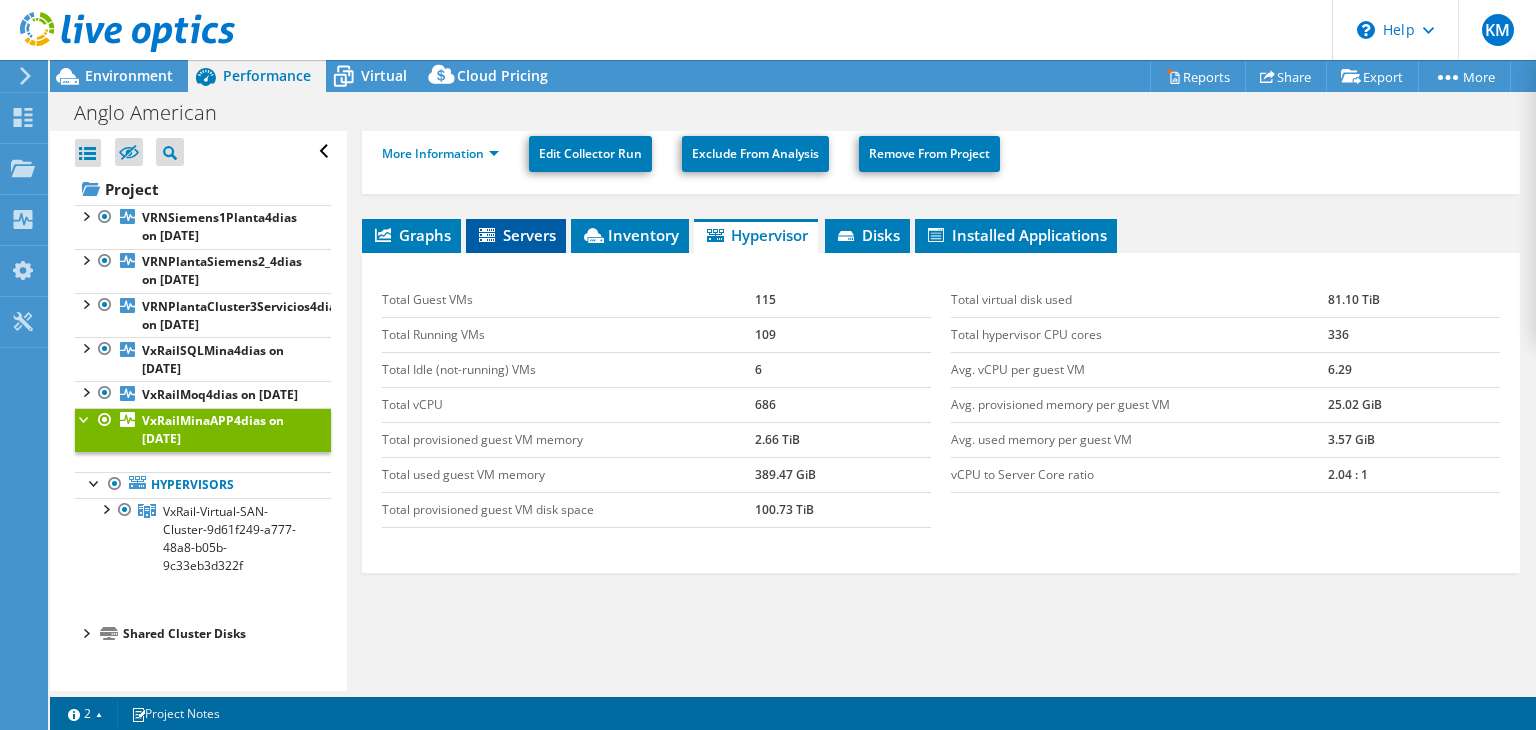 click on "Servers" at bounding box center [516, 236] 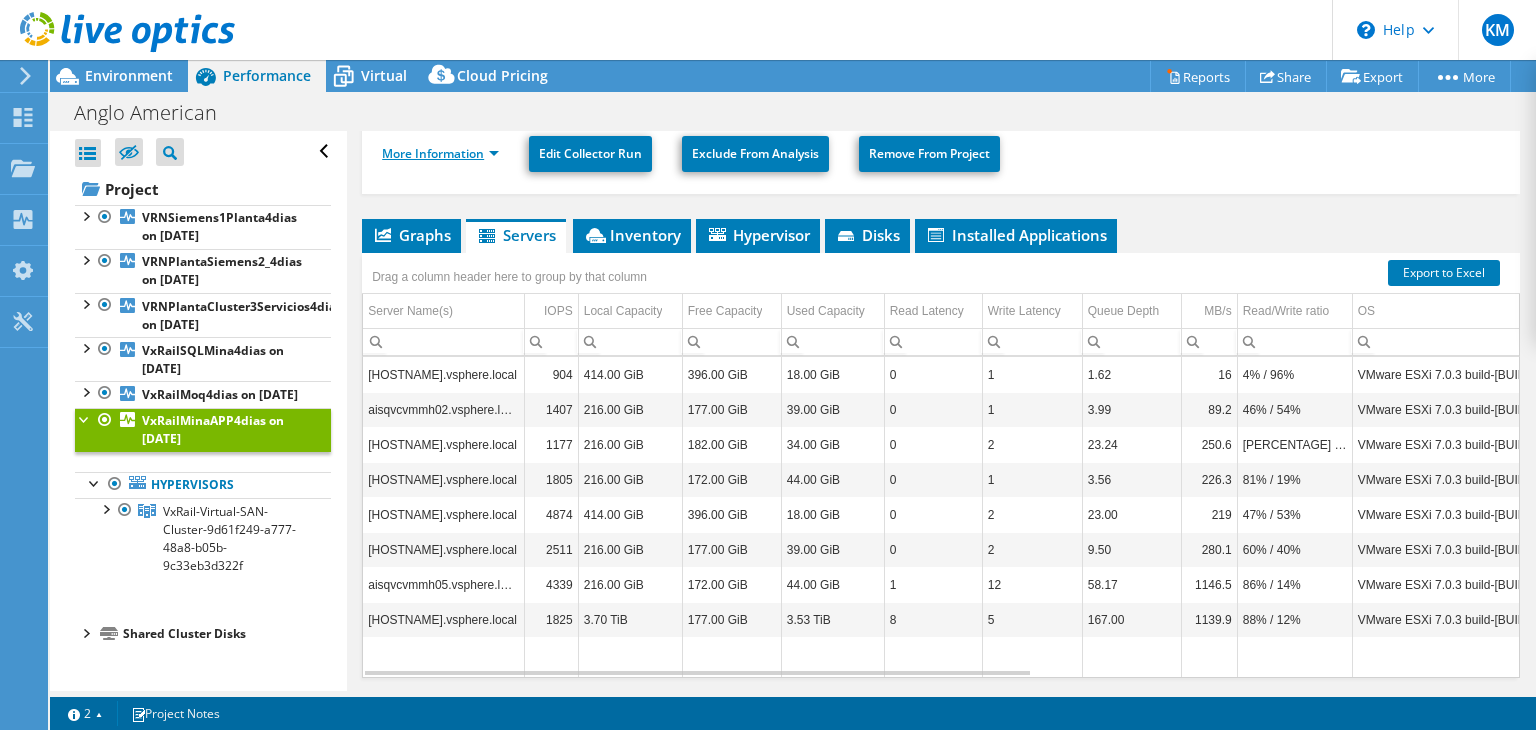 click on "More Information" at bounding box center (440, 153) 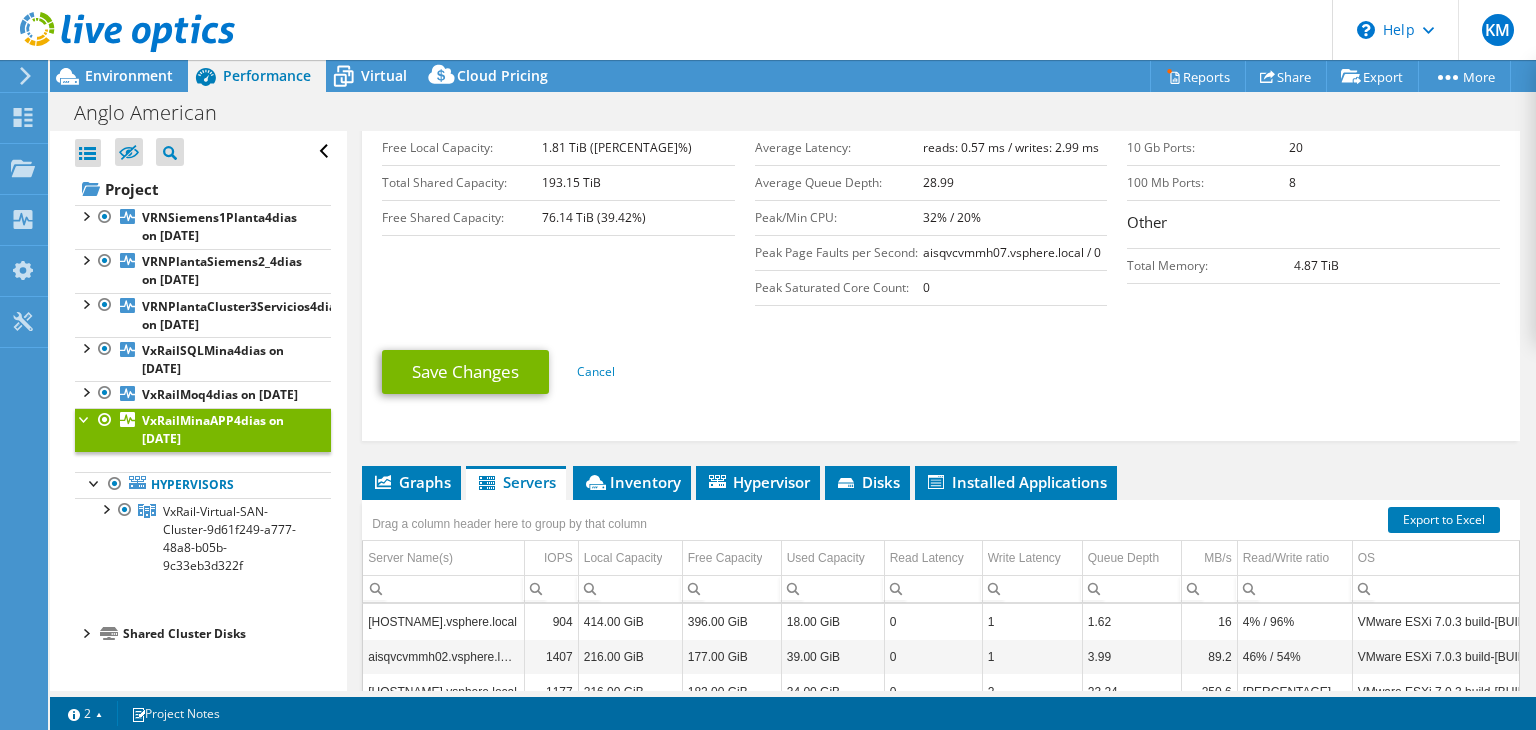 scroll, scrollTop: 472, scrollLeft: 0, axis: vertical 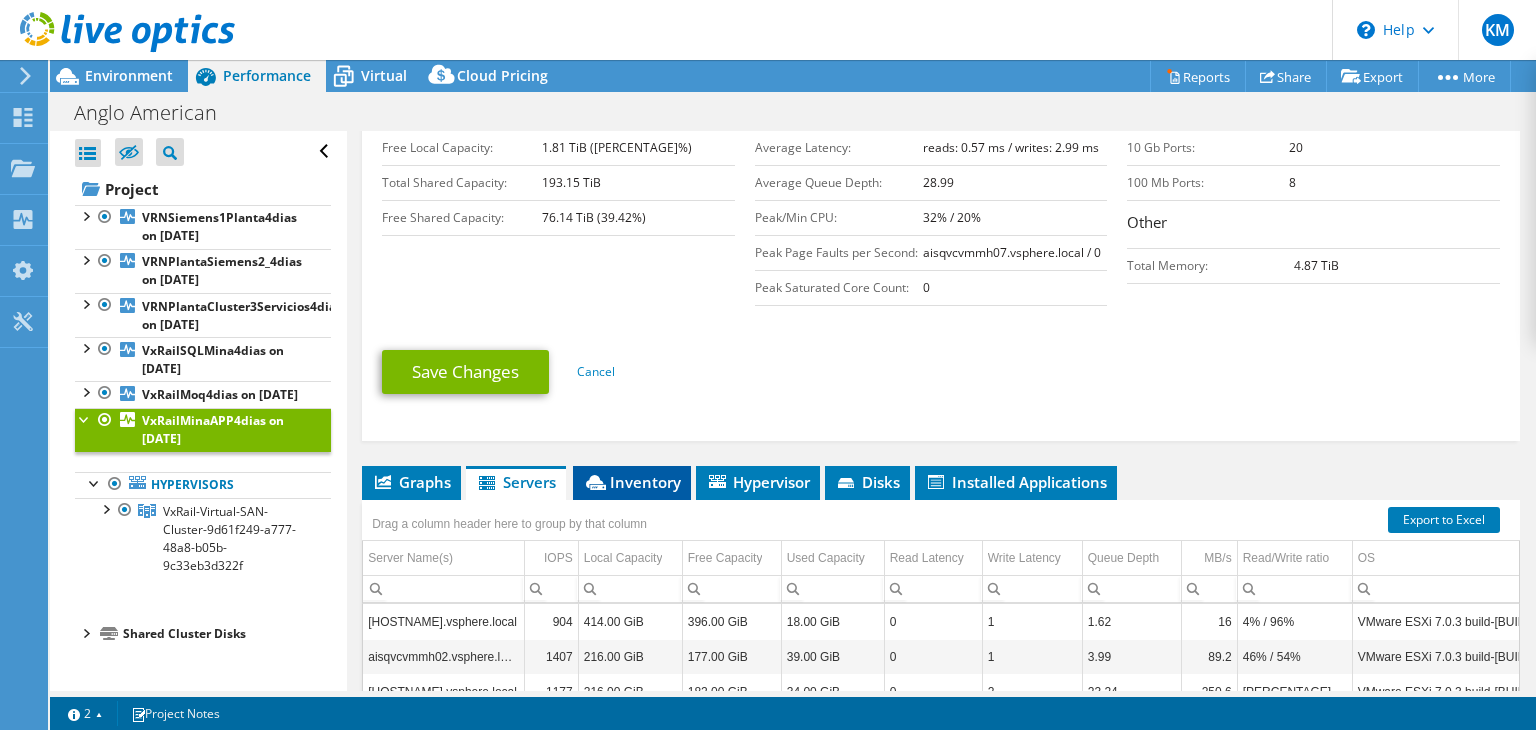 click on "Inventory" at bounding box center (632, 483) 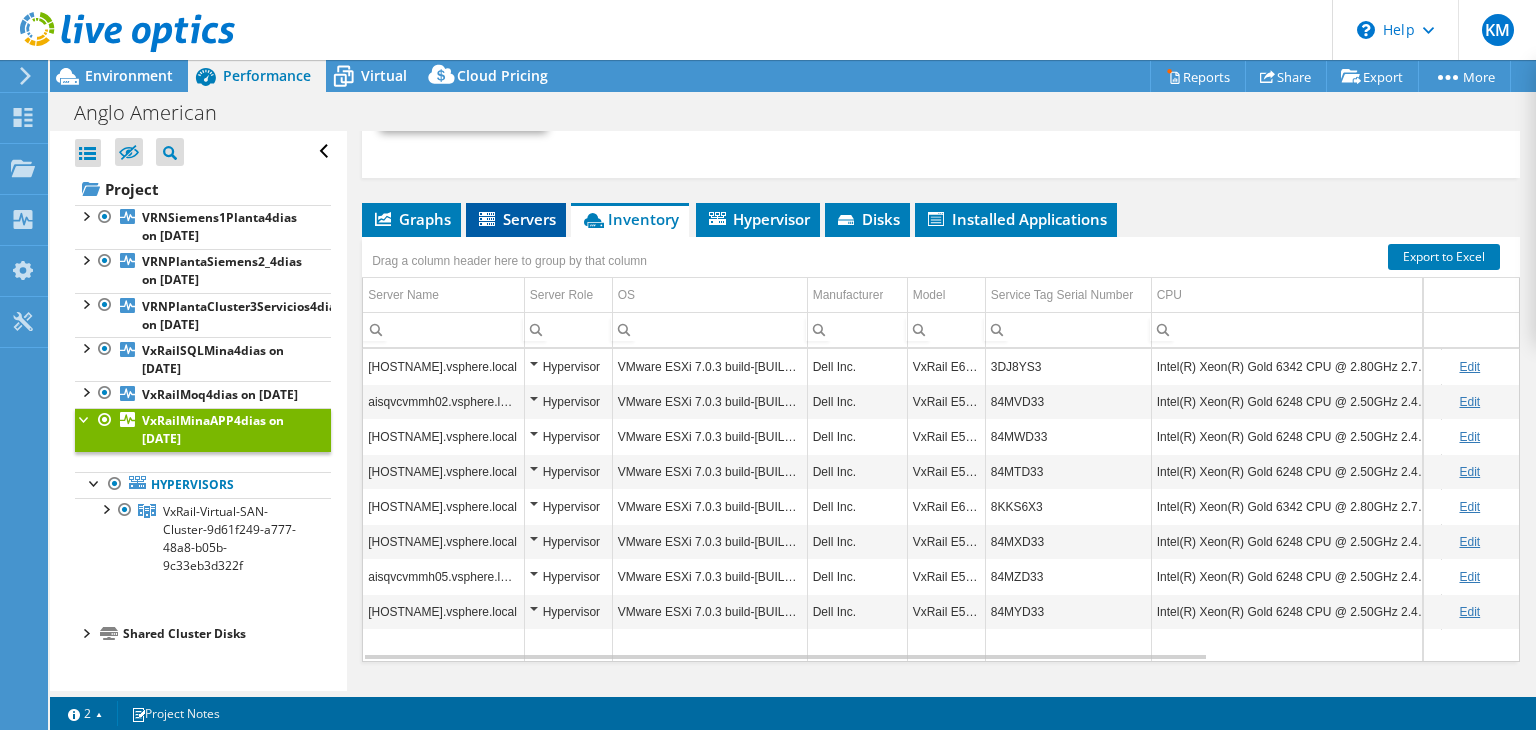 scroll, scrollTop: 735, scrollLeft: 0, axis: vertical 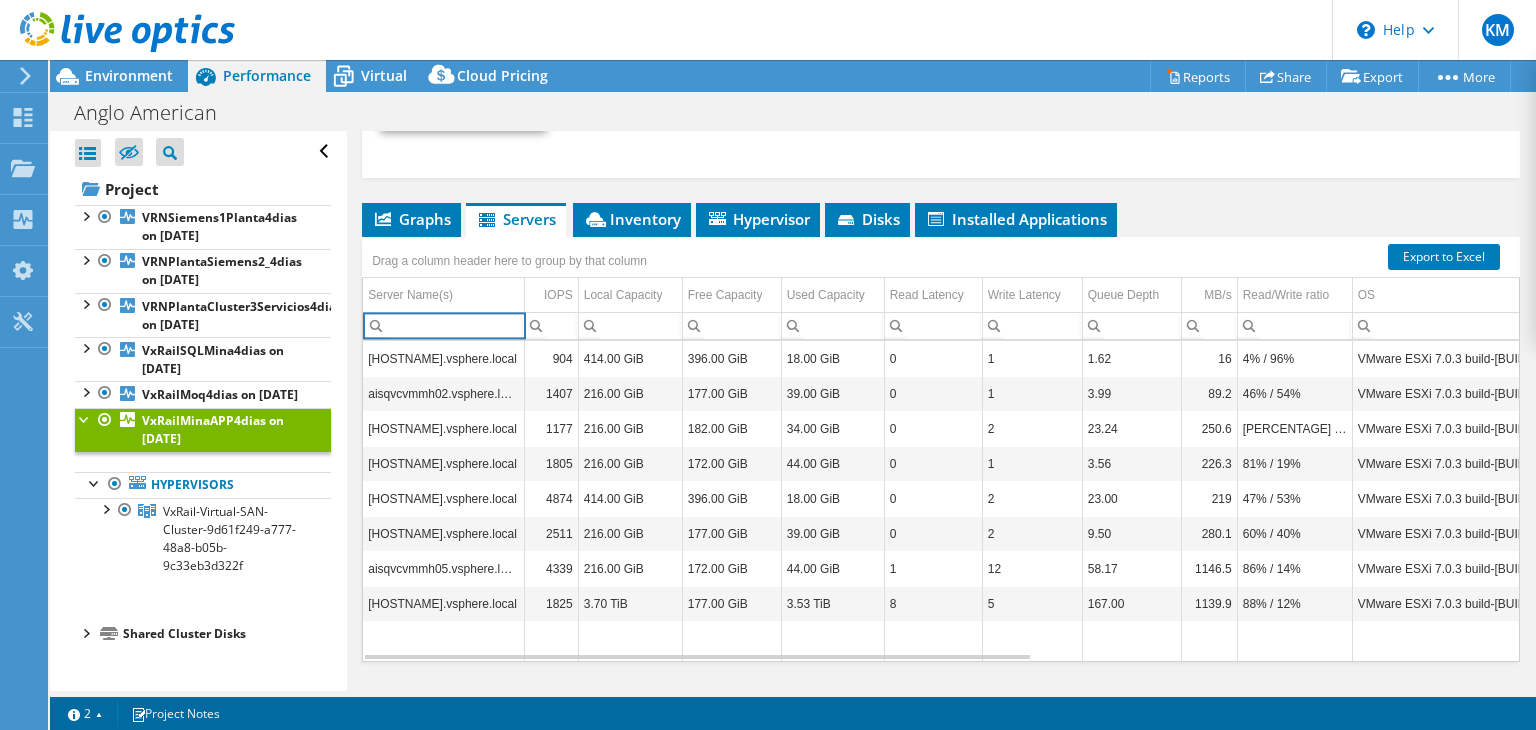 click at bounding box center (443, 326) 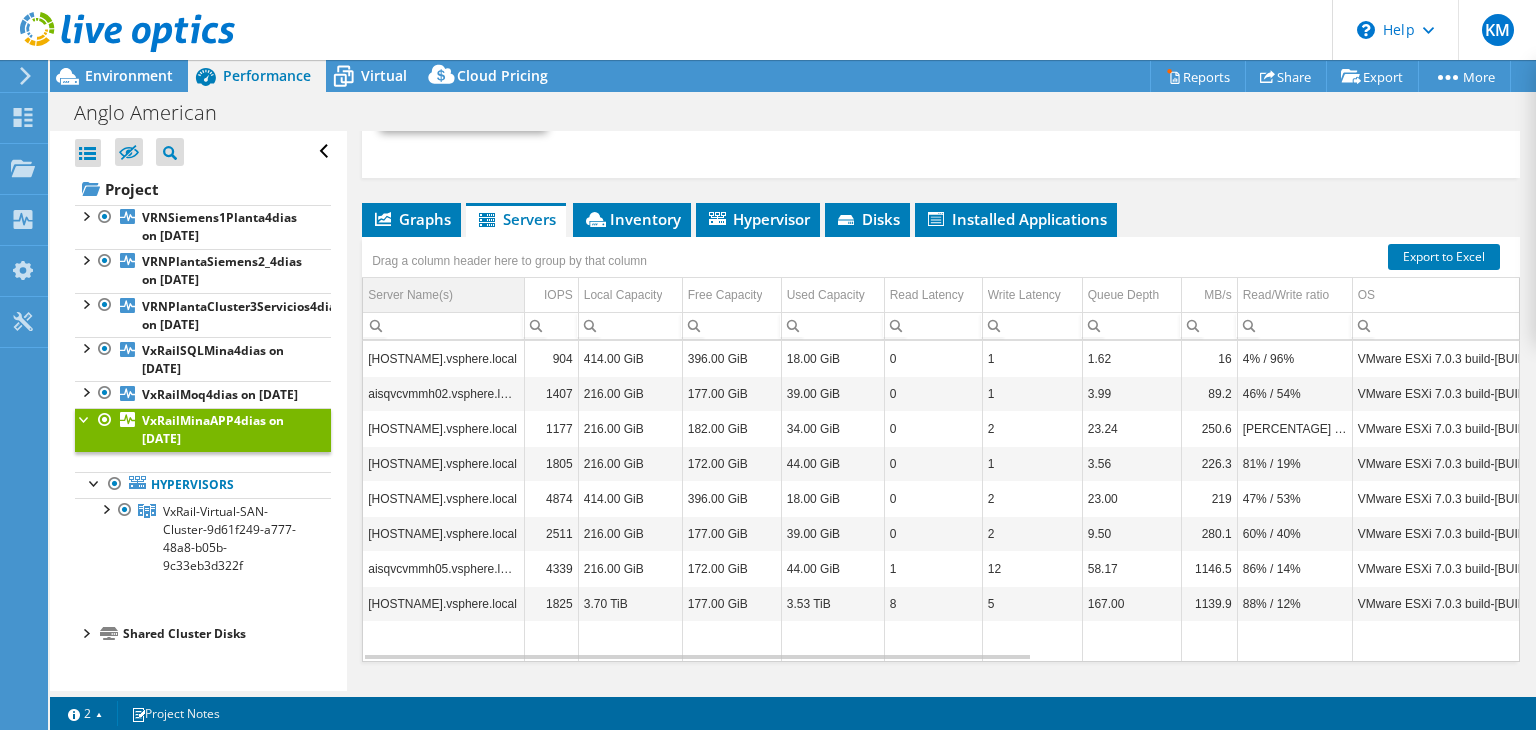 click on "Server Name(s)" at bounding box center [410, 295] 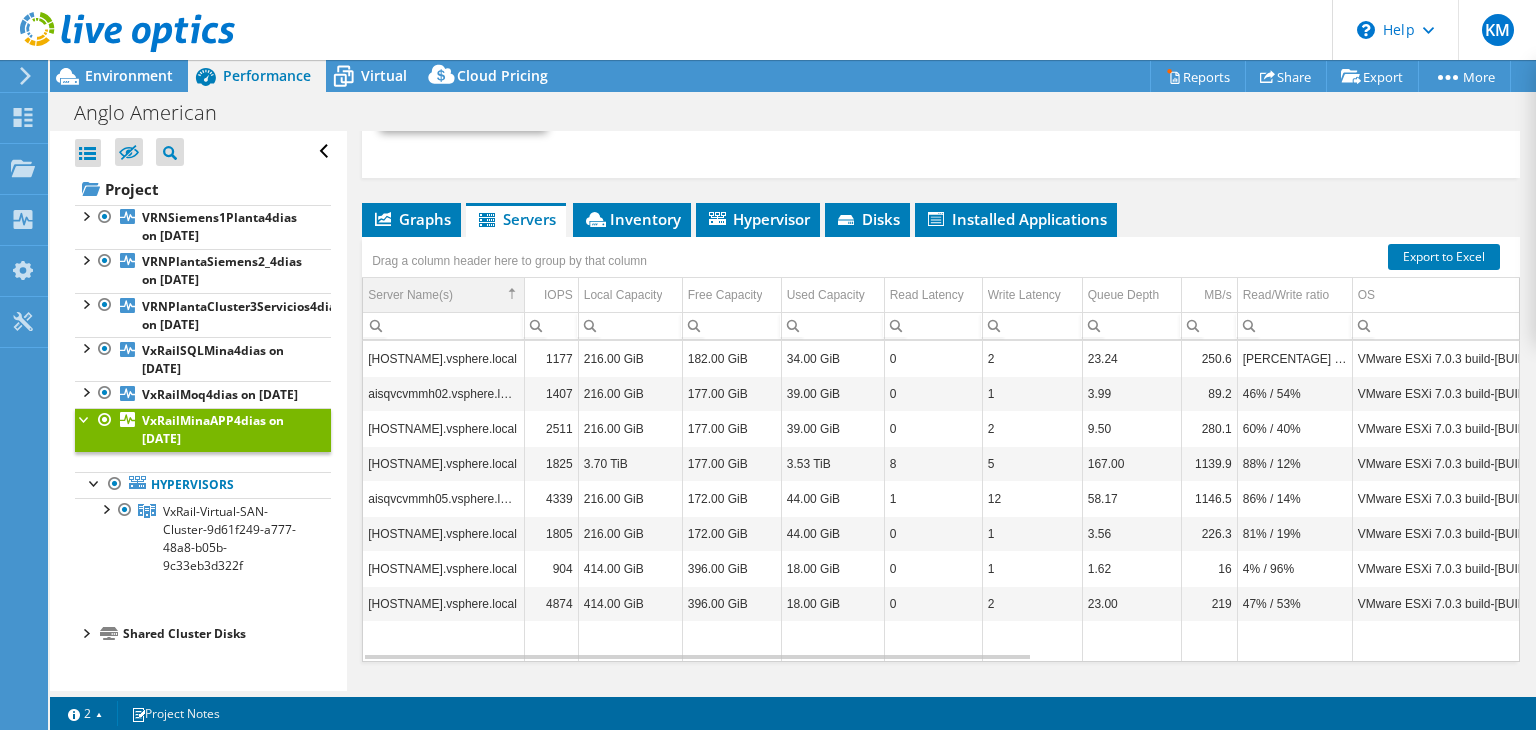 click on "Server Name(s)" at bounding box center [410, 295] 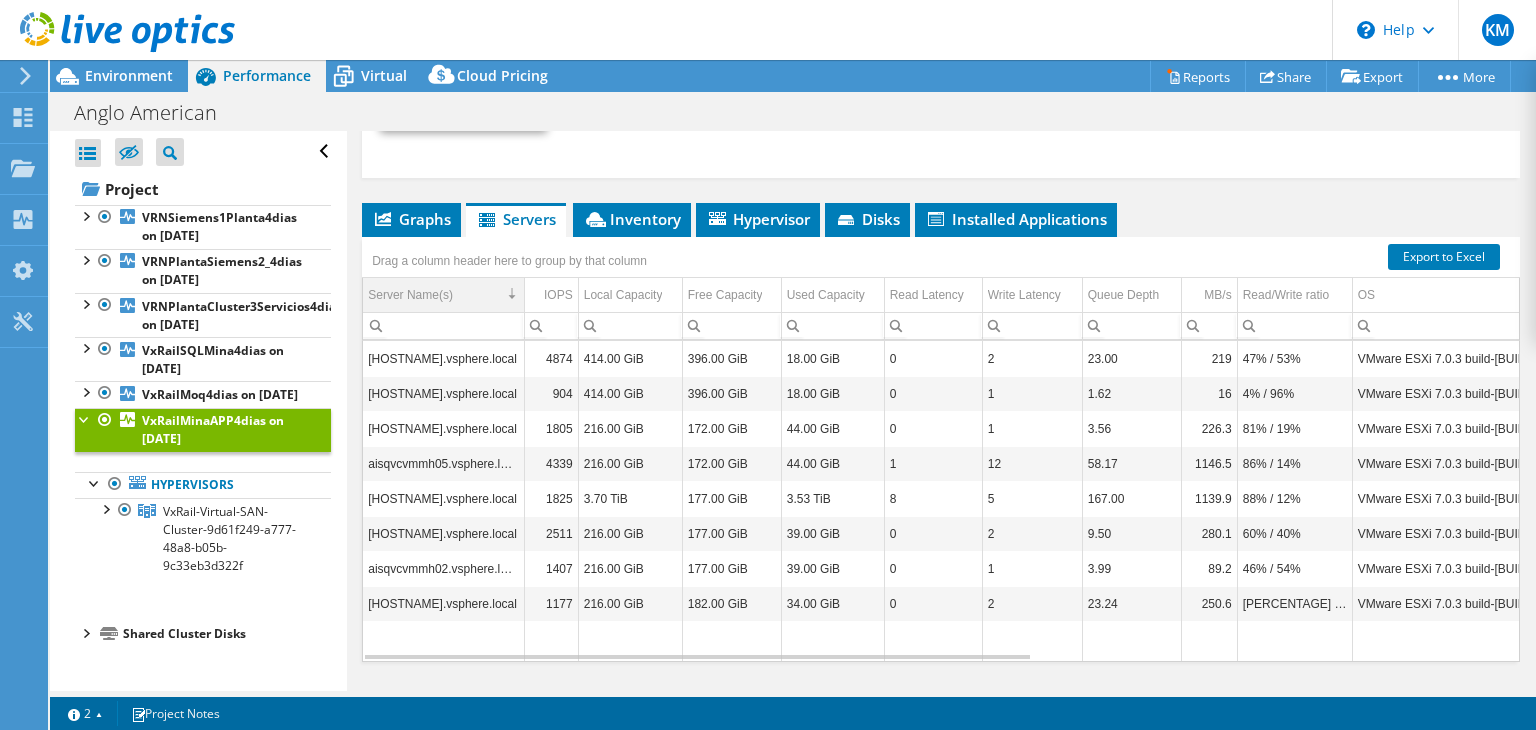 click on "Server Name(s)" at bounding box center [410, 295] 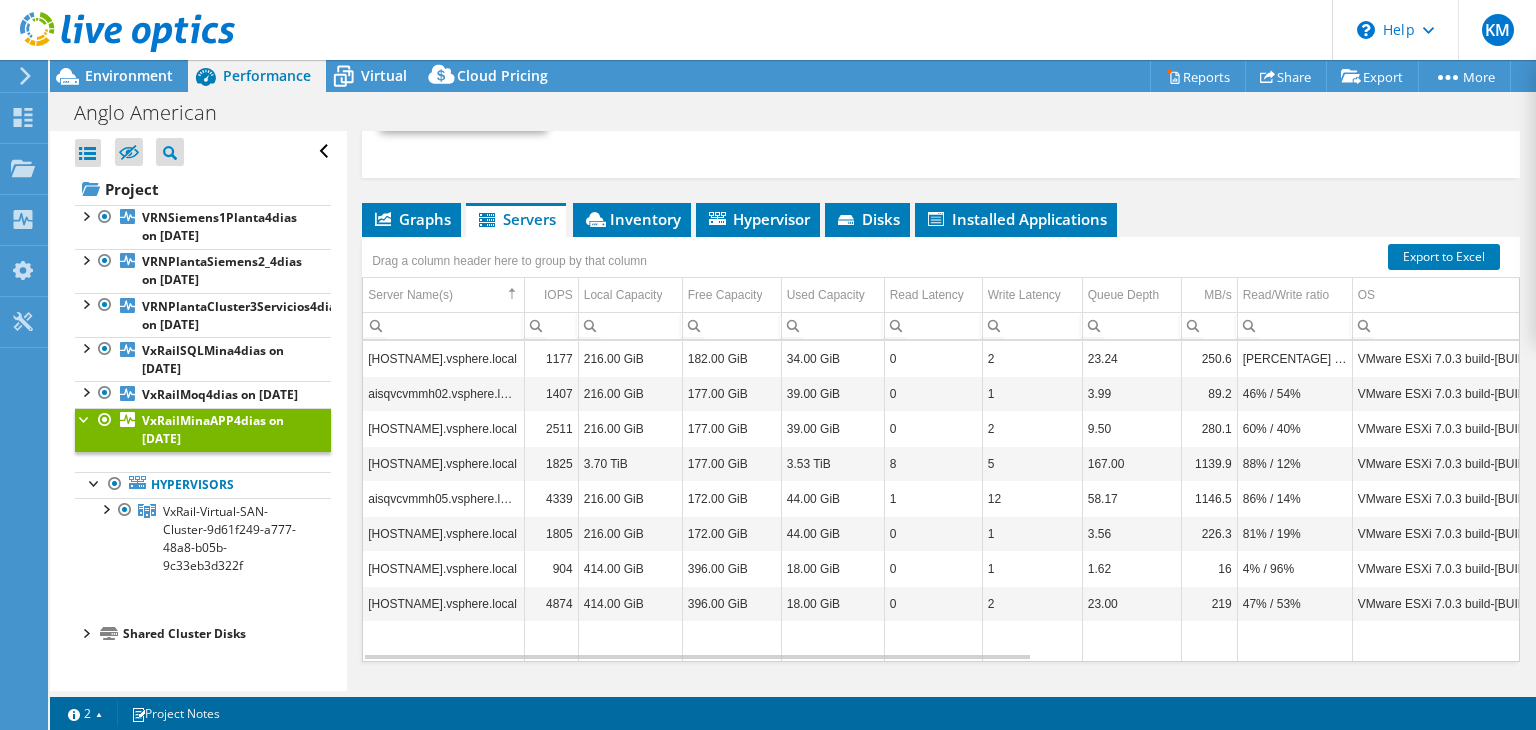 click on "Save Changes
Cancel" at bounding box center (941, 106) 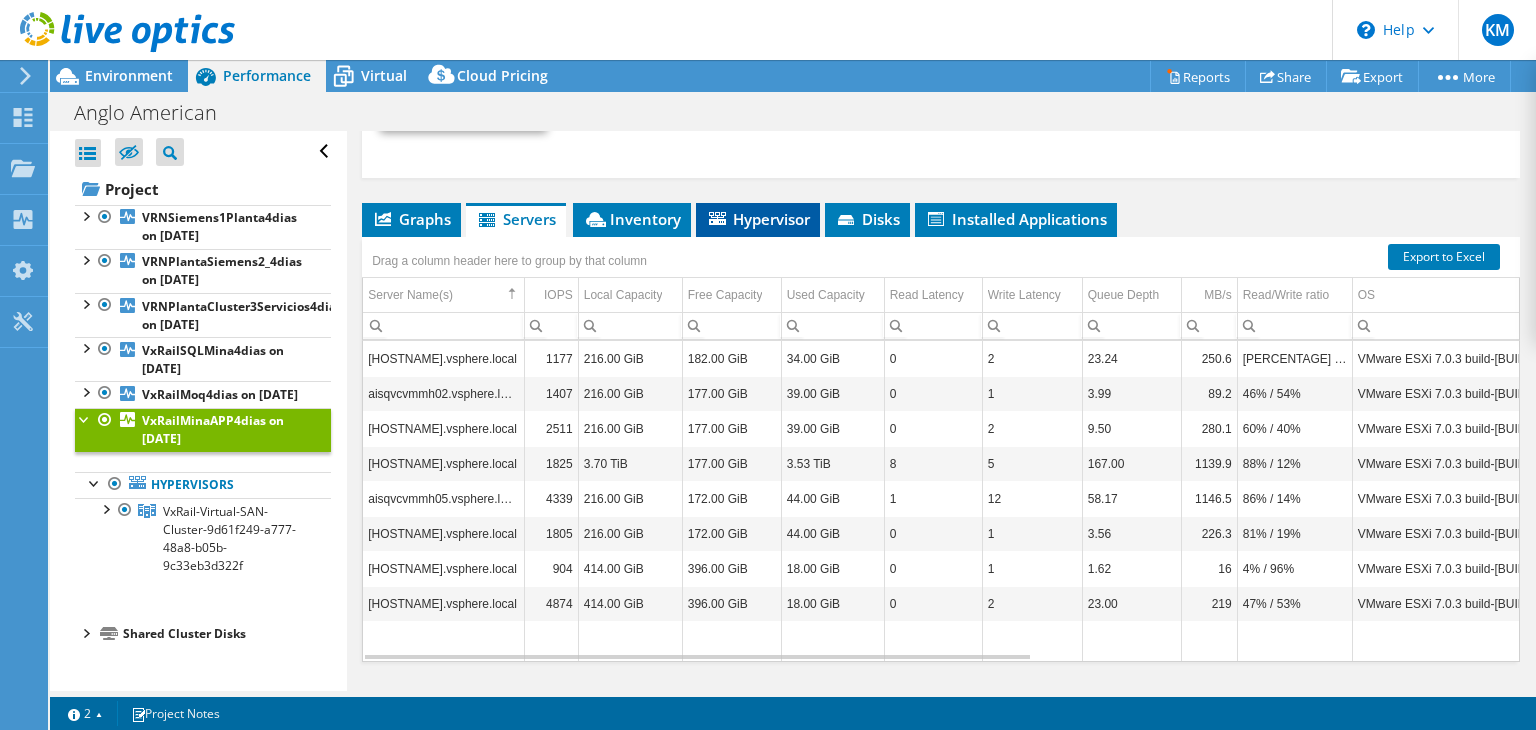click on "Hypervisor" at bounding box center (516, 219) 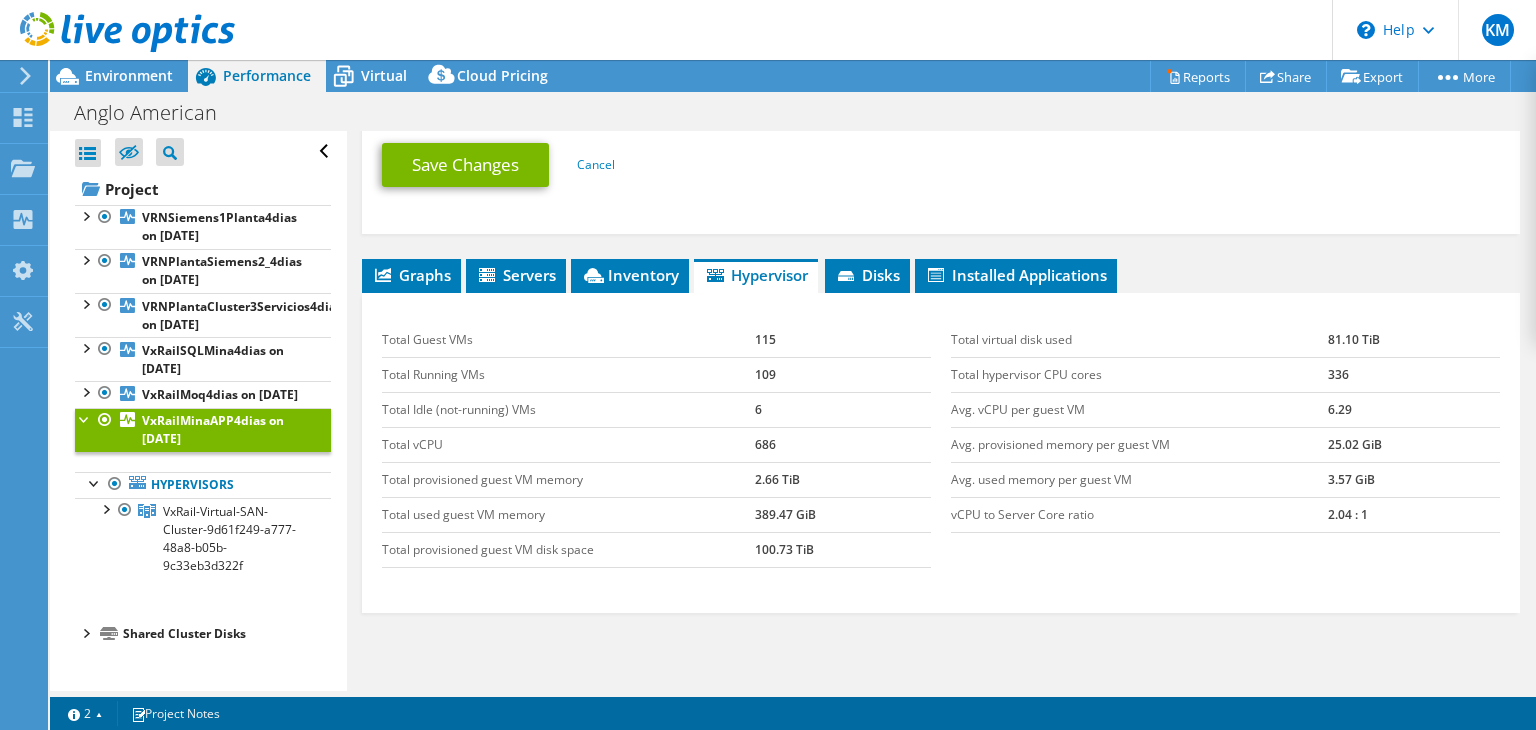 scroll, scrollTop: 678, scrollLeft: 0, axis: vertical 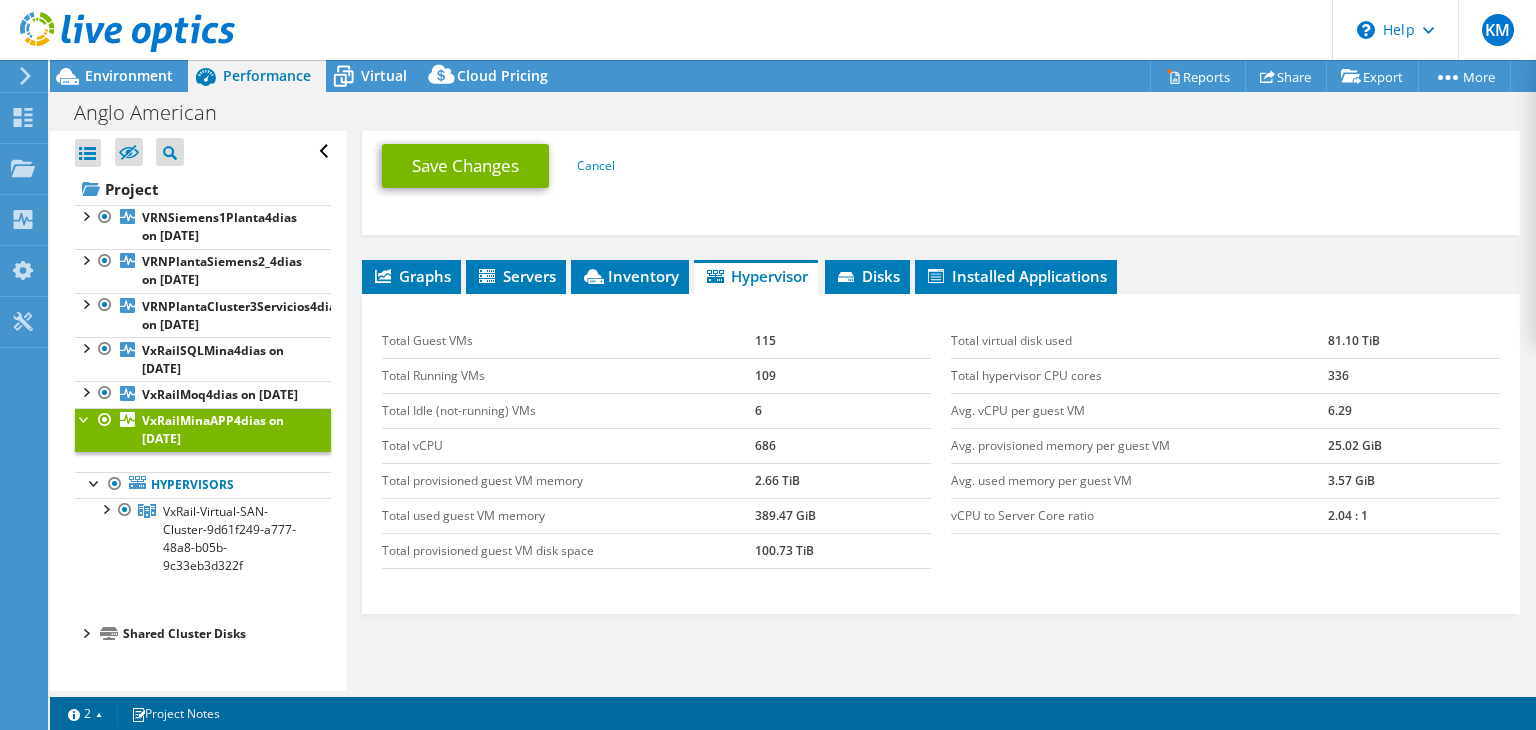 click on "[NUMBER]" at bounding box center [843, 341] 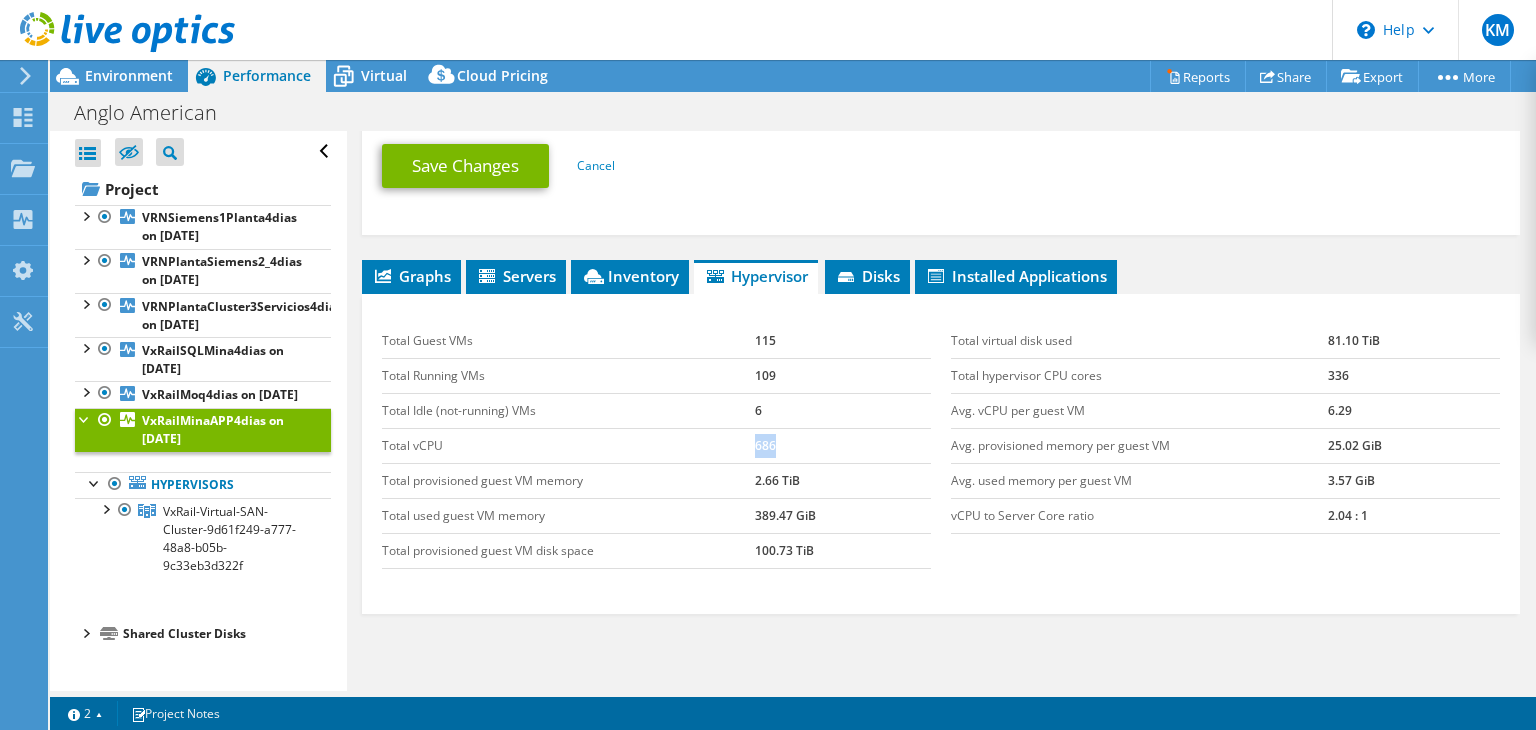 click on "[NUMBER]" at bounding box center [843, 341] 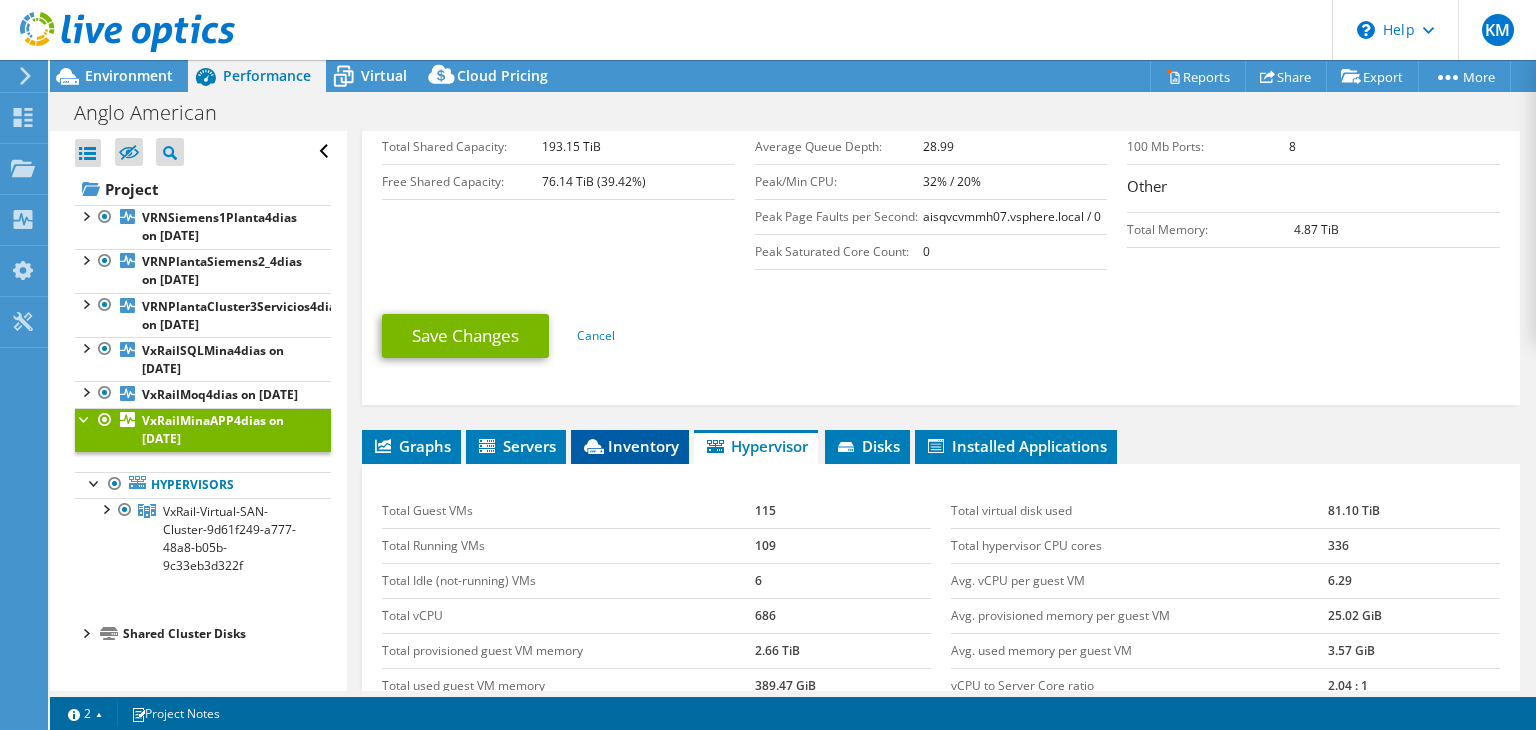 scroll, scrollTop: 507, scrollLeft: 0, axis: vertical 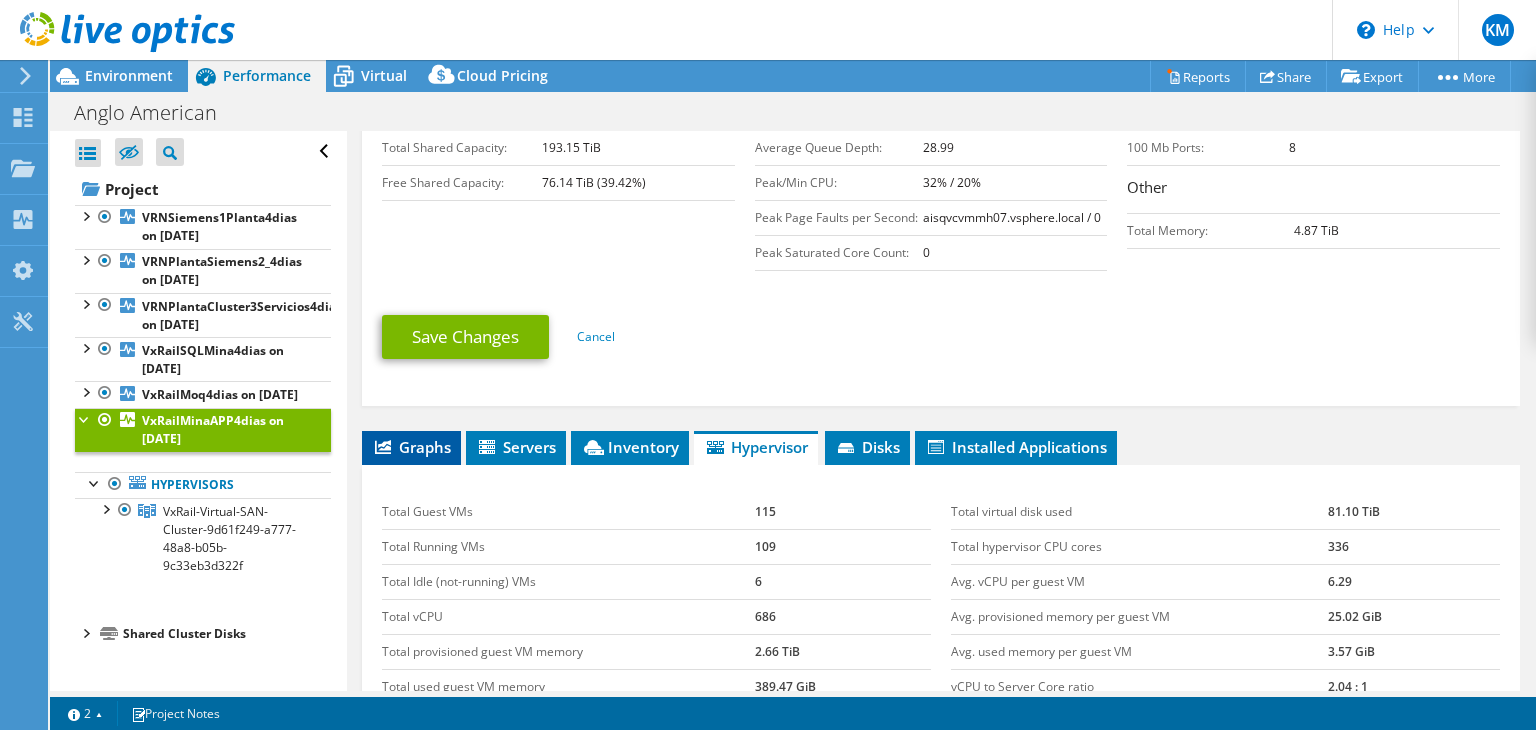 click on "Graphs" at bounding box center [411, 447] 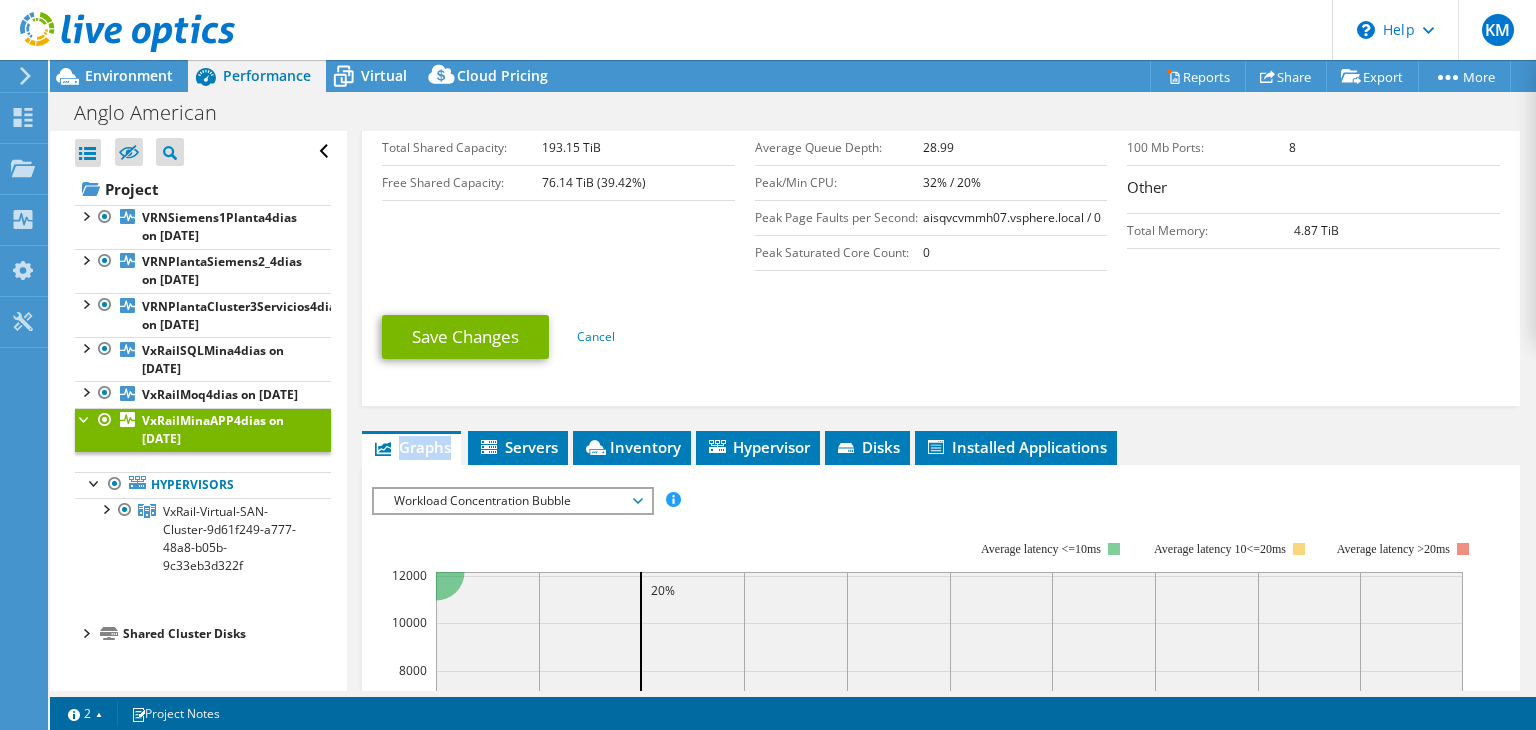 click on "Graphs" at bounding box center (411, 447) 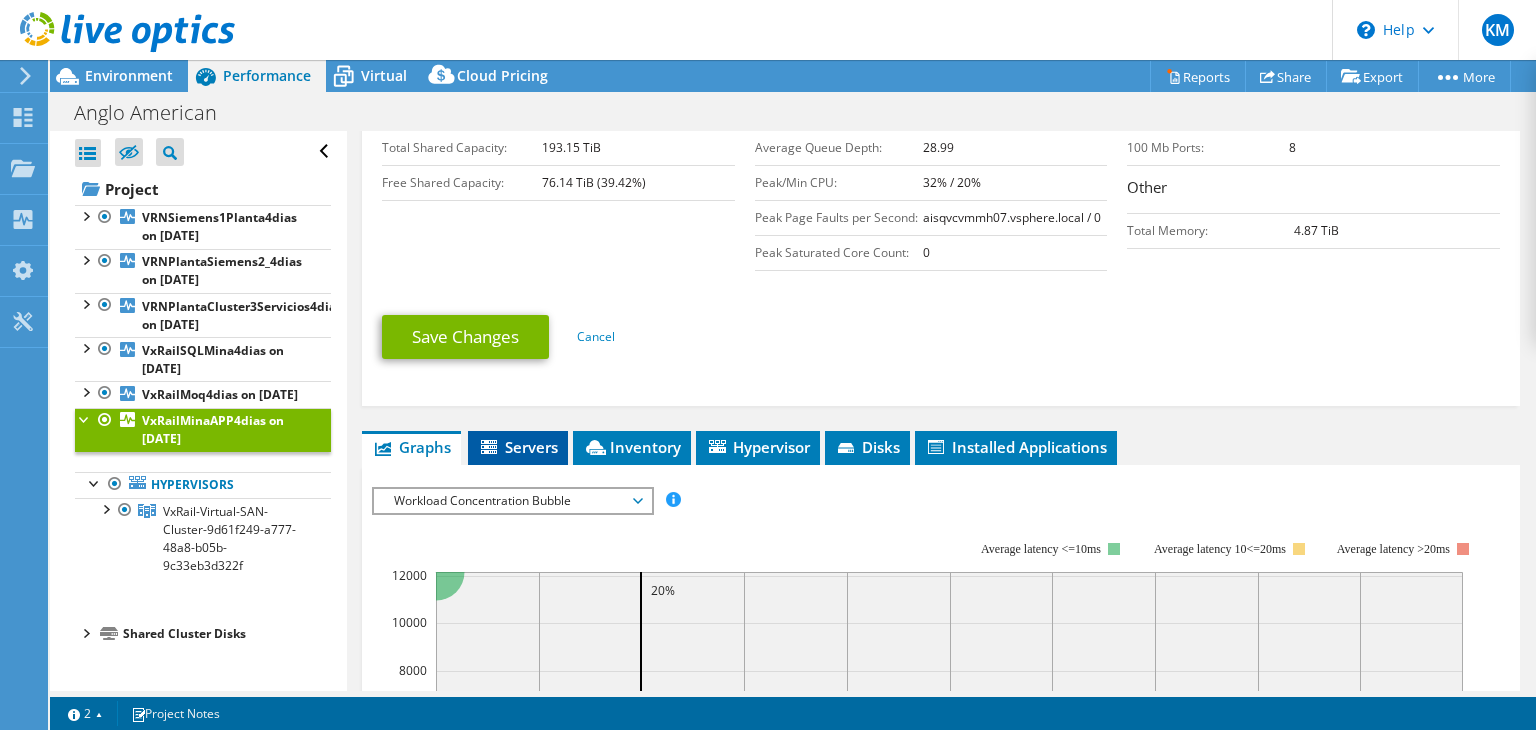 click on "Servers" at bounding box center [518, 447] 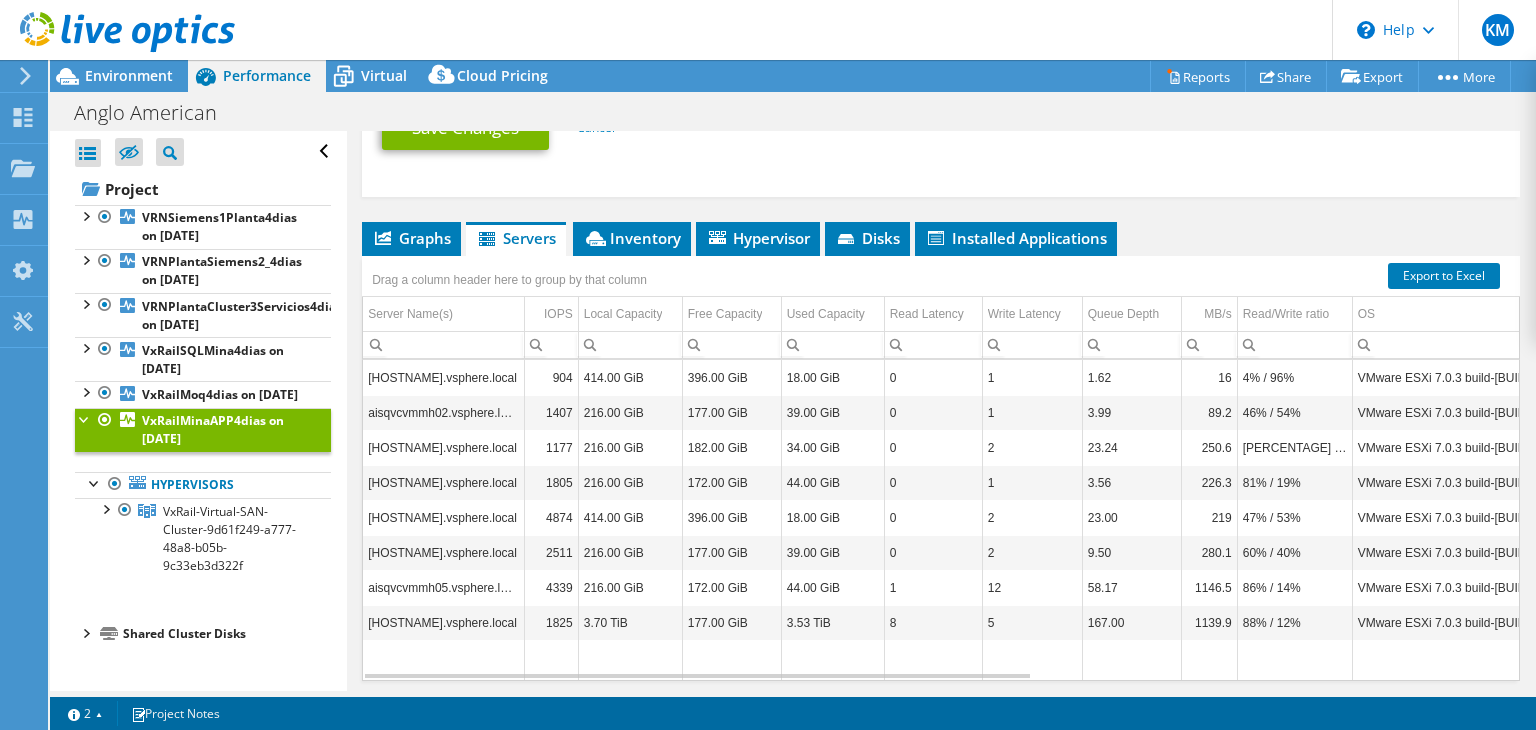 scroll, scrollTop: 716, scrollLeft: 0, axis: vertical 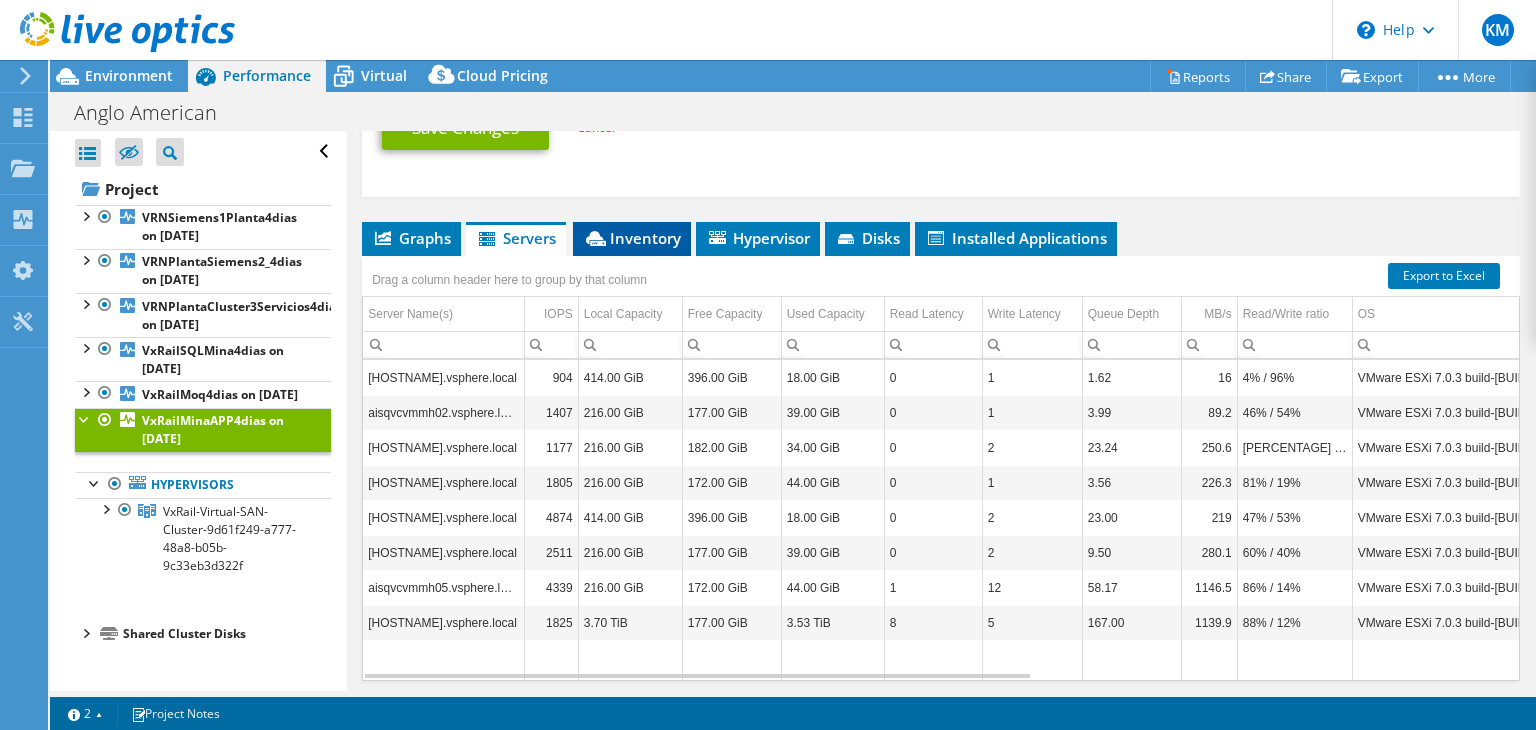 click on "Inventory" at bounding box center (516, 238) 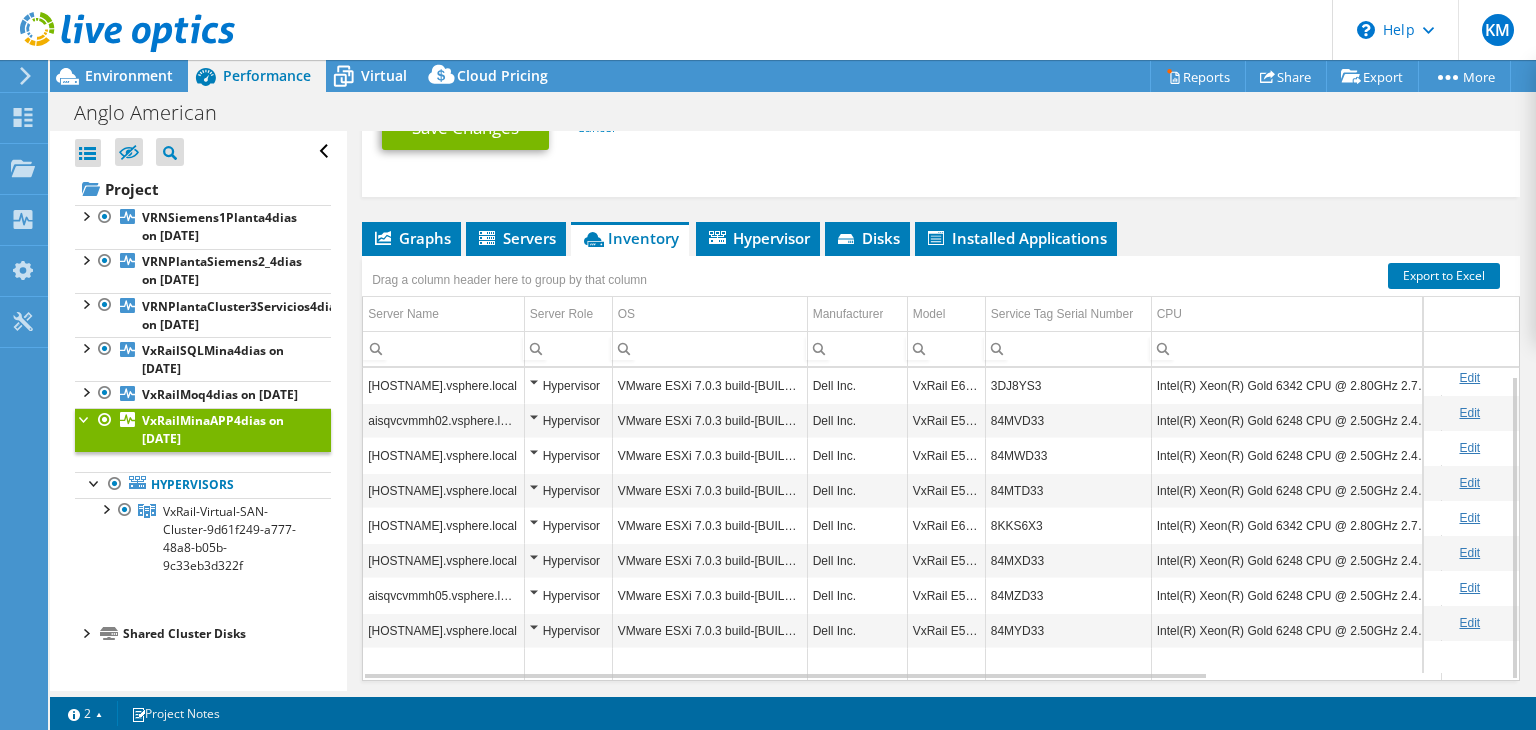 scroll, scrollTop: 7, scrollLeft: 0, axis: vertical 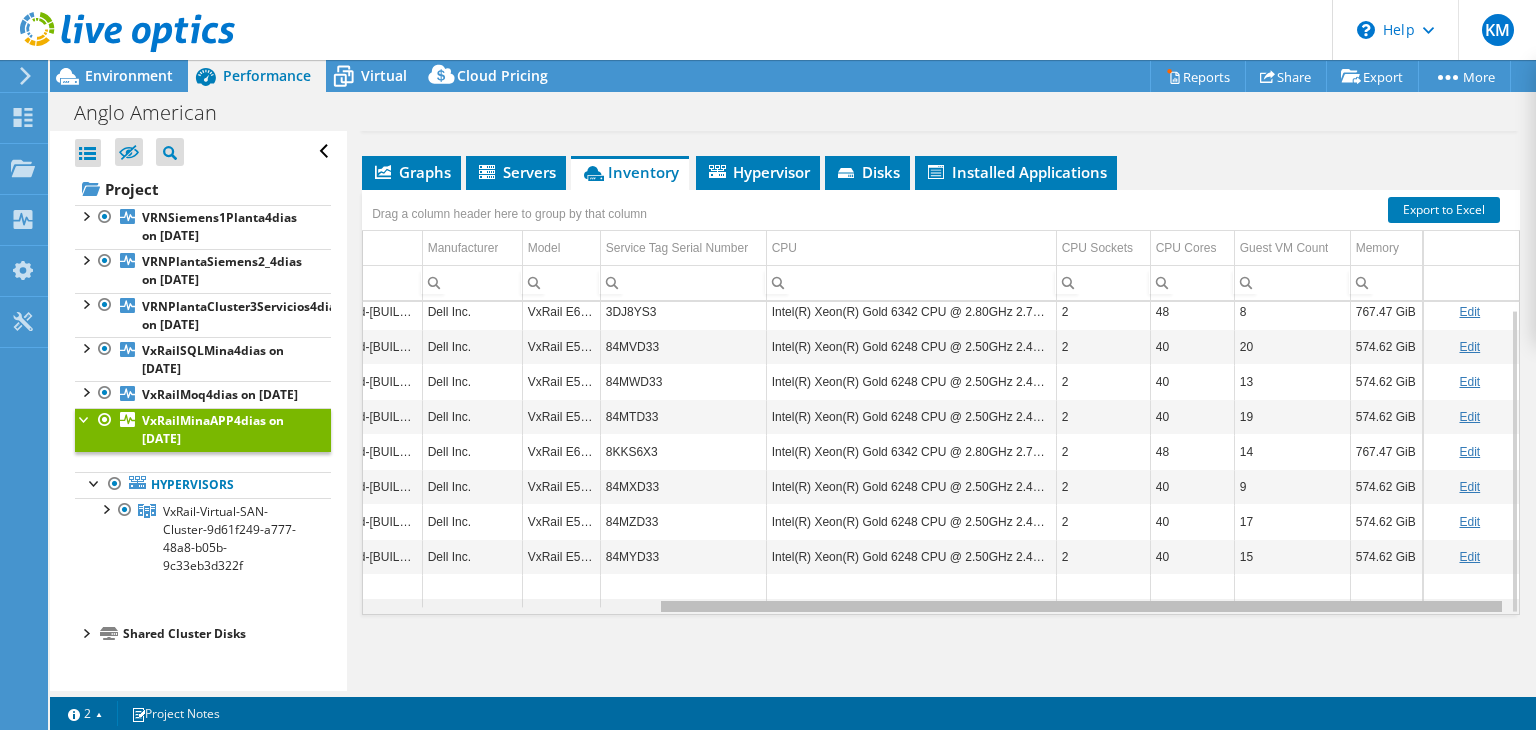 click at bounding box center [941, 606] 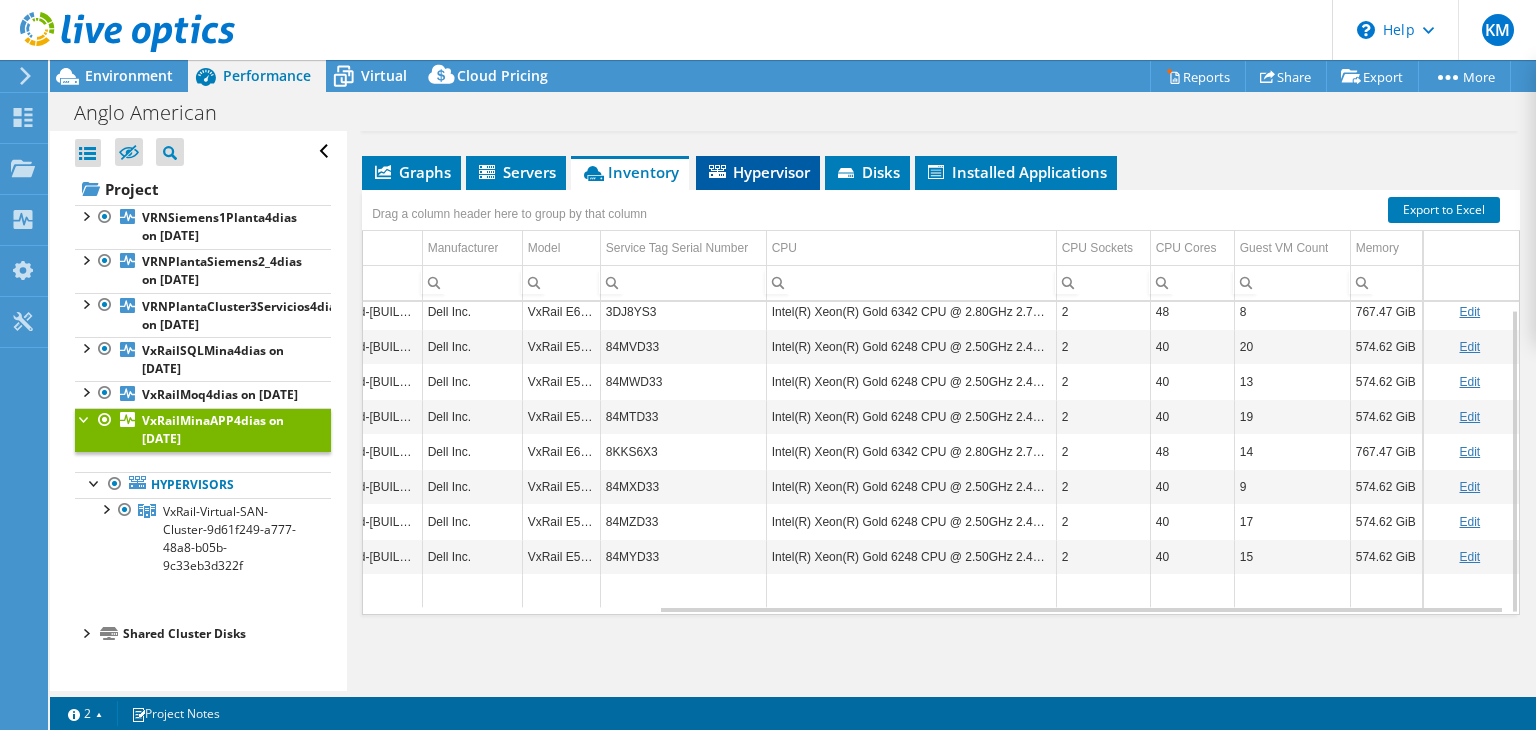 click on "Hypervisor" at bounding box center [516, 172] 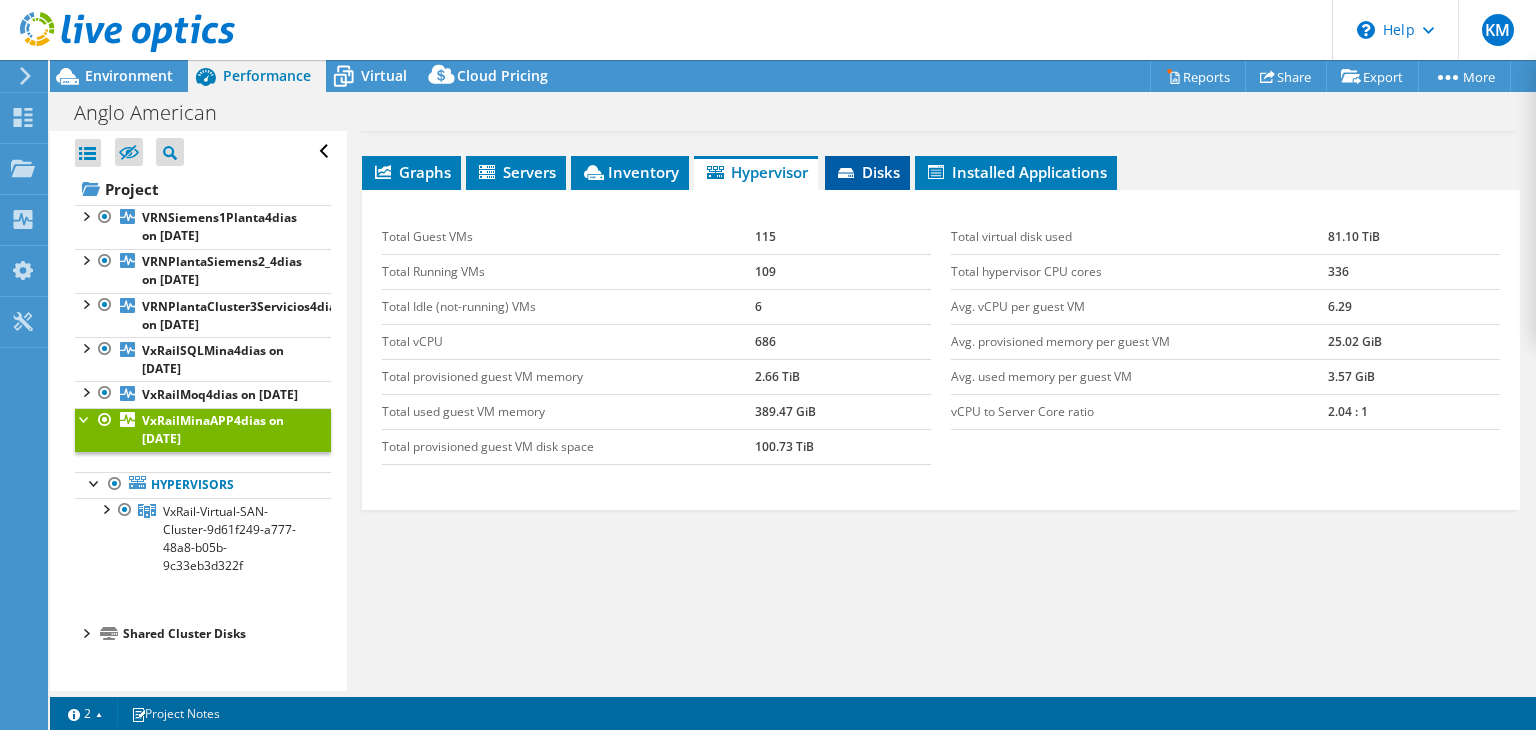 click on "Disks" at bounding box center [867, 172] 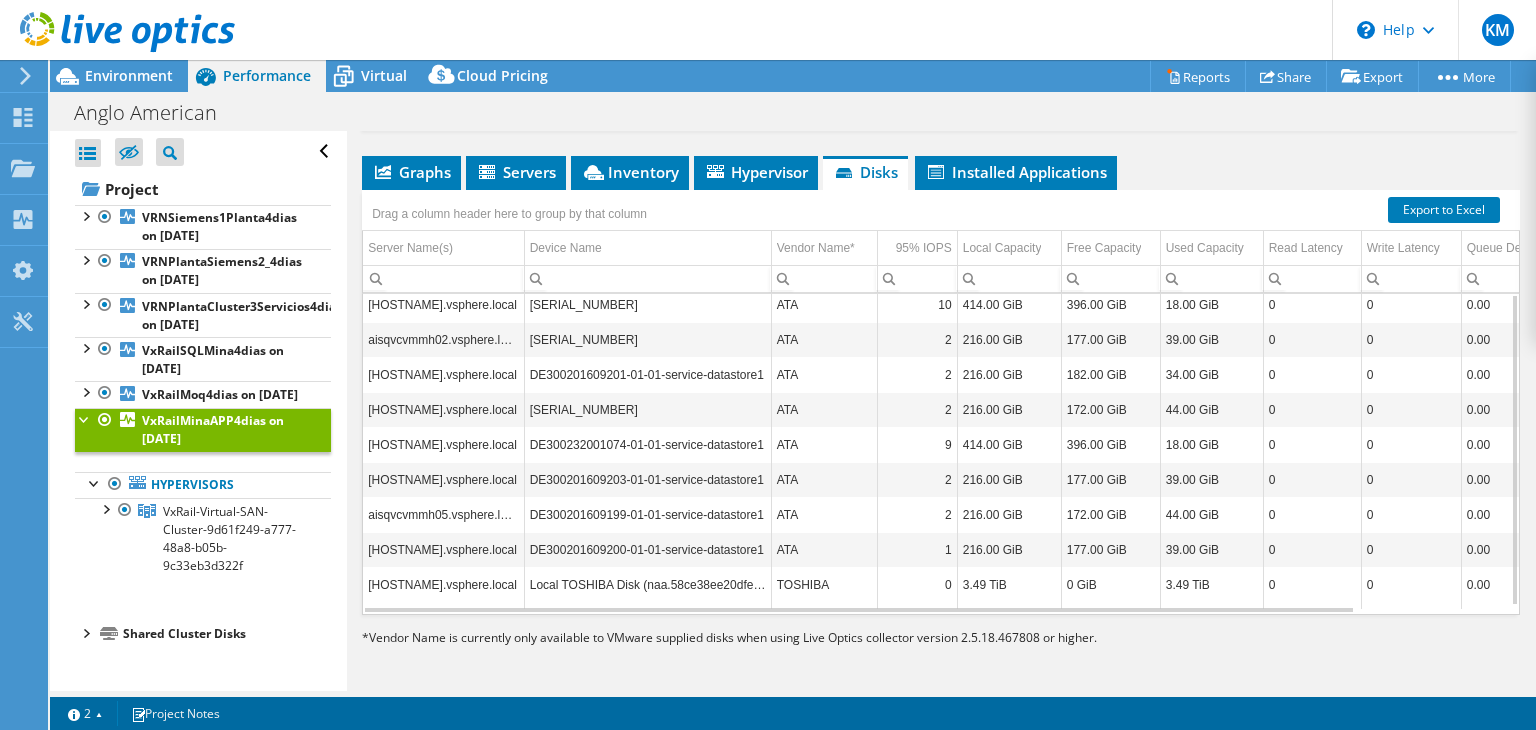 scroll, scrollTop: 0, scrollLeft: 0, axis: both 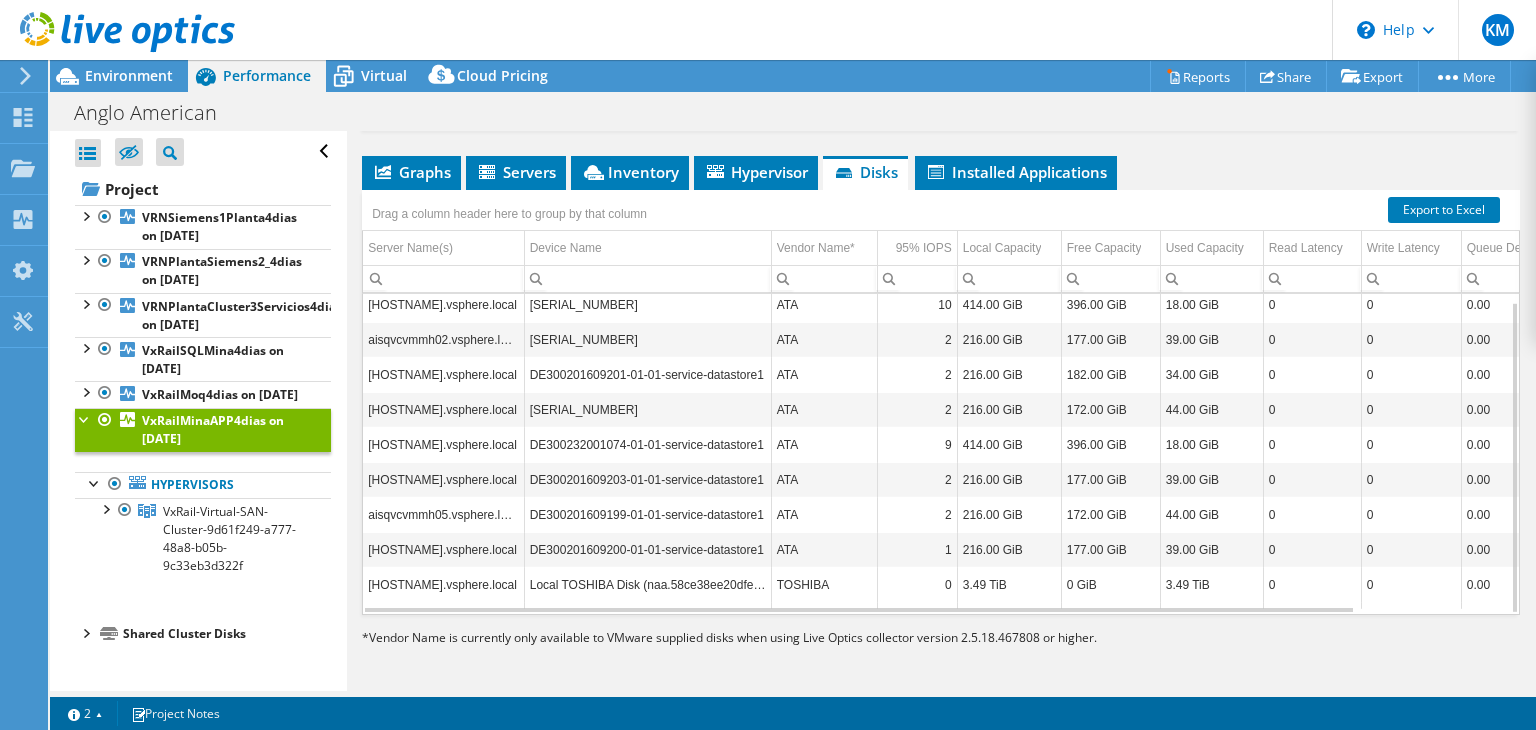 click on "TOSHIBA" at bounding box center [824, 584] 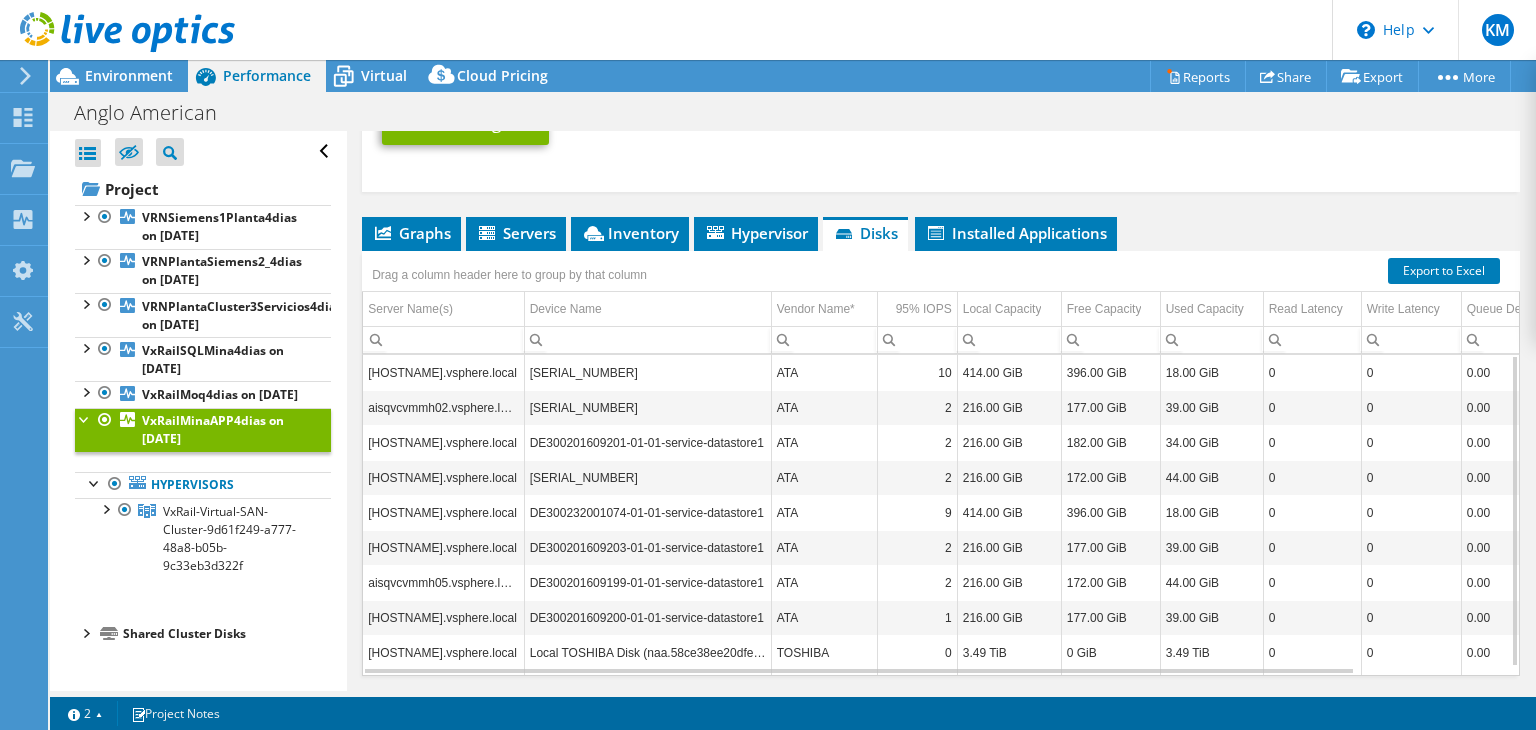 scroll, scrollTop: 706, scrollLeft: 0, axis: vertical 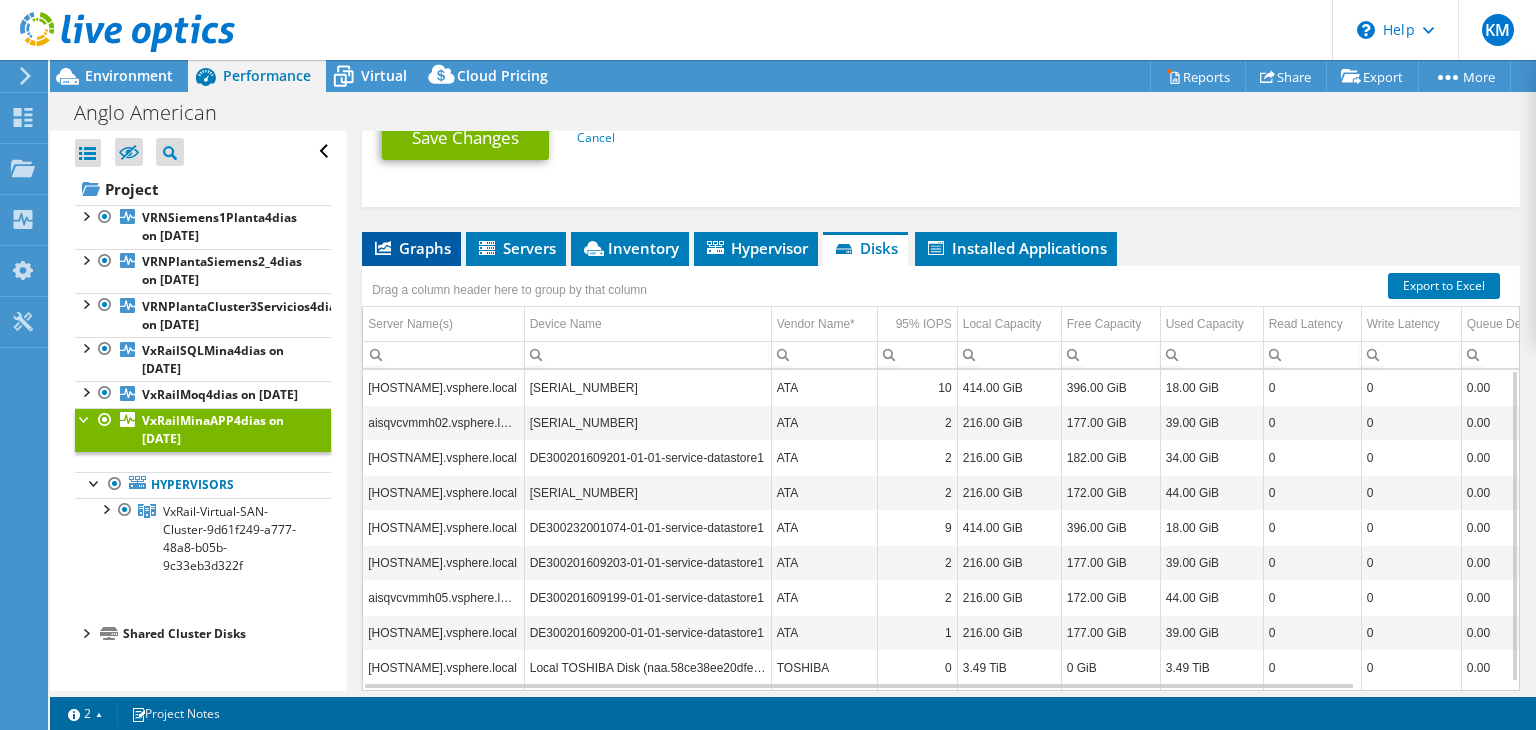 click on "Graphs" at bounding box center (411, 248) 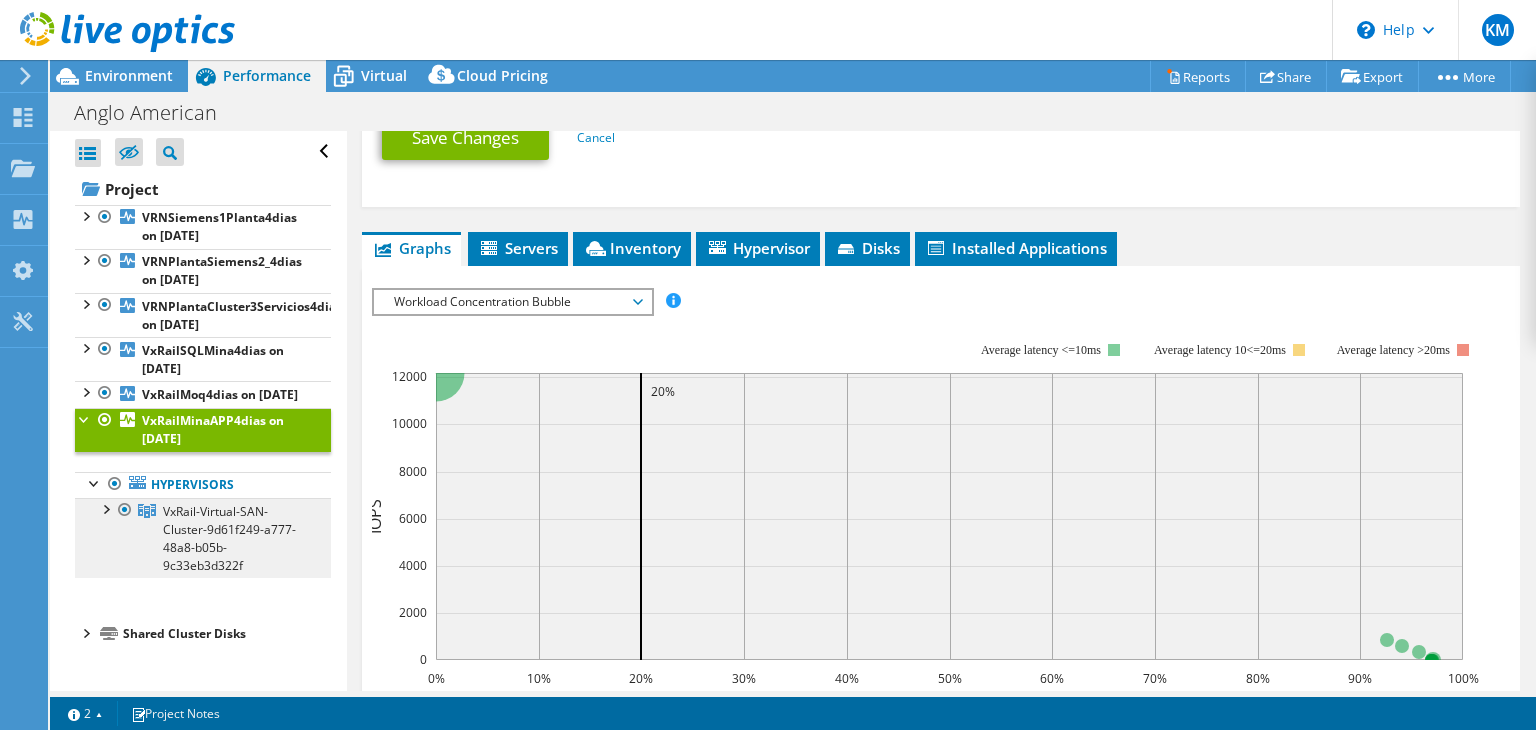 click on "VxRail-Virtual-SAN-Cluster-9d61f249-a777-48a8-b05b-9c33eb3d322f" at bounding box center (229, 538) 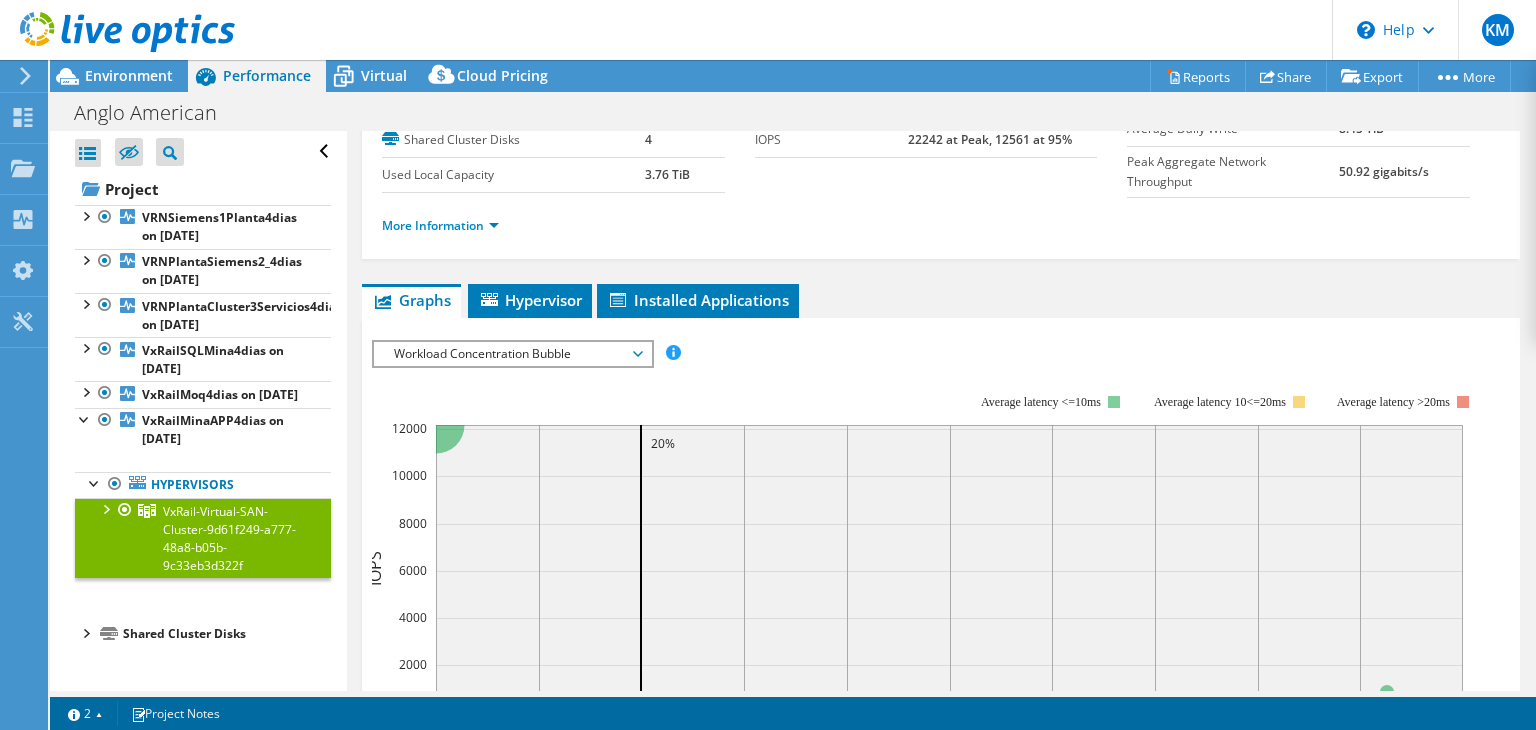 scroll, scrollTop: 0, scrollLeft: 0, axis: both 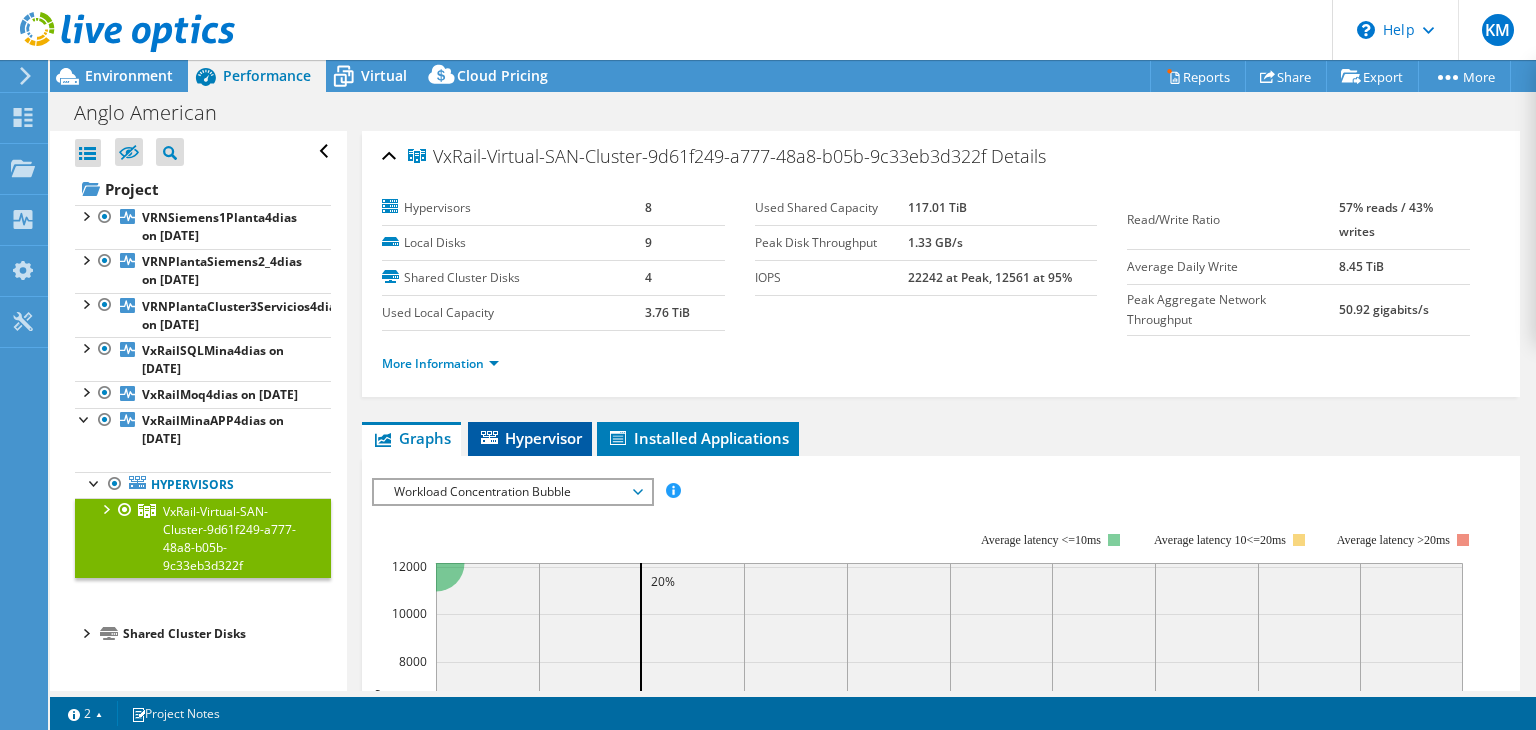 click on "Hypervisor" at bounding box center (507, 432) 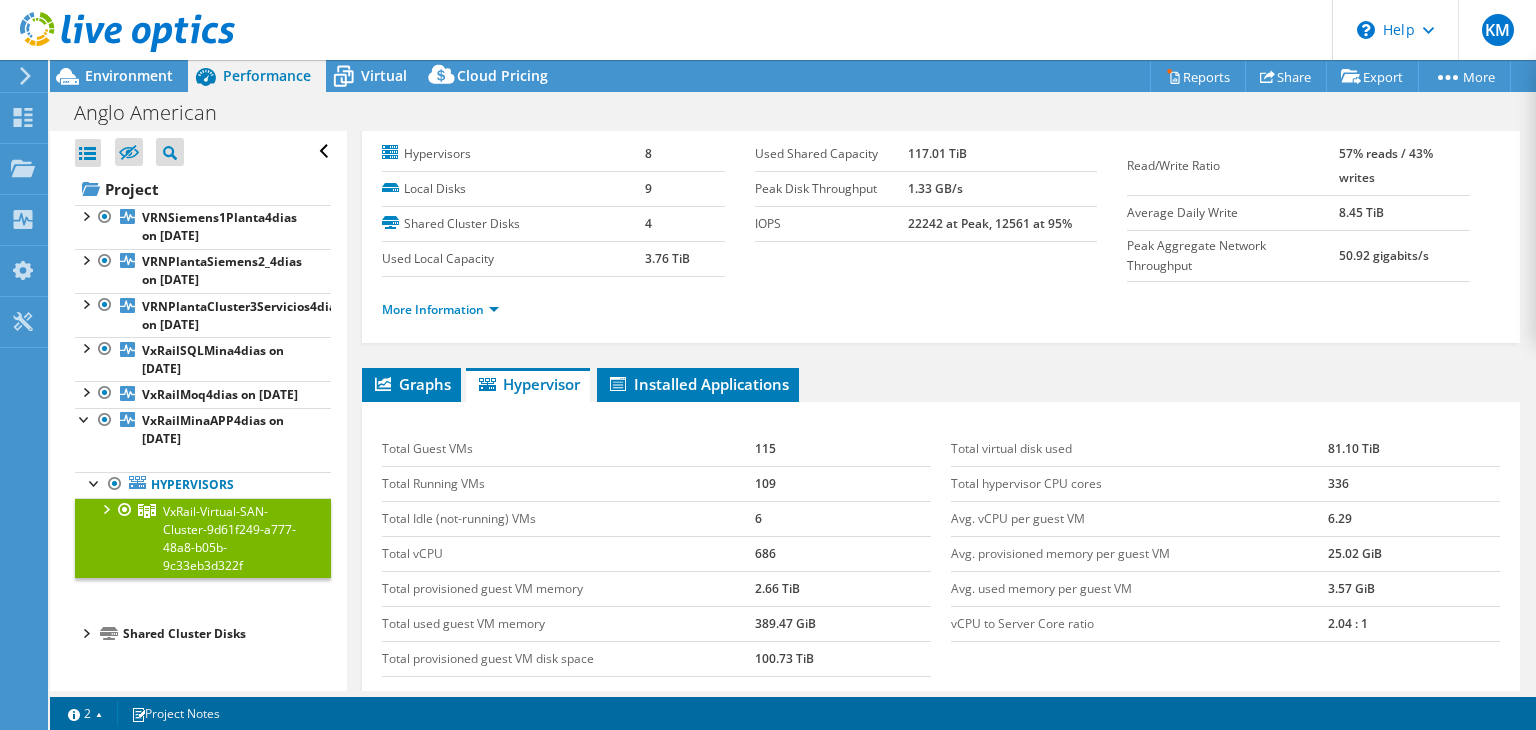 scroll, scrollTop: 38, scrollLeft: 0, axis: vertical 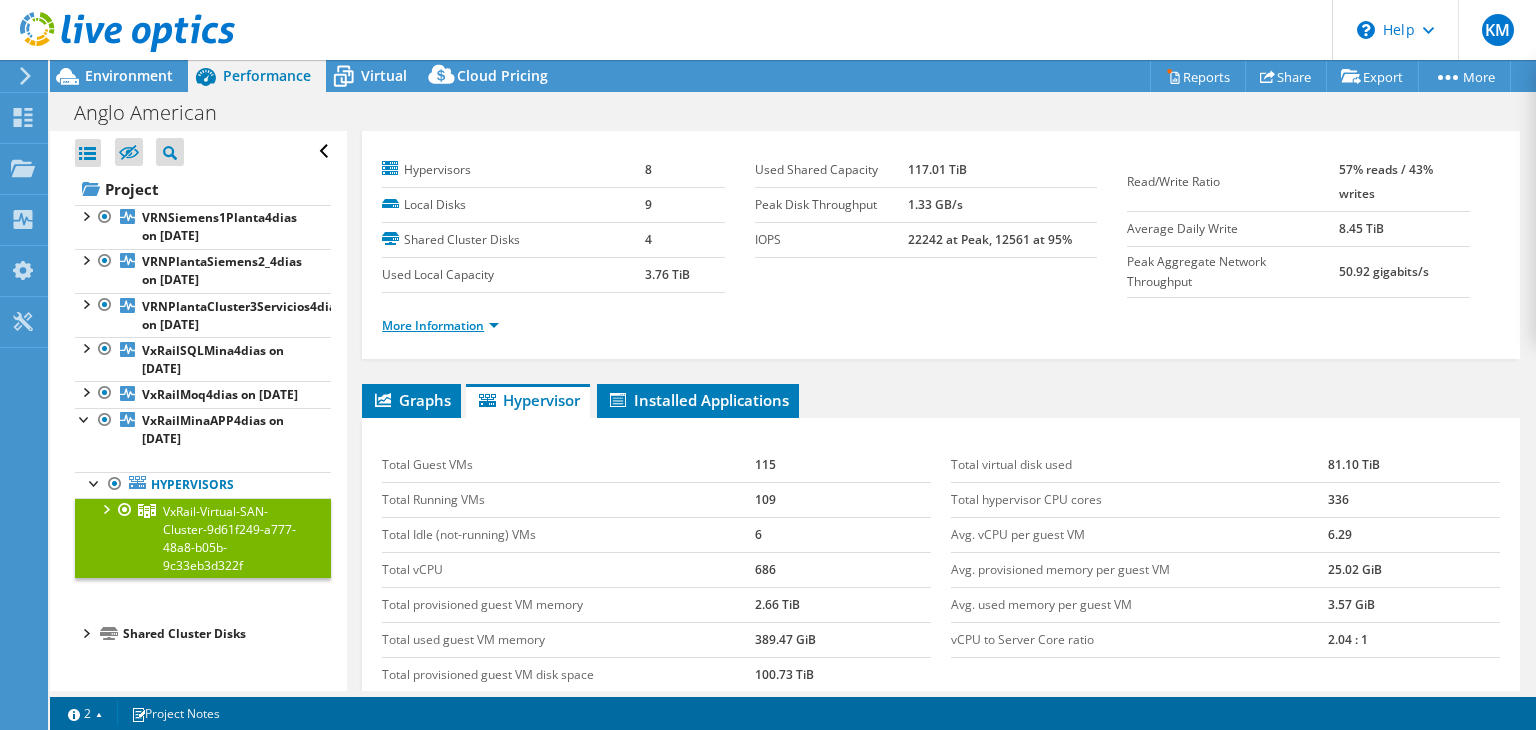 click on "More Information" at bounding box center (440, 325) 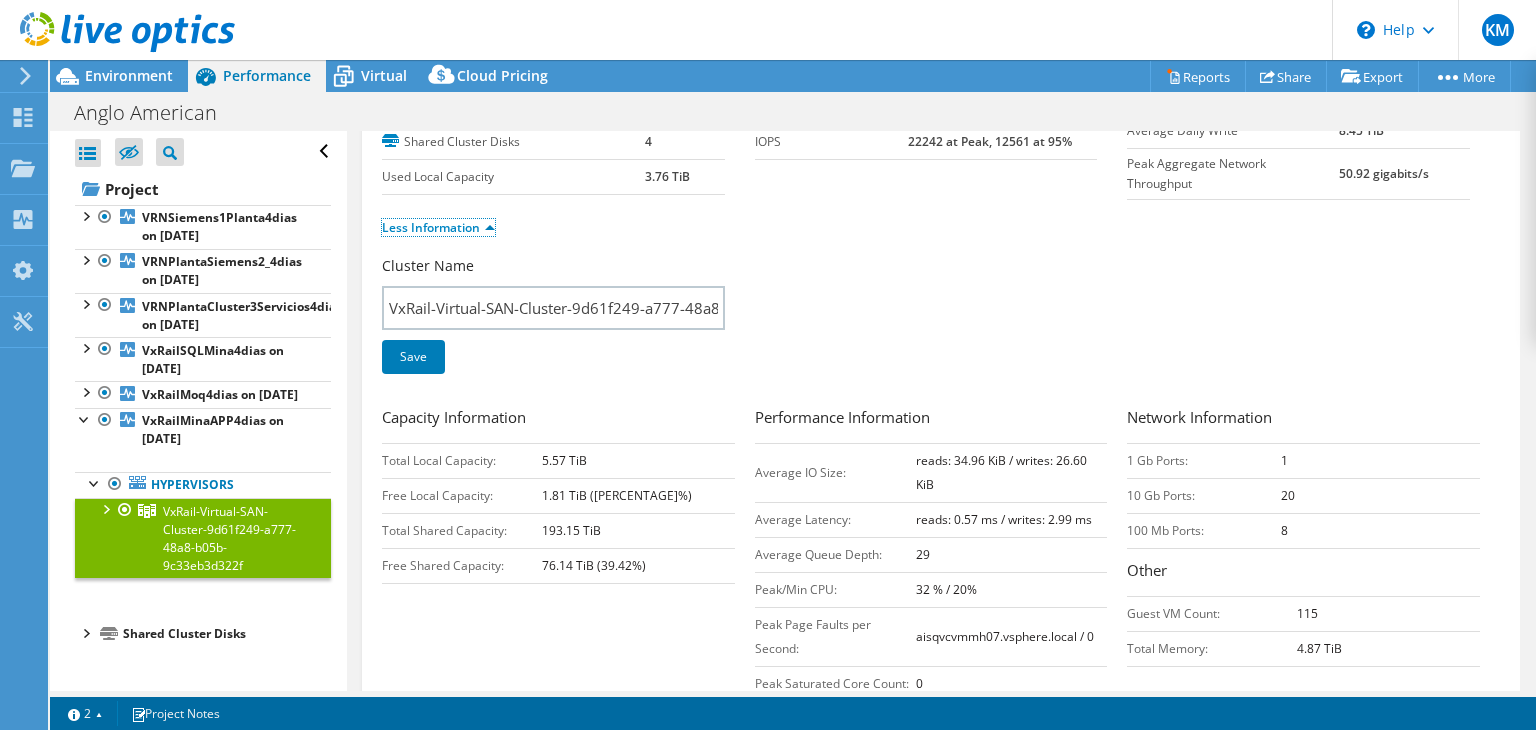 scroll, scrollTop: 138, scrollLeft: 0, axis: vertical 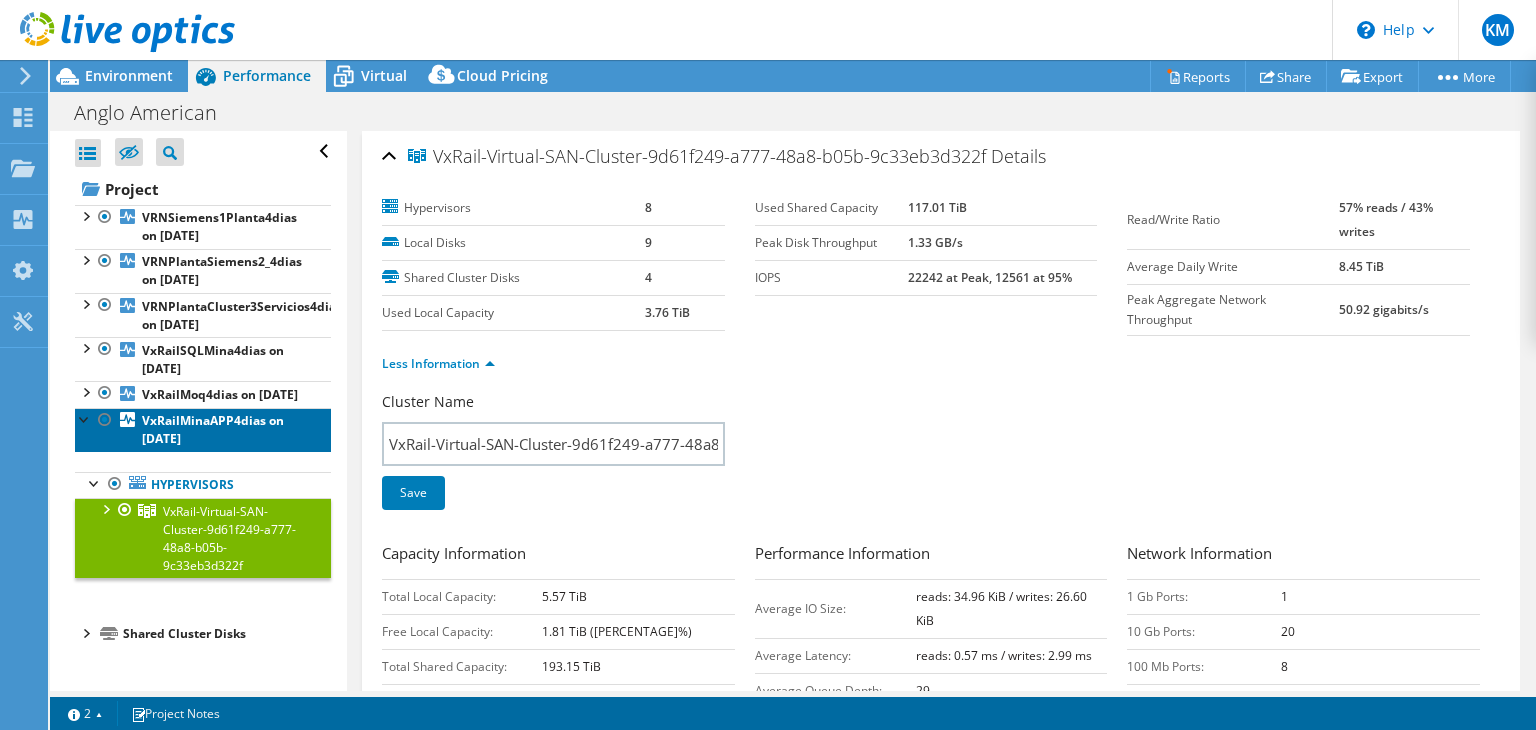 click on "[BRAND][BRAND][BRAND] on [DATE]" at bounding box center (203, 227) 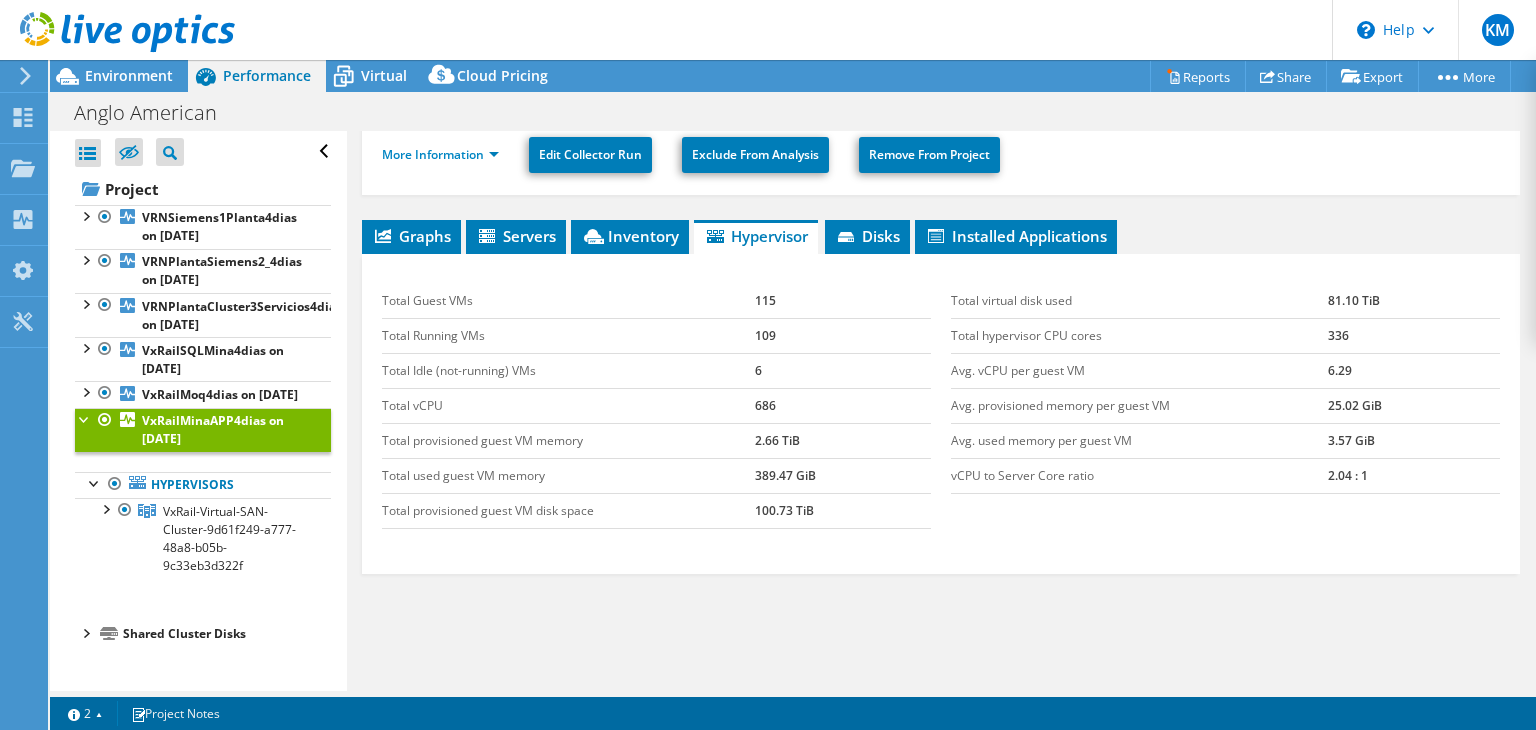 scroll, scrollTop: 250, scrollLeft: 0, axis: vertical 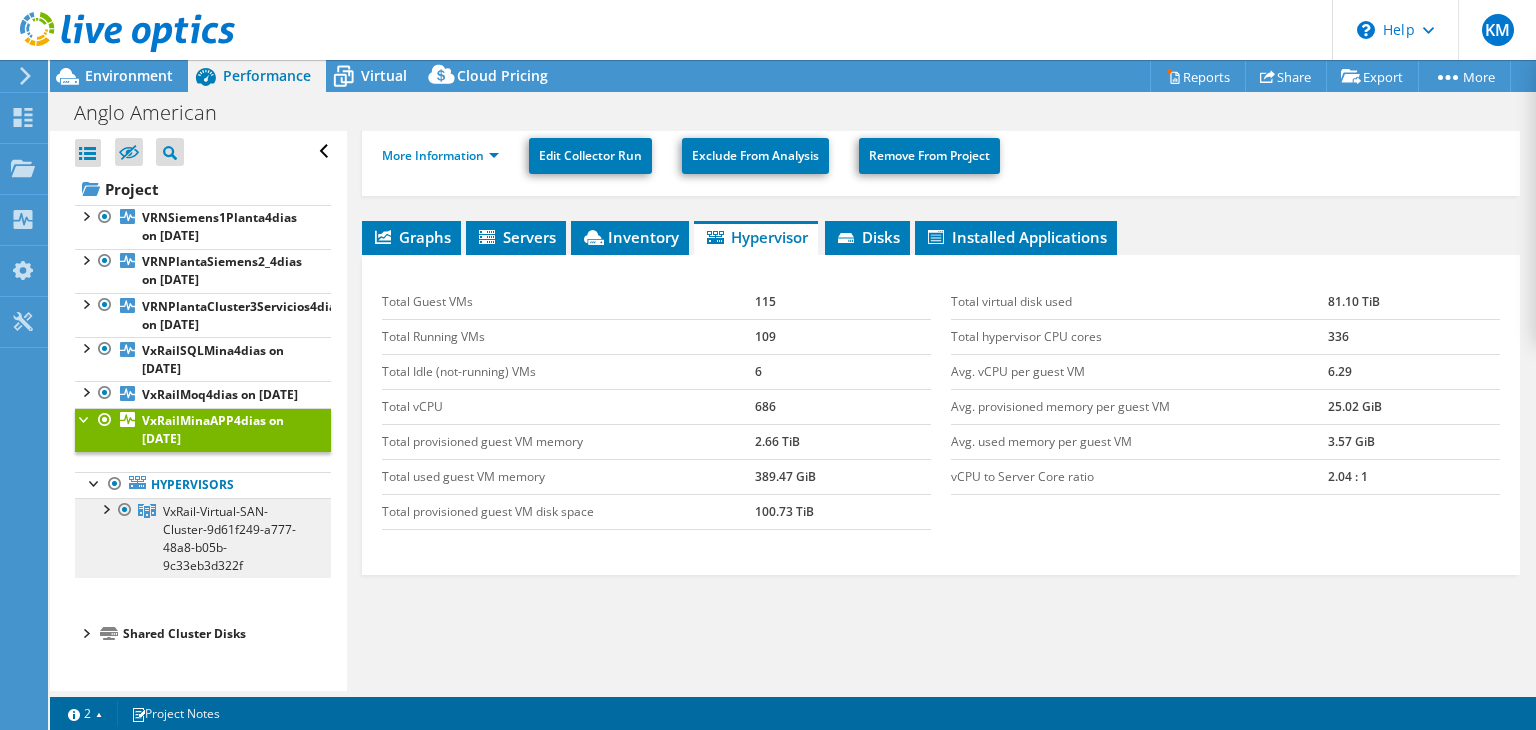 click on "VxRail-Virtual-SAN-Cluster-9d61f249-a777-48a8-b05b-9c33eb3d322f" at bounding box center (229, 538) 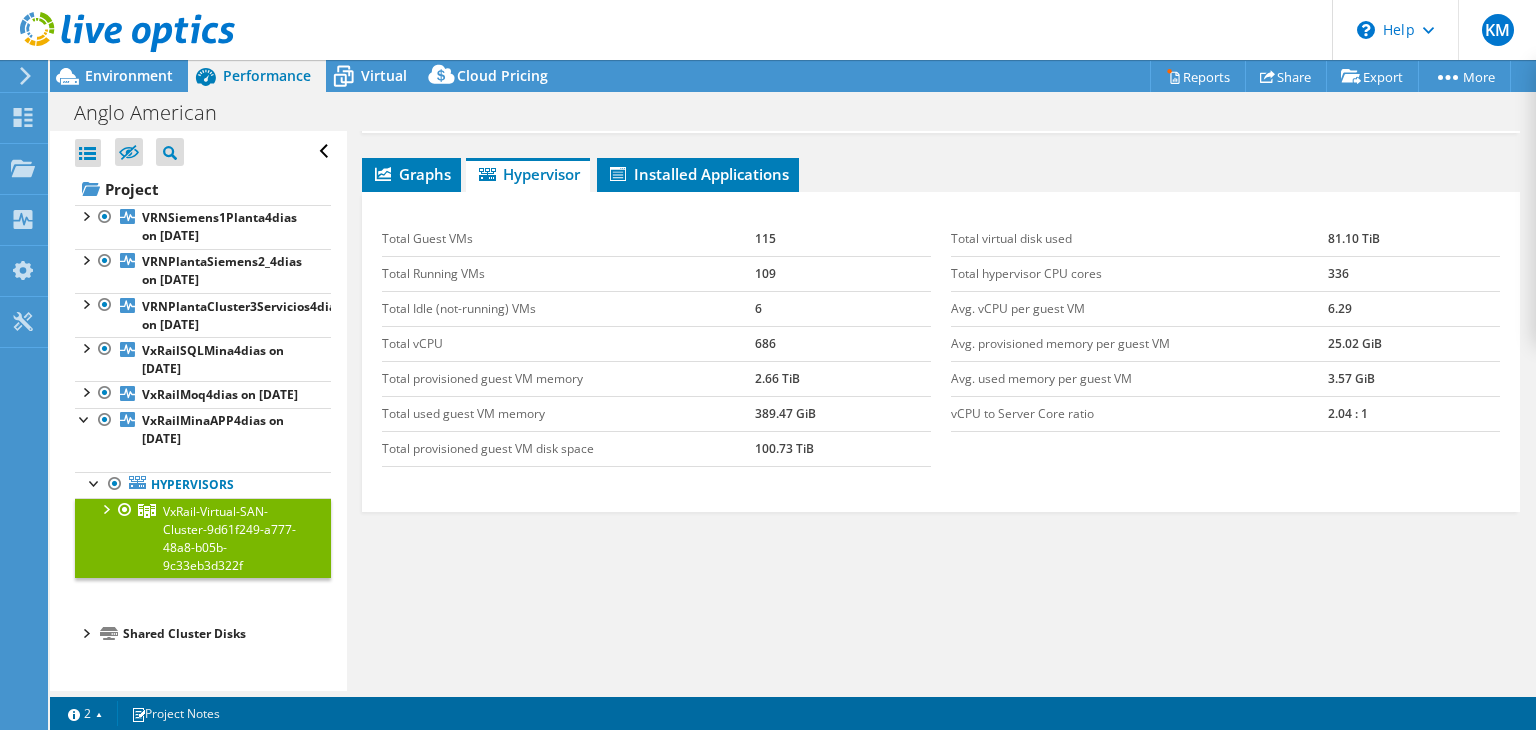 scroll, scrollTop: 262, scrollLeft: 0, axis: vertical 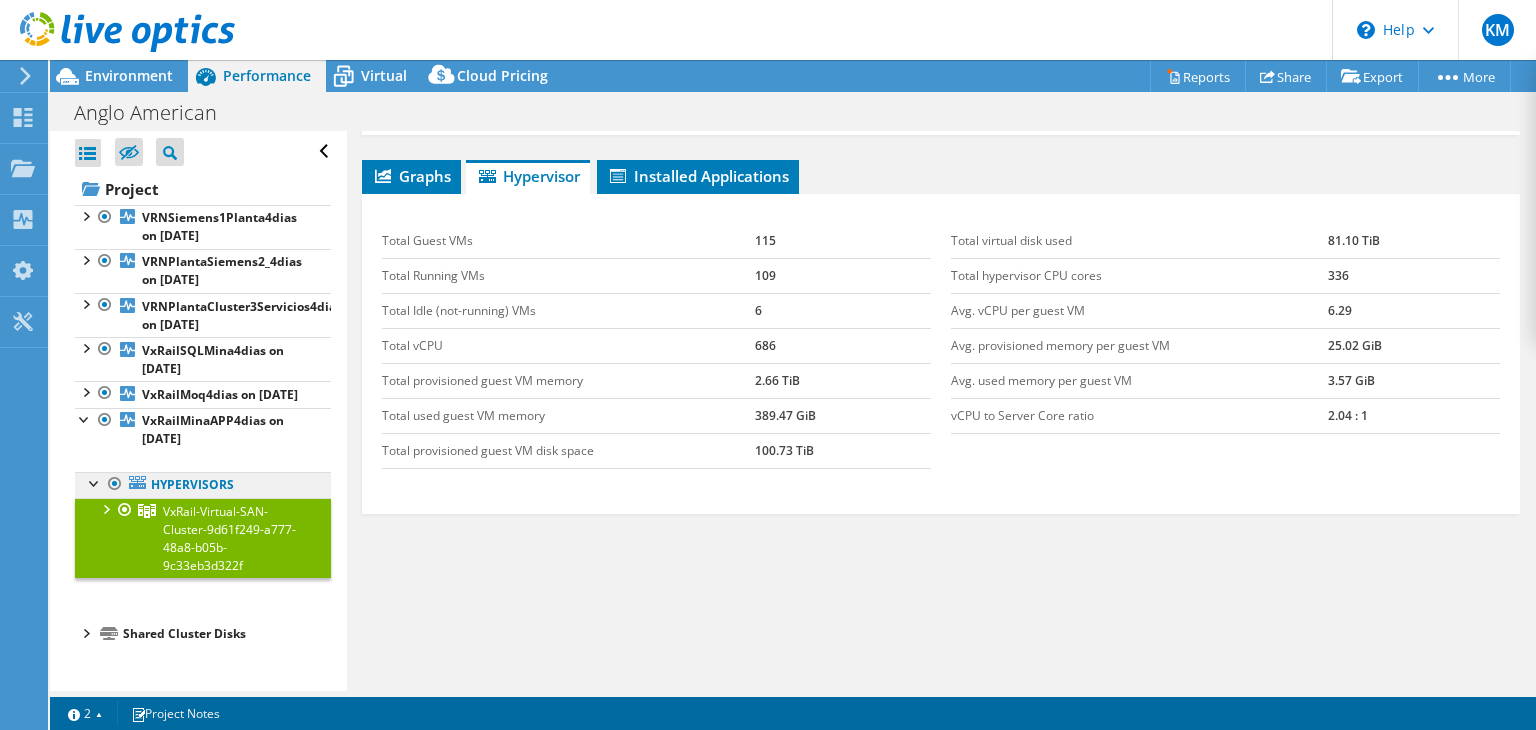 click on "Hypervisors" at bounding box center (0, 0) 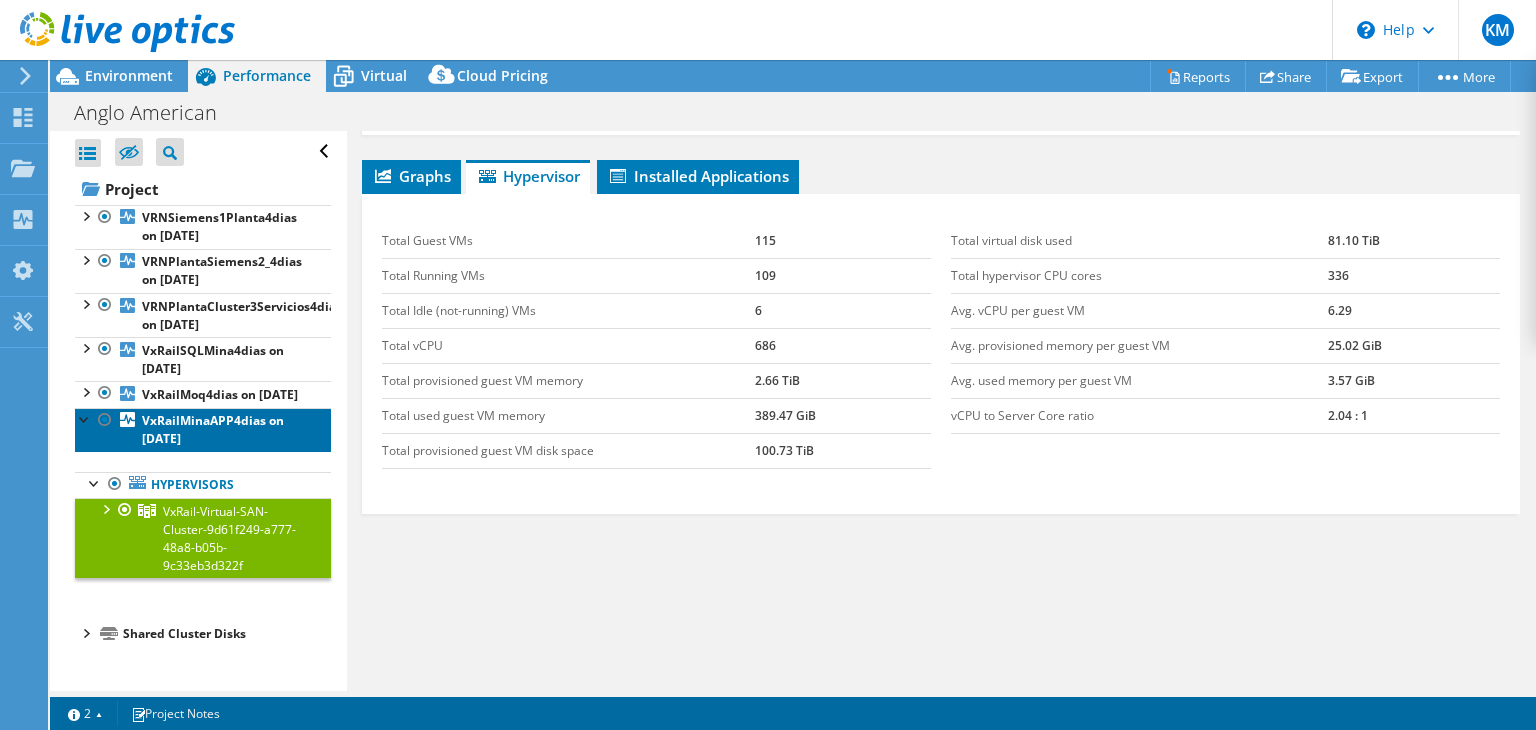 click on "[BRAND][BRAND][BRAND] on [DATE]" at bounding box center (203, 227) 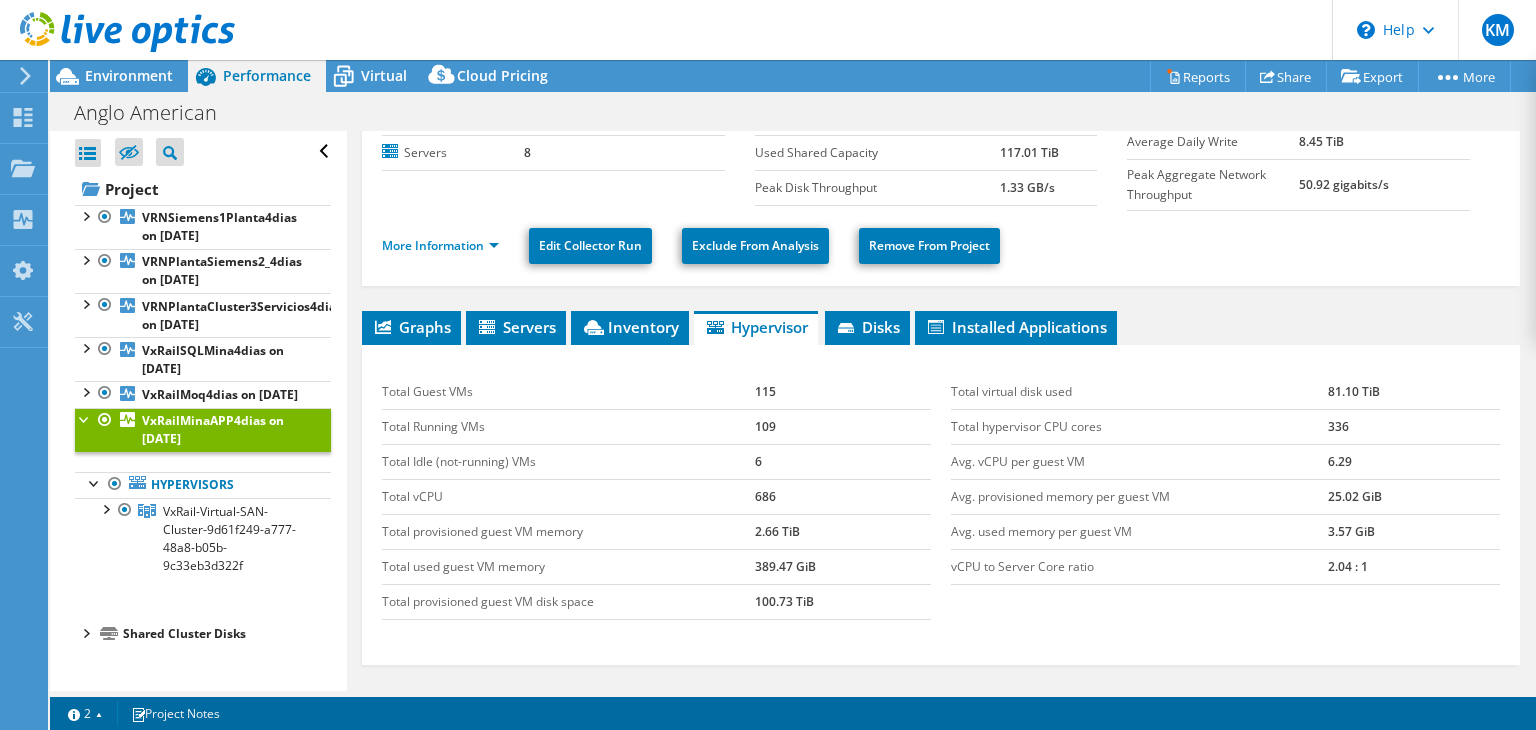 scroll, scrollTop: 159, scrollLeft: 0, axis: vertical 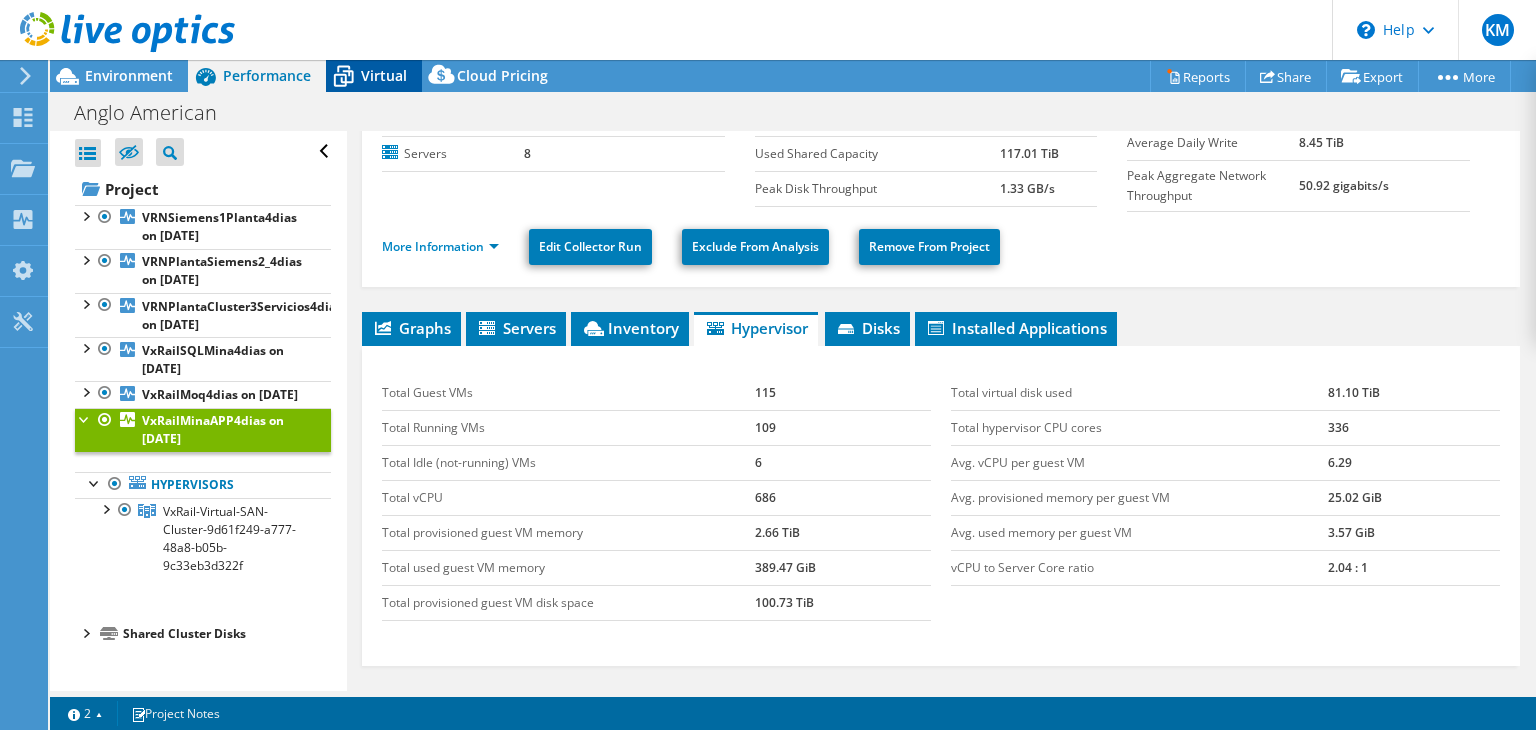 click on "Virtual" at bounding box center (384, 75) 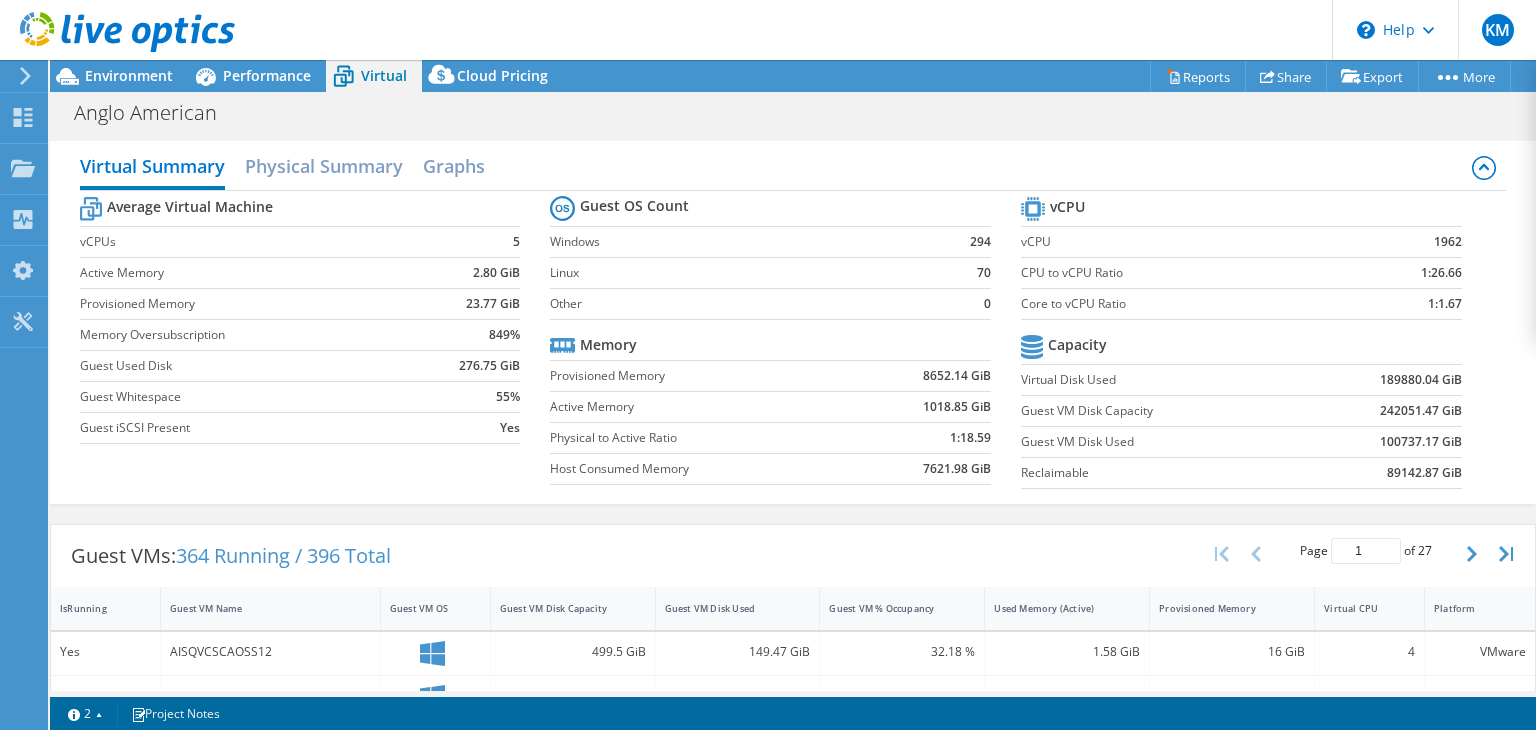 scroll, scrollTop: 312, scrollLeft: 0, axis: vertical 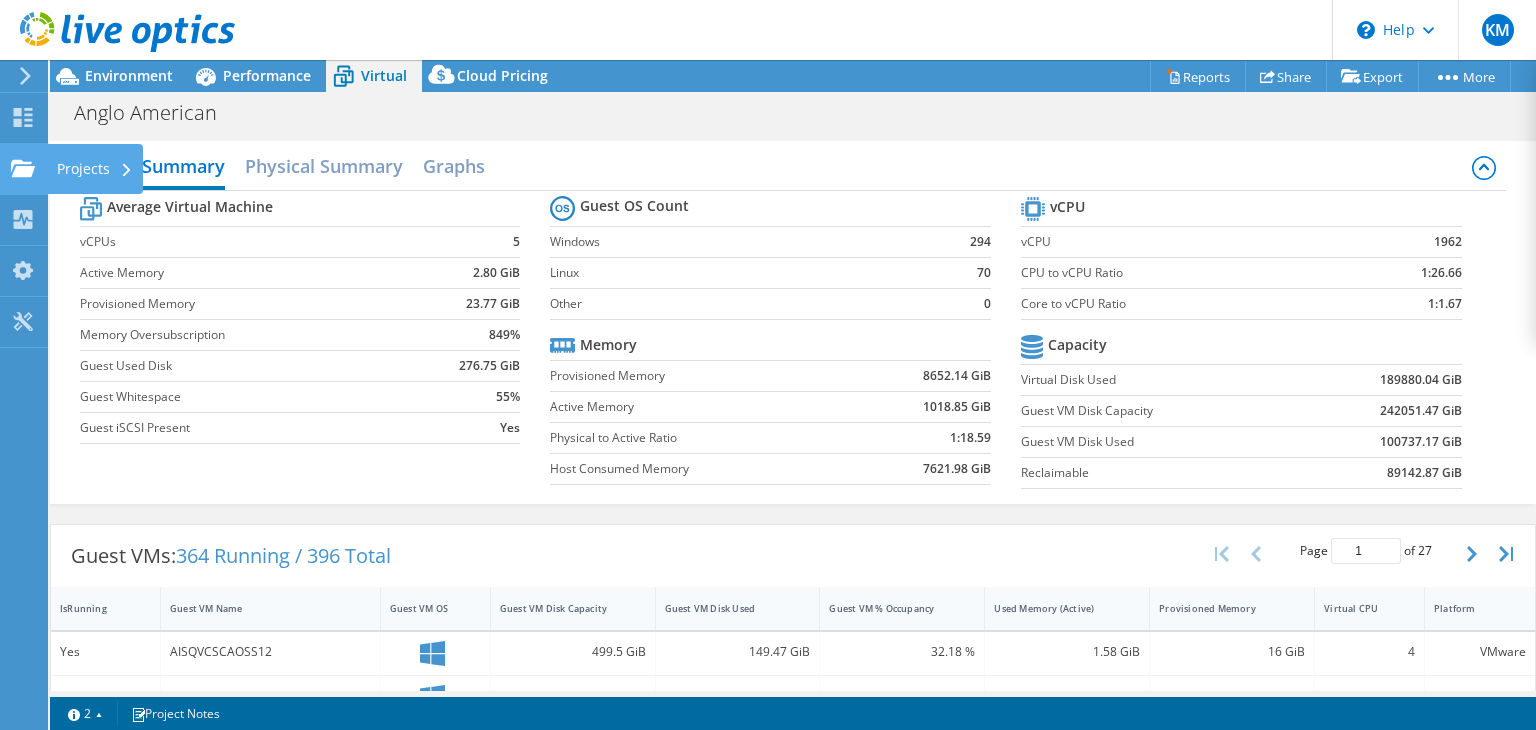 click on "Projects" at bounding box center (95, 169) 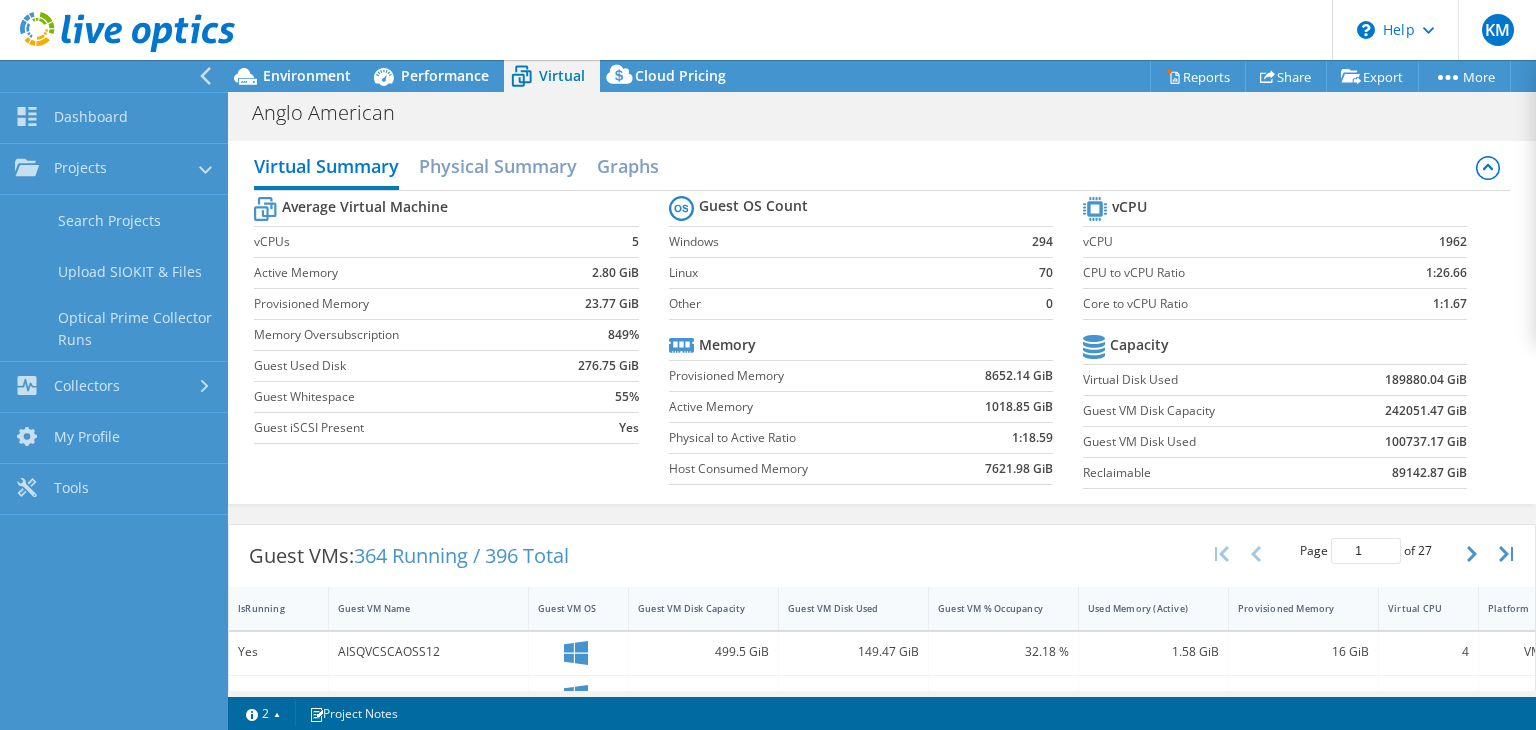 scroll, scrollTop: 152, scrollLeft: 0, axis: vertical 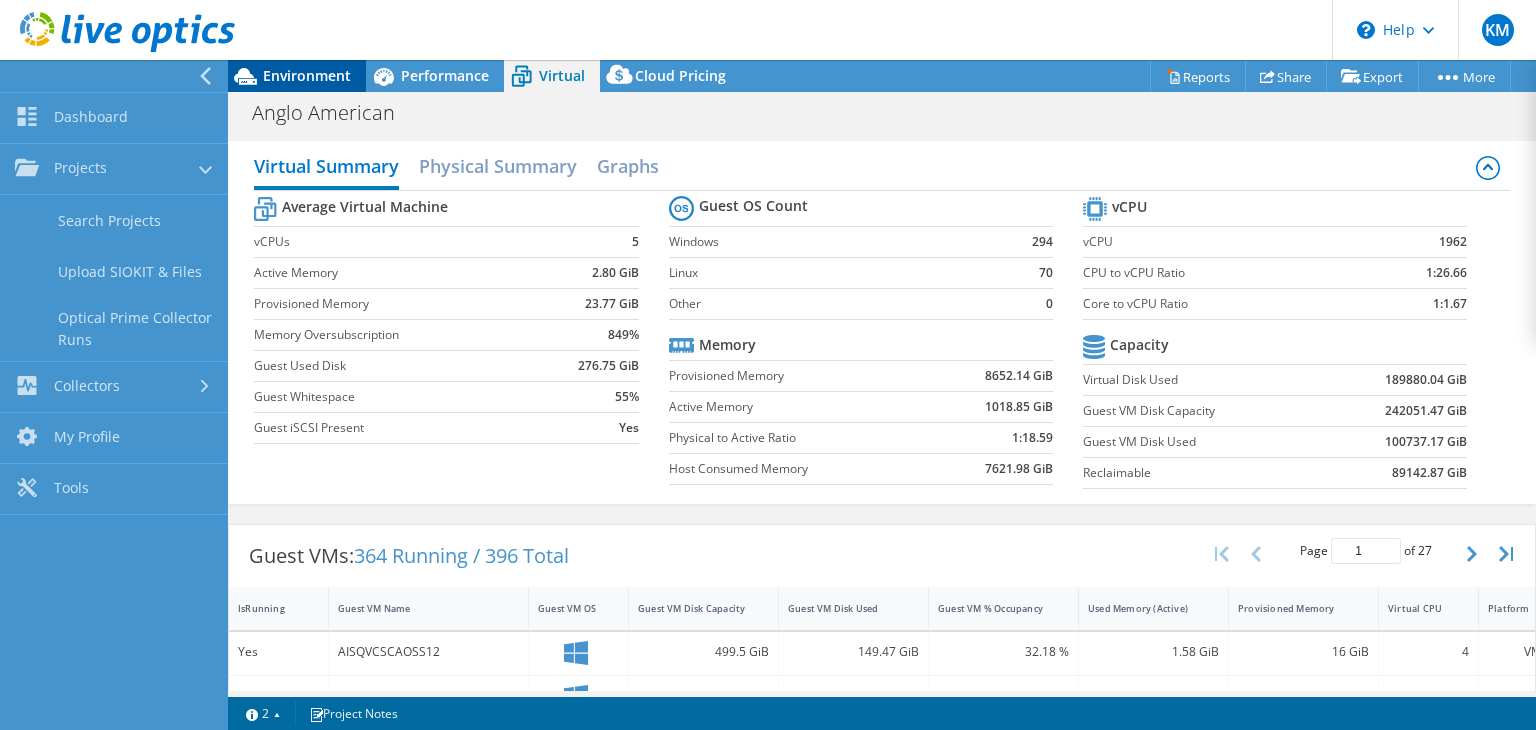 click on "Environment" at bounding box center (297, 76) 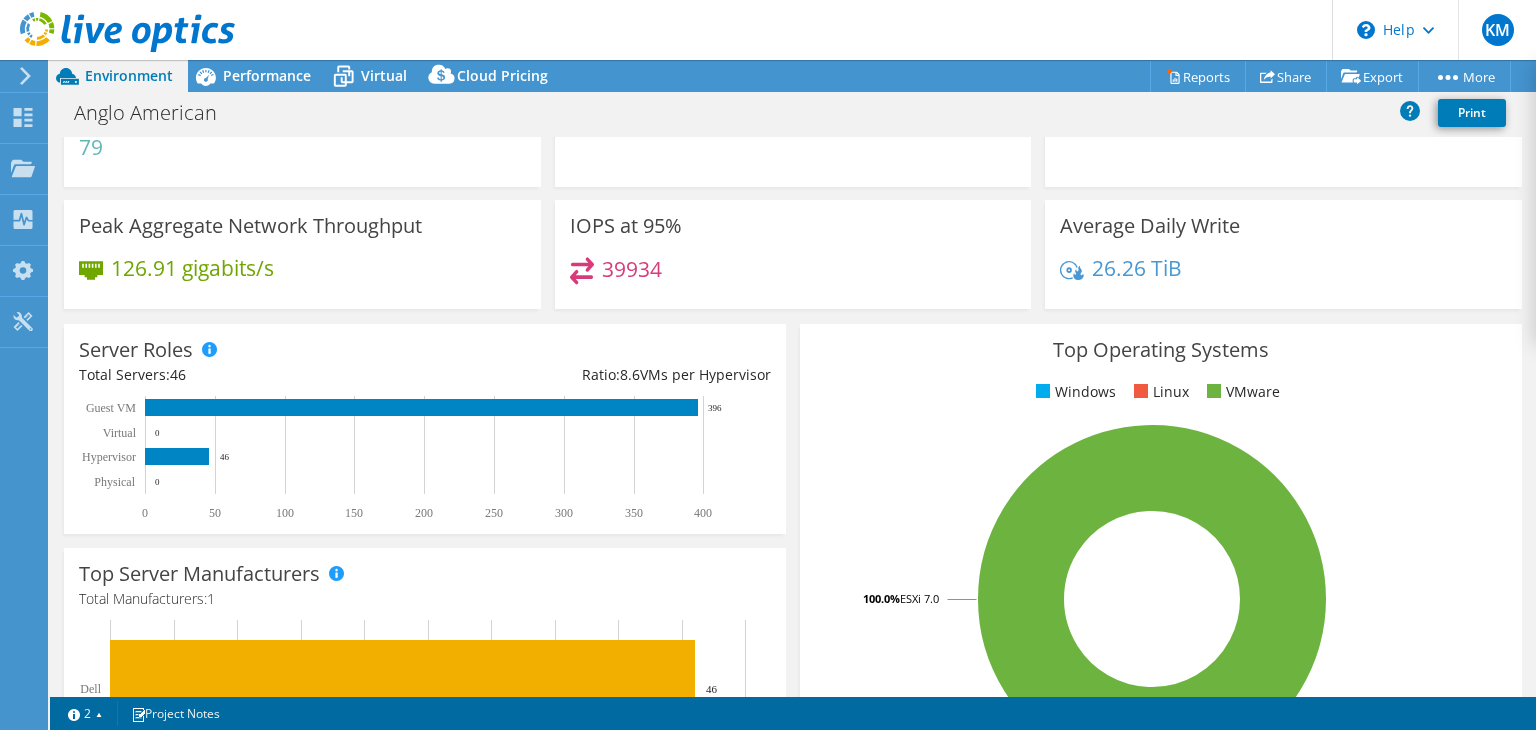 scroll, scrollTop: 0, scrollLeft: 0, axis: both 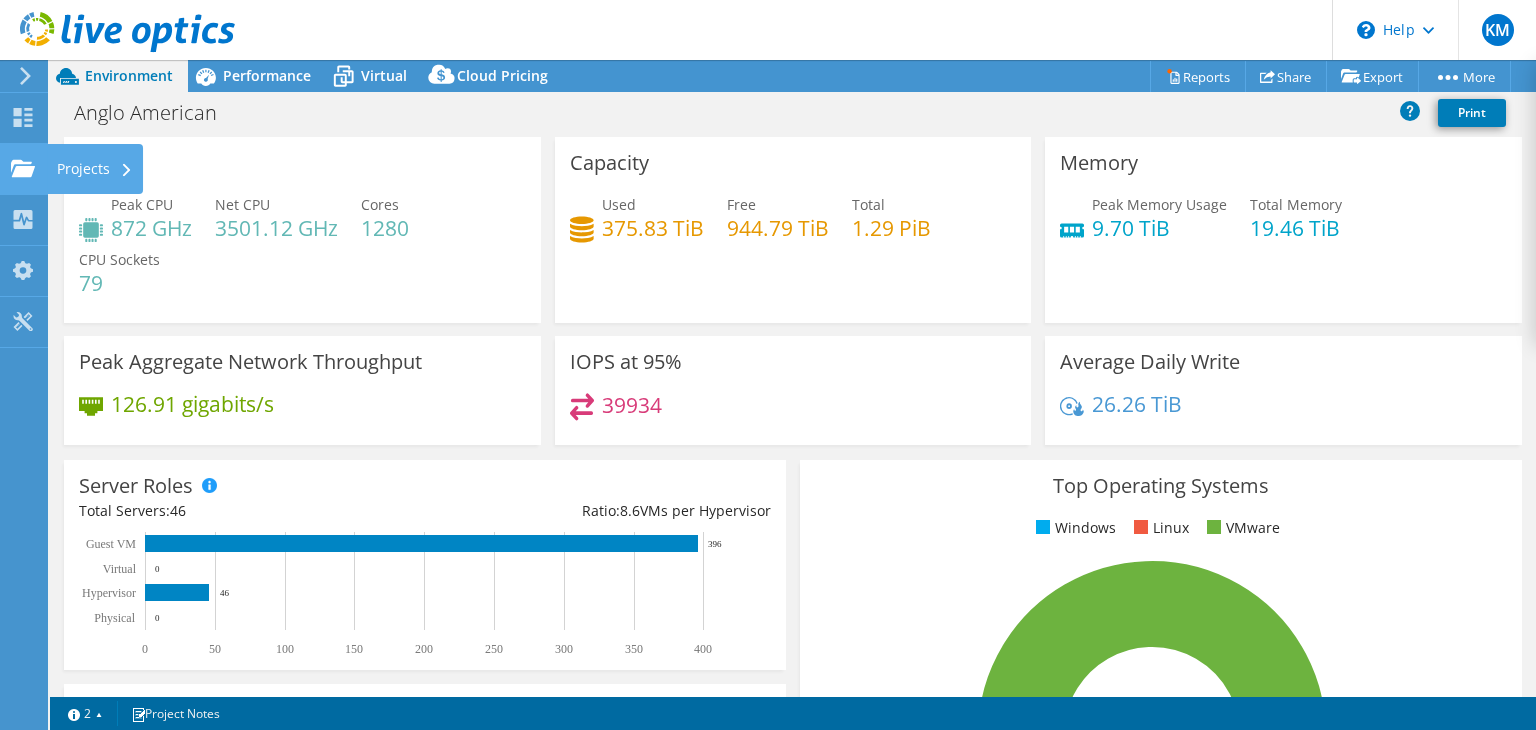 click at bounding box center (127, 170) 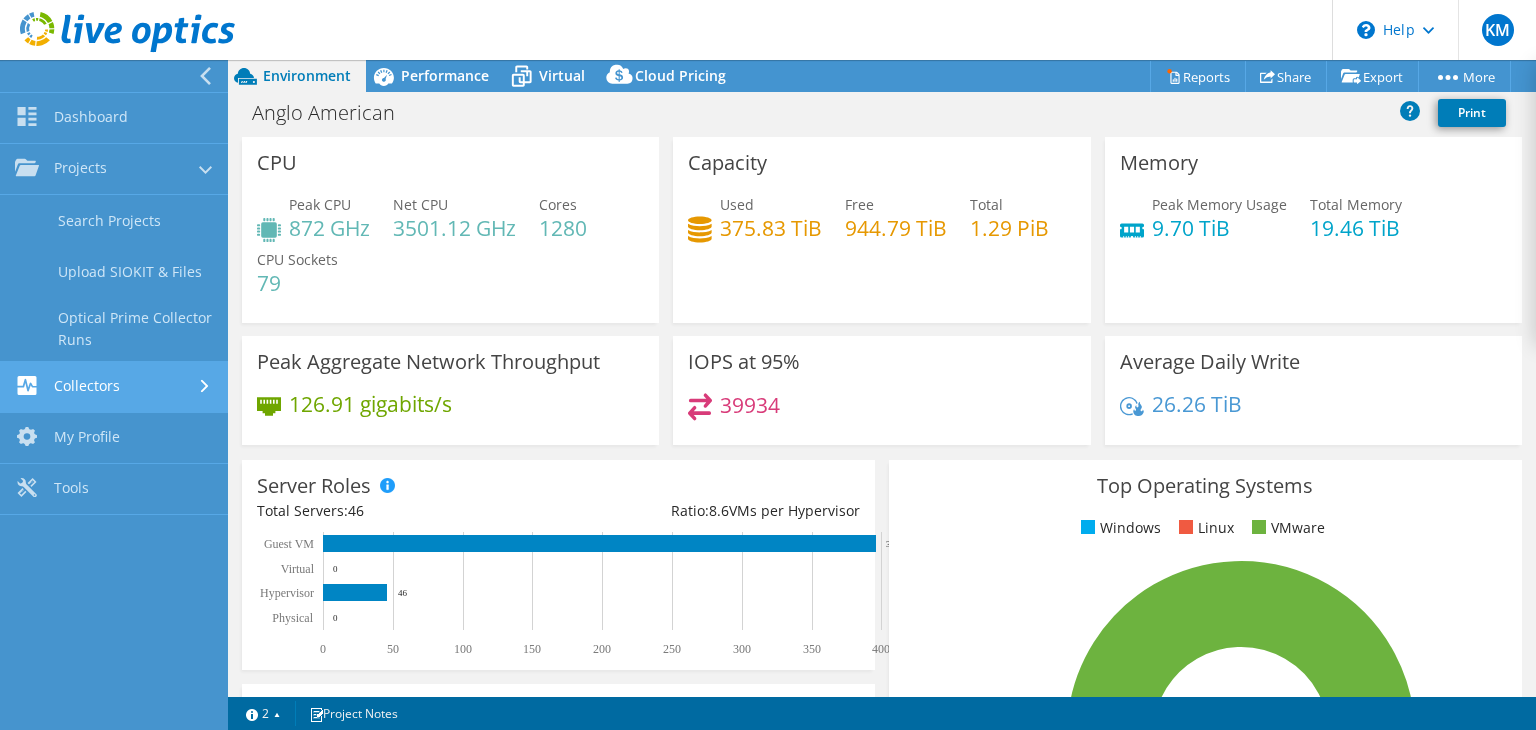 click at bounding box center (205, 386) 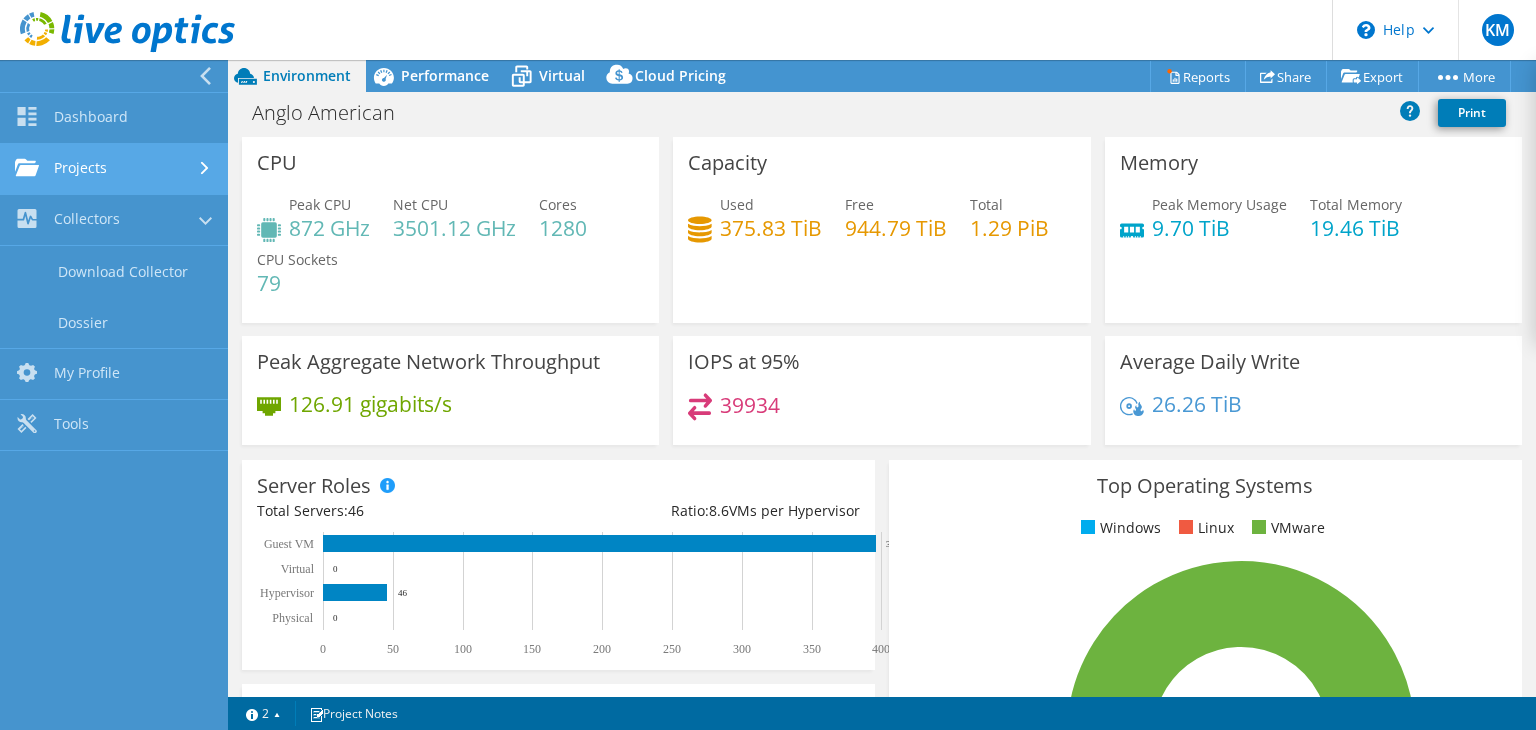 click on "Projects" at bounding box center [114, 169] 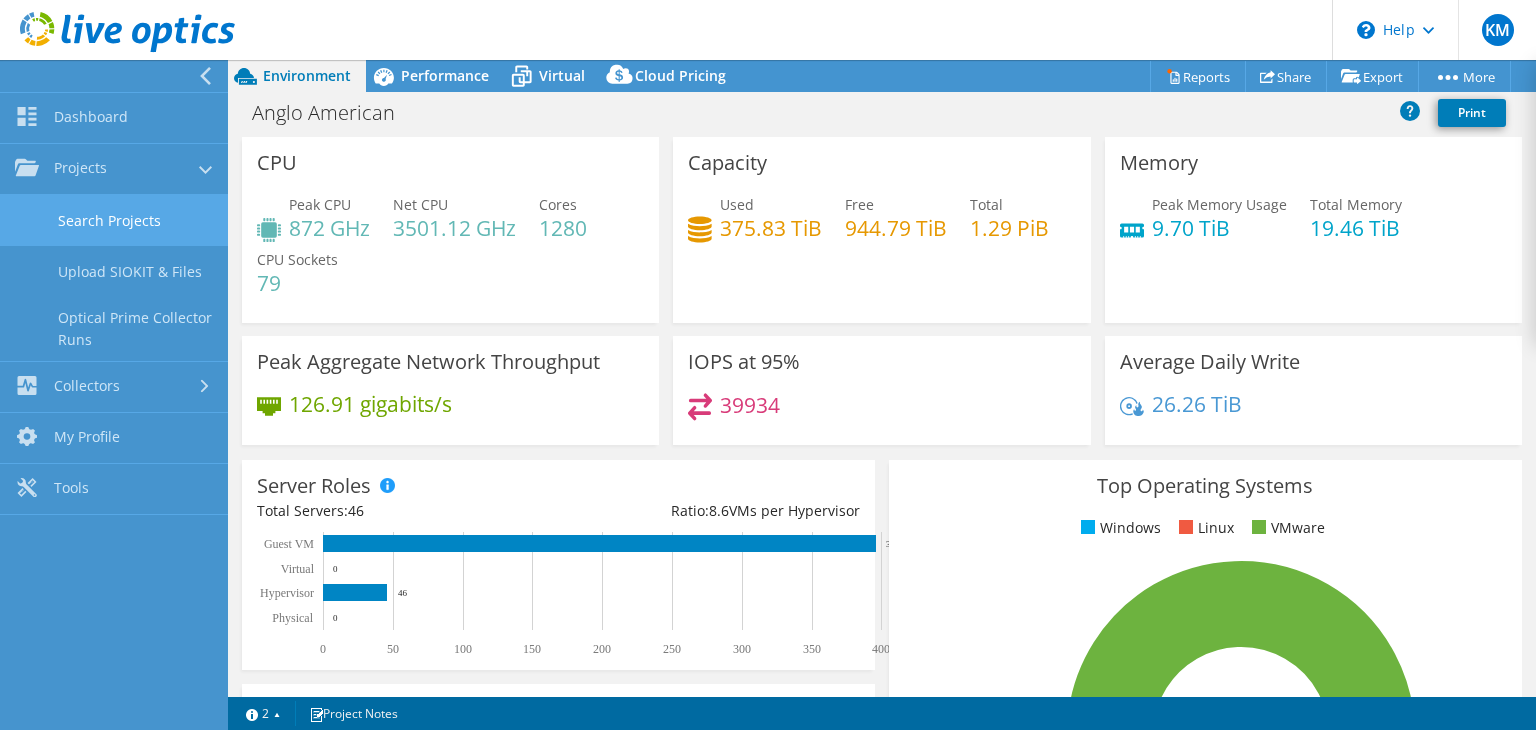 click on "Search Projects" at bounding box center [114, 220] 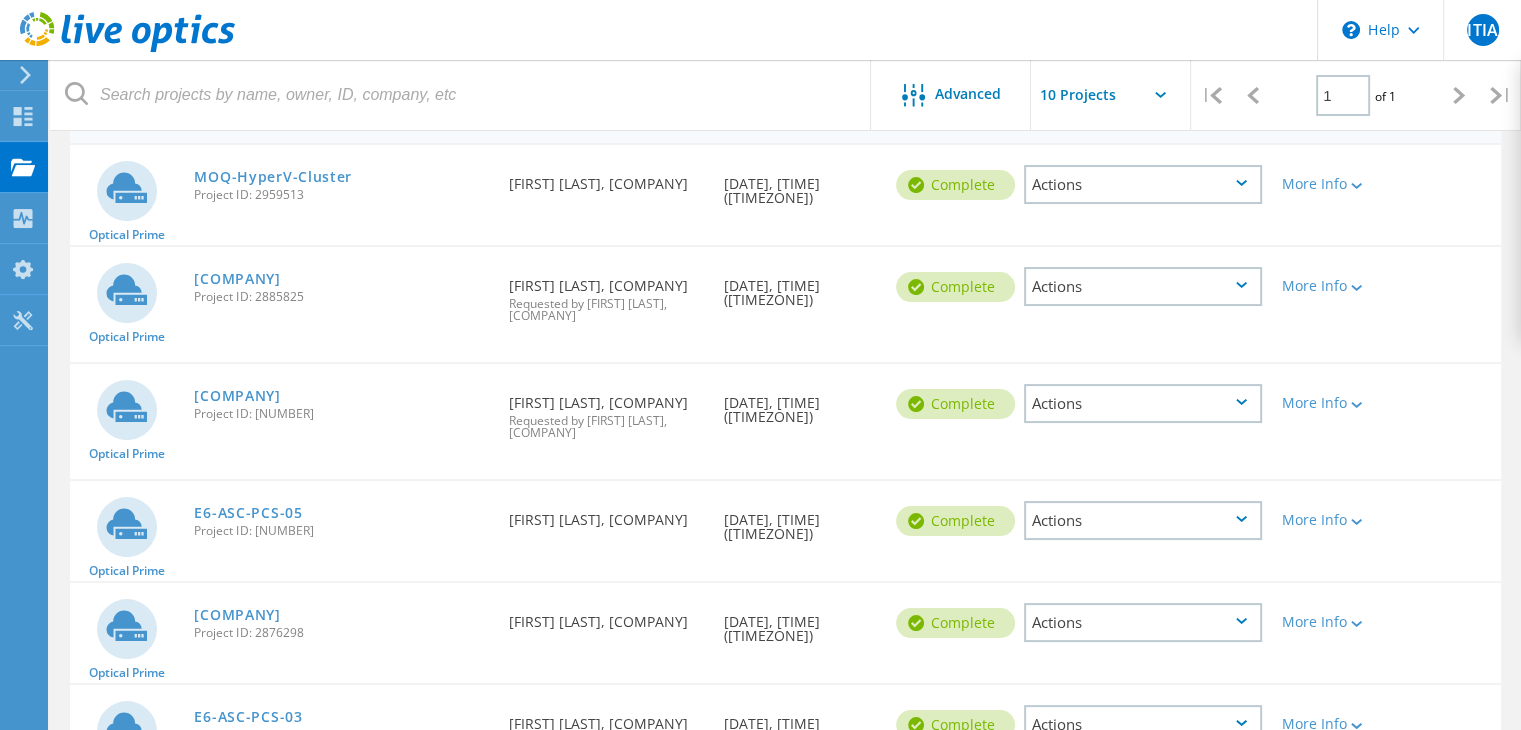scroll, scrollTop: 223, scrollLeft: 0, axis: vertical 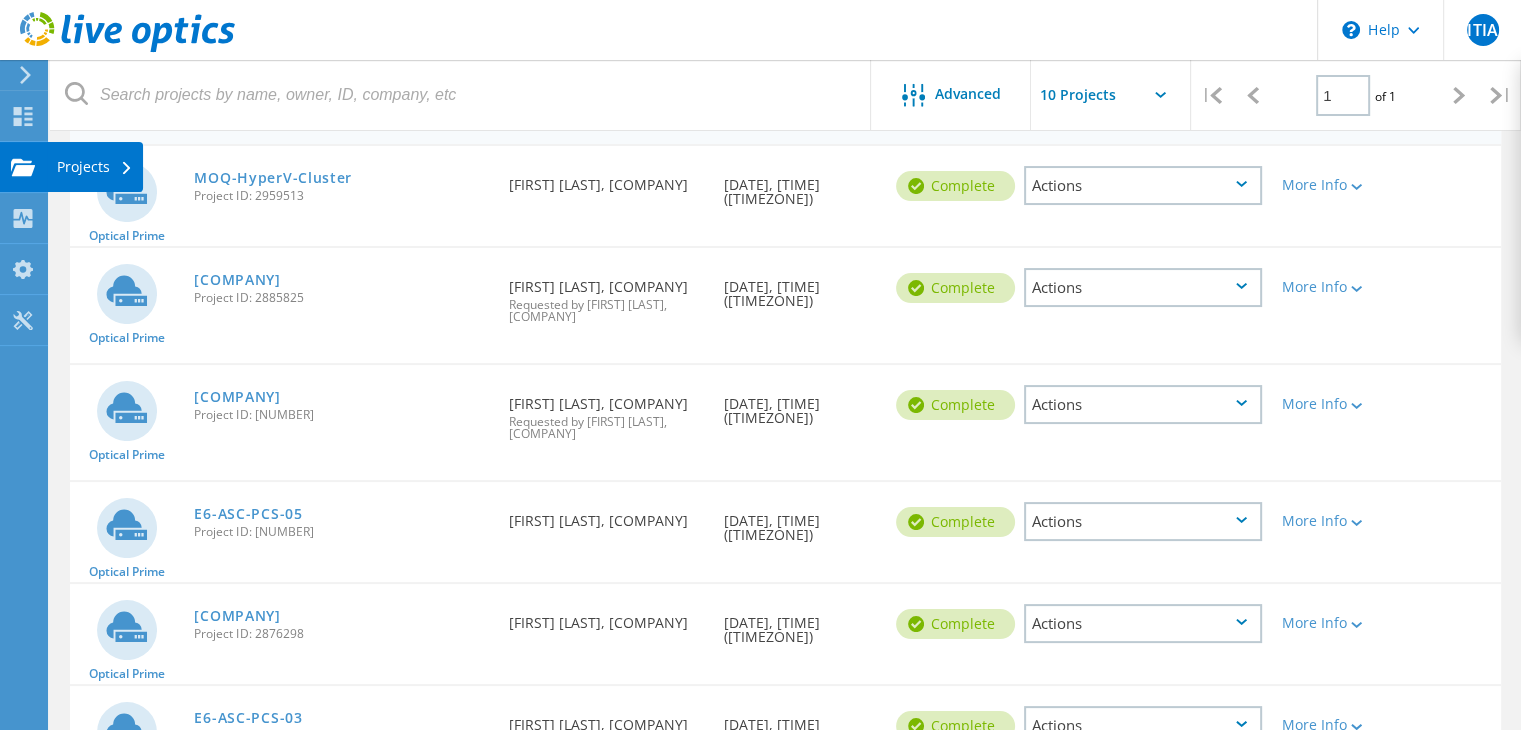 click on "Projects" at bounding box center (95, 167) 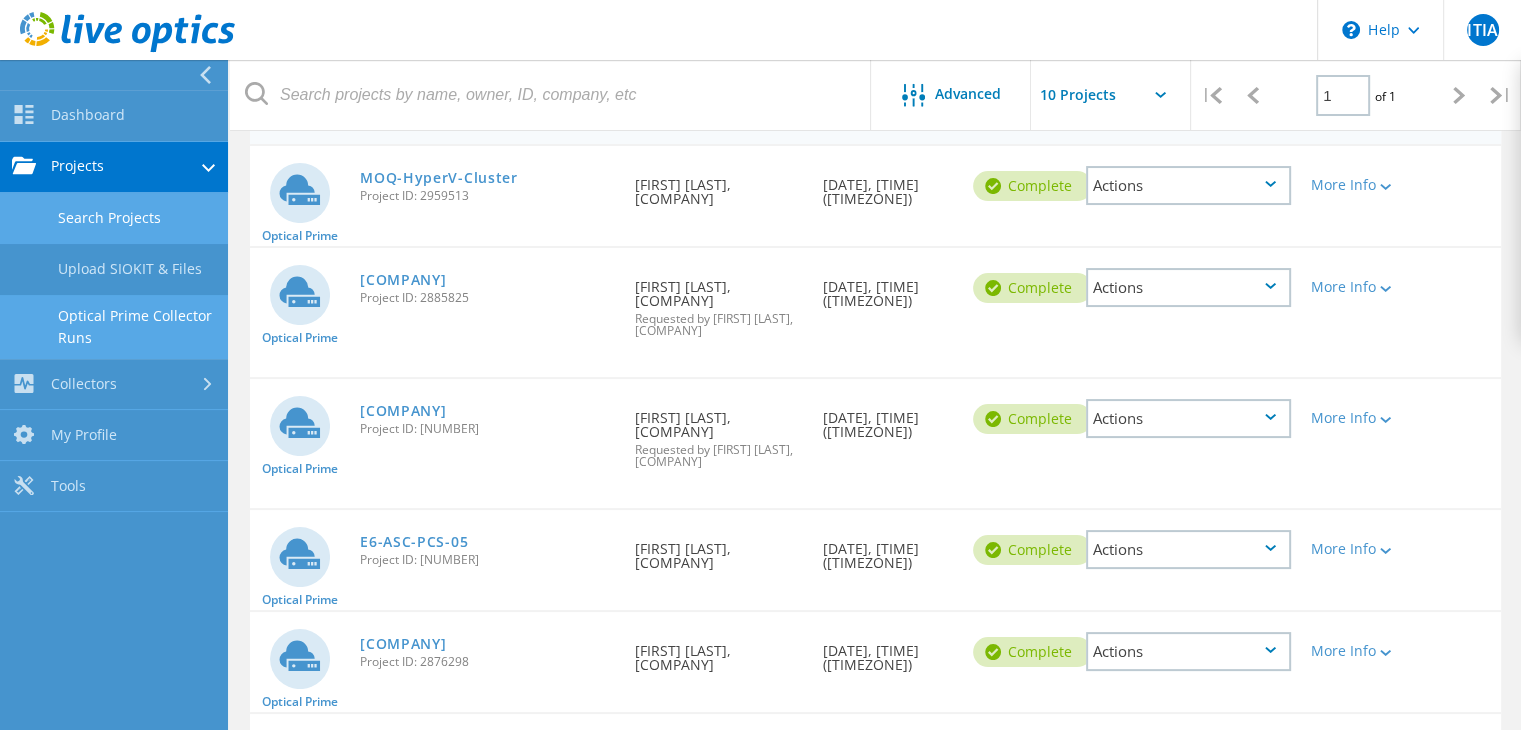 click on "Optical Prime Collector Runs" at bounding box center [114, 218] 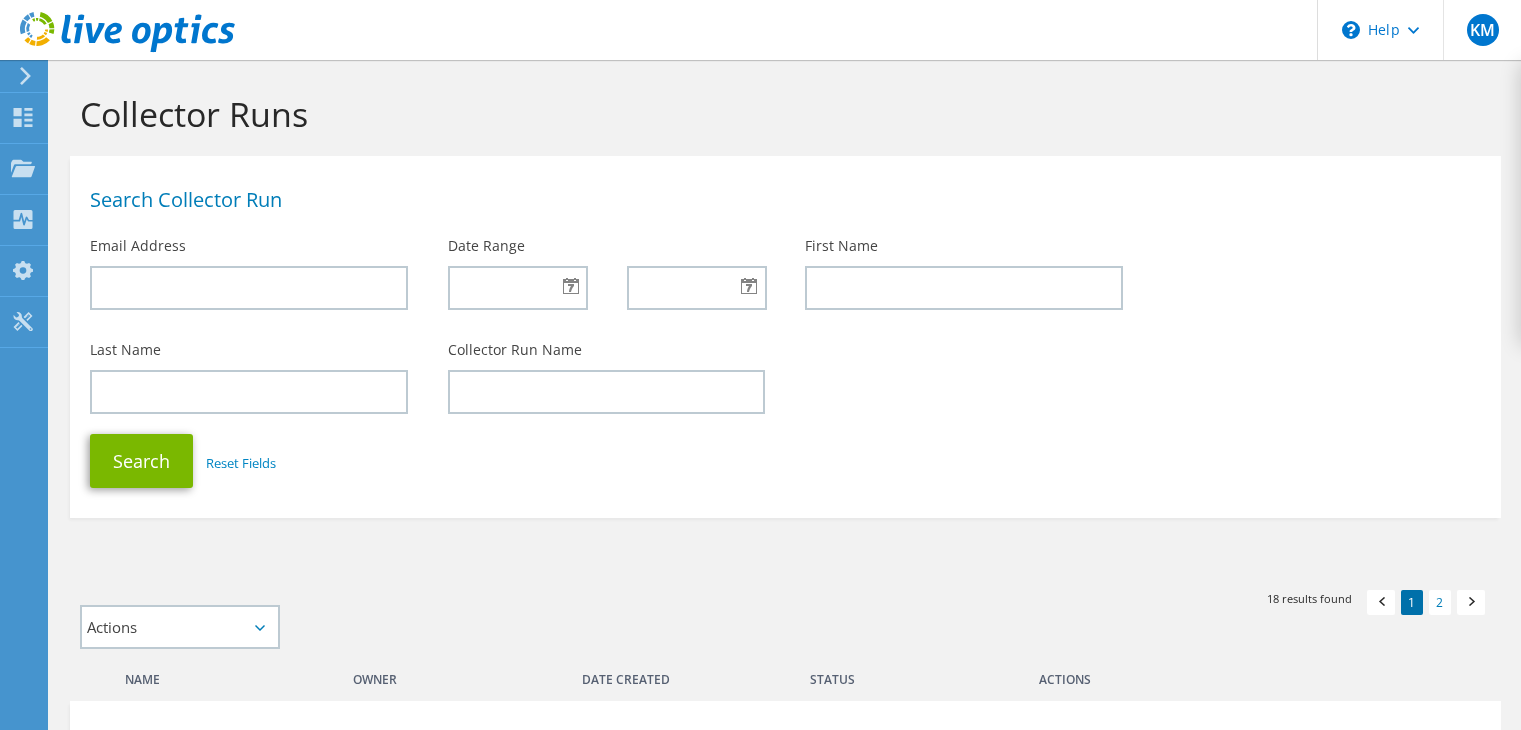 scroll, scrollTop: 0, scrollLeft: 0, axis: both 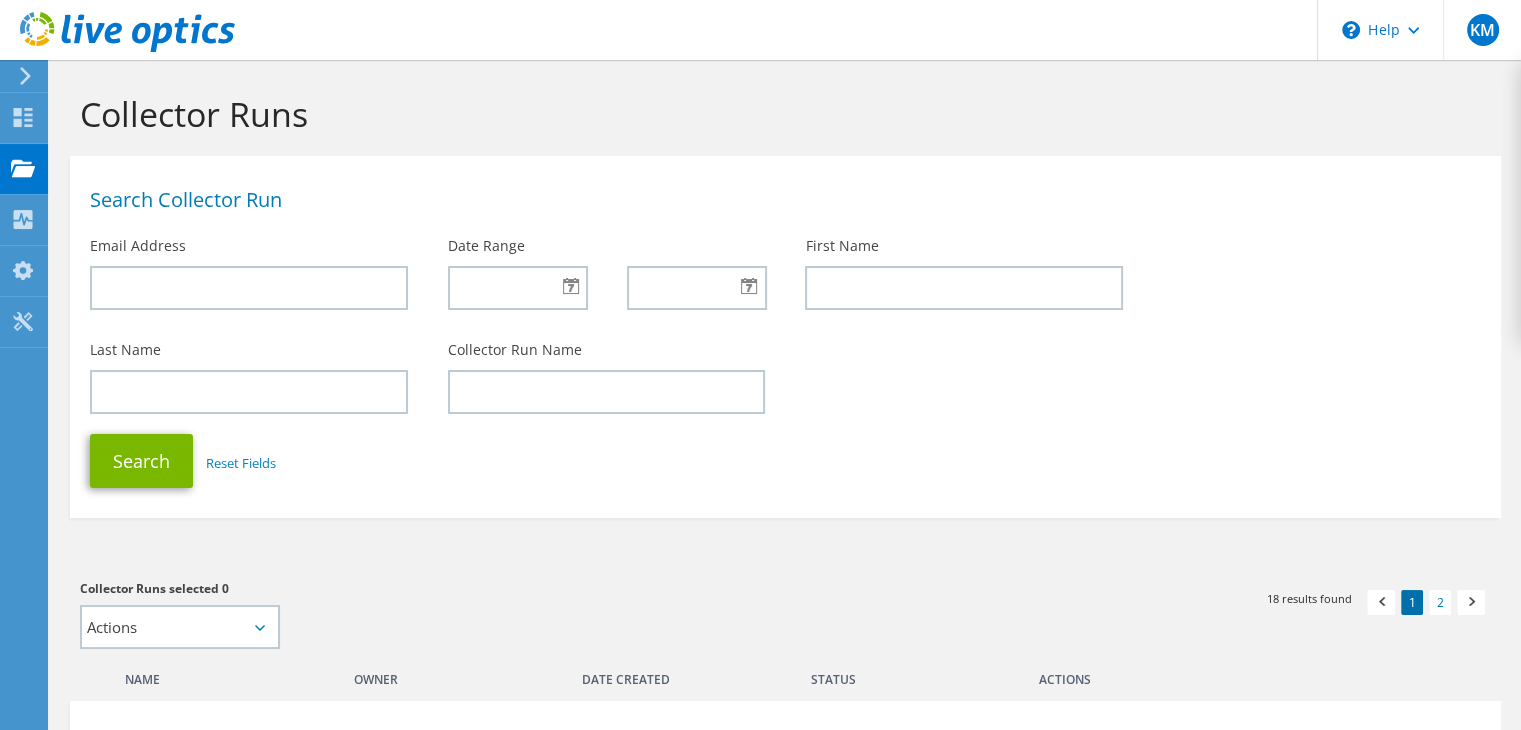 click at bounding box center [127, 32] 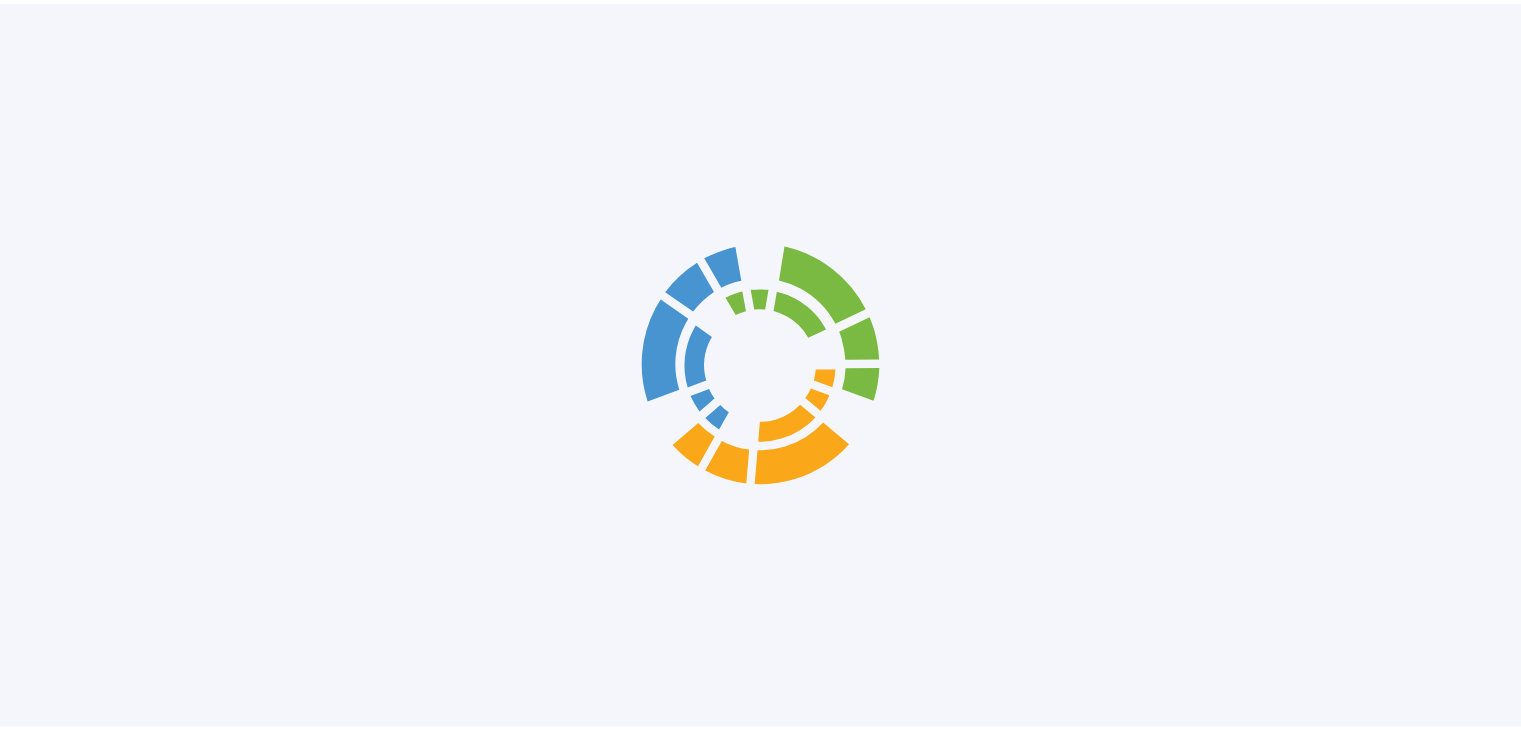 scroll, scrollTop: 0, scrollLeft: 0, axis: both 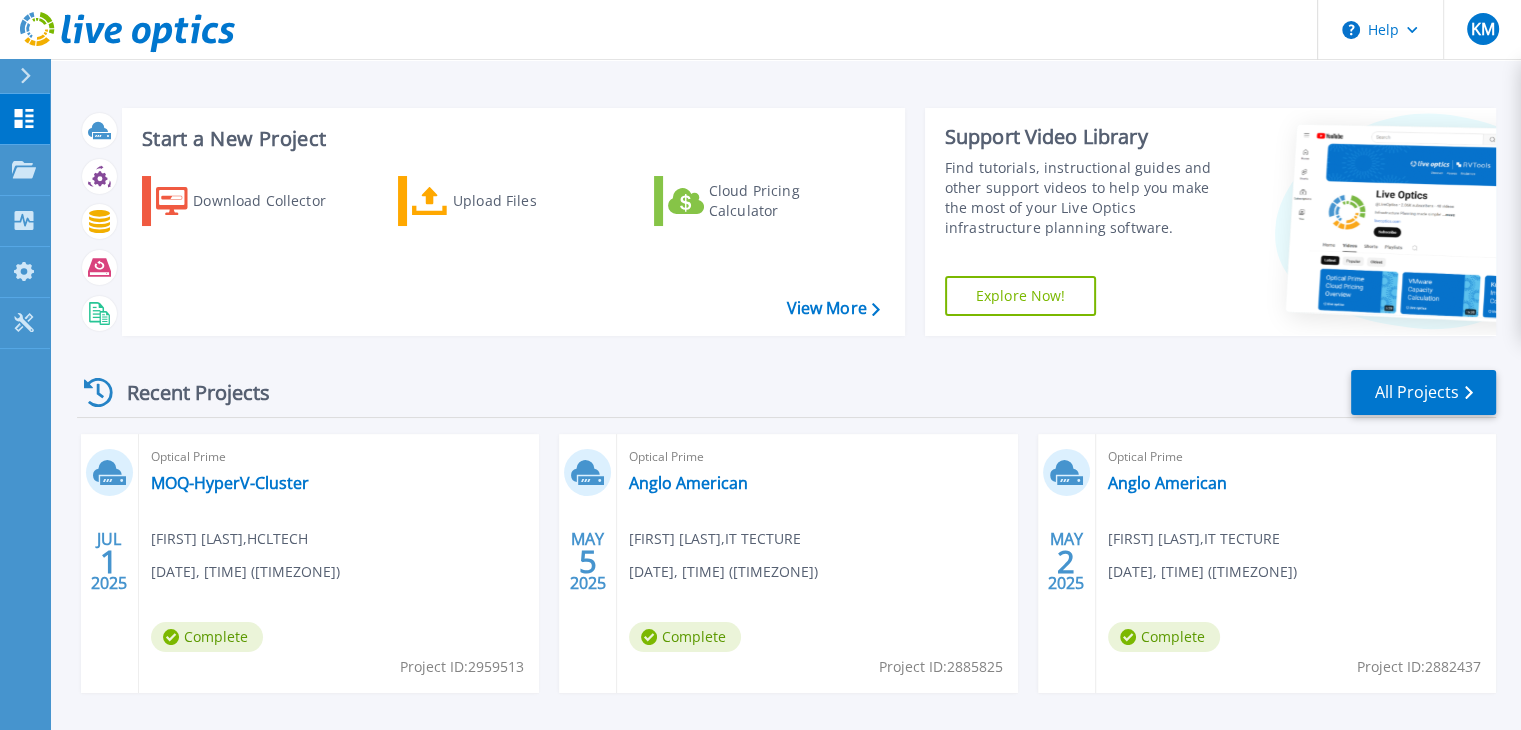 click on "Optical Prime Anglo American Fernando Mariani ,  IT TECTURE 05/05/2025, 16:42 (-05:00) Complete Project ID:  2885825" at bounding box center (339, 563) 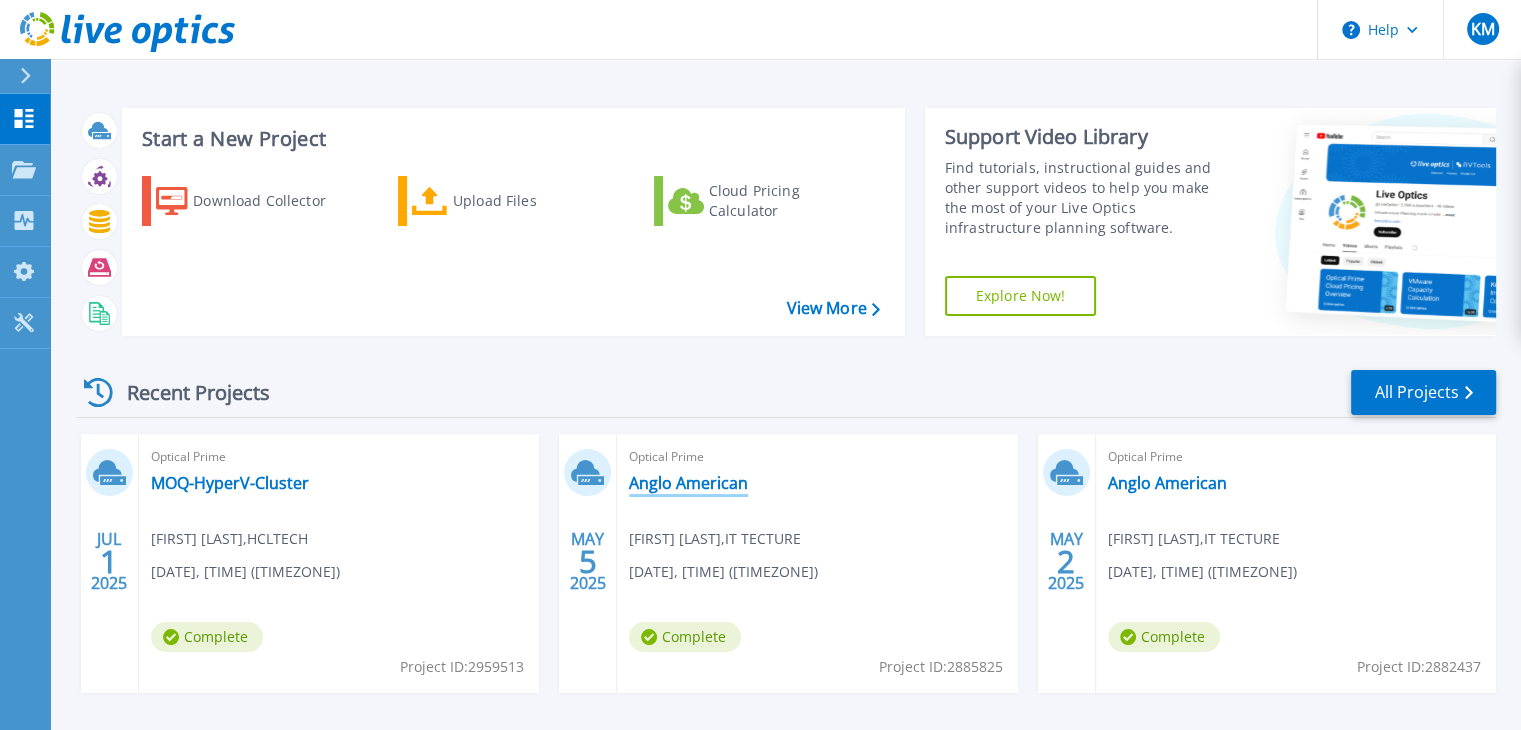 click on "[COMPANY]" at bounding box center (688, 483) 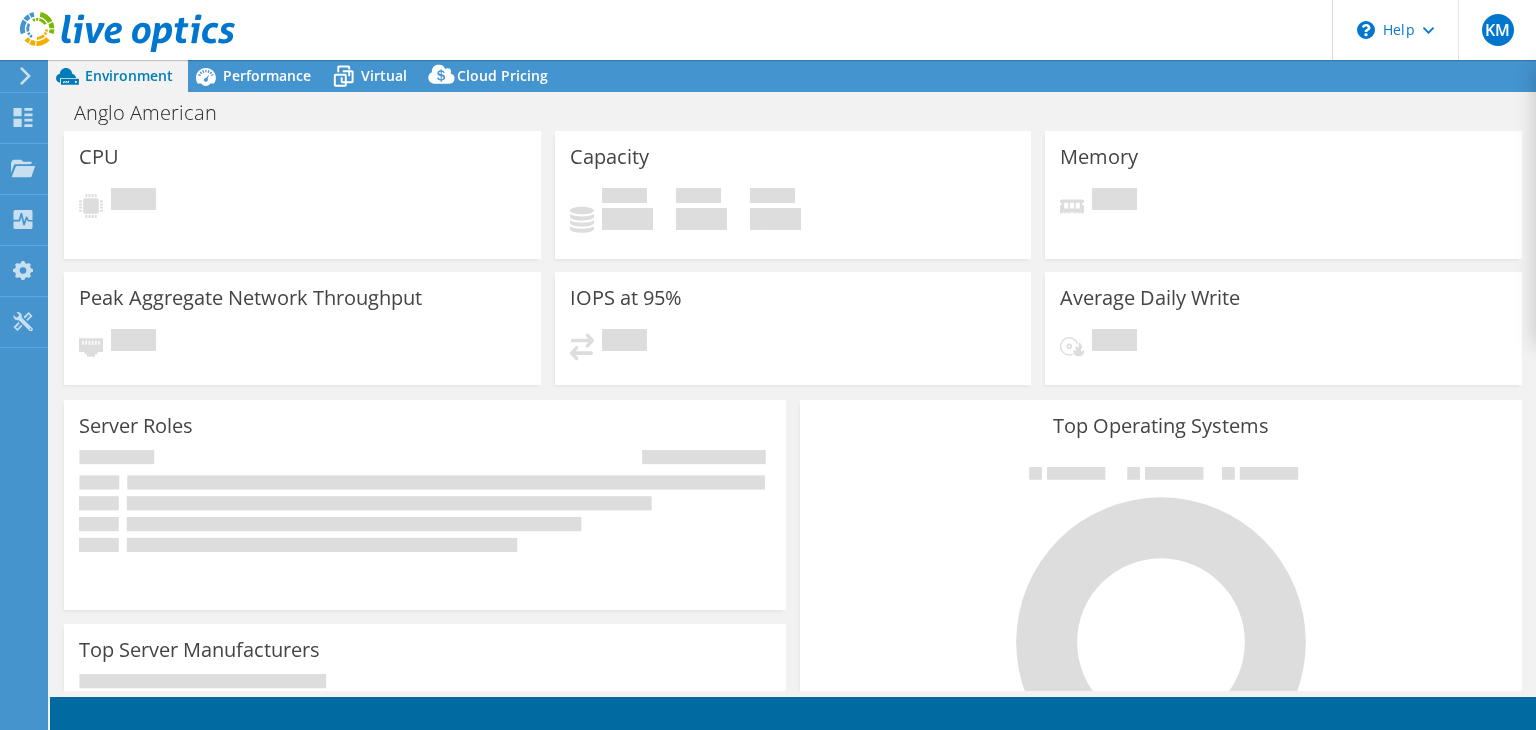 scroll, scrollTop: 0, scrollLeft: 0, axis: both 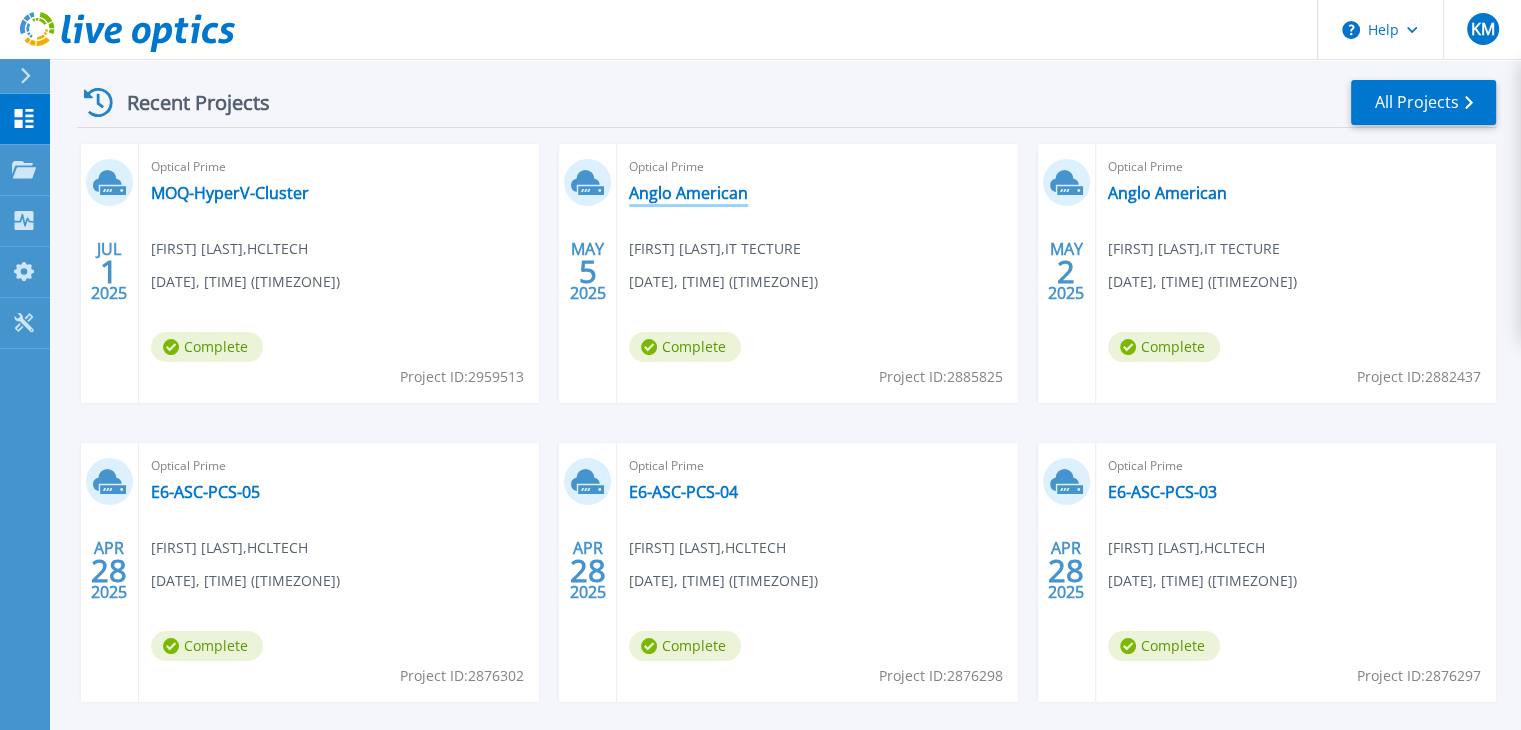 click on "Anglo American" at bounding box center [688, 193] 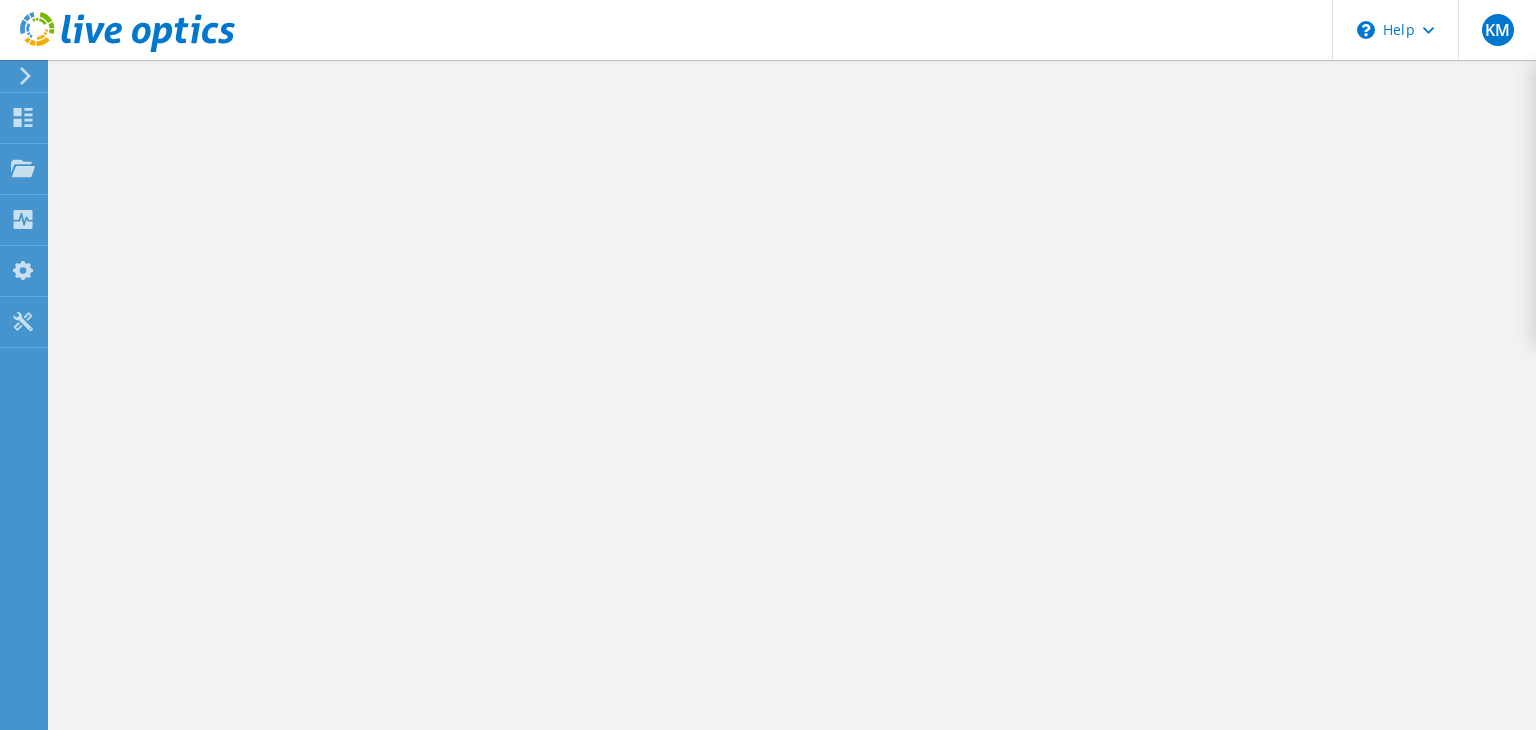 scroll, scrollTop: 0, scrollLeft: 0, axis: both 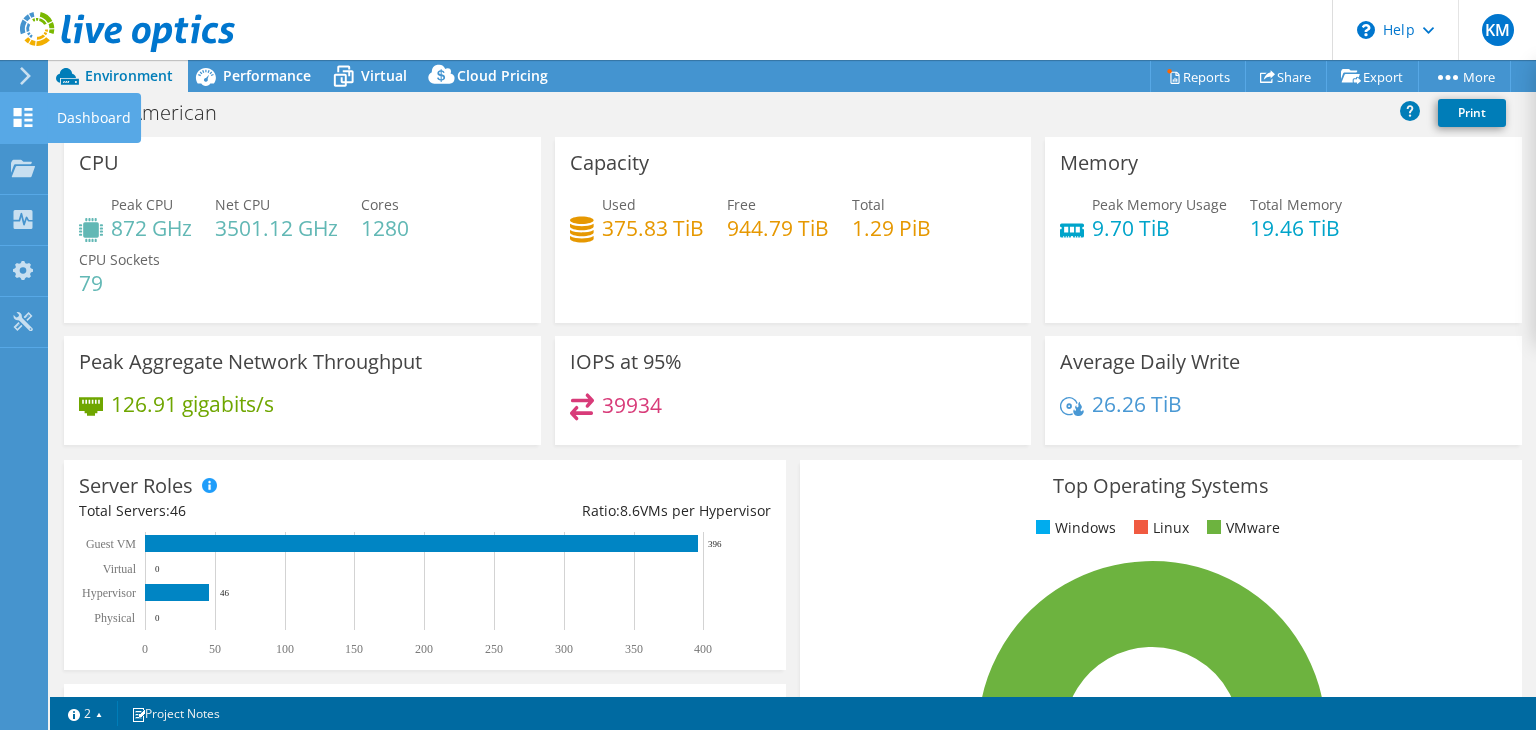click at bounding box center (23, 117) 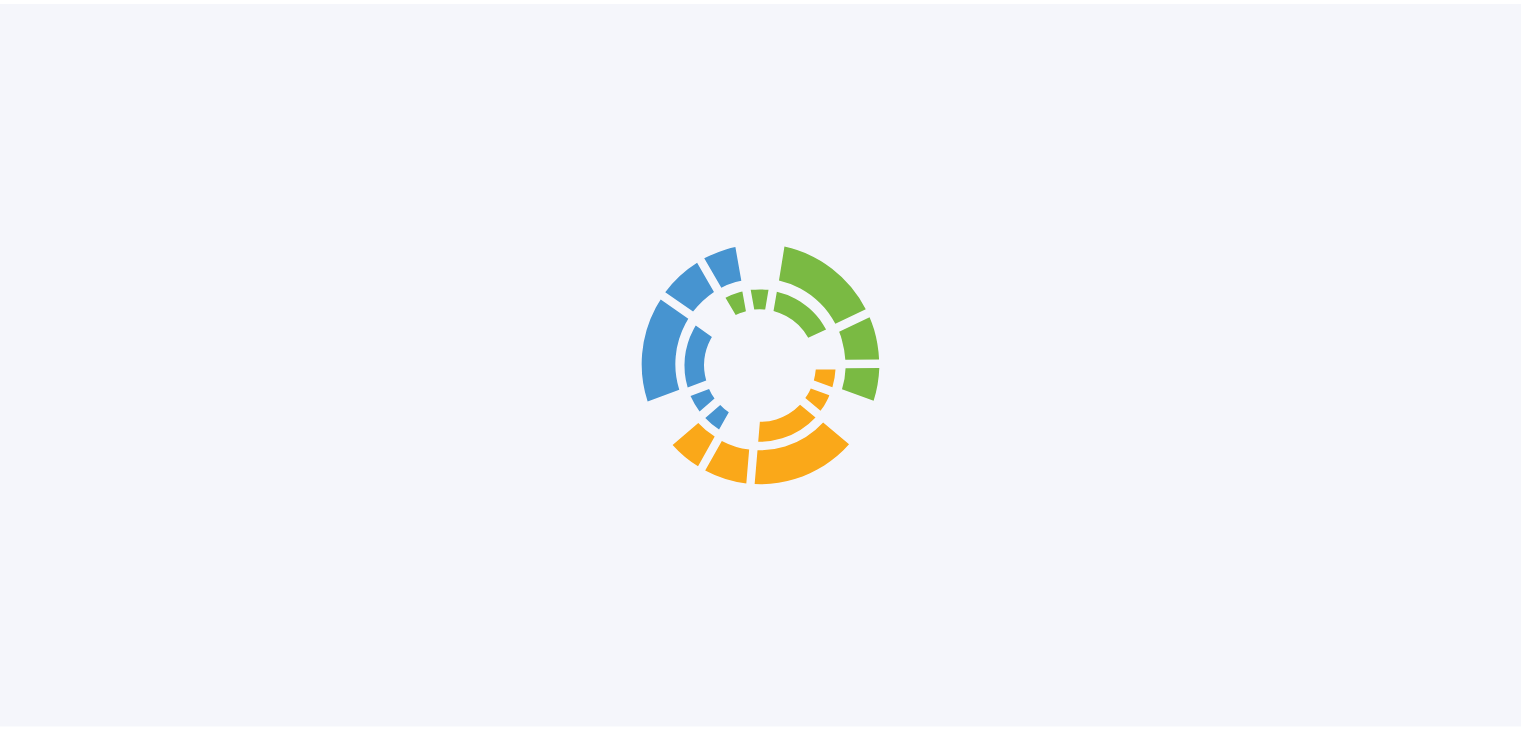 scroll, scrollTop: 0, scrollLeft: 0, axis: both 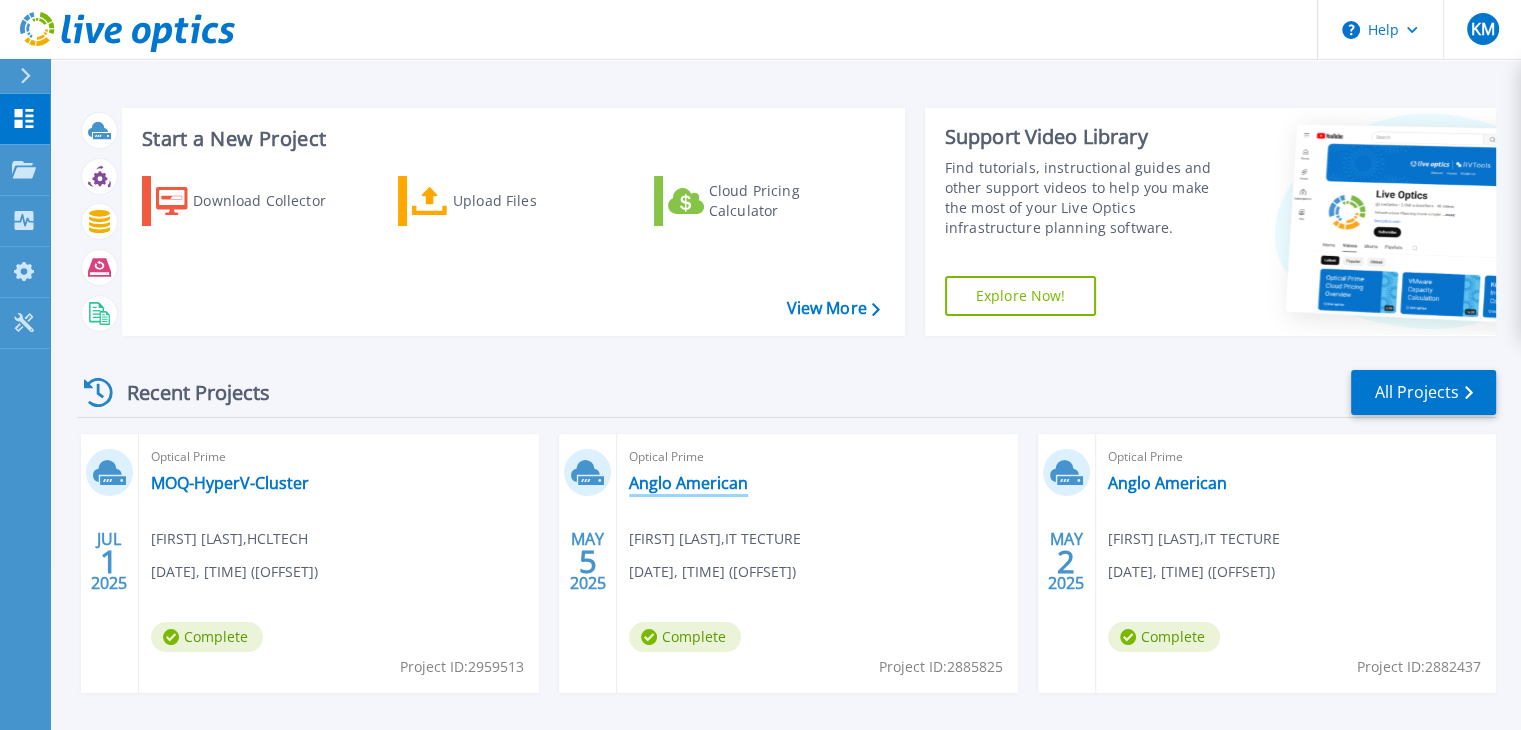 click on "Anglo American" at bounding box center (688, 483) 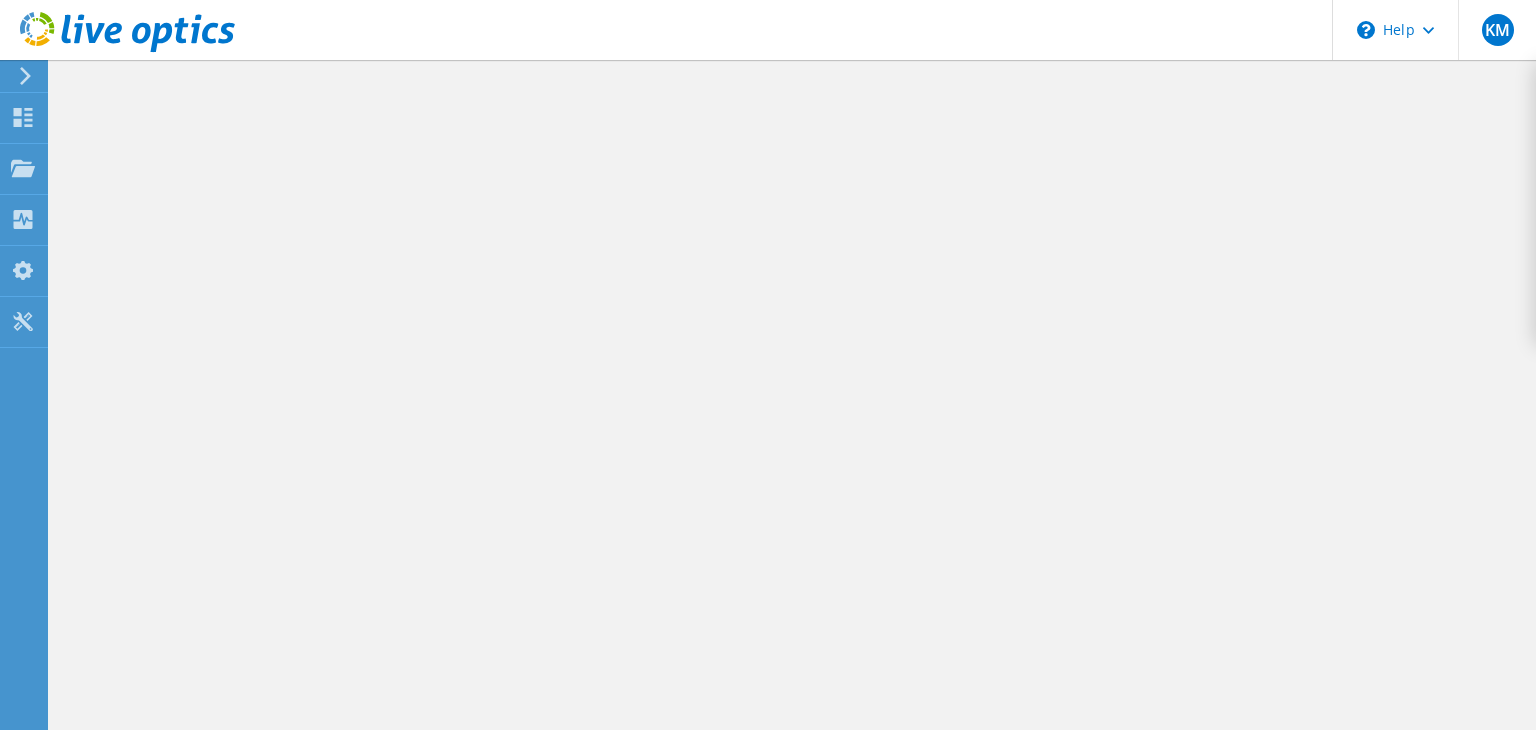 scroll, scrollTop: 0, scrollLeft: 0, axis: both 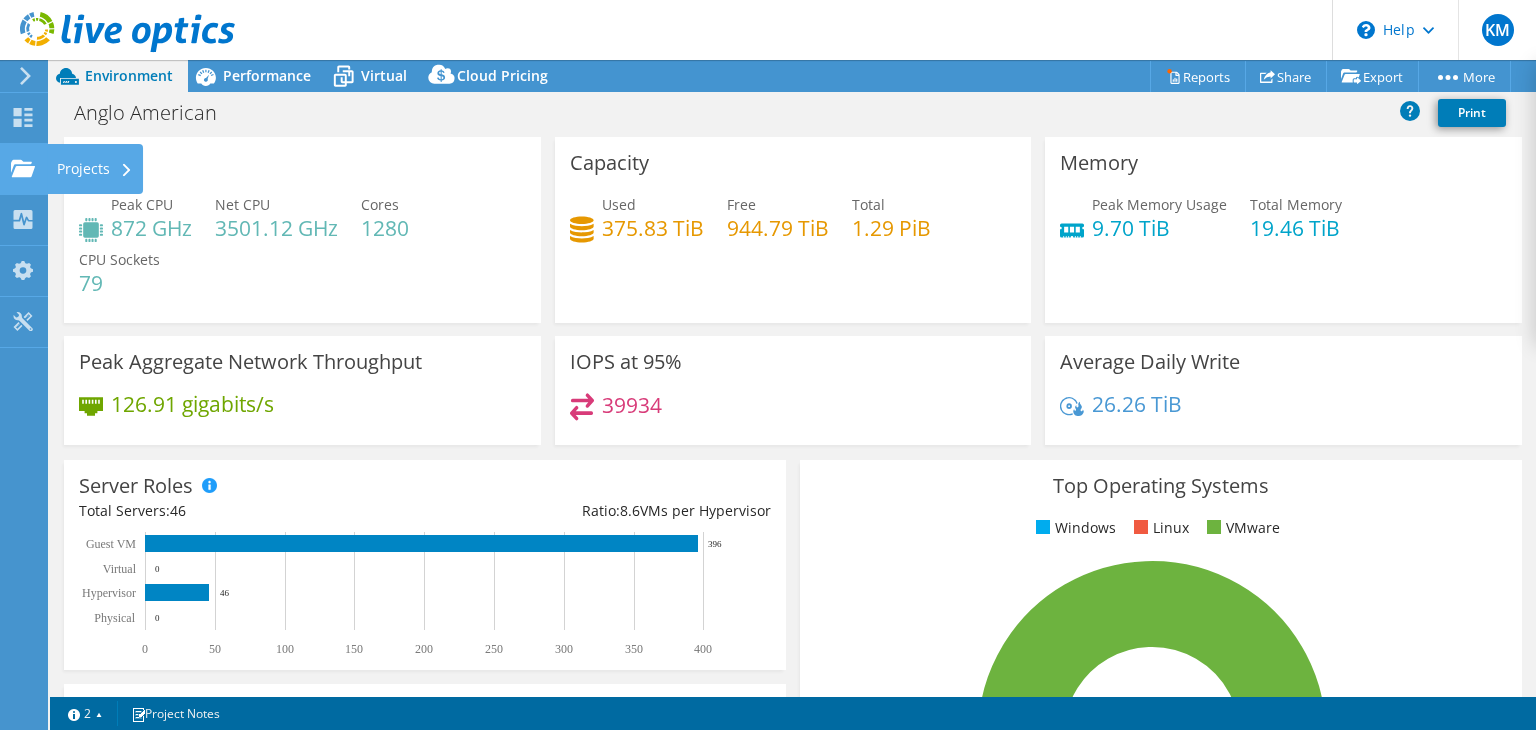 click on "Projects" at bounding box center (95, 169) 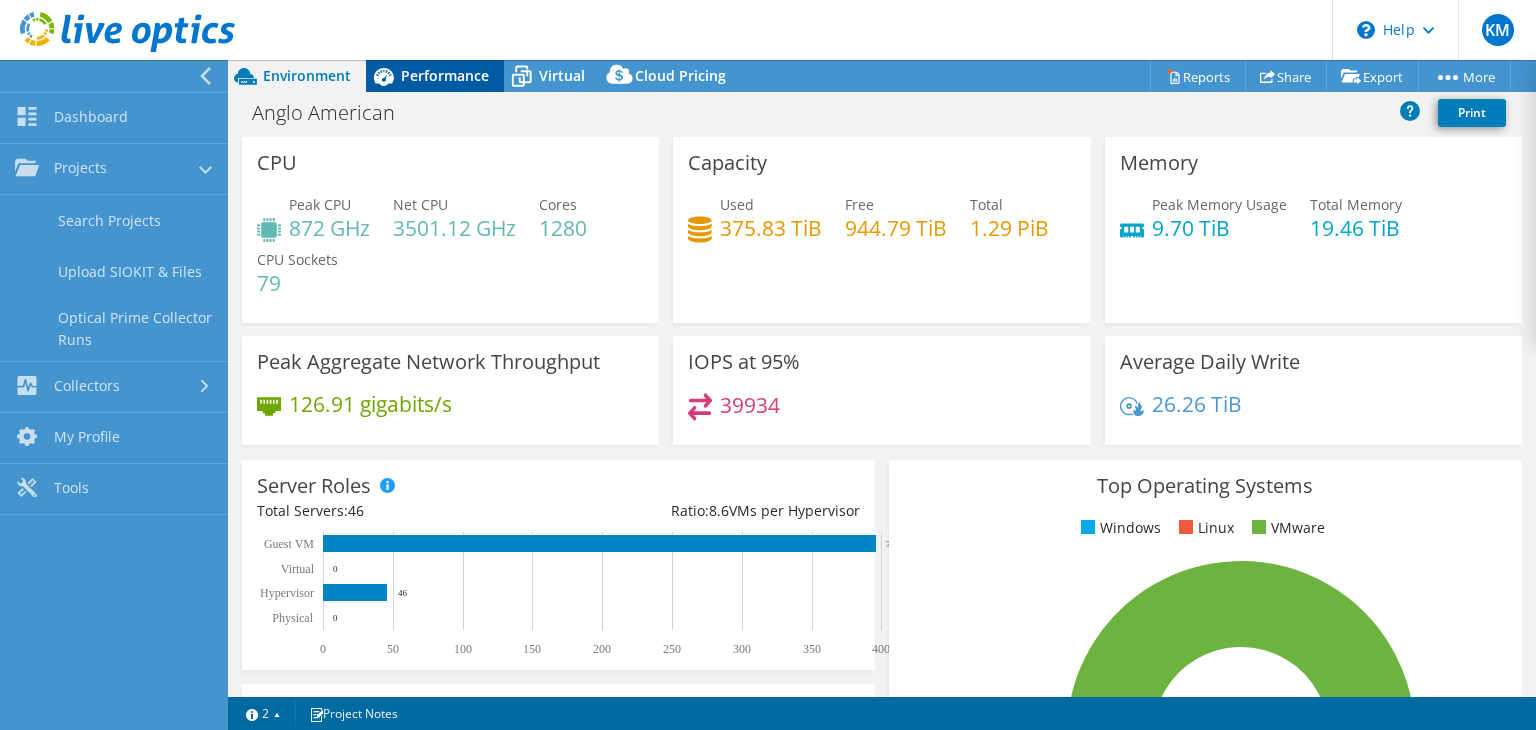 click on "Performance" at bounding box center [445, 75] 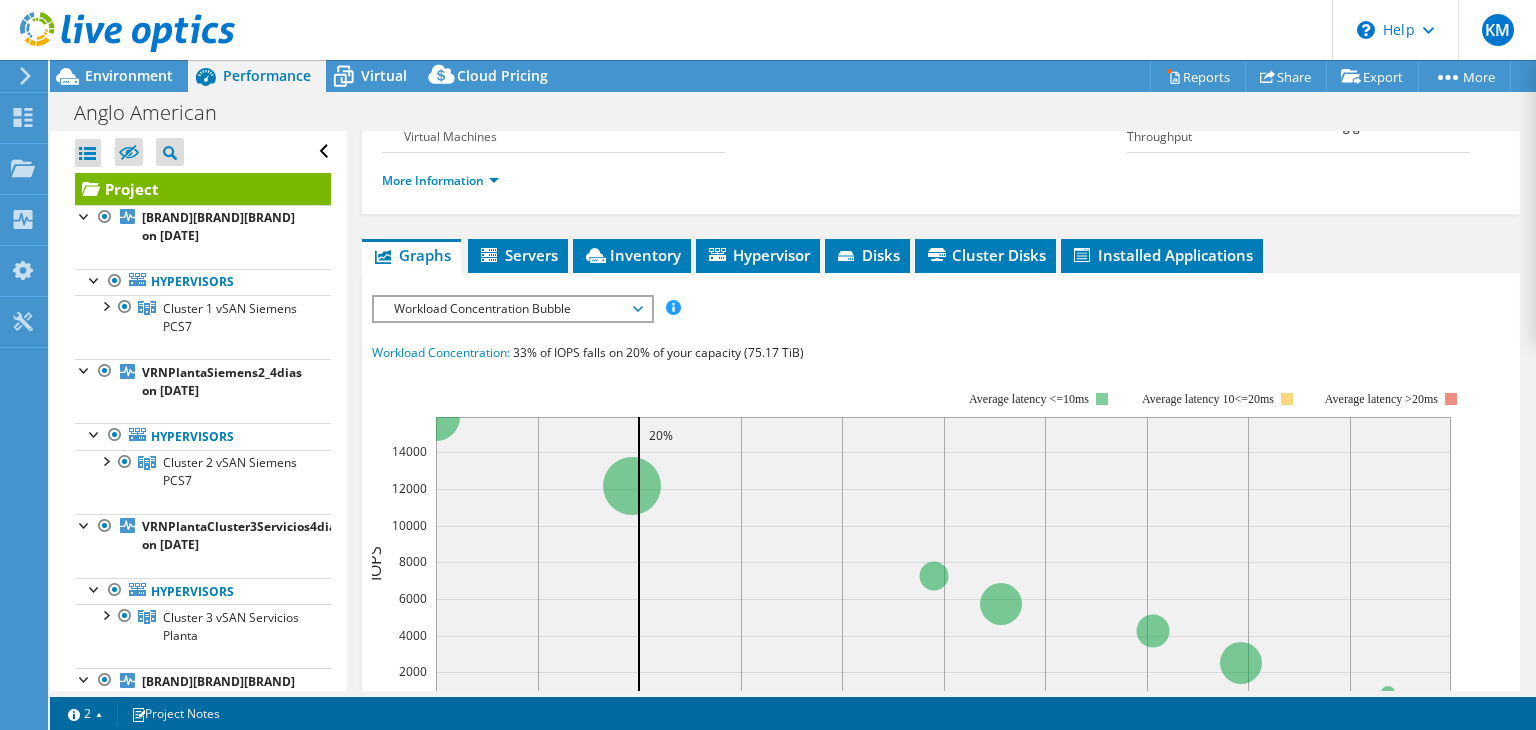 scroll, scrollTop: 288, scrollLeft: 0, axis: vertical 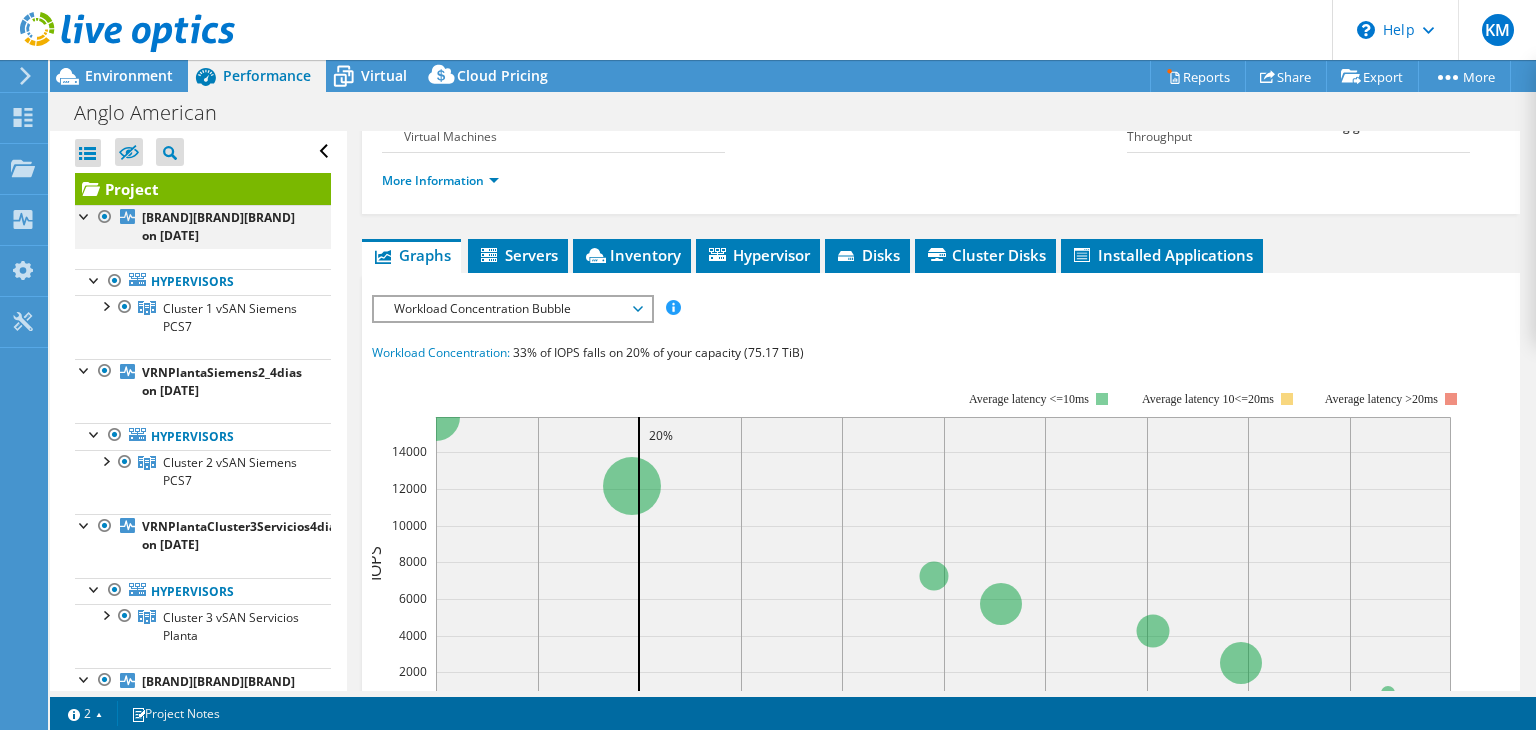 click at bounding box center [85, 215] 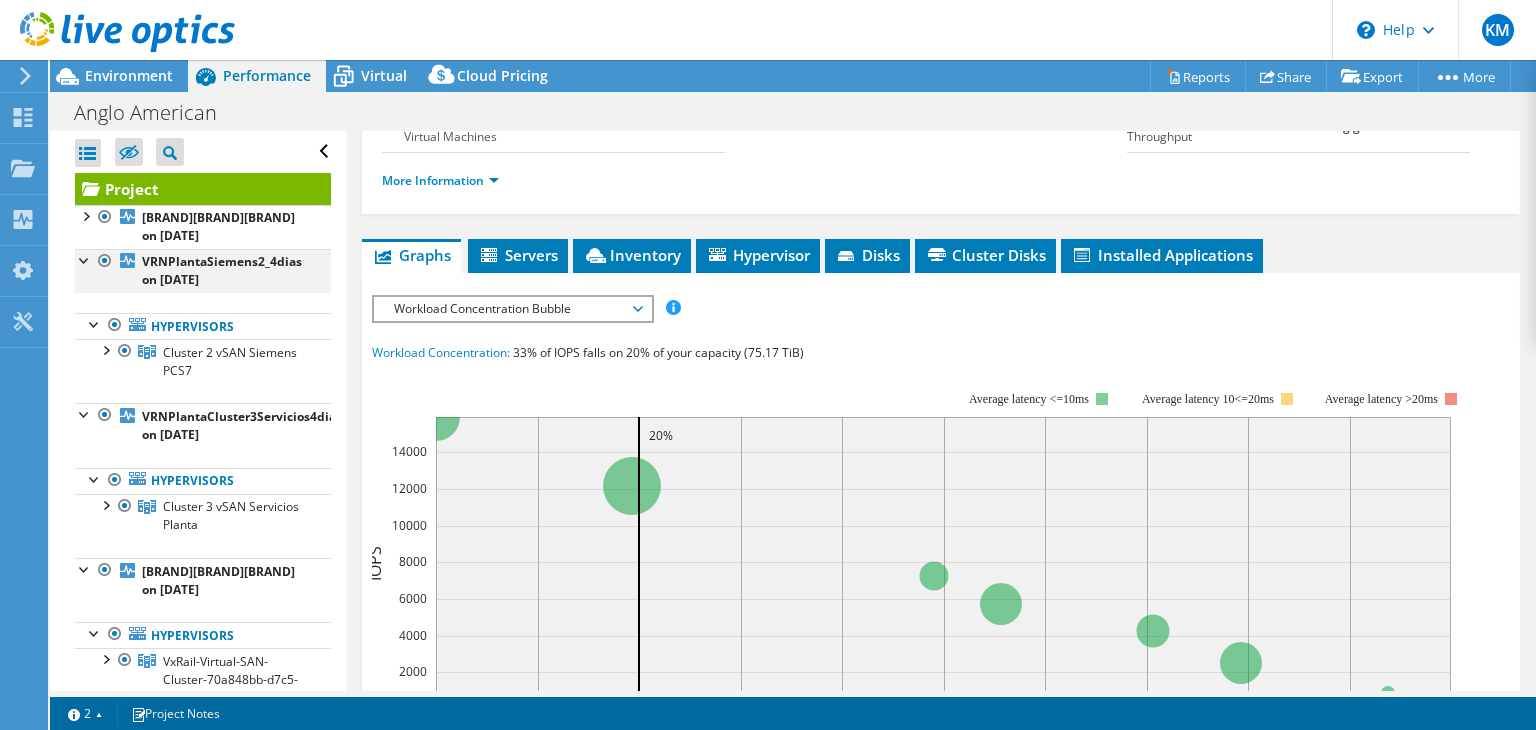 click at bounding box center [85, 215] 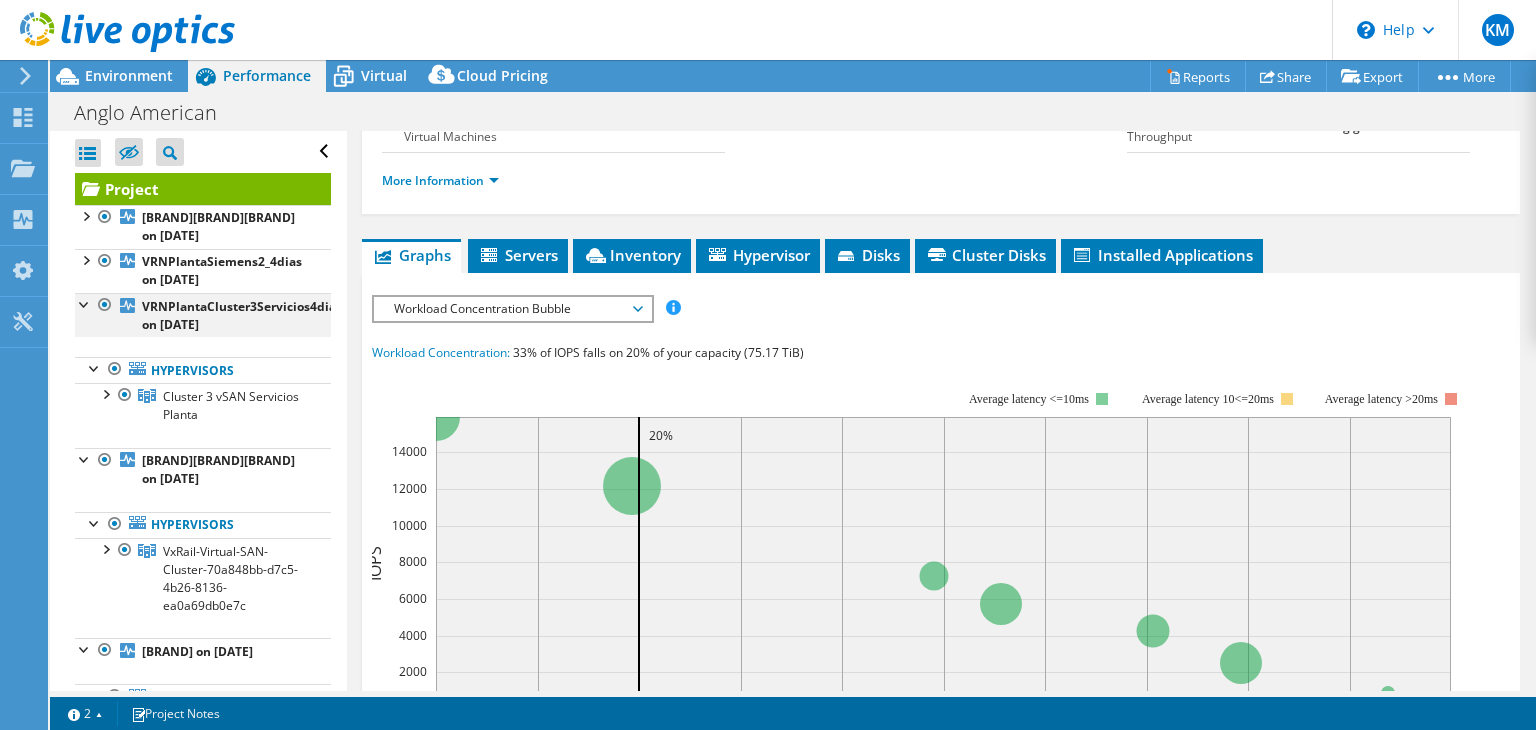 click at bounding box center (85, 215) 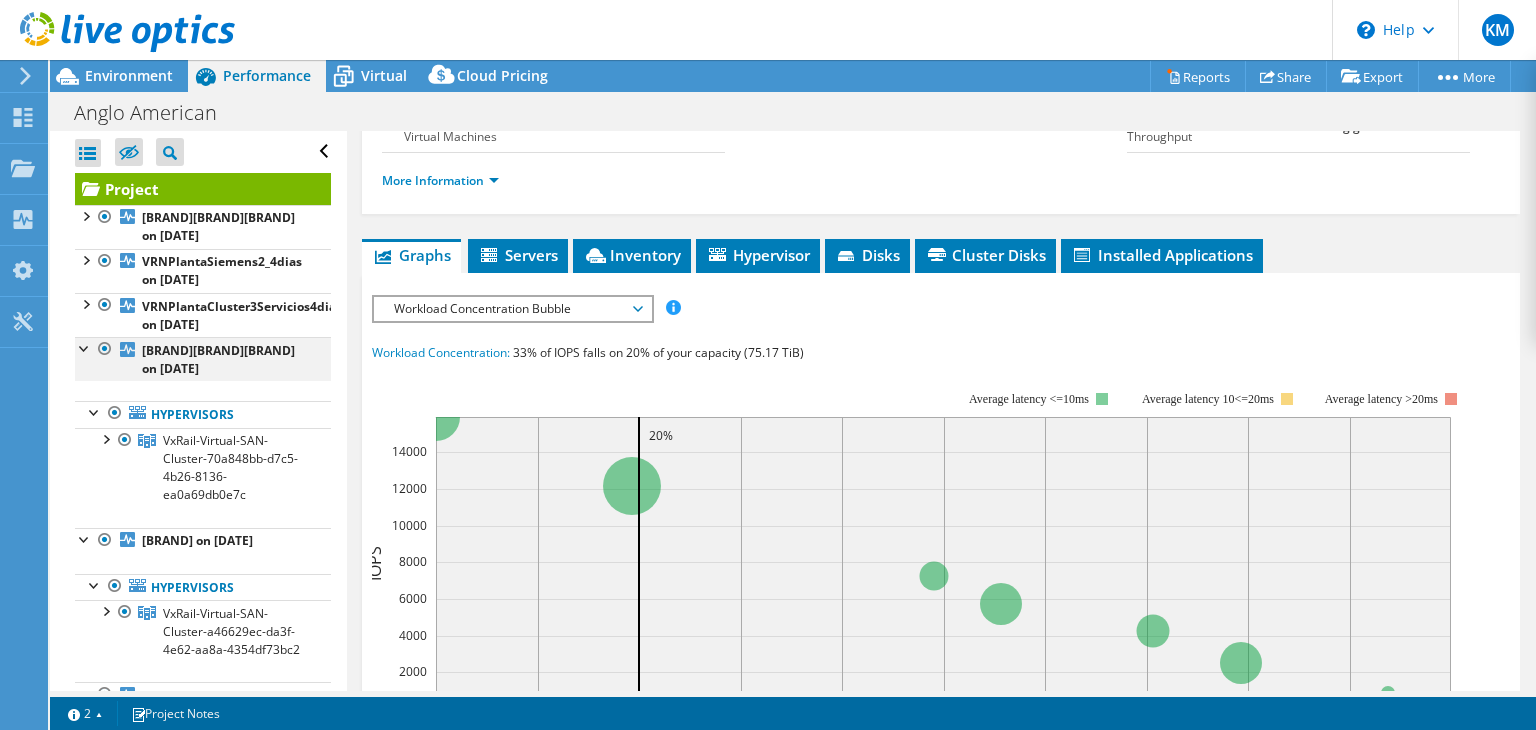 click at bounding box center [85, 215] 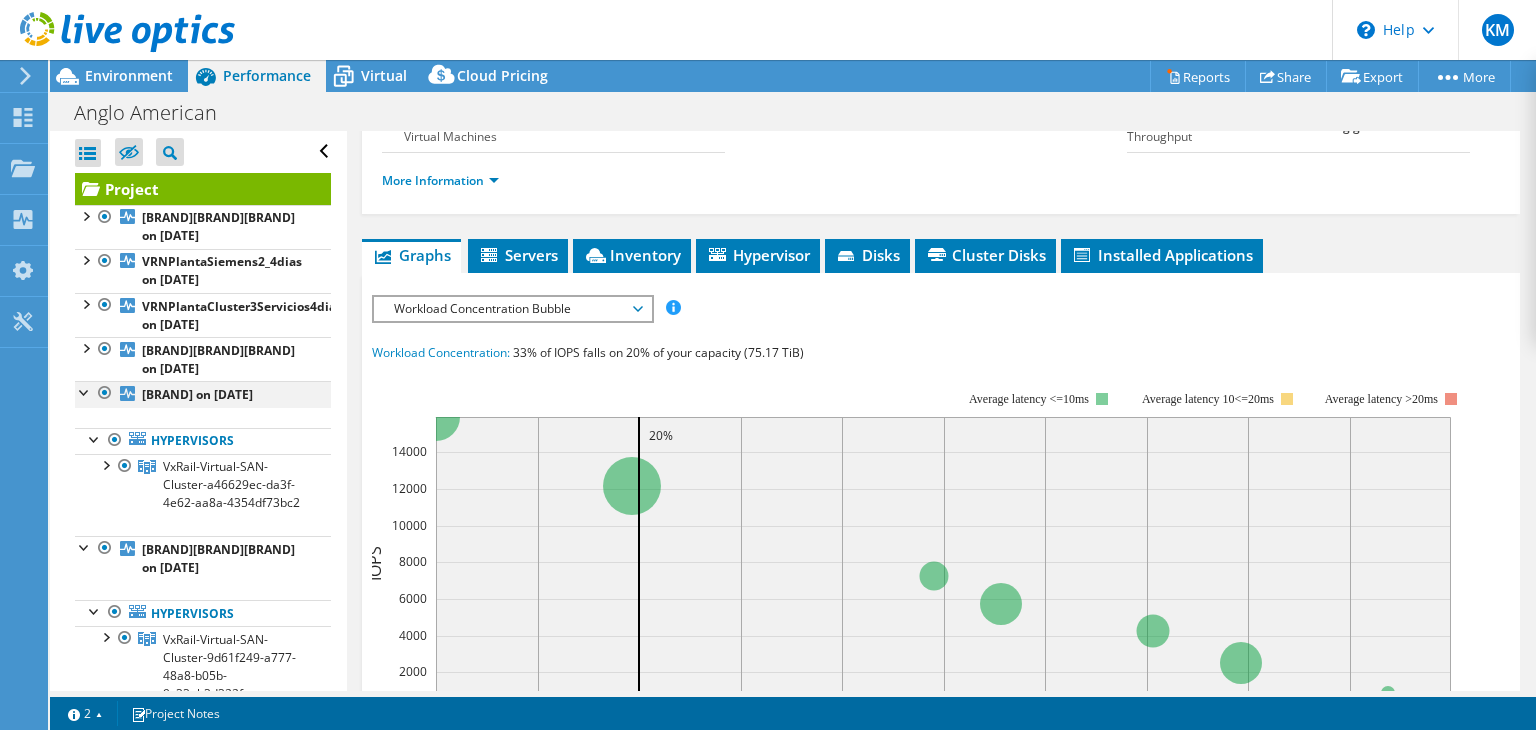 click at bounding box center [85, 215] 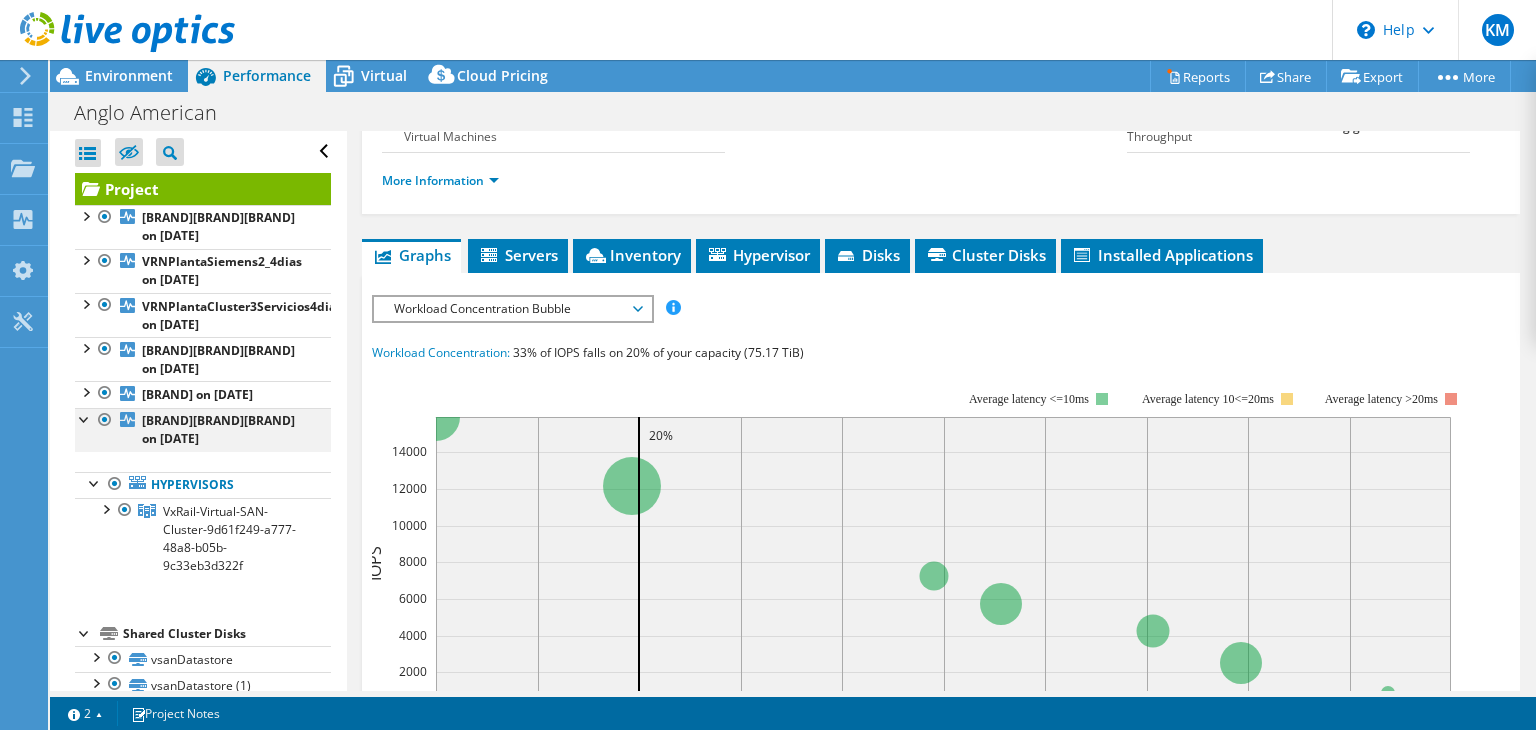 click at bounding box center (85, 215) 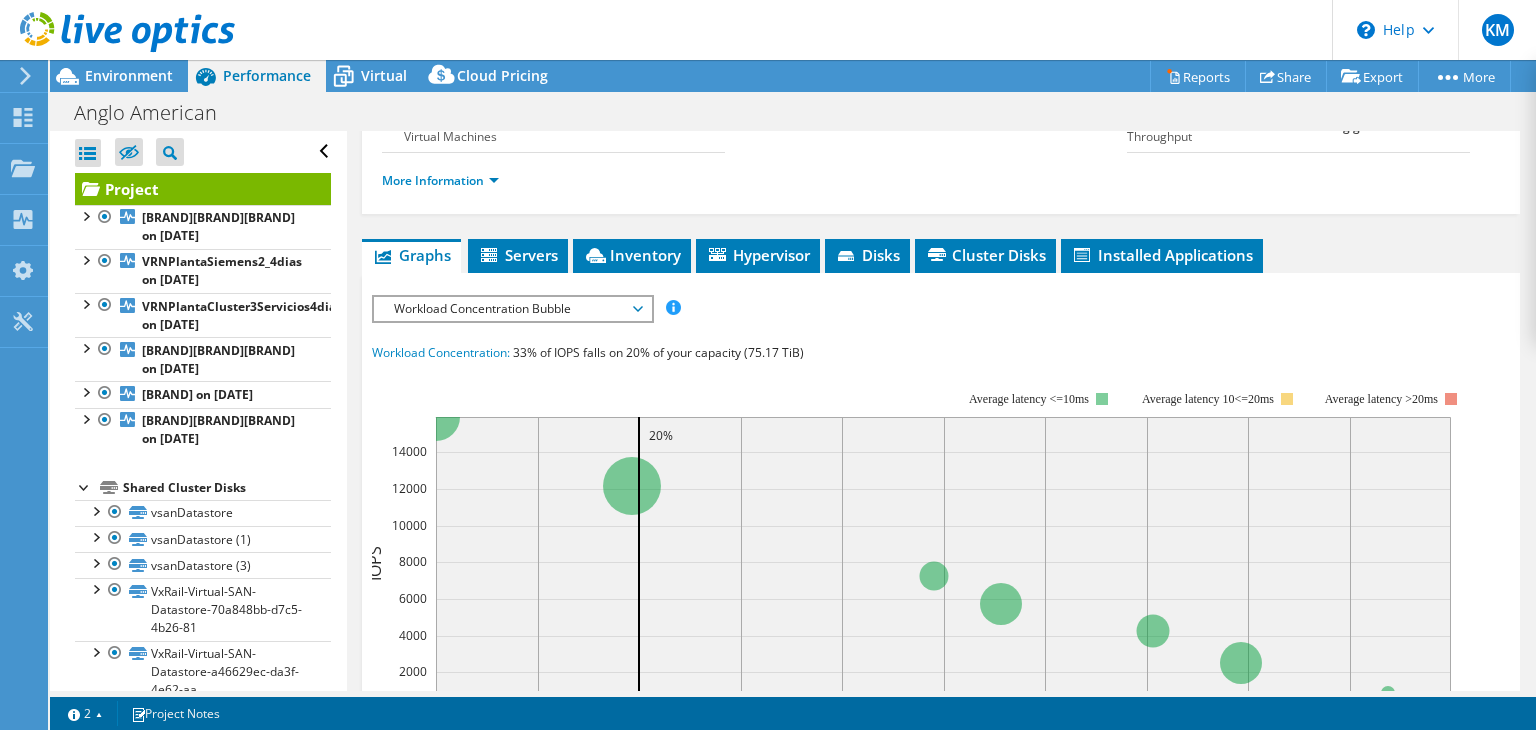 click at bounding box center (85, 486) 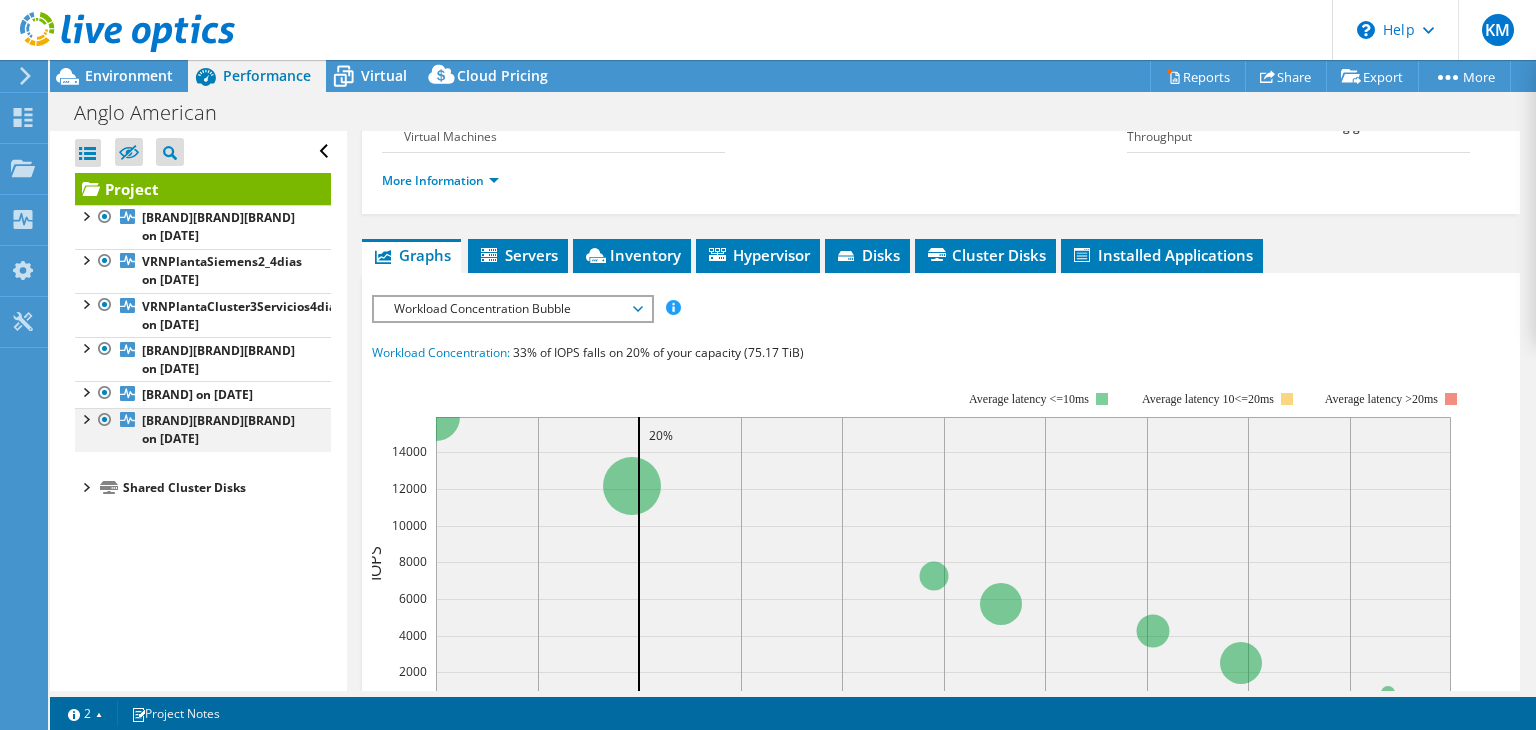 click at bounding box center [85, 215] 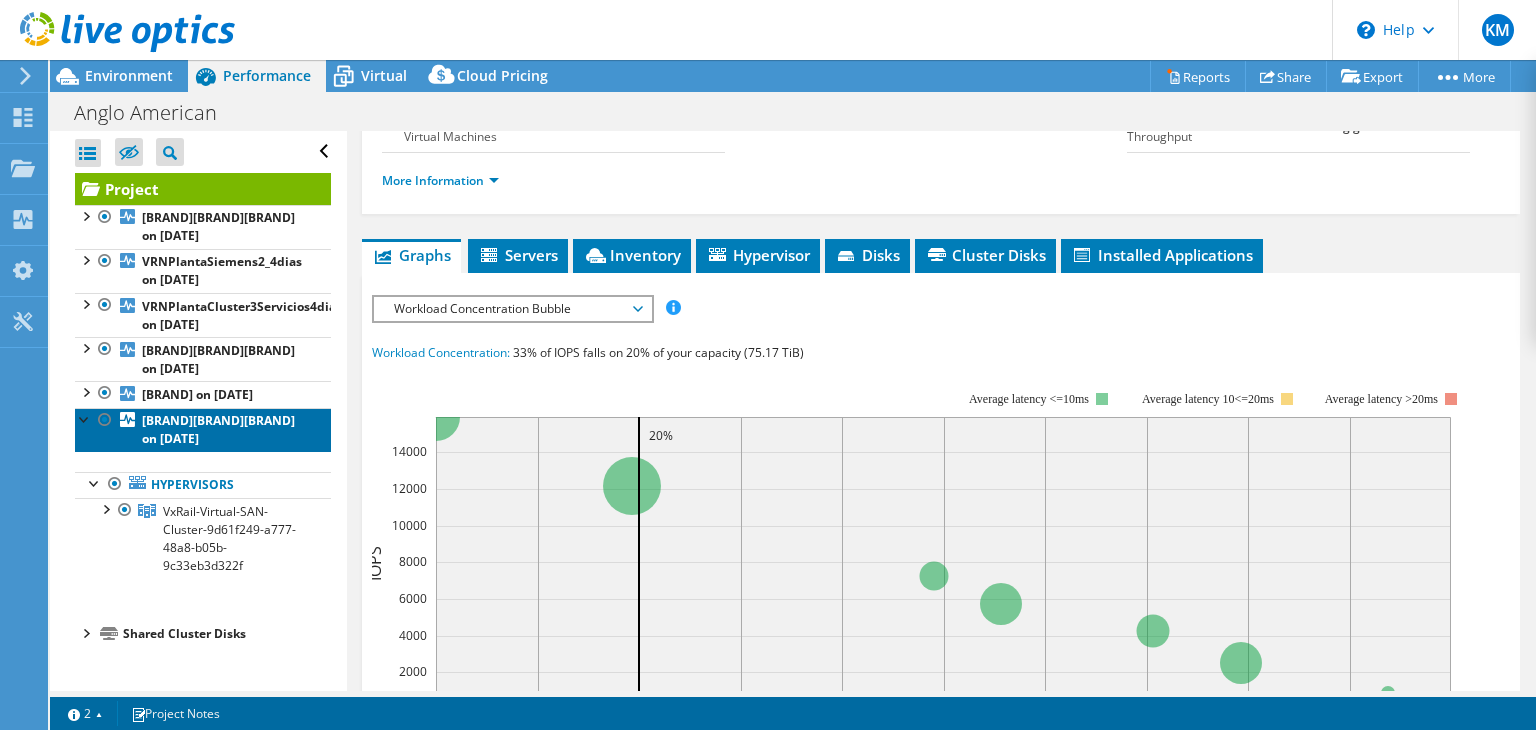 click on "[BRAND][BRAND][BRAND] on [DATE]" at bounding box center (218, 226) 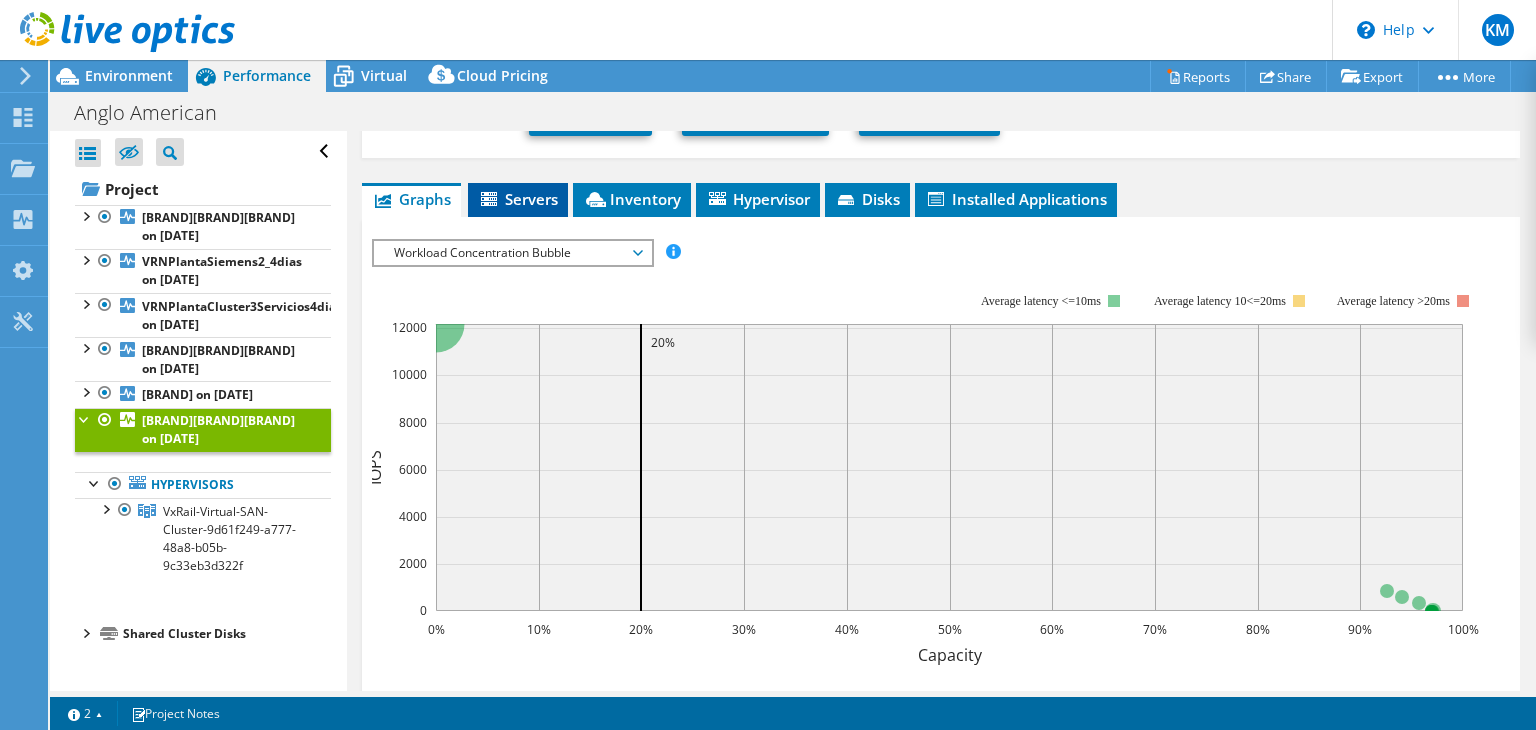 click on "Servers" at bounding box center (518, 199) 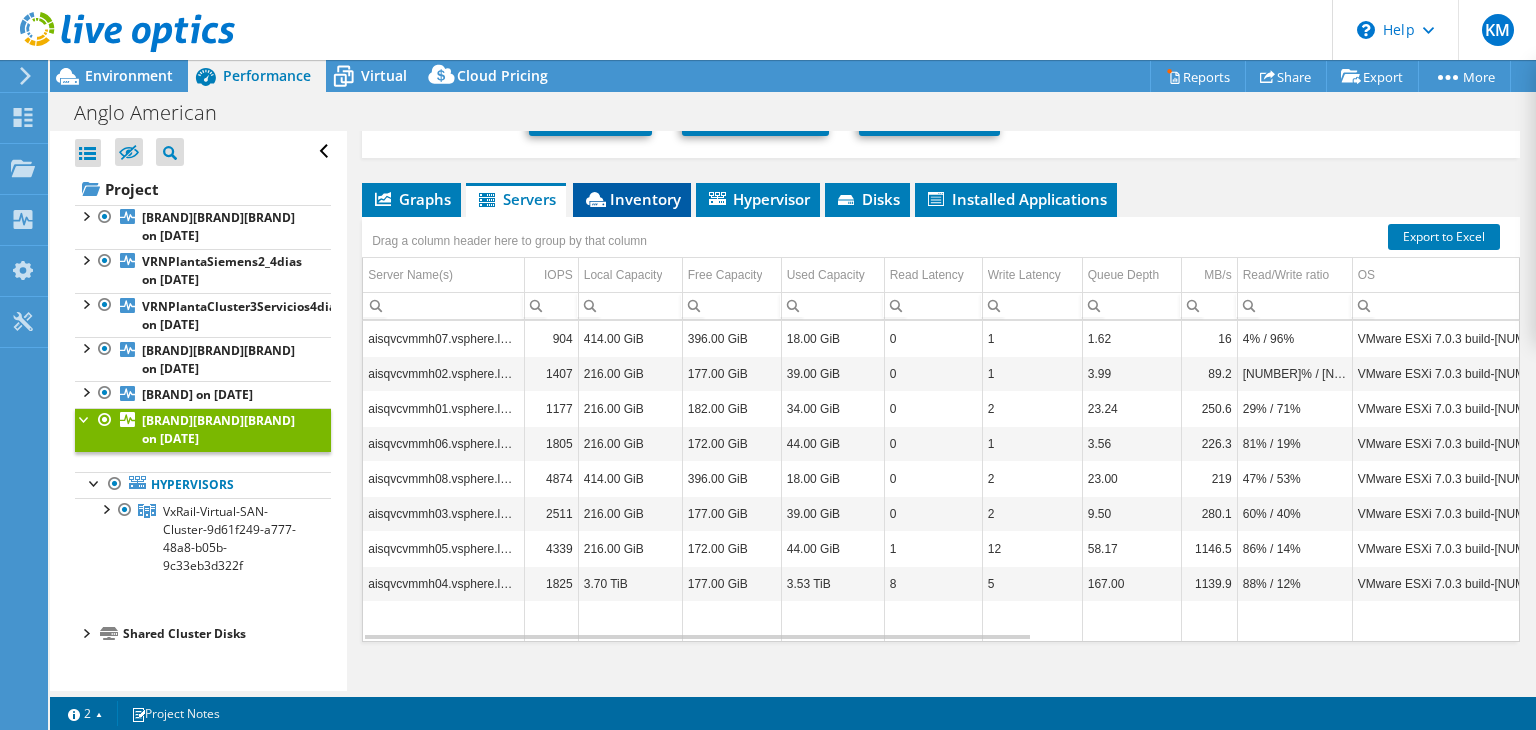 click on "Inventory" at bounding box center [632, 200] 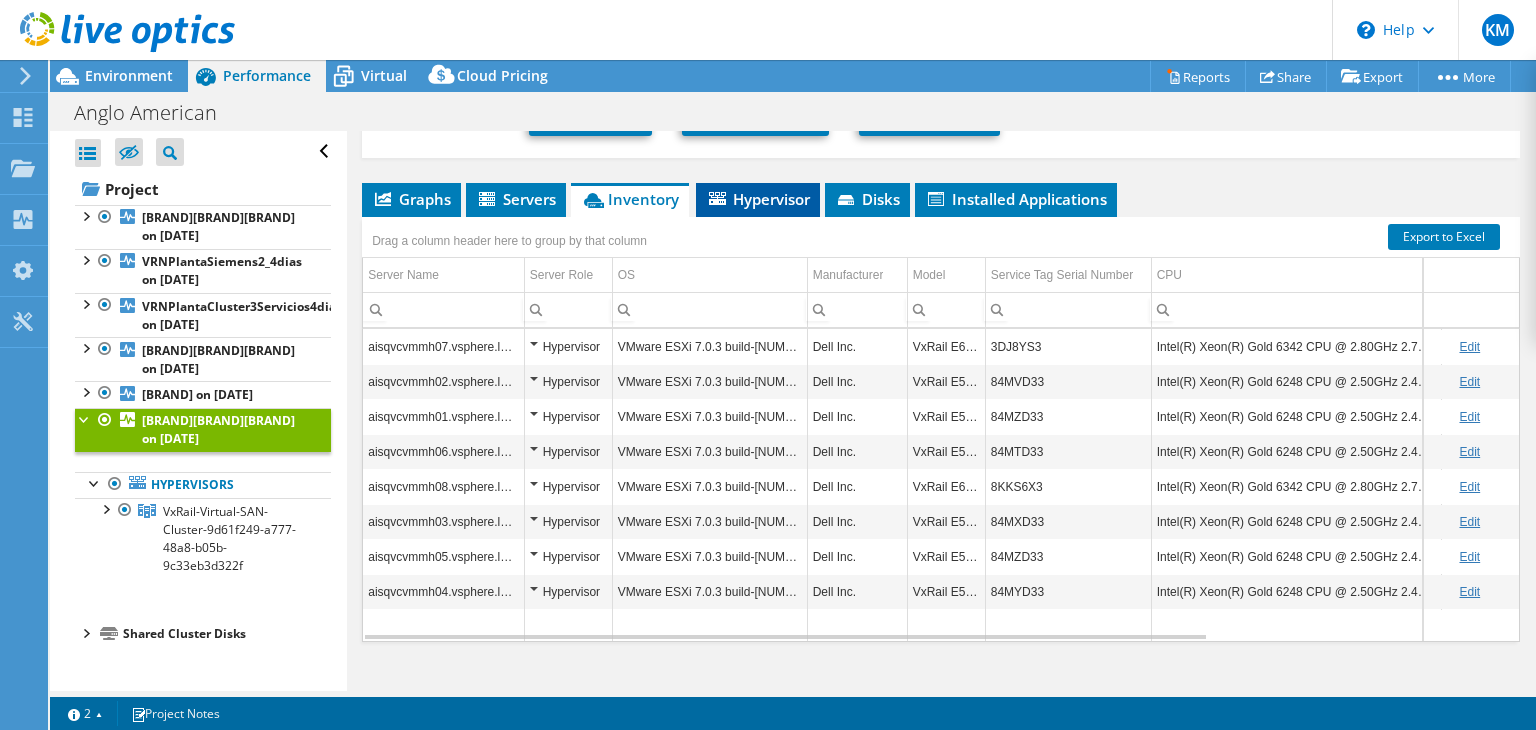 click on "Hypervisor" at bounding box center [516, 199] 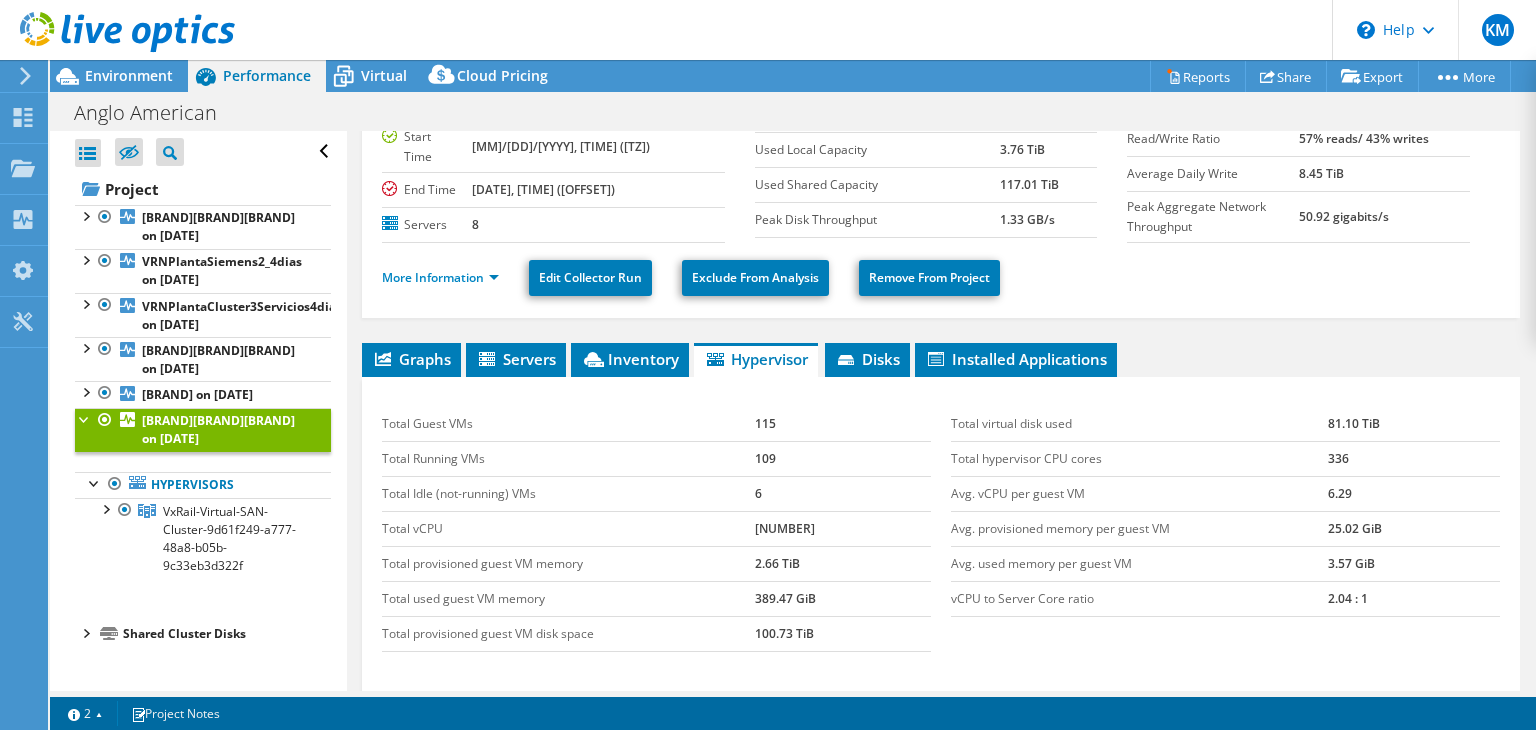 scroll, scrollTop: 128, scrollLeft: 0, axis: vertical 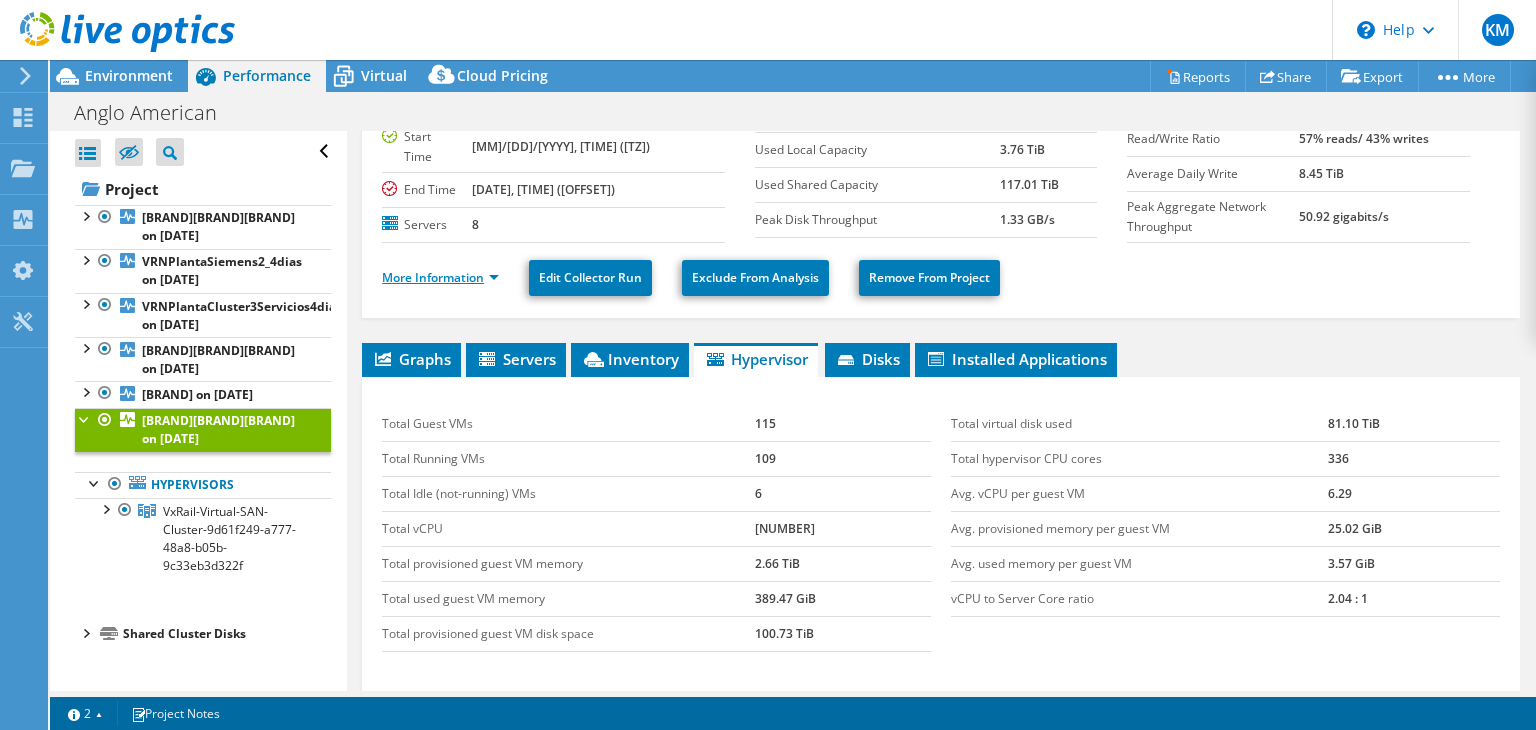 click on "More Information" at bounding box center [440, 277] 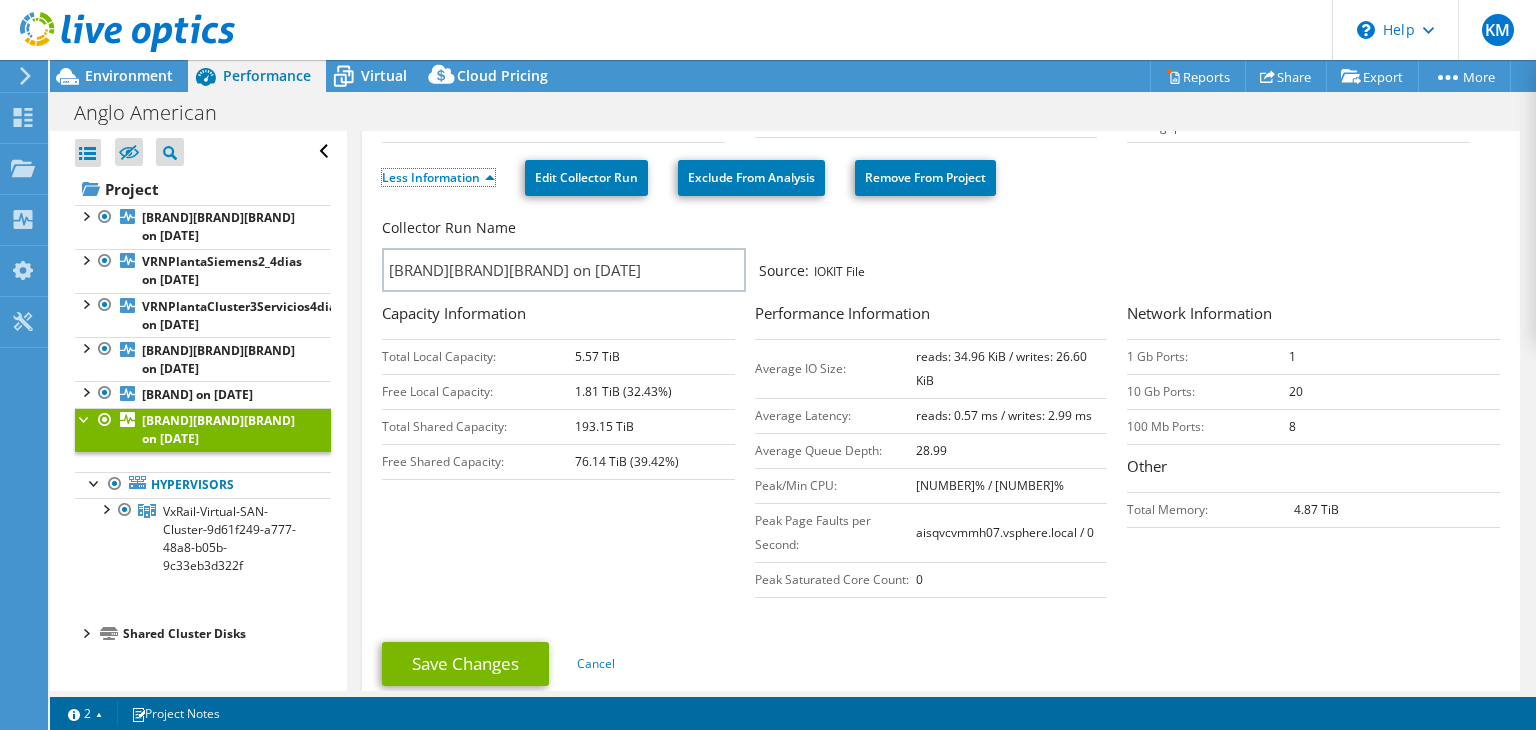 scroll, scrollTop: 231, scrollLeft: 0, axis: vertical 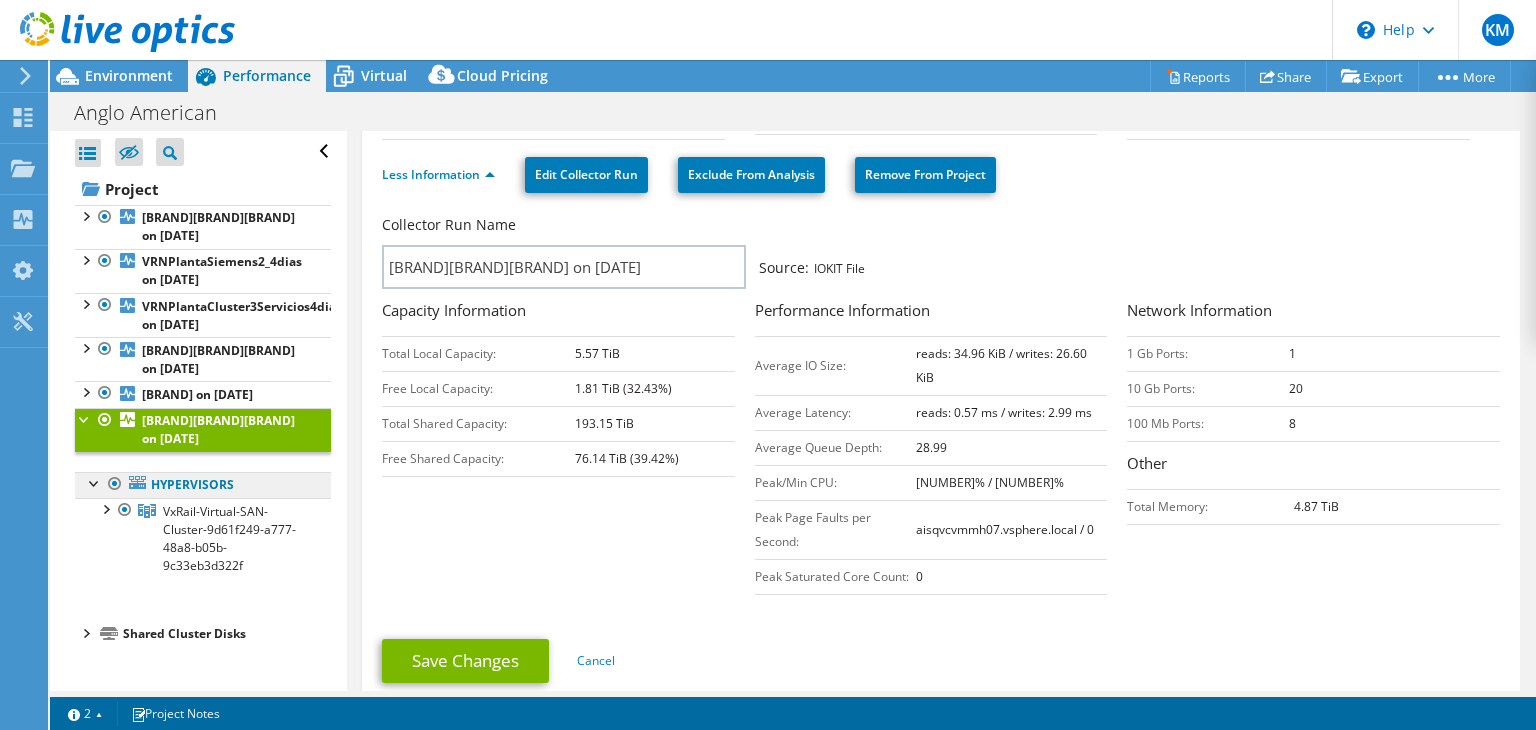 click on "Hypervisors" at bounding box center [203, 485] 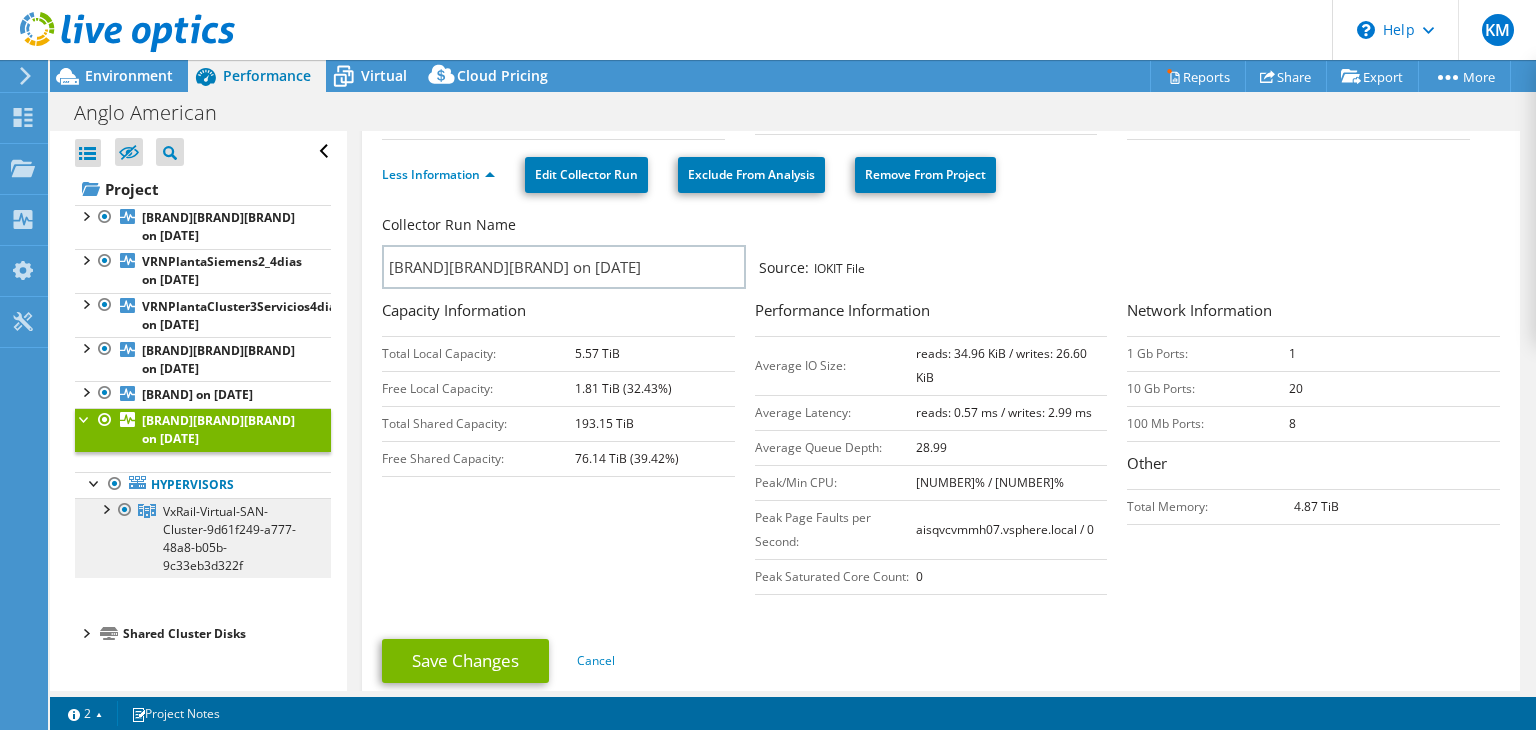 click on "VxRail-Virtual-SAN-Cluster-9d61f249-a777-48a8-b05b-9c33eb3d322f" at bounding box center (229, 538) 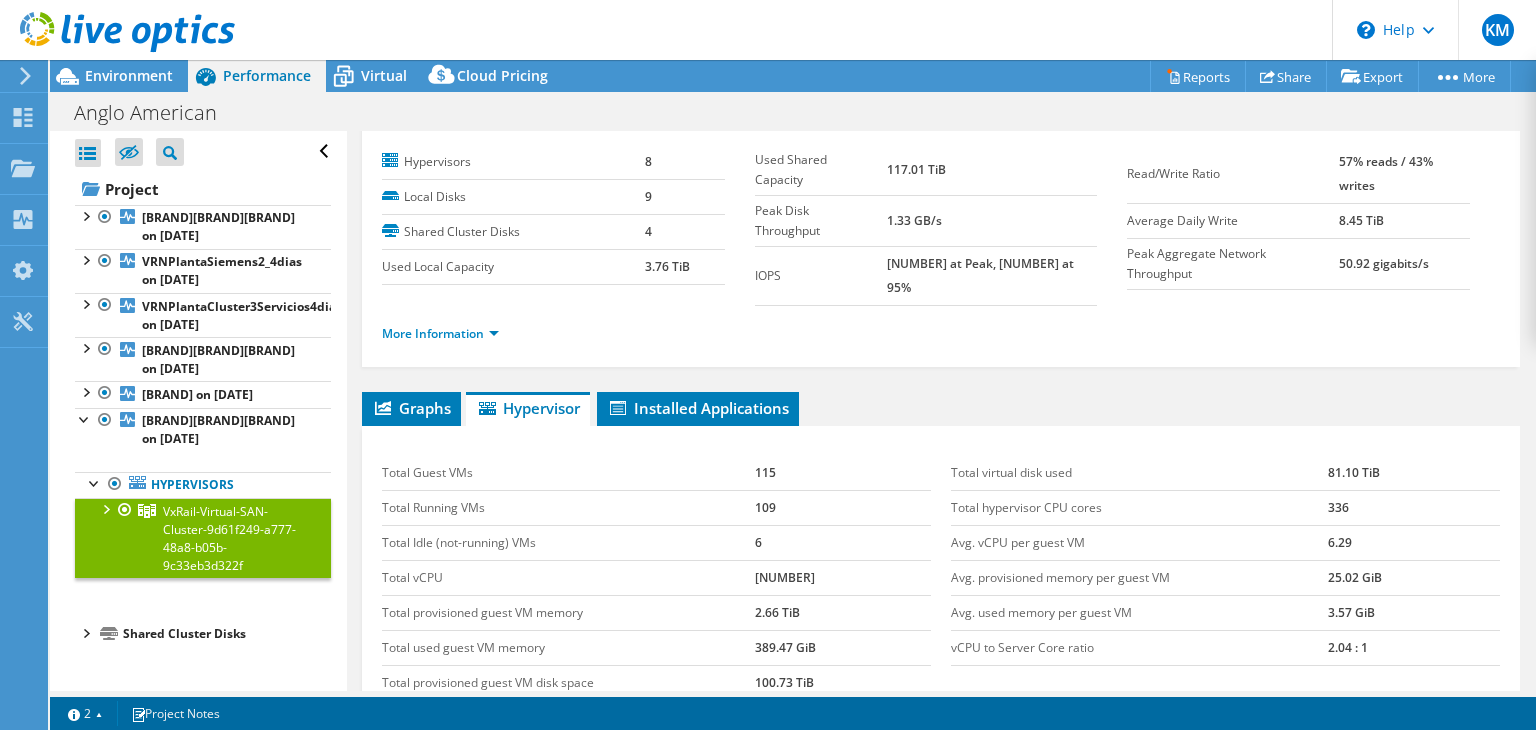 scroll, scrollTop: 43, scrollLeft: 0, axis: vertical 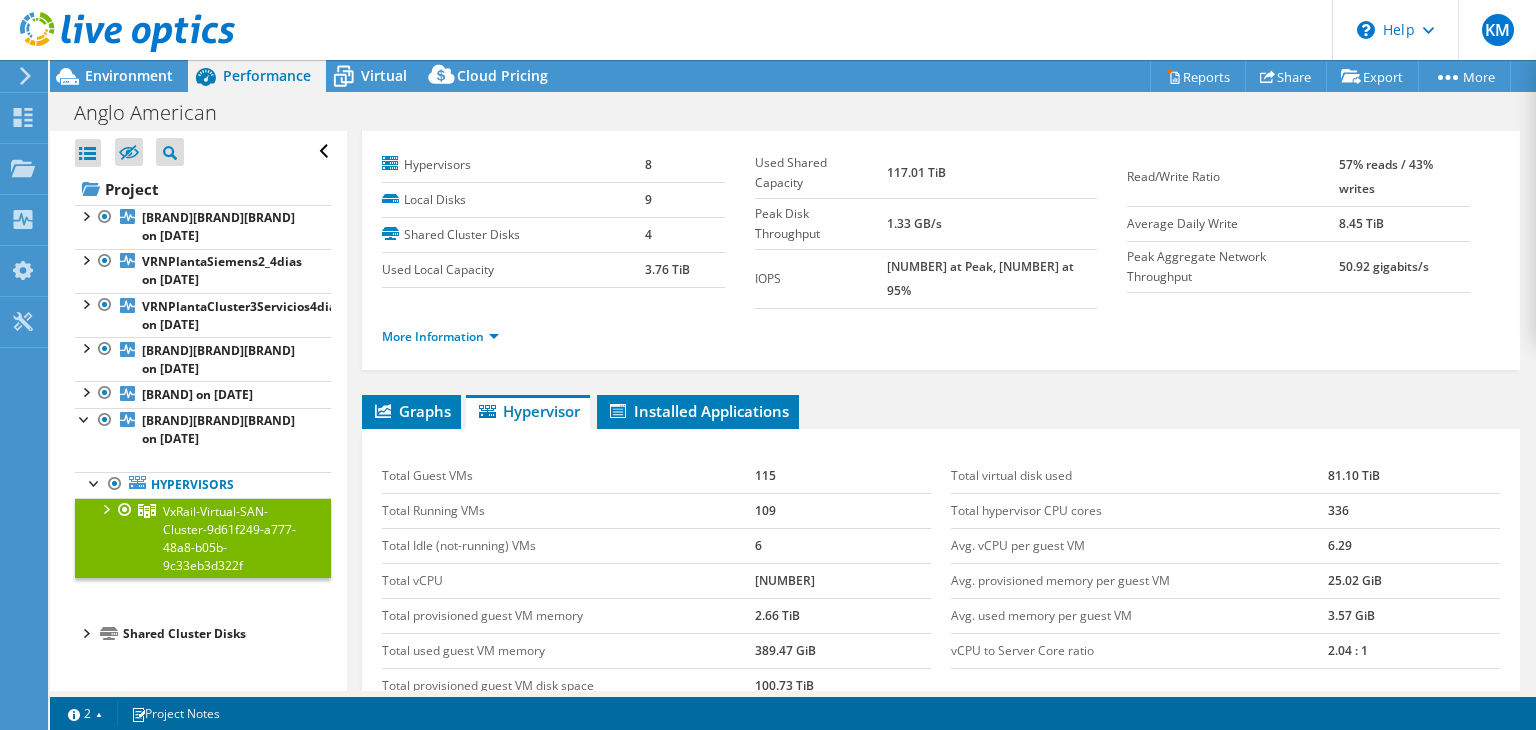 click on "More Information" at bounding box center [446, 337] 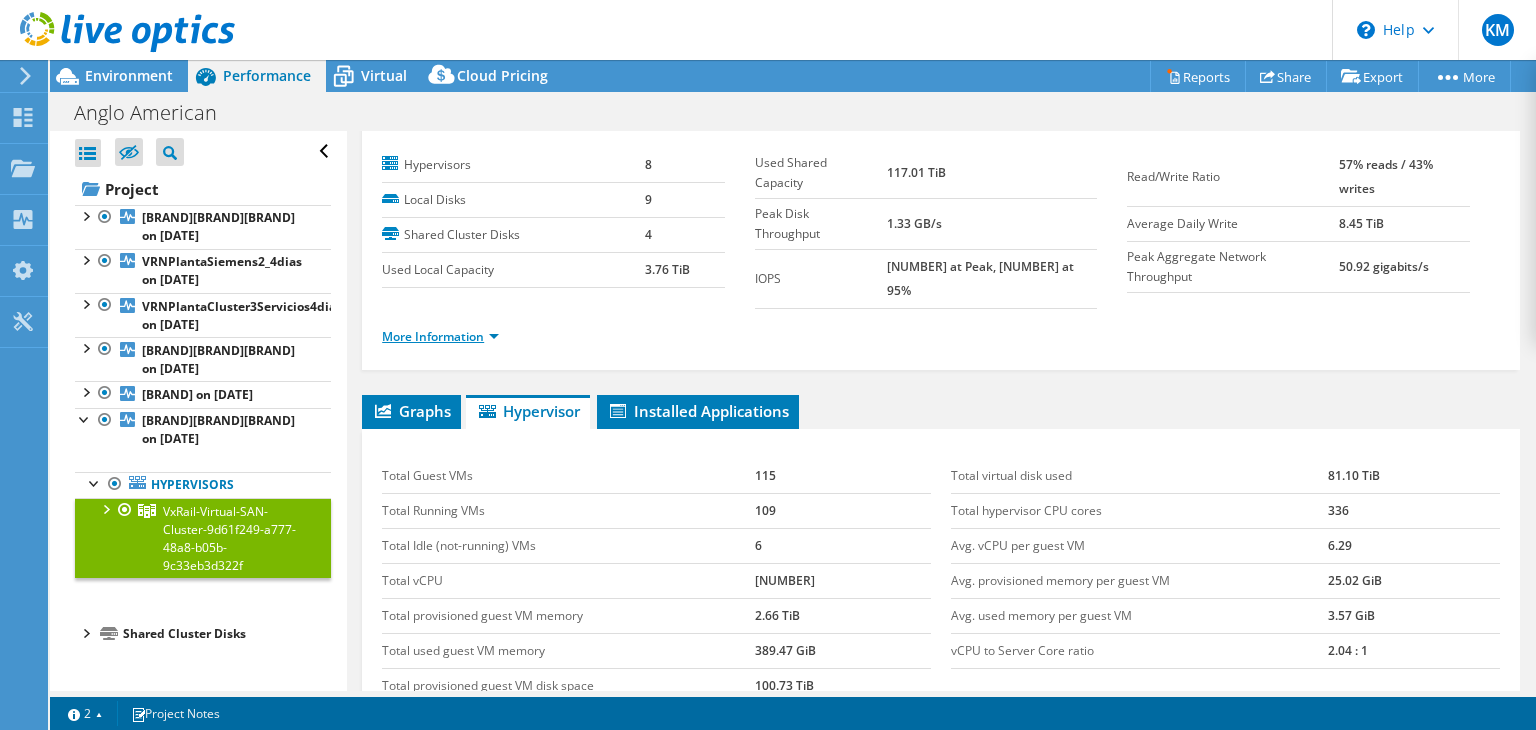 click on "More Information" at bounding box center [440, 336] 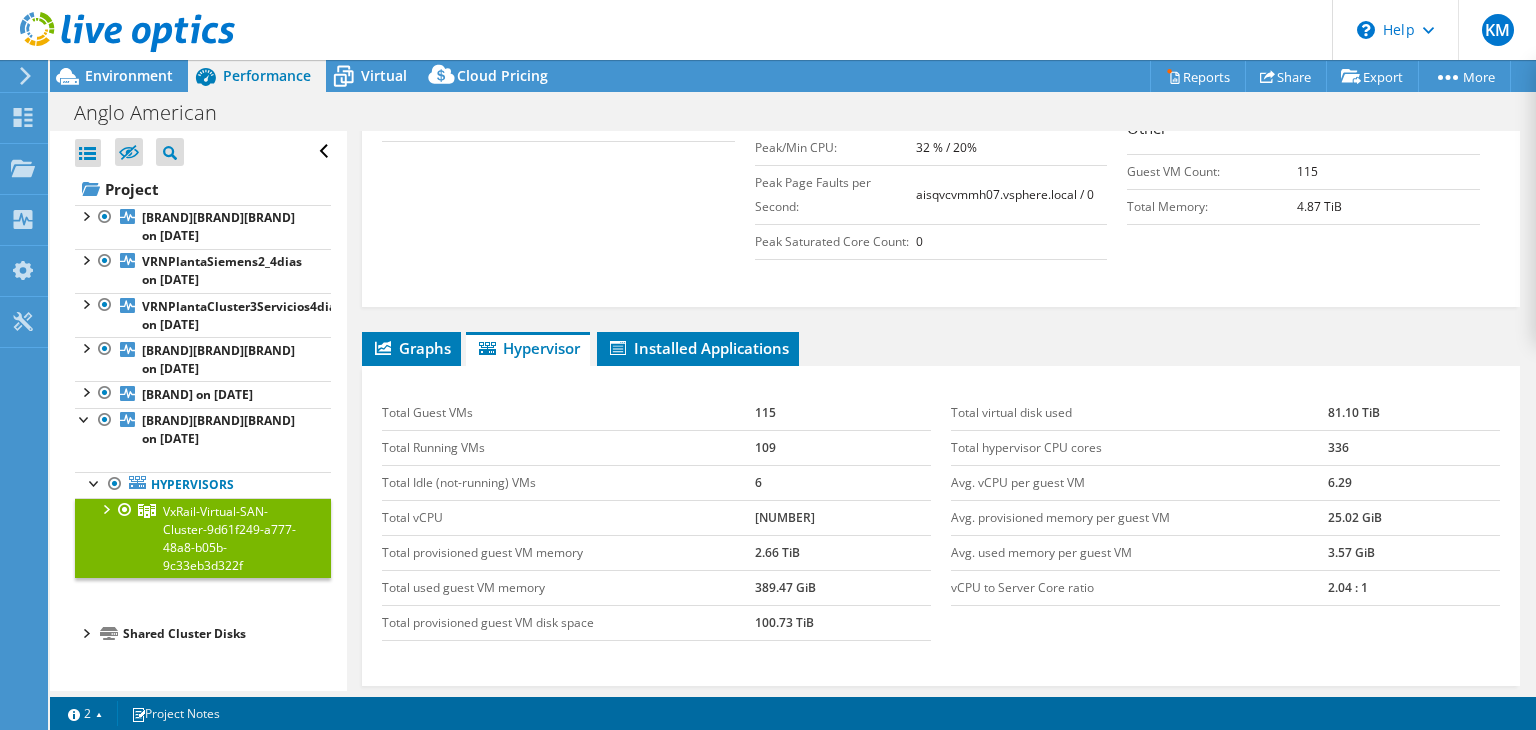 scroll, scrollTop: 552, scrollLeft: 0, axis: vertical 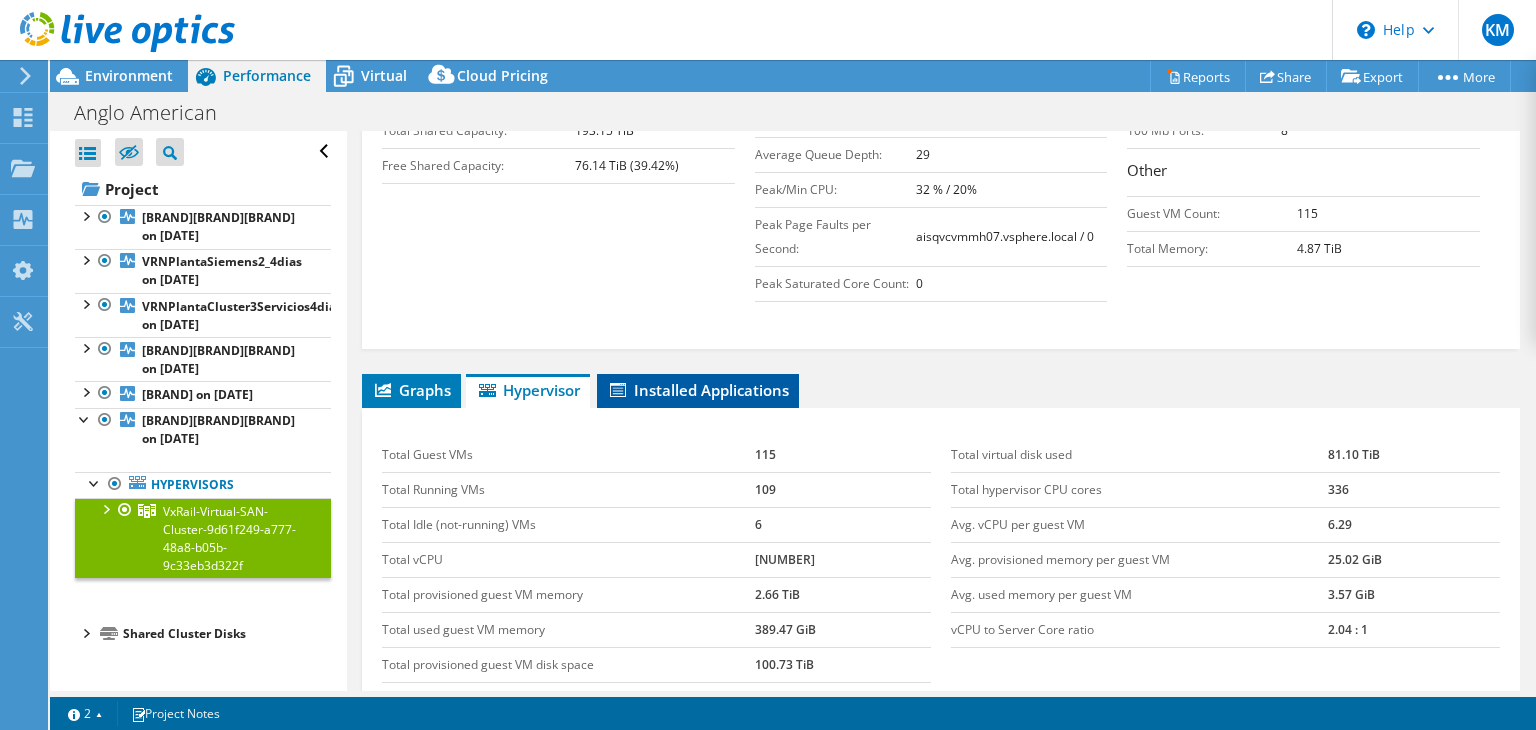click on "Installed Applications" at bounding box center (698, 390) 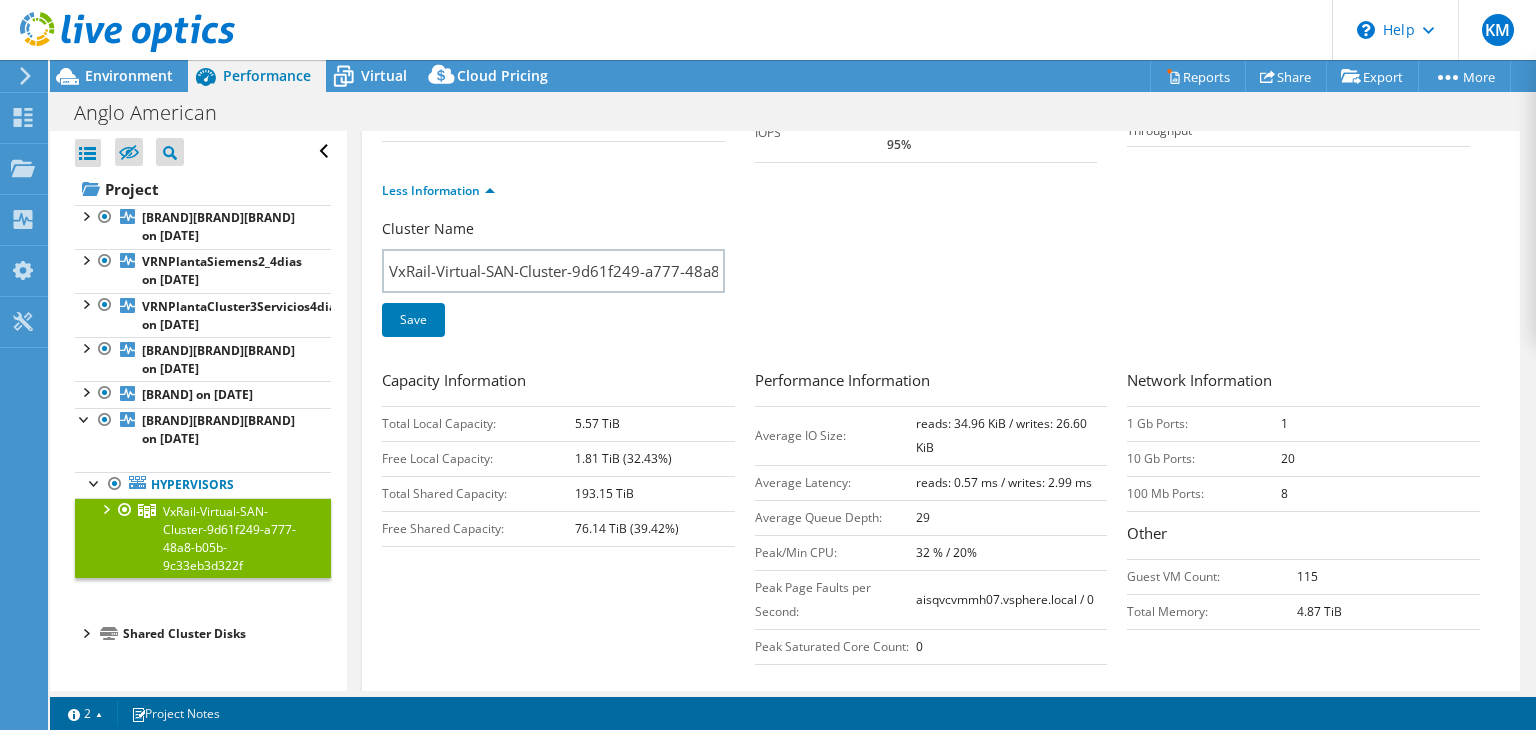 scroll, scrollTop: 0, scrollLeft: 0, axis: both 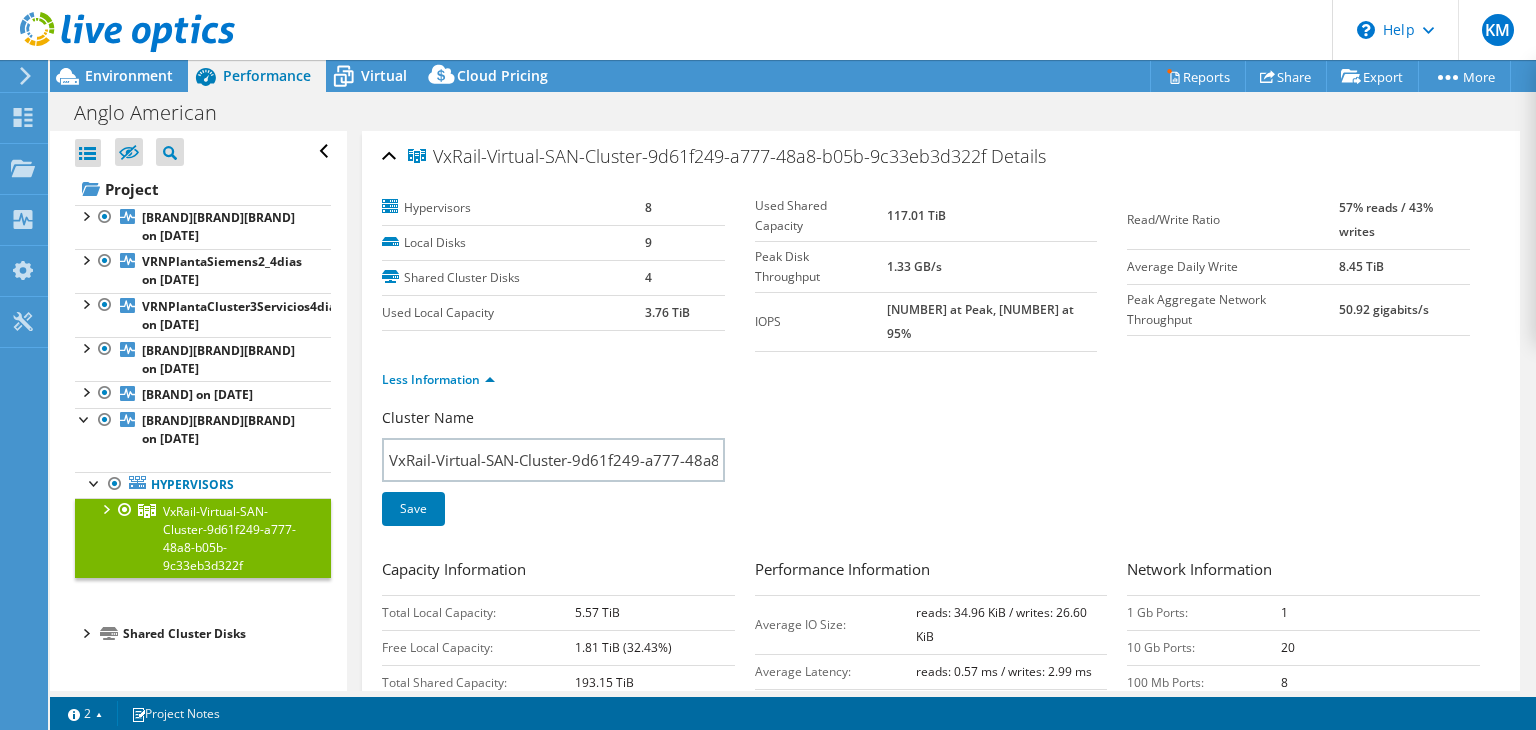 click on "Less Information" at bounding box center (941, 380) 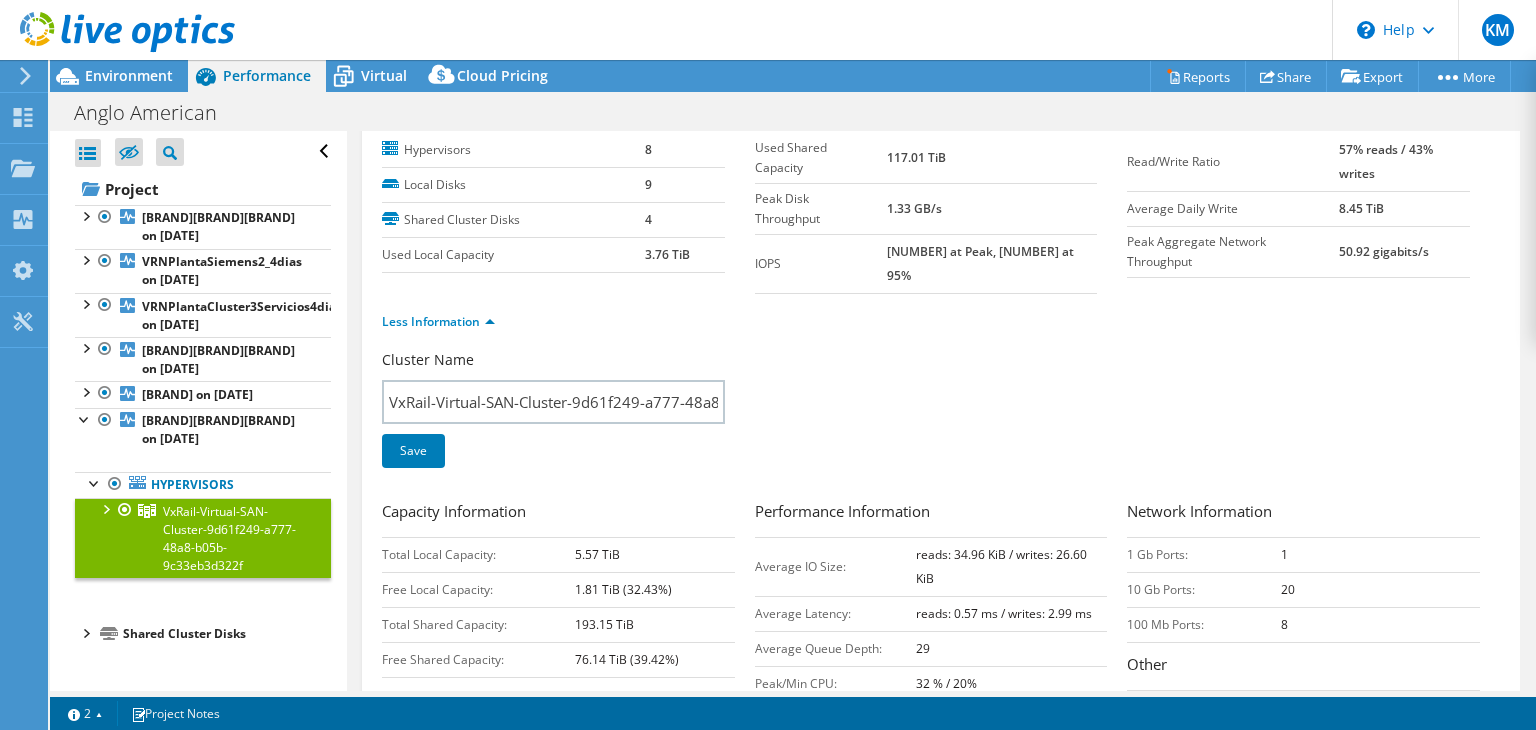 scroll, scrollTop: 0, scrollLeft: 0, axis: both 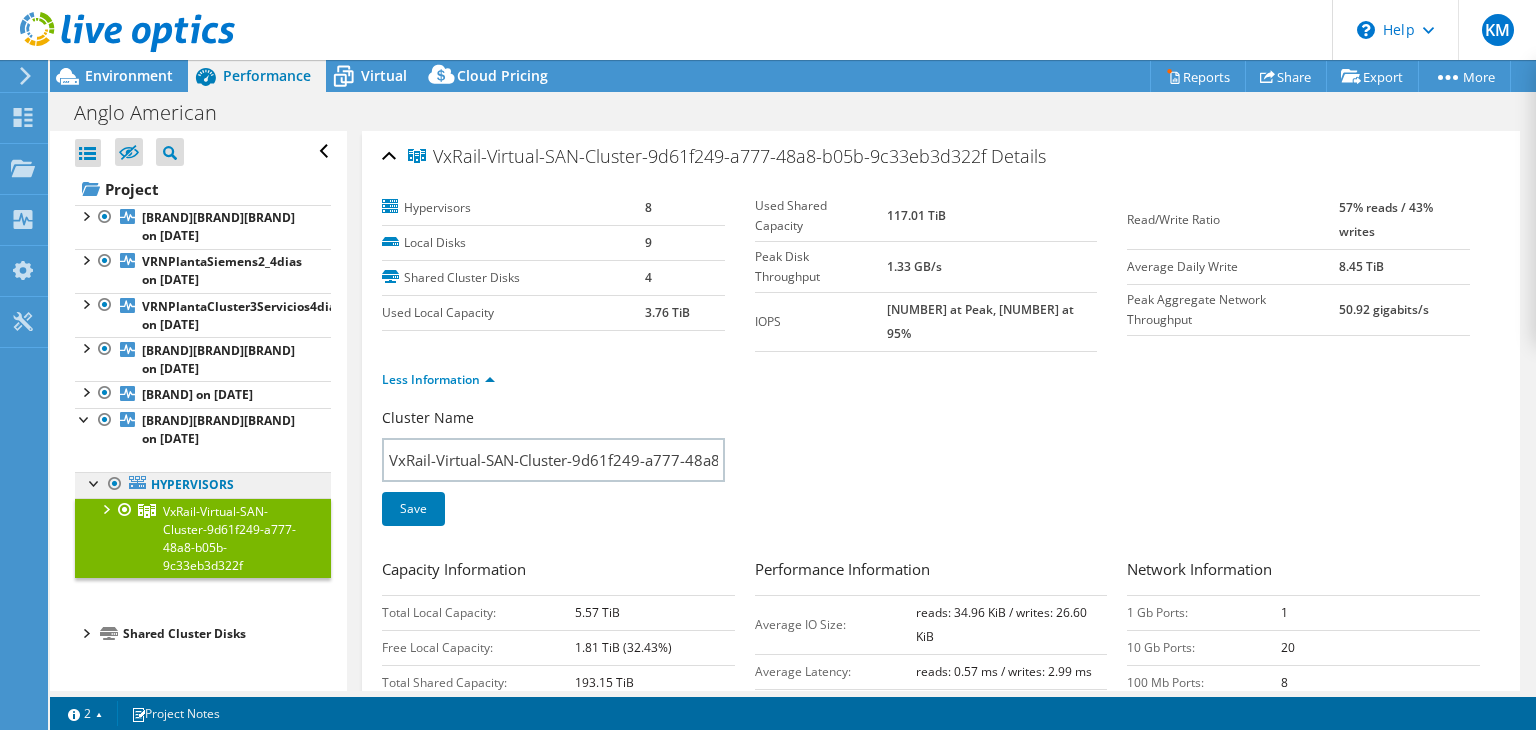 click on "Hypervisors" at bounding box center [0, 0] 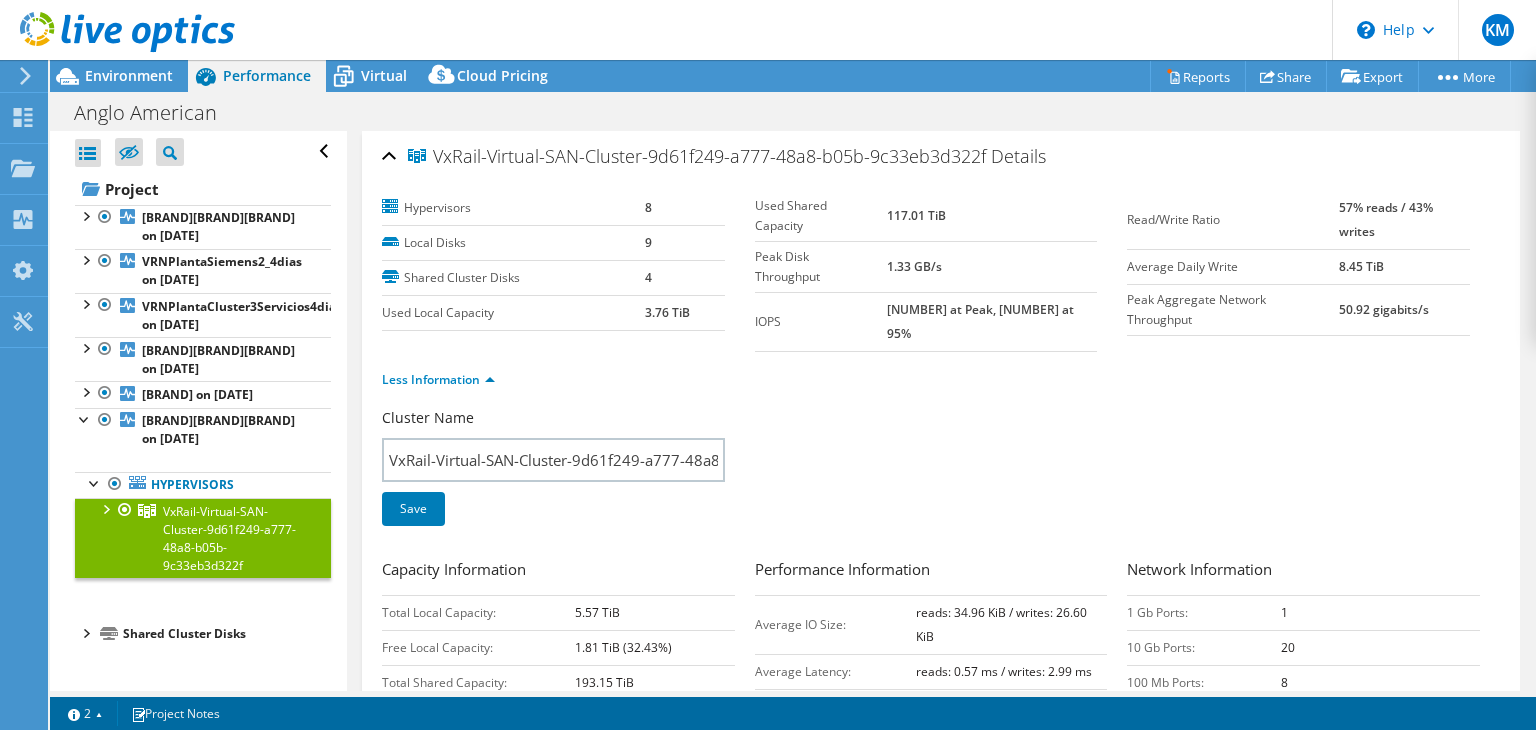 click on "VxRail-Virtual-SAN-Cluster-9d61f249-a777-48a8-b05b-9c33eb3d322f" at bounding box center [229, 538] 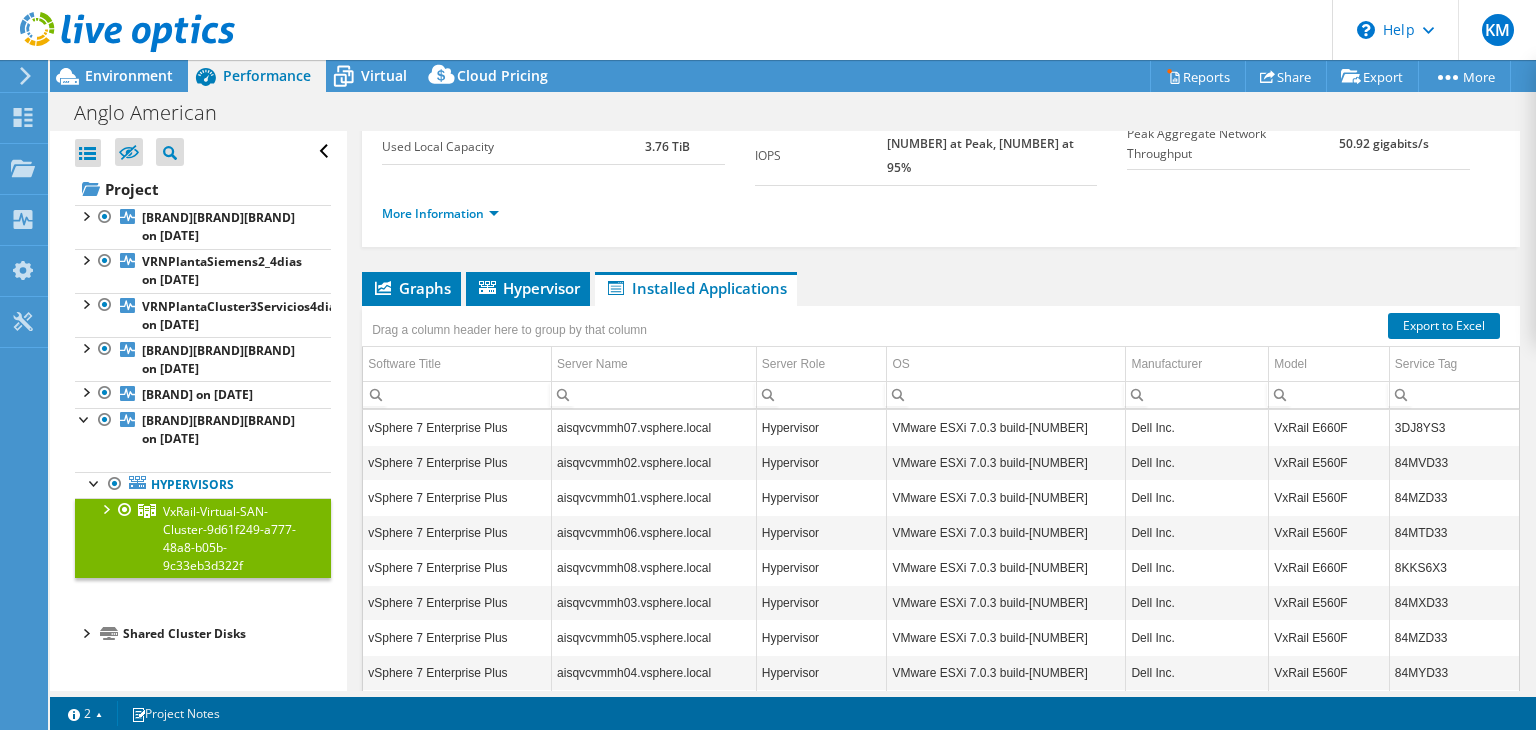 scroll, scrollTop: 164, scrollLeft: 0, axis: vertical 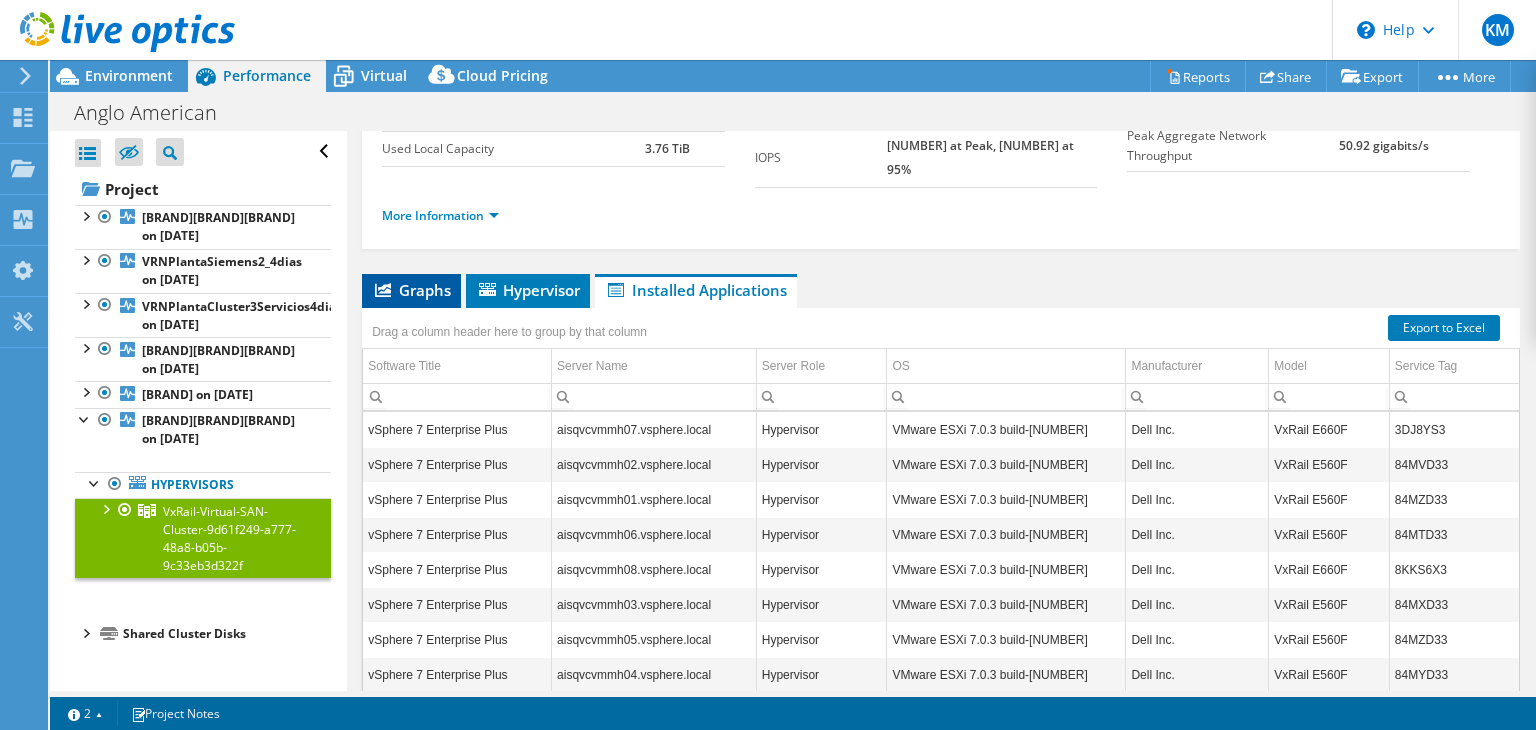 click on "Graphs" at bounding box center (411, 290) 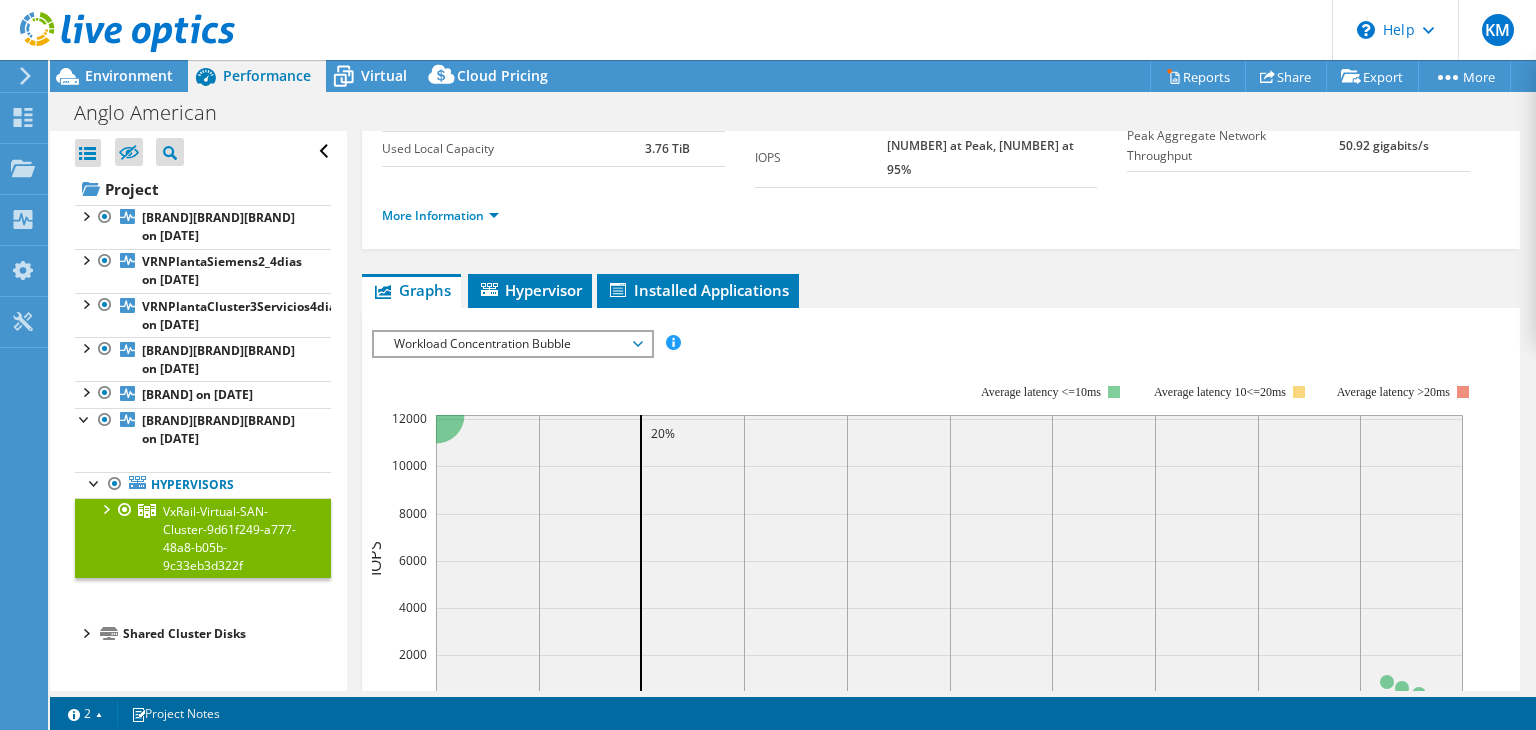 click on "Workload Concentration Bubble" at bounding box center [512, 344] 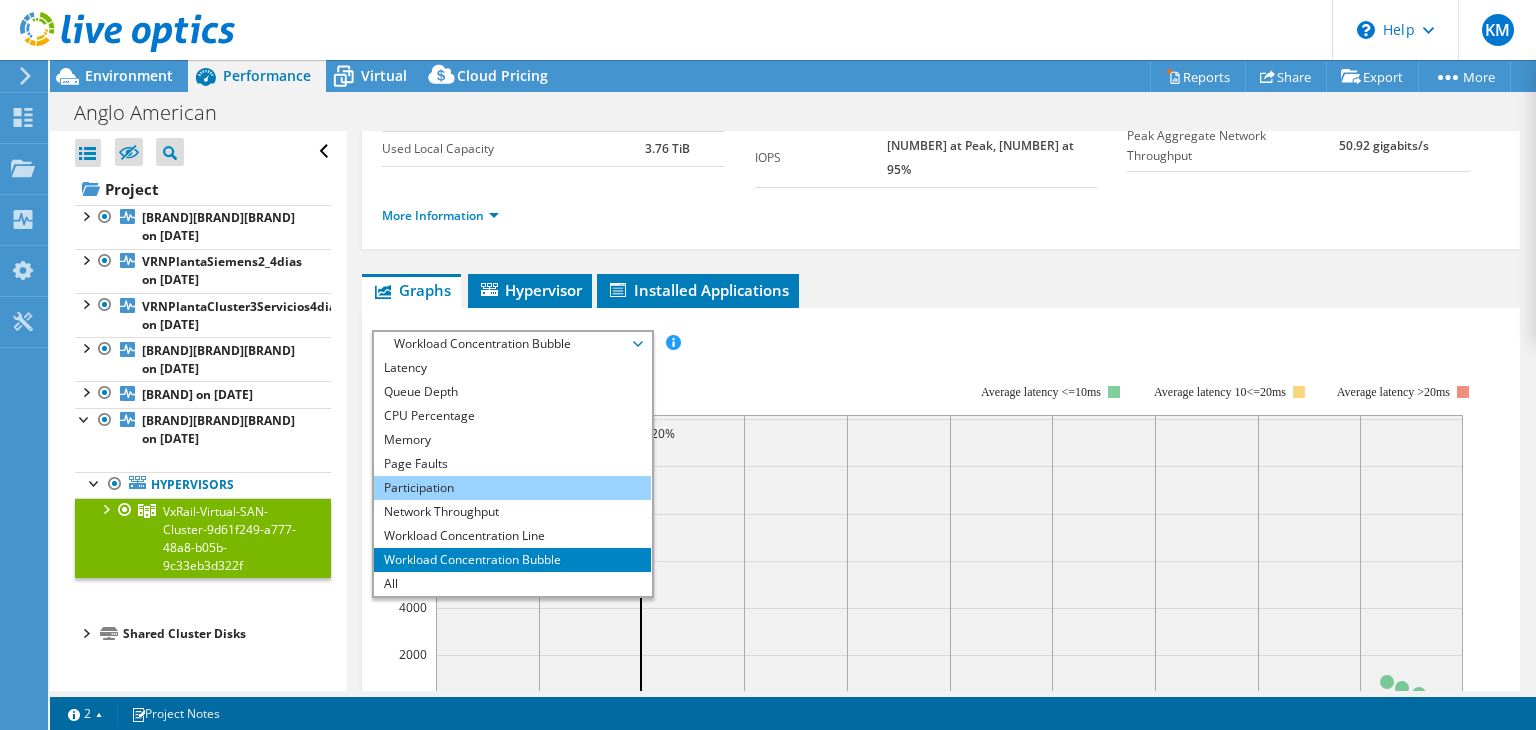 scroll, scrollTop: 71, scrollLeft: 0, axis: vertical 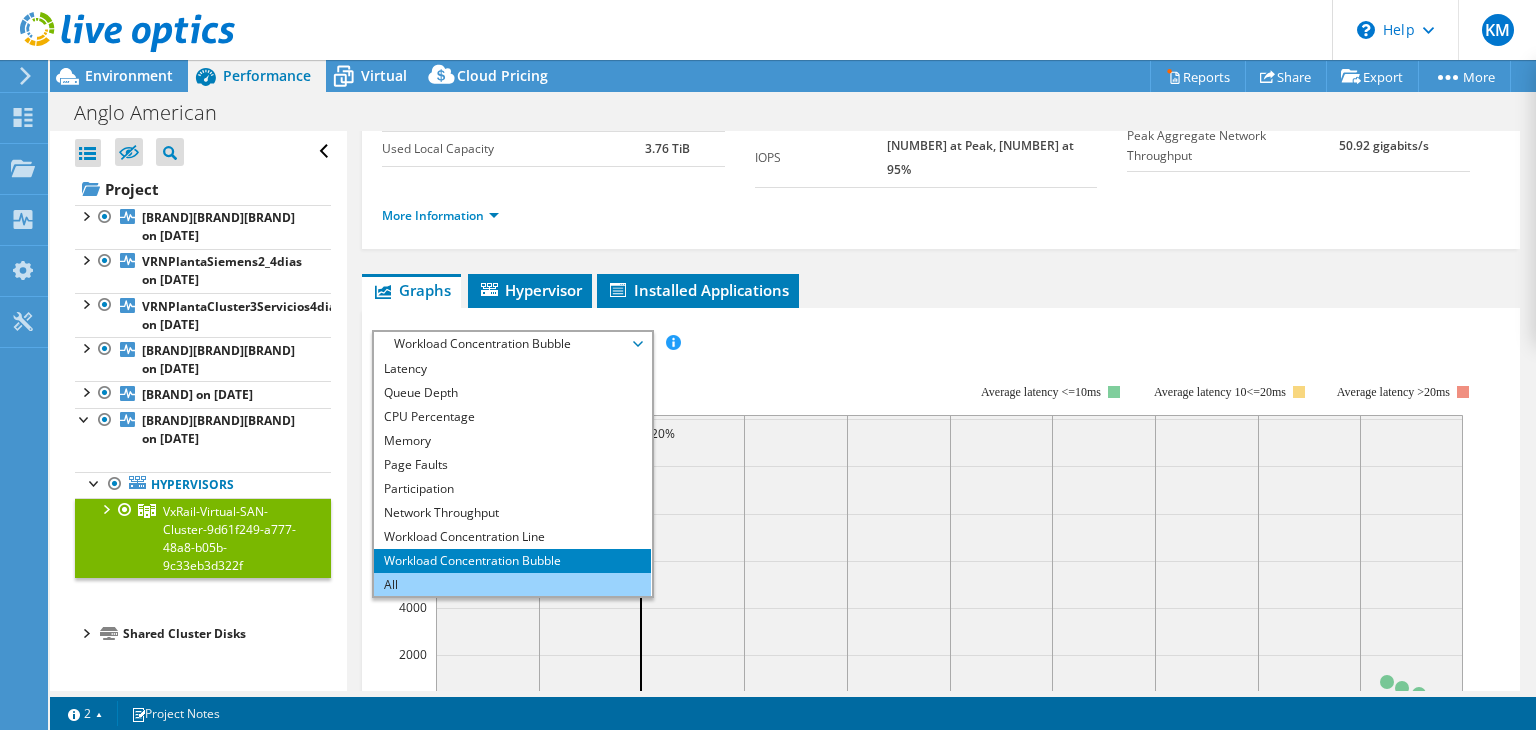 click on "All" at bounding box center (512, 585) 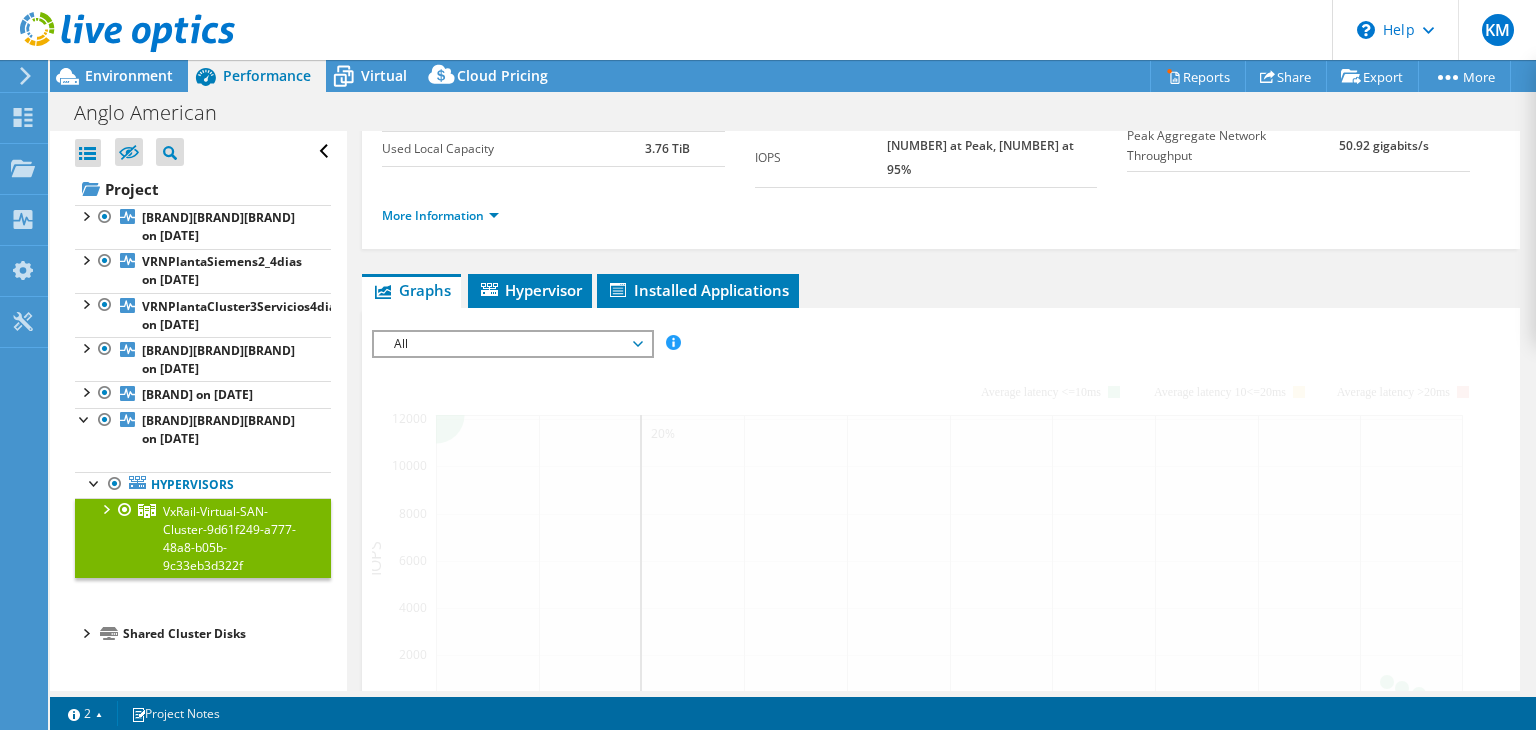 click on "All" at bounding box center (512, 344) 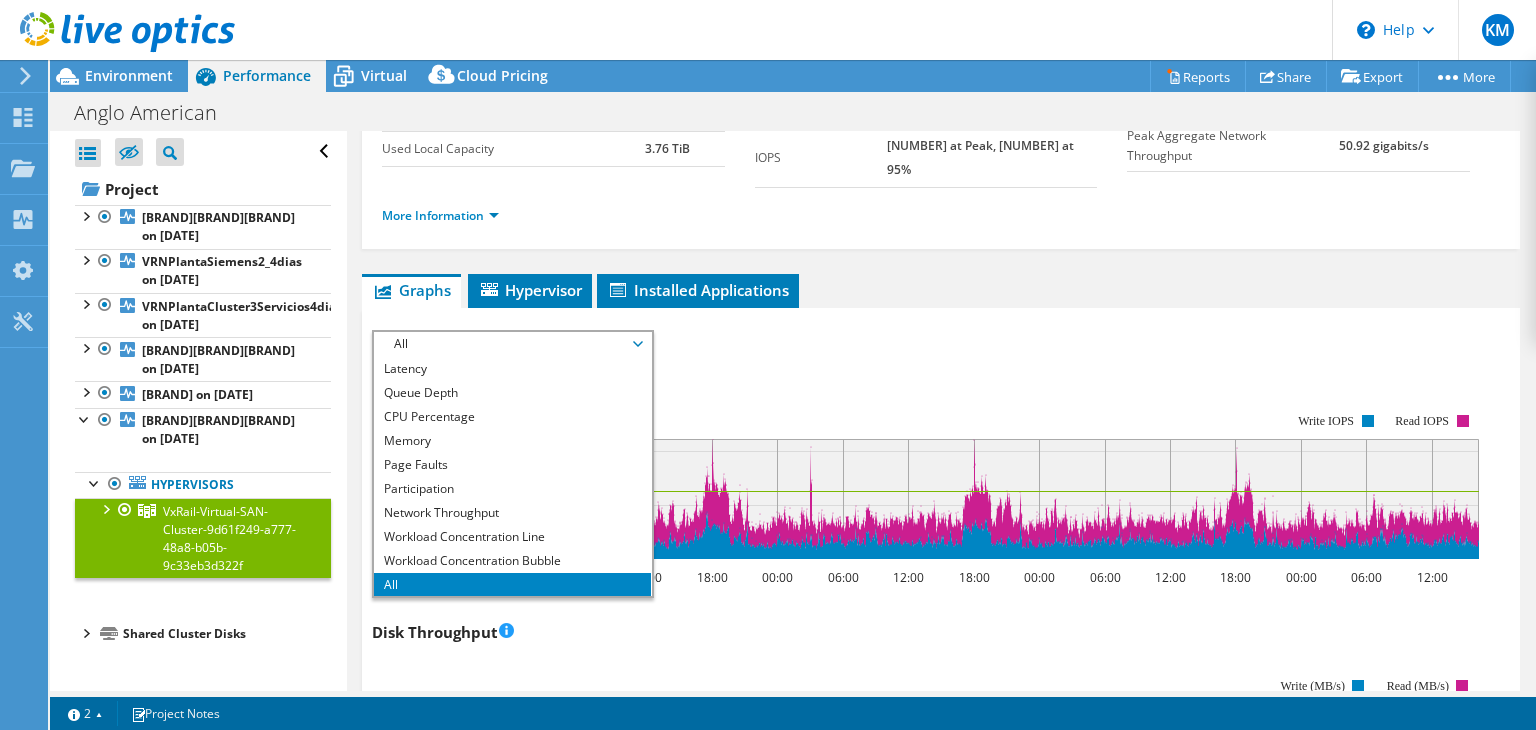click on "All" at bounding box center [512, 344] 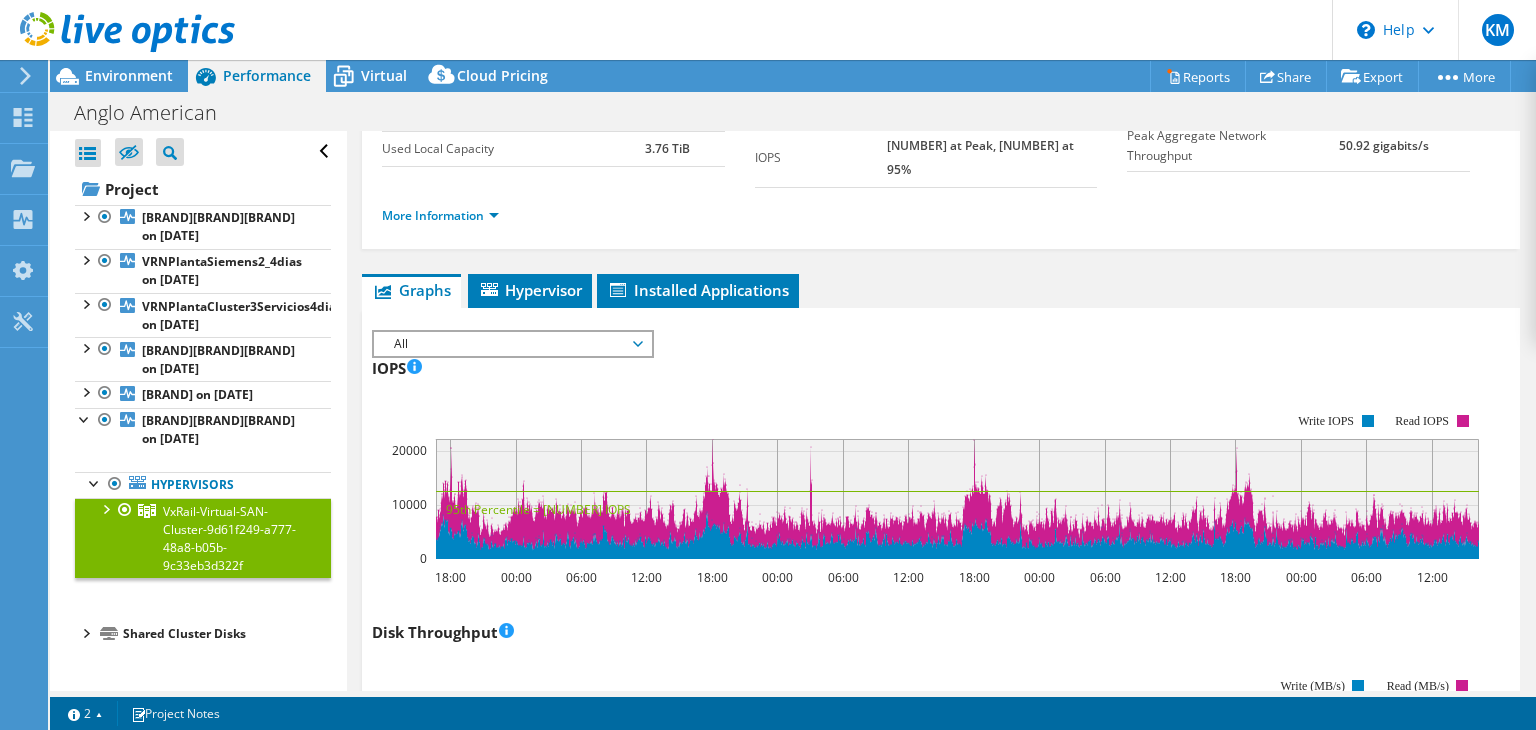 click on "All" at bounding box center [512, 344] 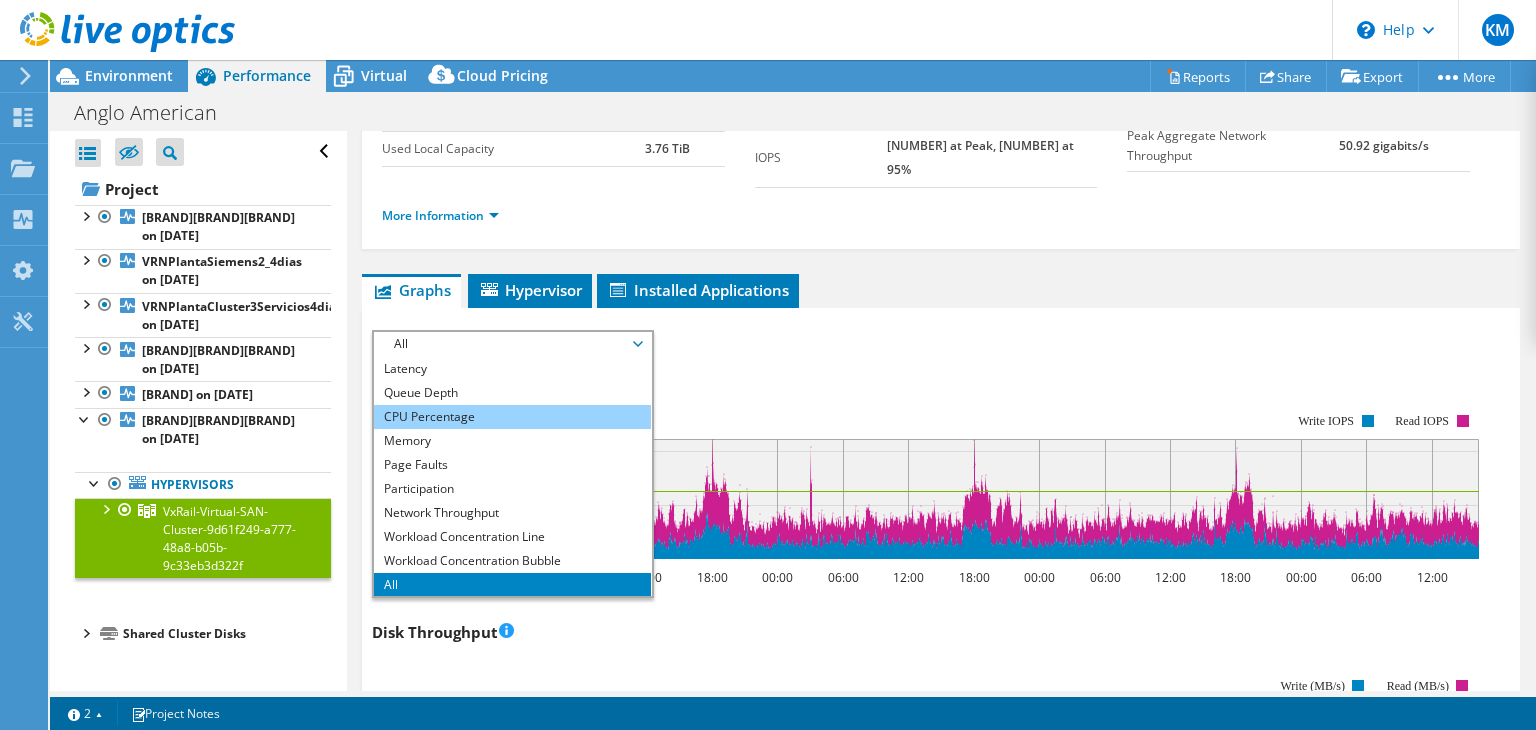 click on "CPU Percentage" at bounding box center [512, 417] 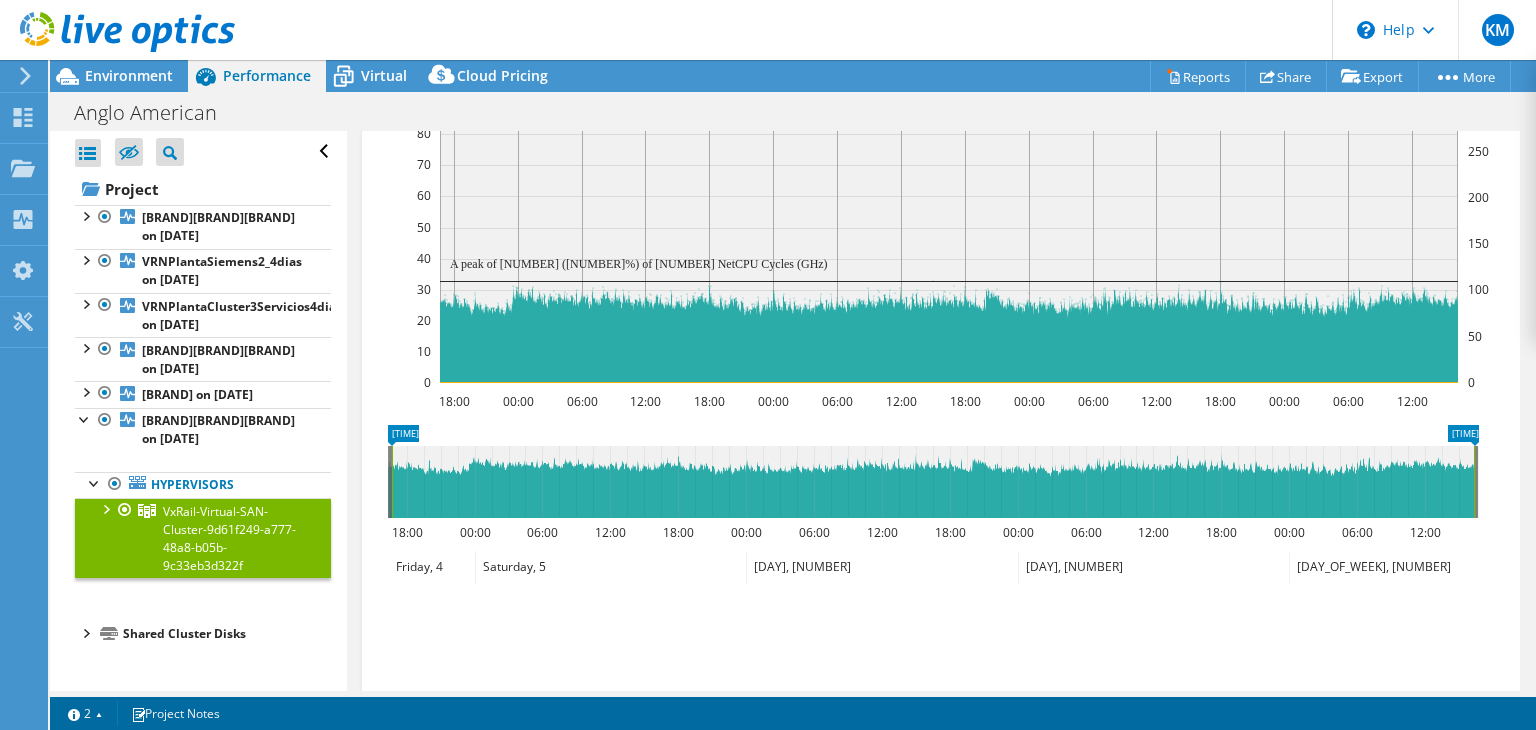 scroll, scrollTop: 510, scrollLeft: 0, axis: vertical 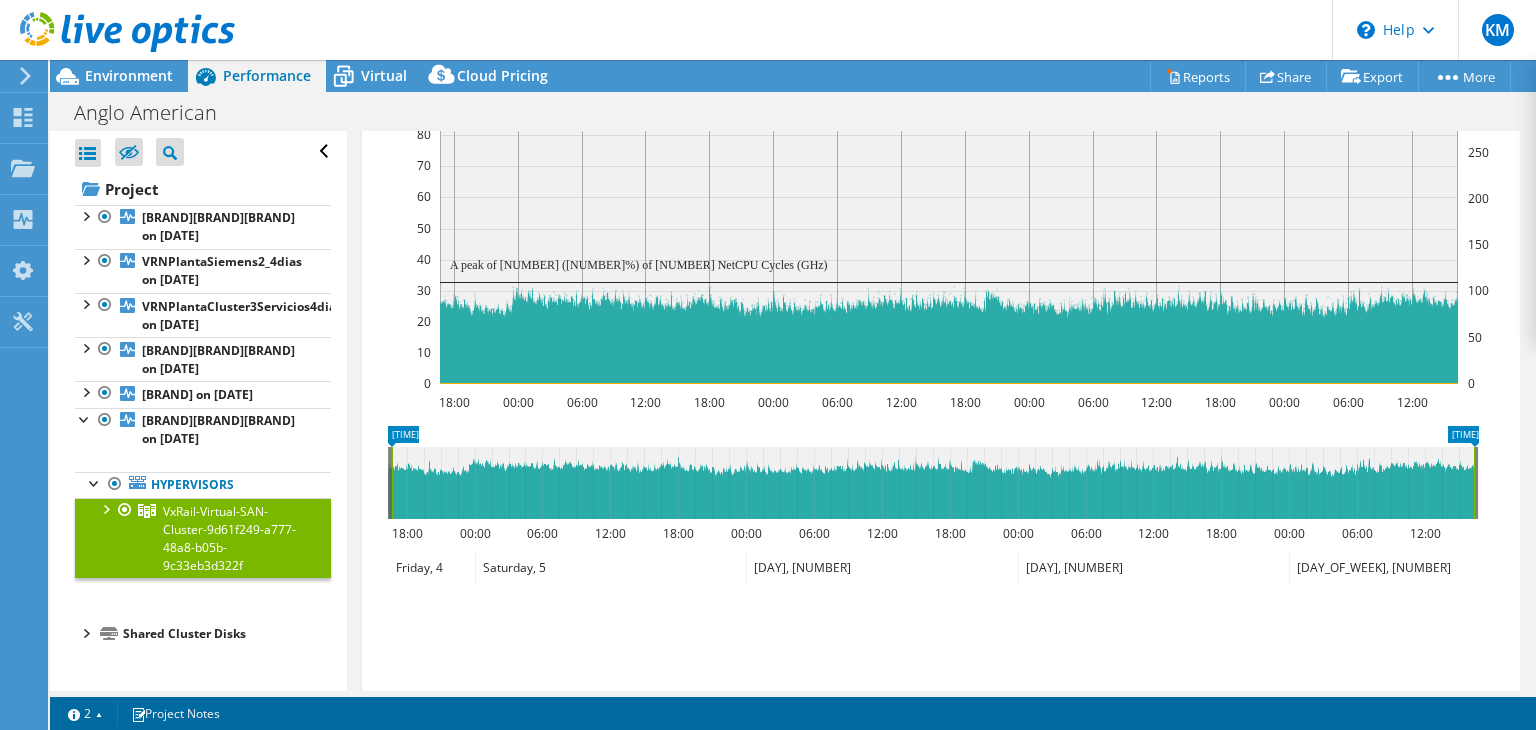 click at bounding box center (933, 483) 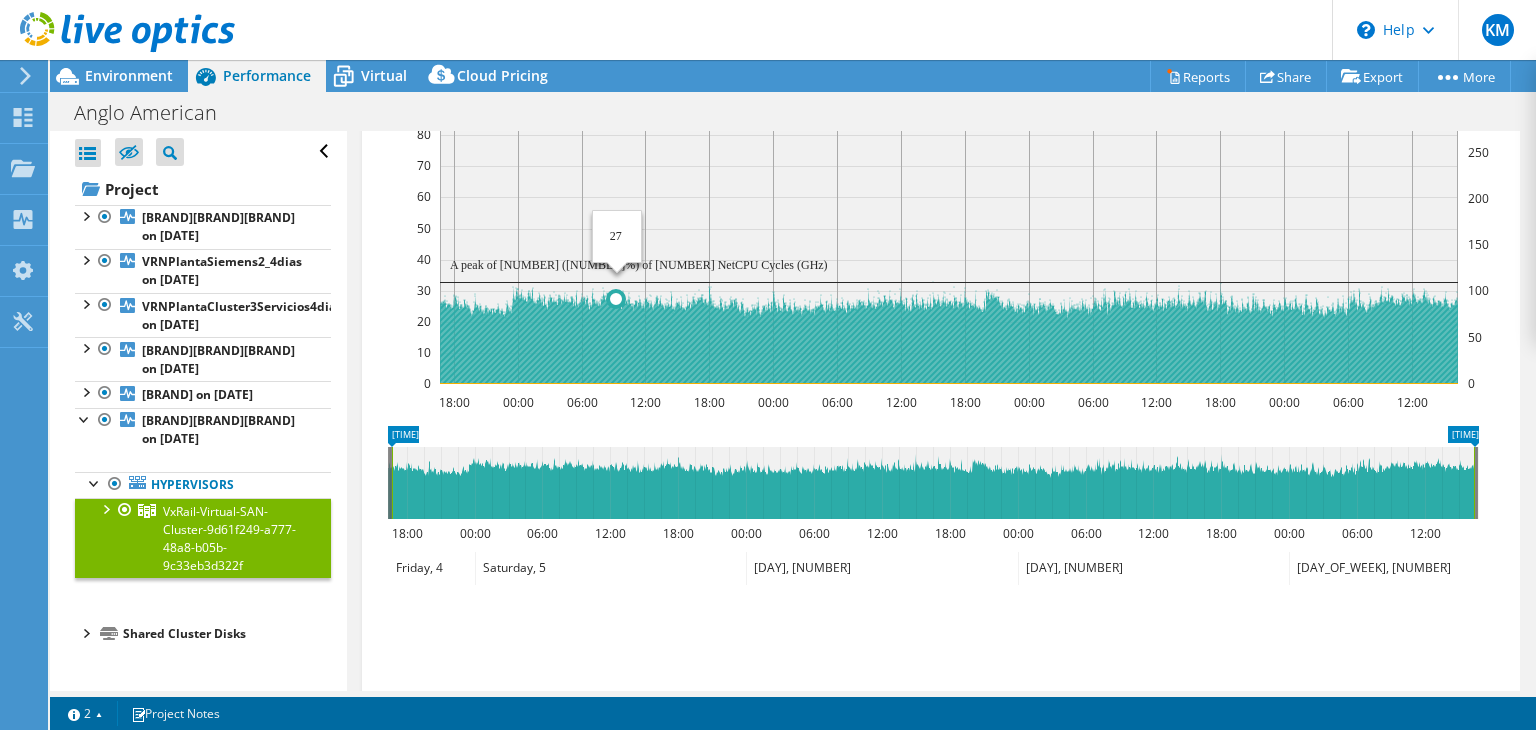 click at bounding box center (947, 333) 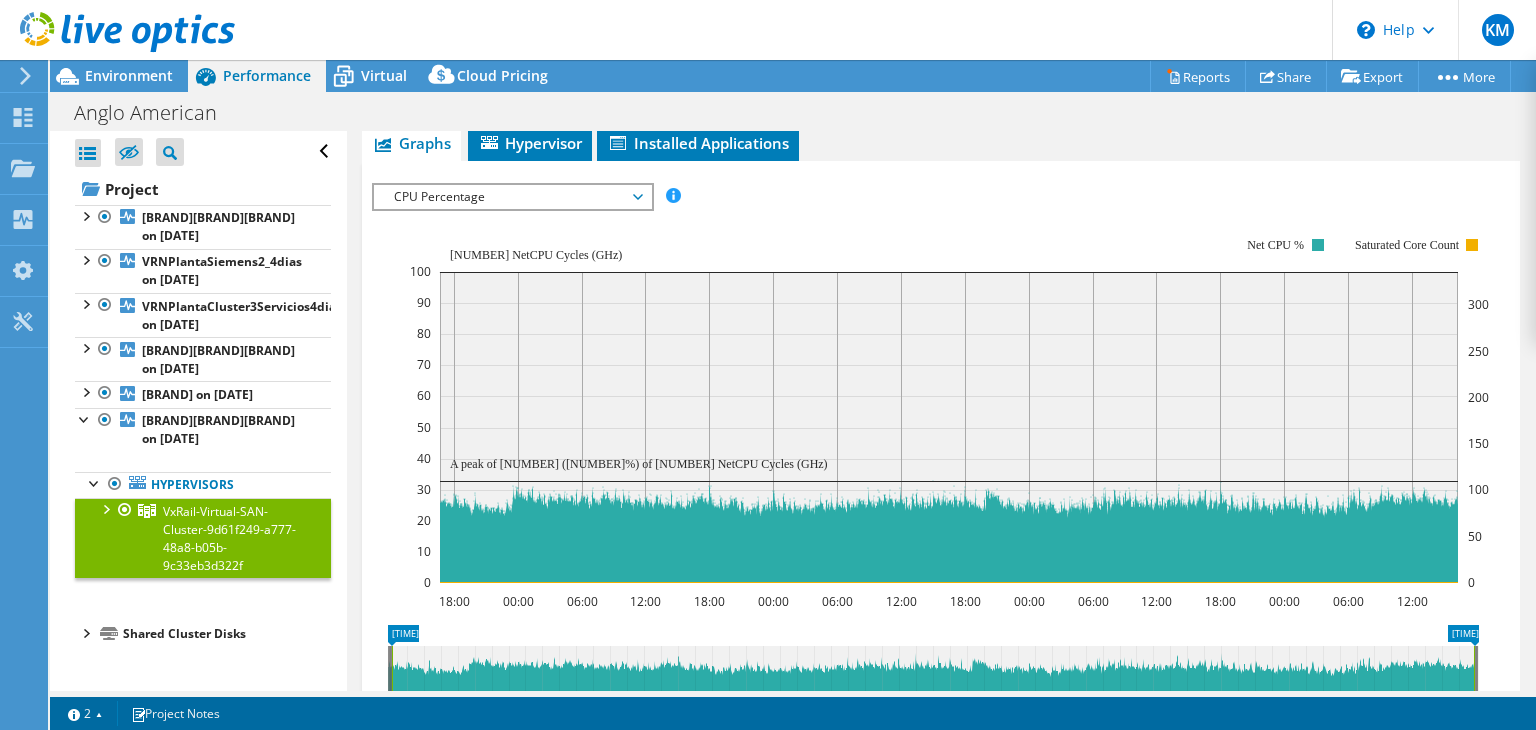 scroll, scrollTop: 305, scrollLeft: 0, axis: vertical 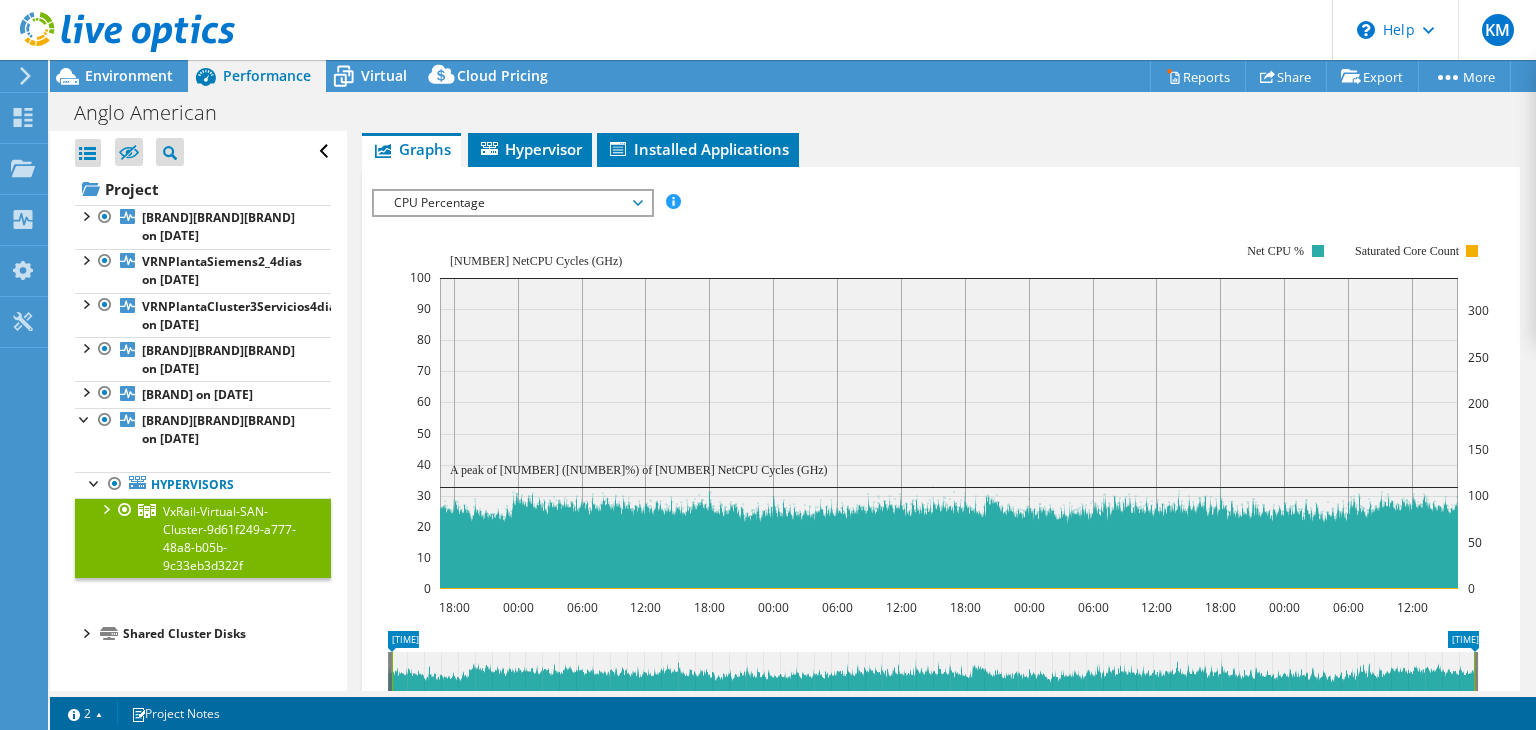 click on "CPU Percentage" at bounding box center [512, 203] 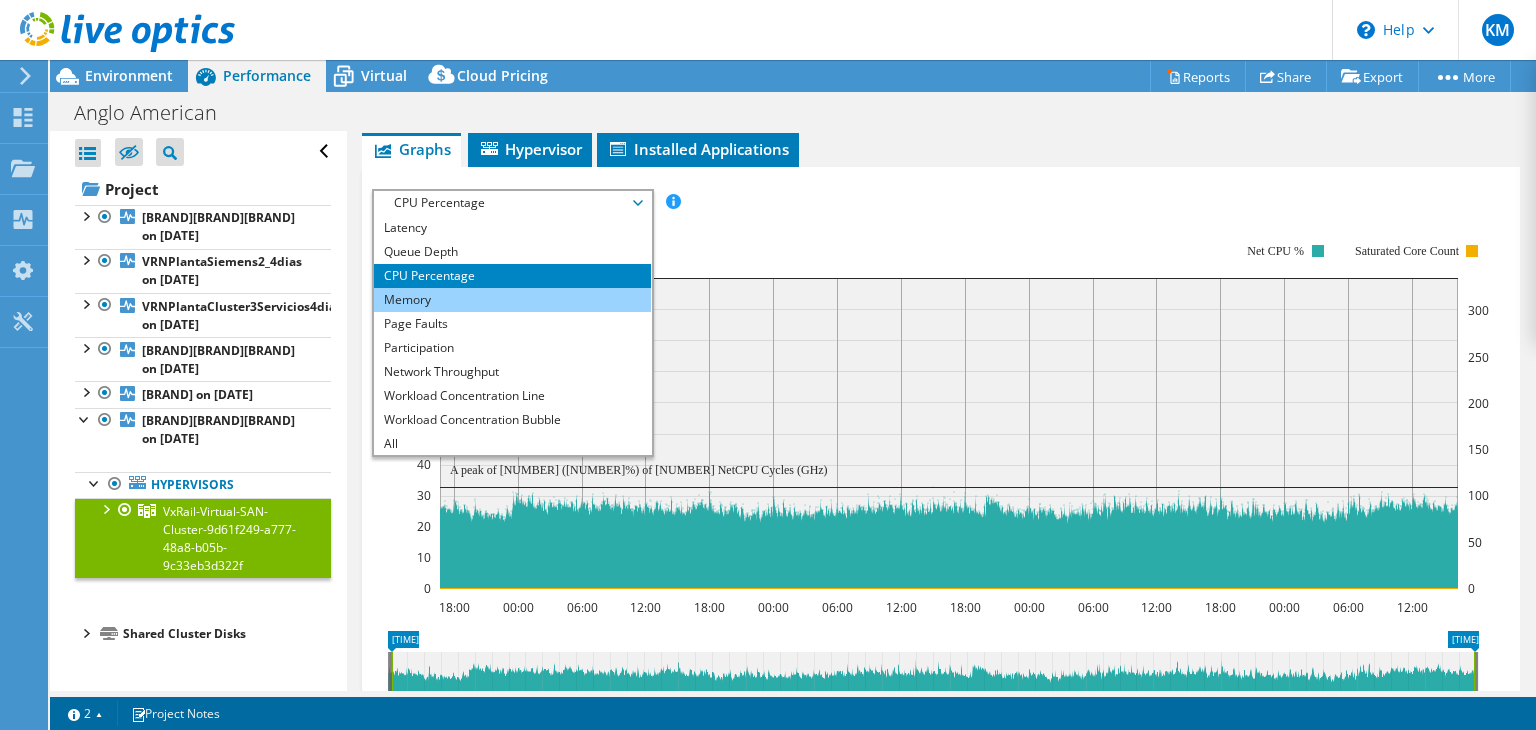 click on "Memory" at bounding box center (512, 300) 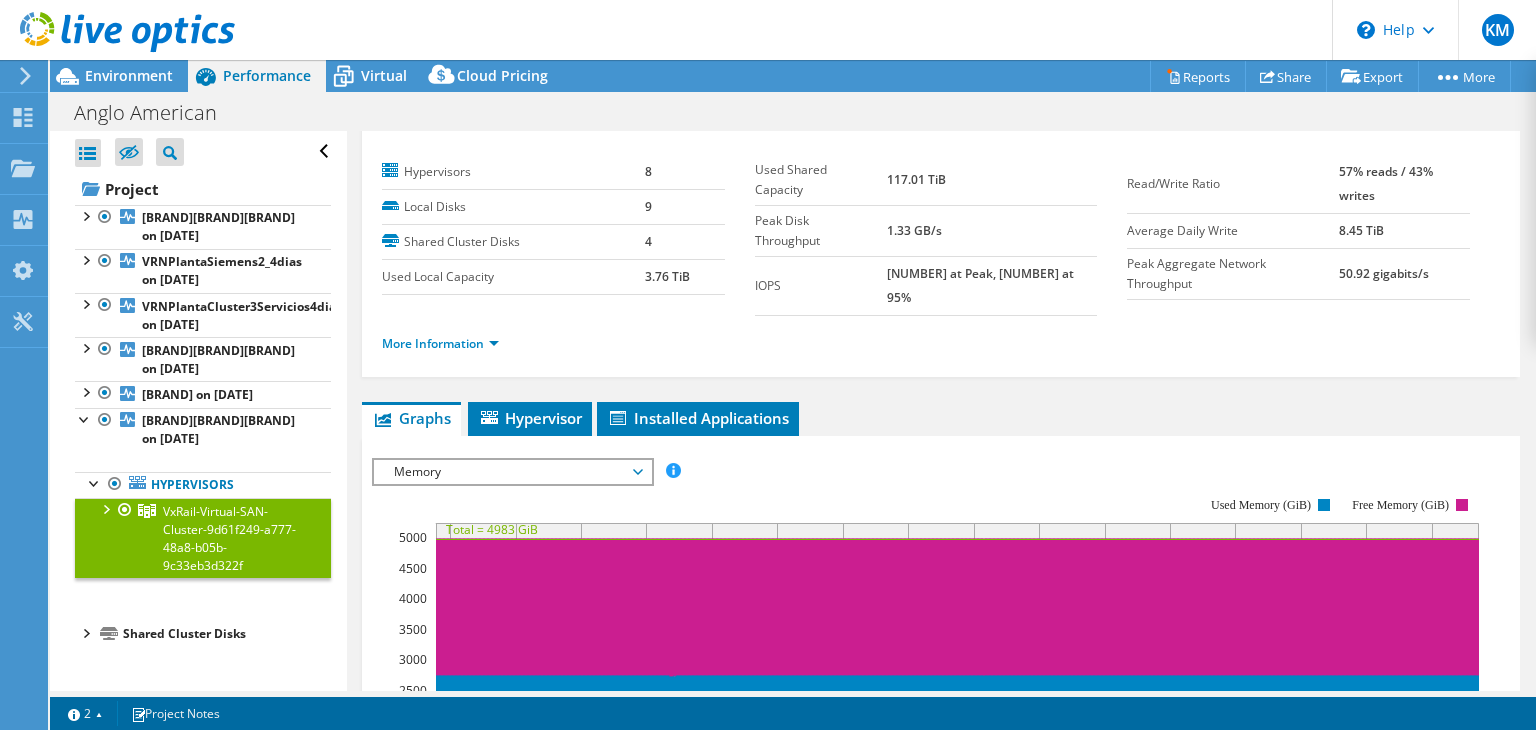 scroll, scrollTop: 0, scrollLeft: 0, axis: both 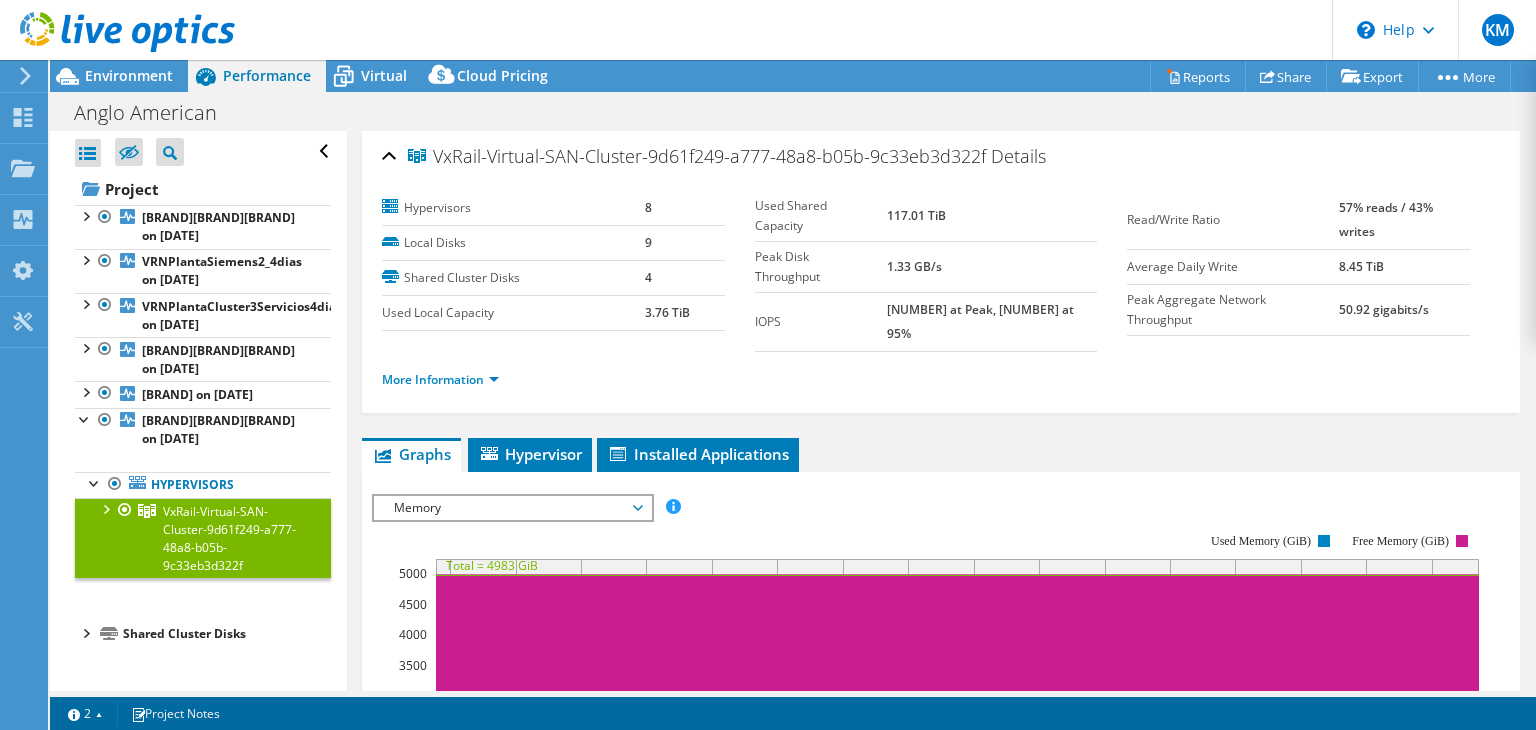 click on "More Information" at bounding box center (446, 380) 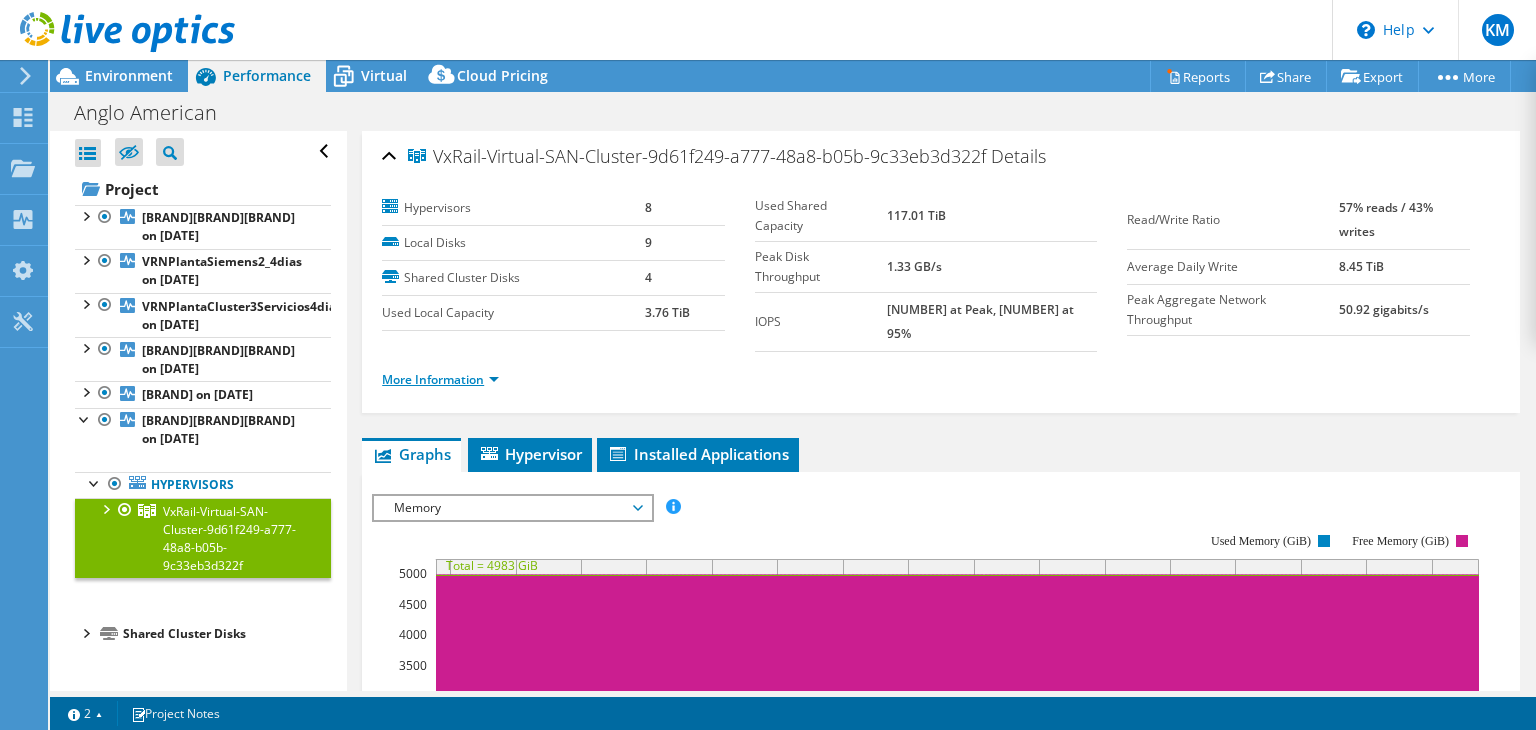 click on "More Information" at bounding box center (440, 379) 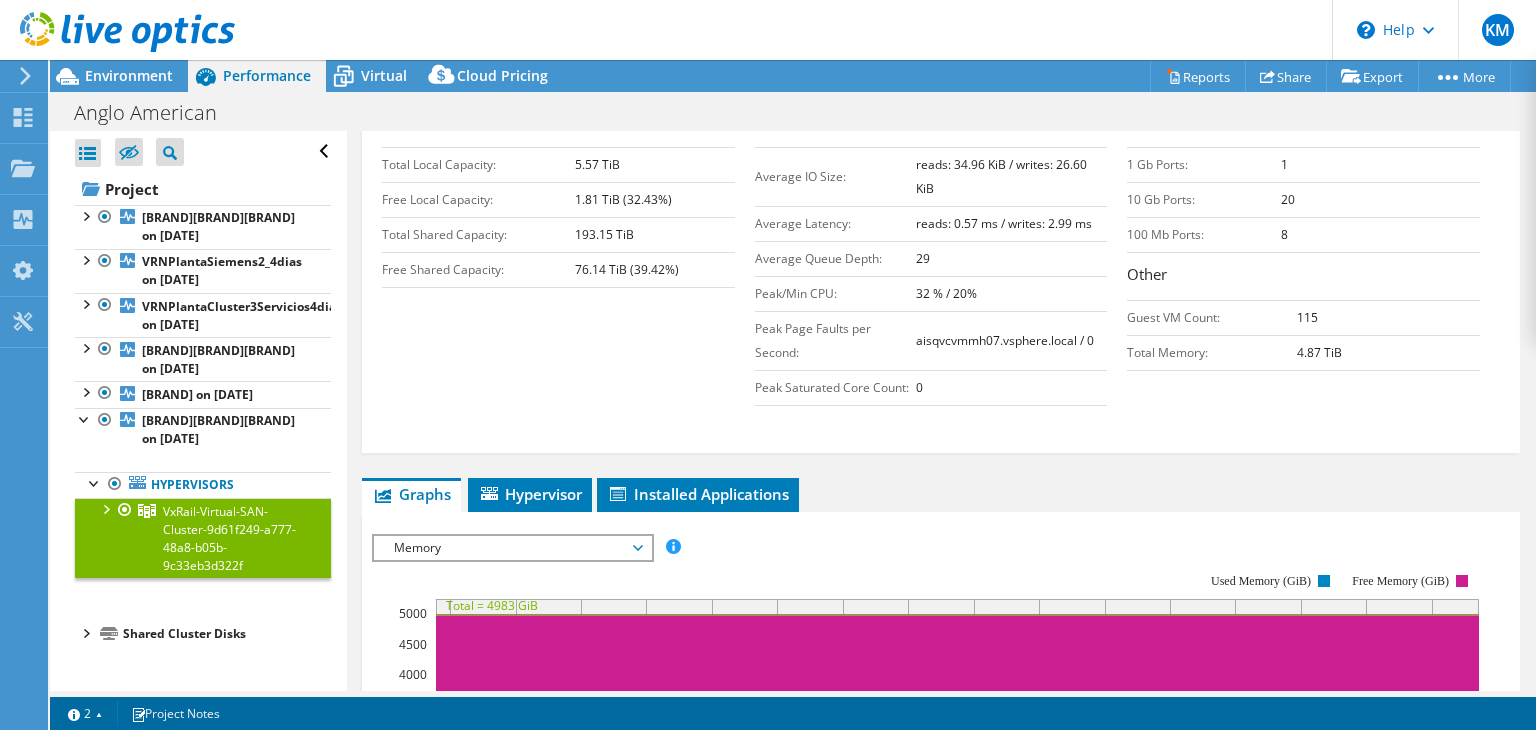 scroll, scrollTop: 448, scrollLeft: 0, axis: vertical 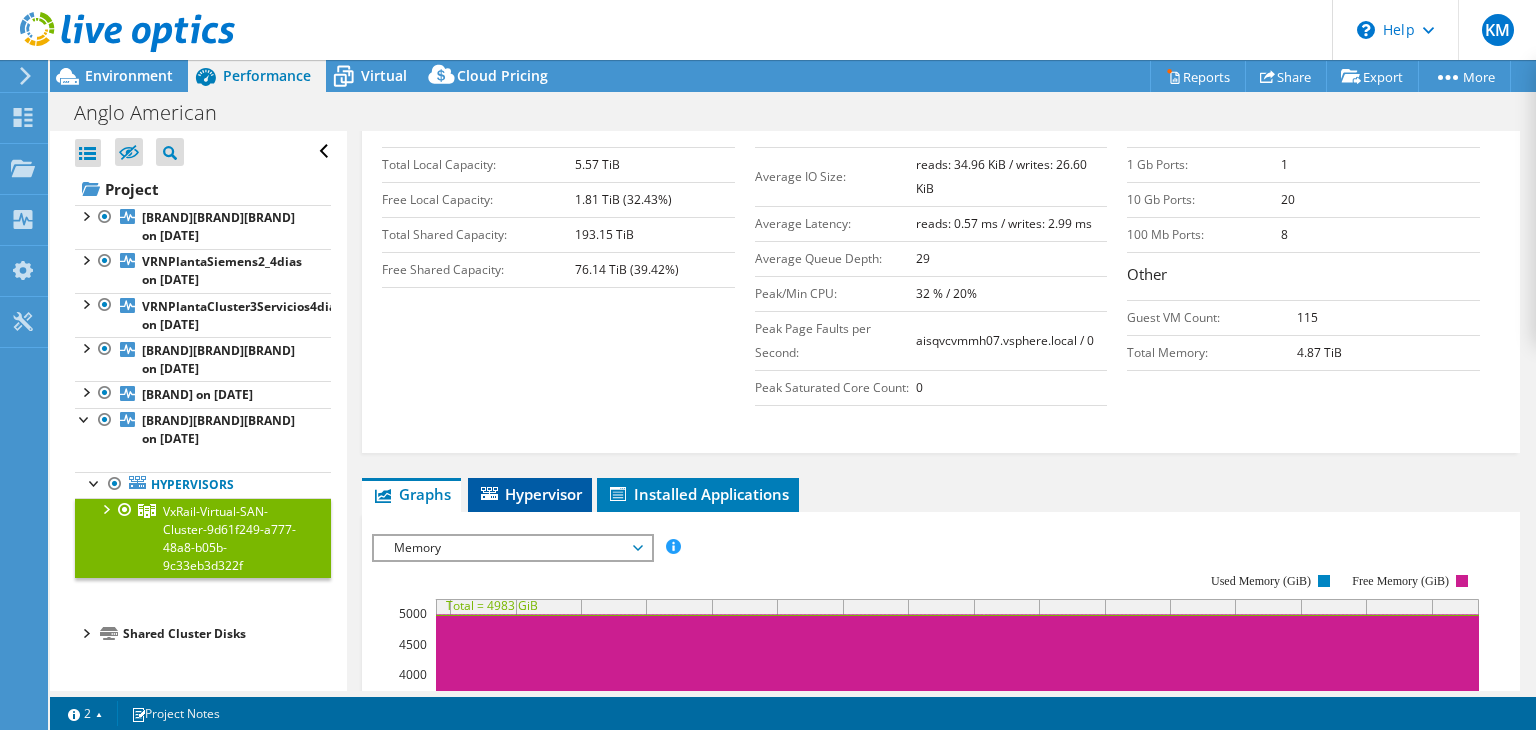 click on "Hypervisor" at bounding box center [507, 488] 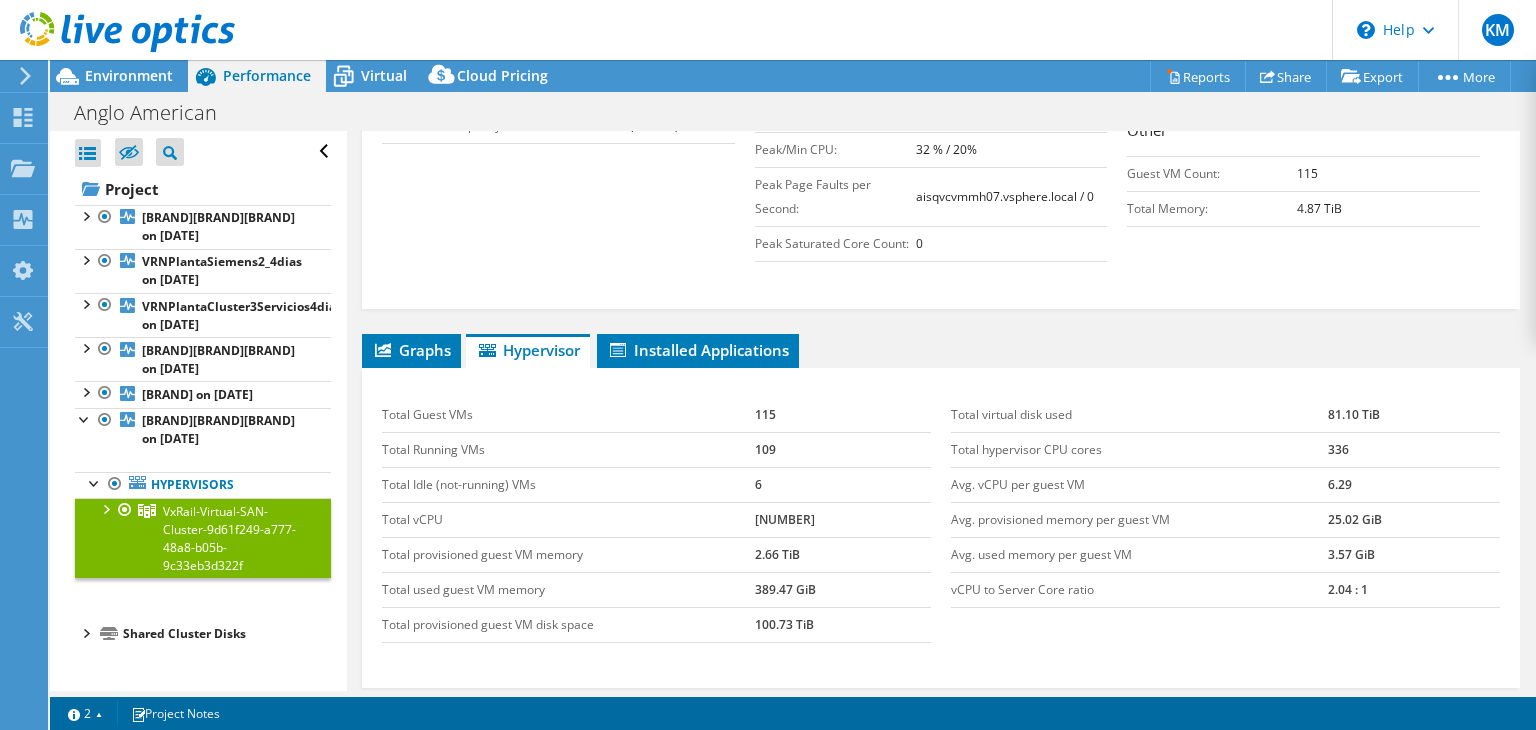 scroll, scrollTop: 595, scrollLeft: 0, axis: vertical 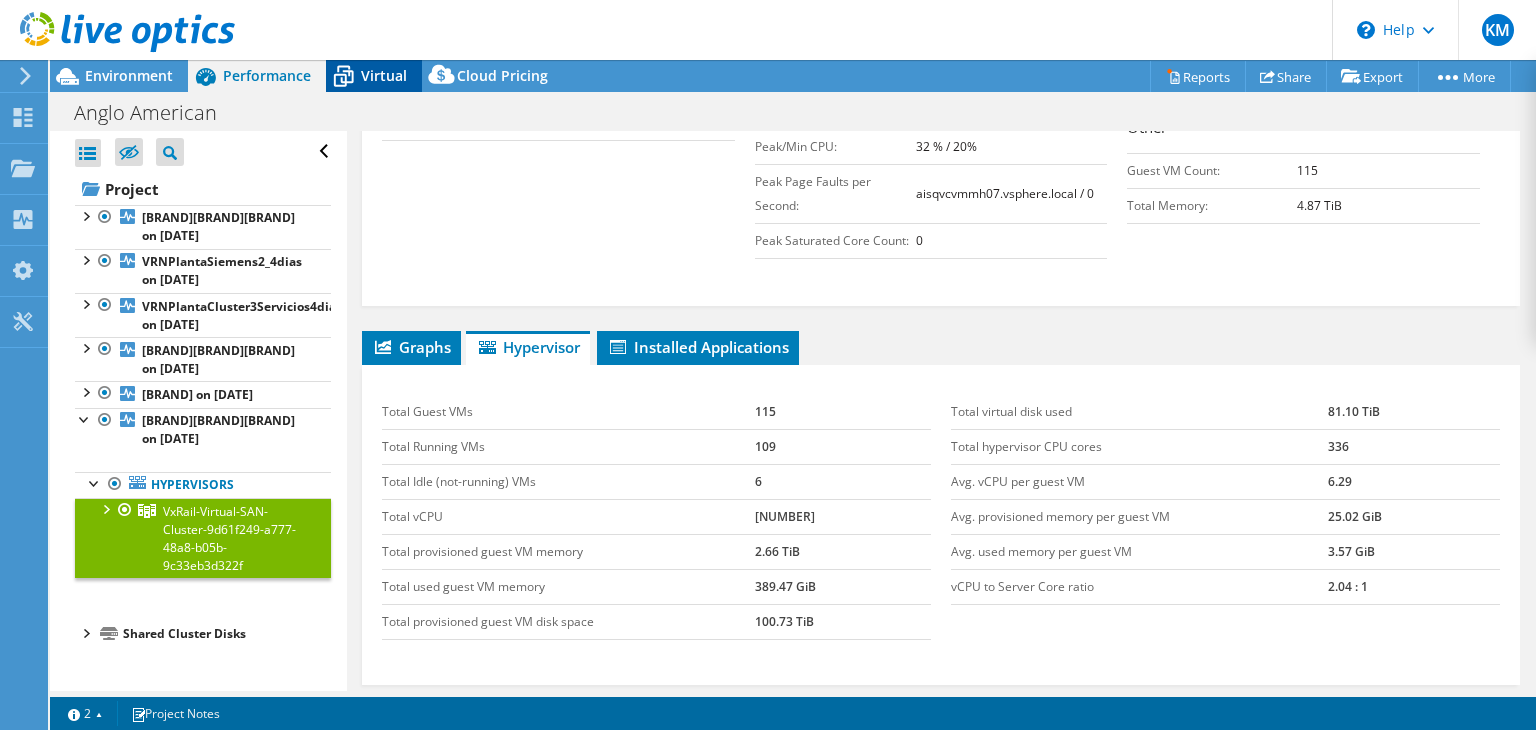 click on "Virtual" at bounding box center (384, 75) 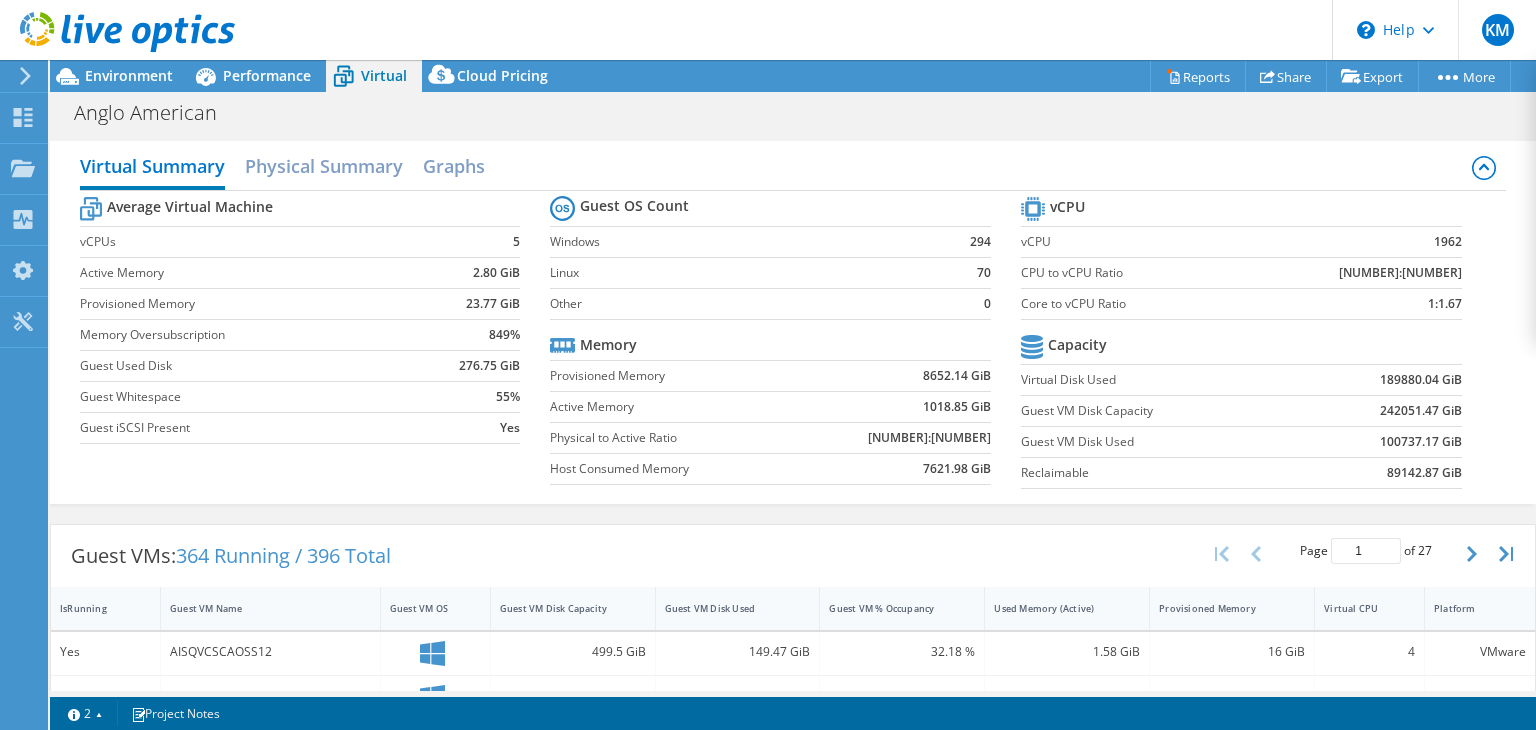 scroll, scrollTop: 0, scrollLeft: 0, axis: both 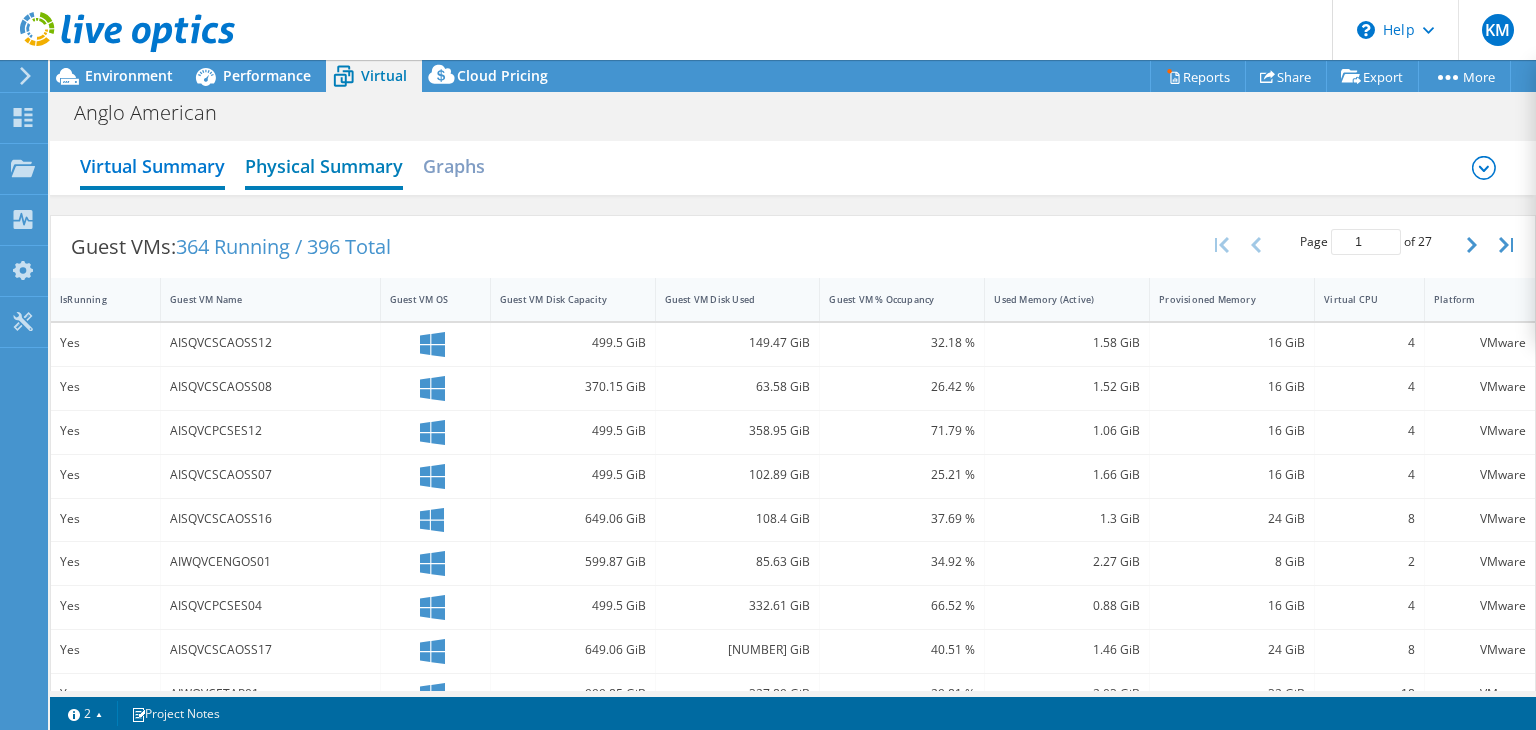 click on "Physical Summary" at bounding box center [324, 168] 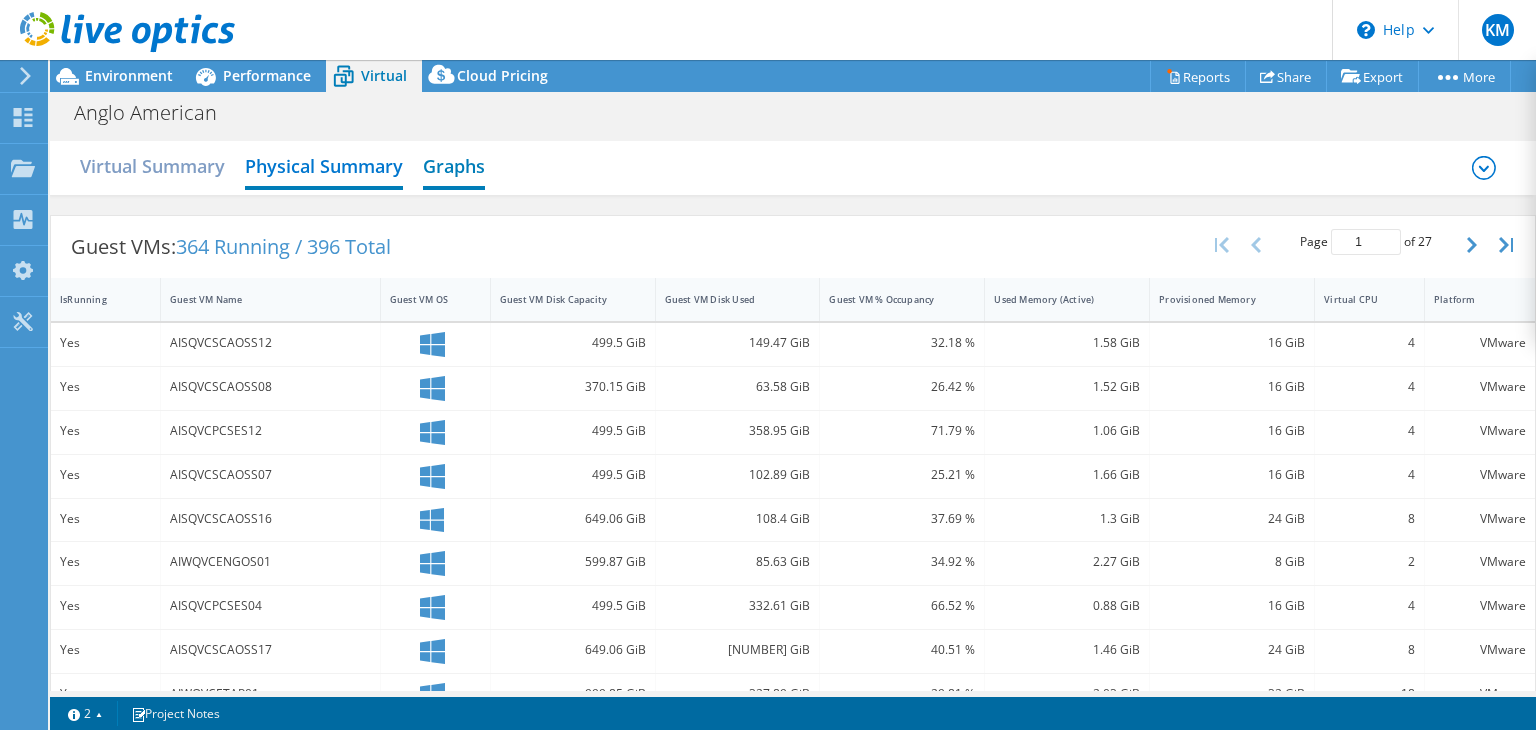 click on "Graphs" at bounding box center [454, 168] 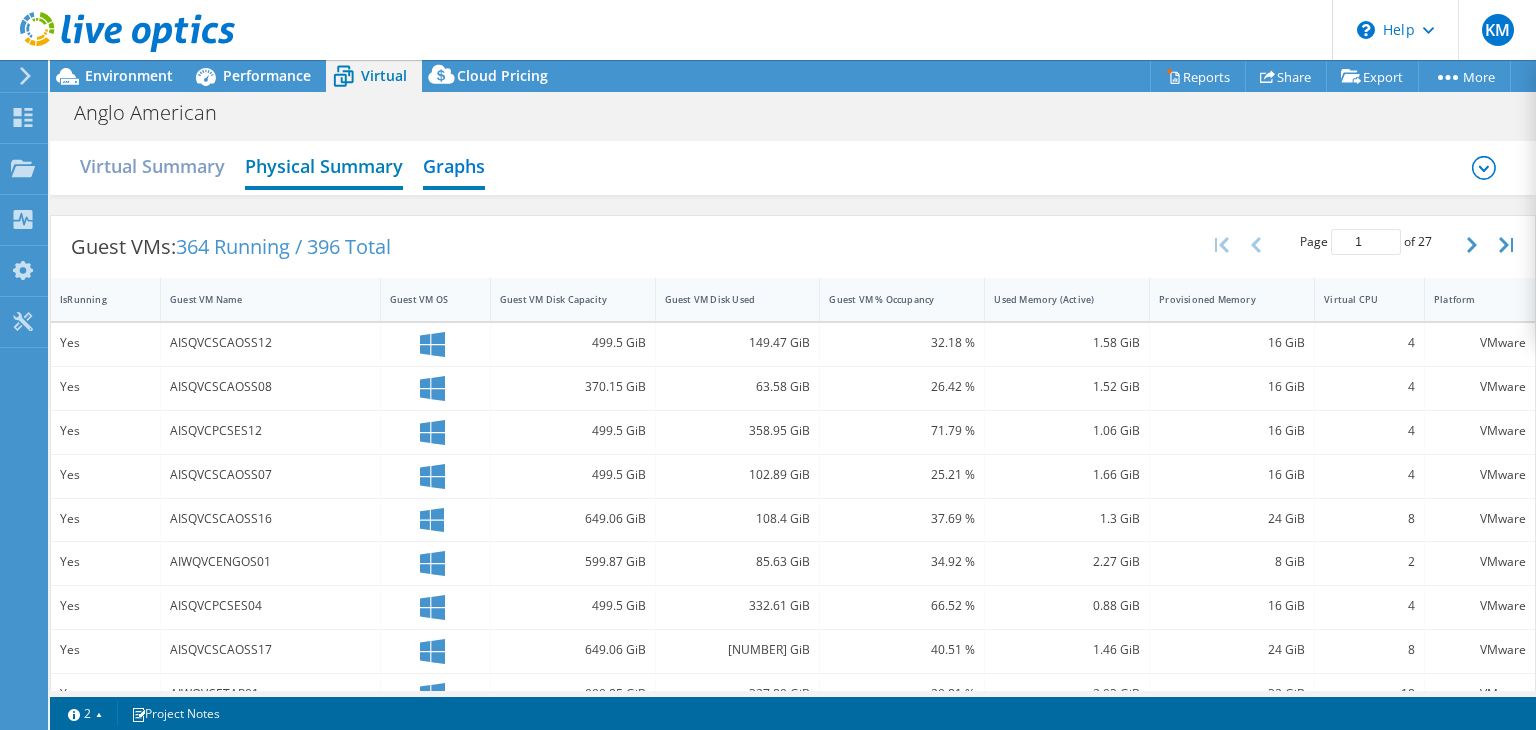 click on "Physical Summary" at bounding box center [324, 168] 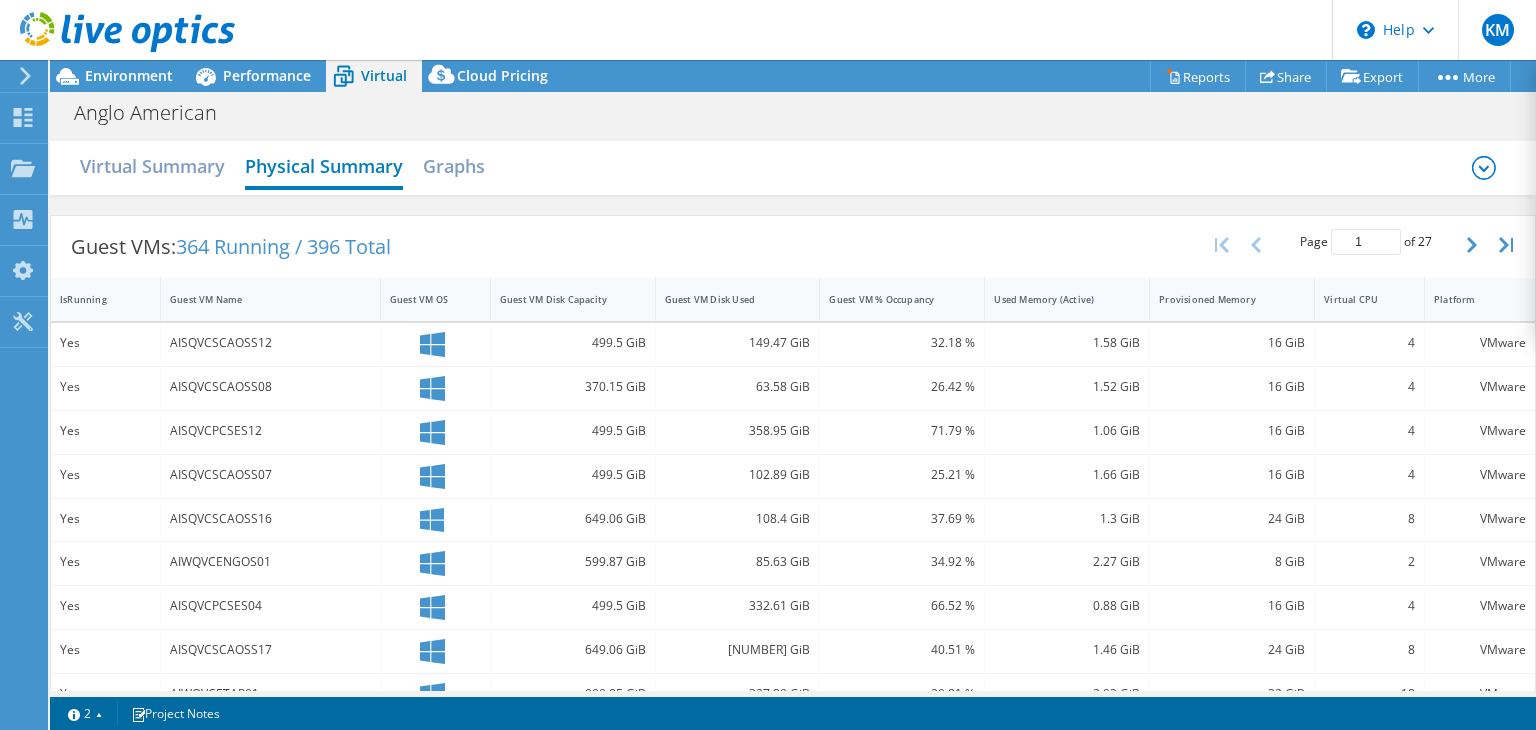 click on "Physical Summary" at bounding box center [324, 168] 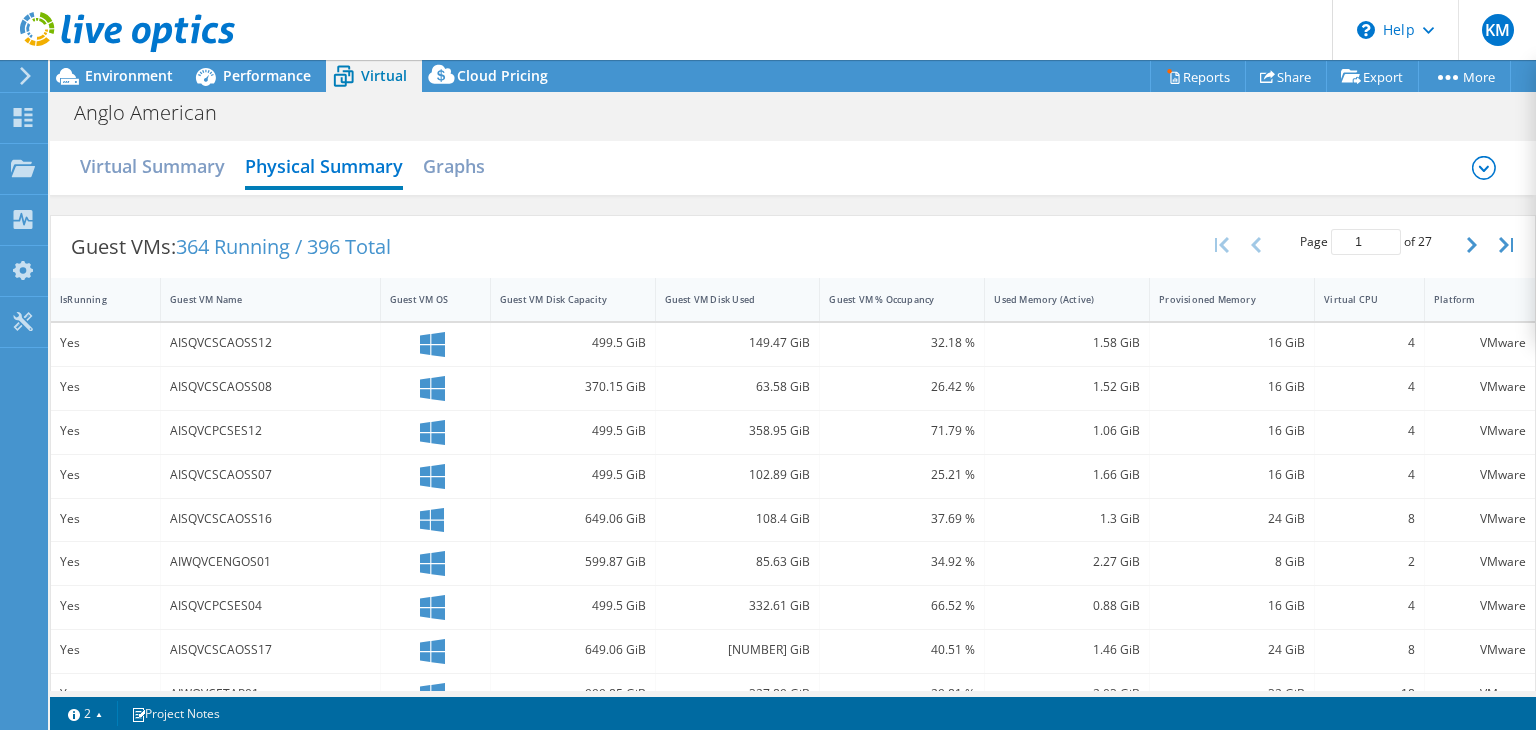 click at bounding box center [1484, 168] 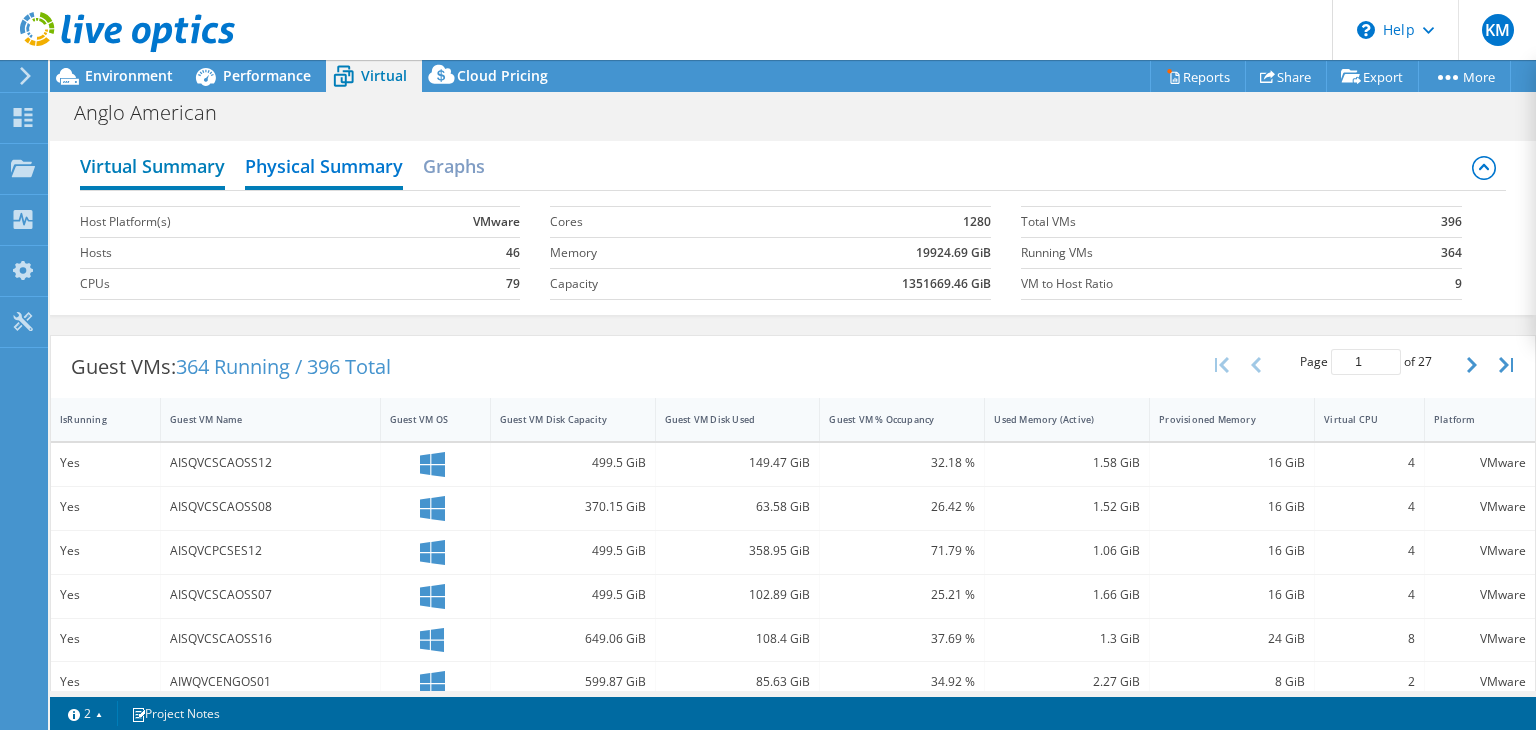 click on "Virtual Summary" at bounding box center [152, 168] 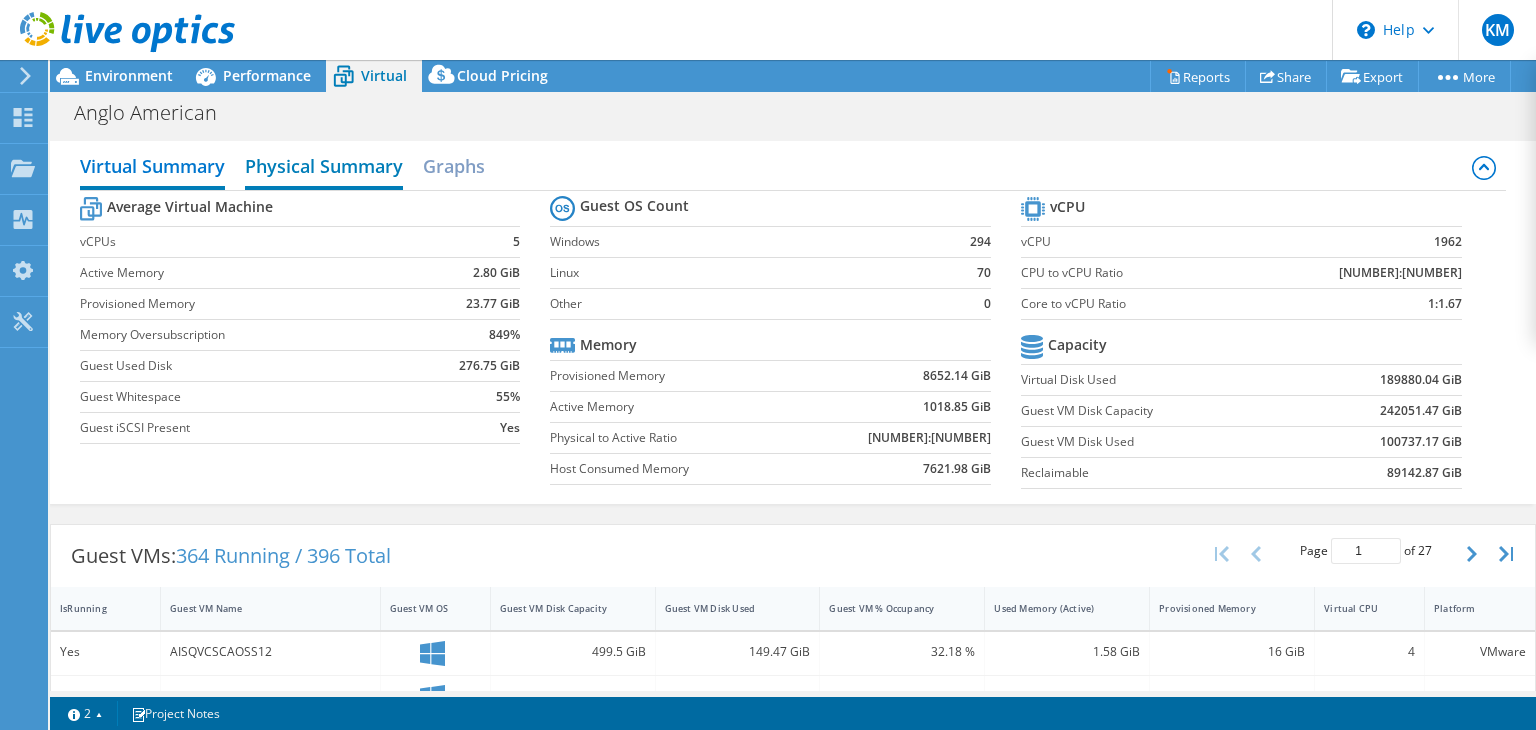 click on "Physical Summary" at bounding box center [324, 168] 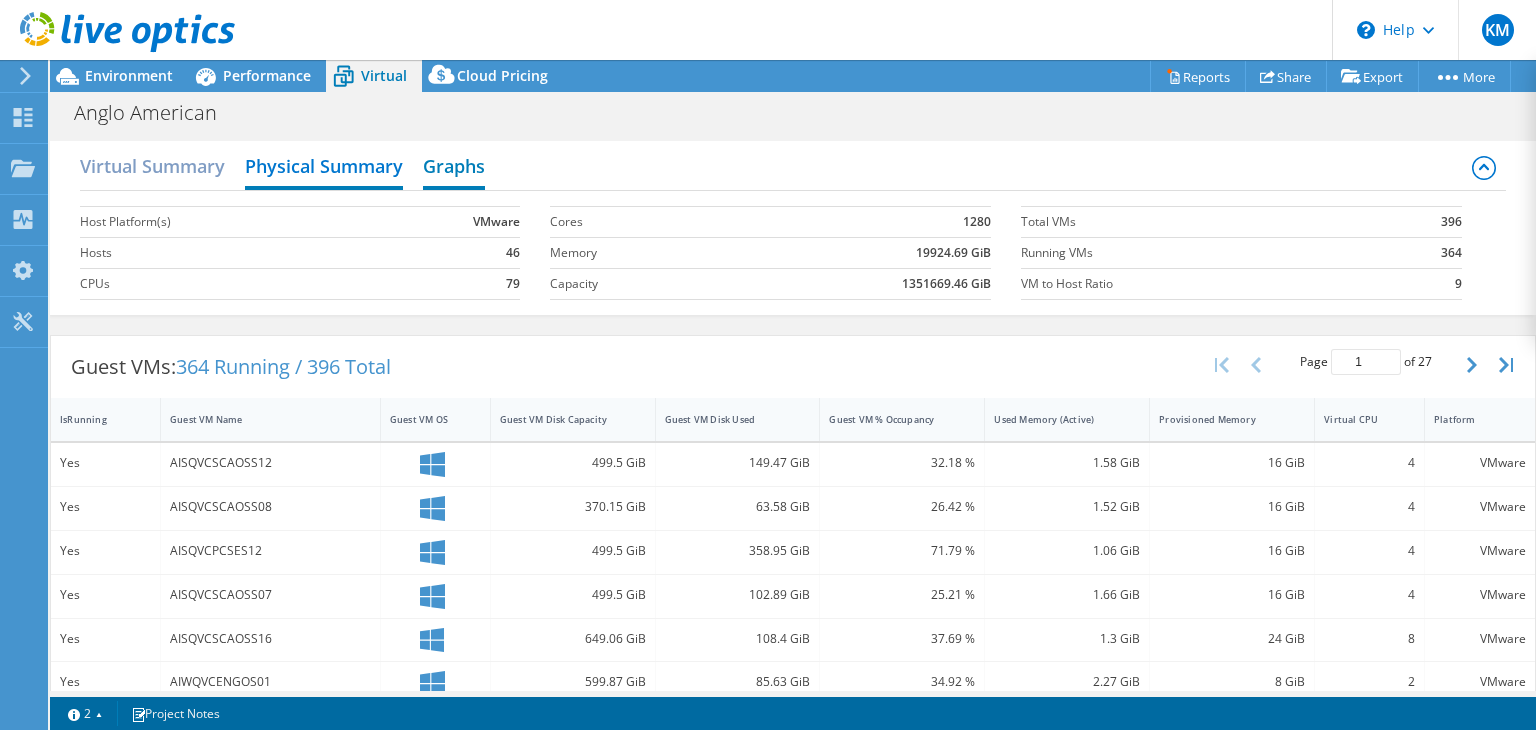 click on "Graphs" at bounding box center (454, 168) 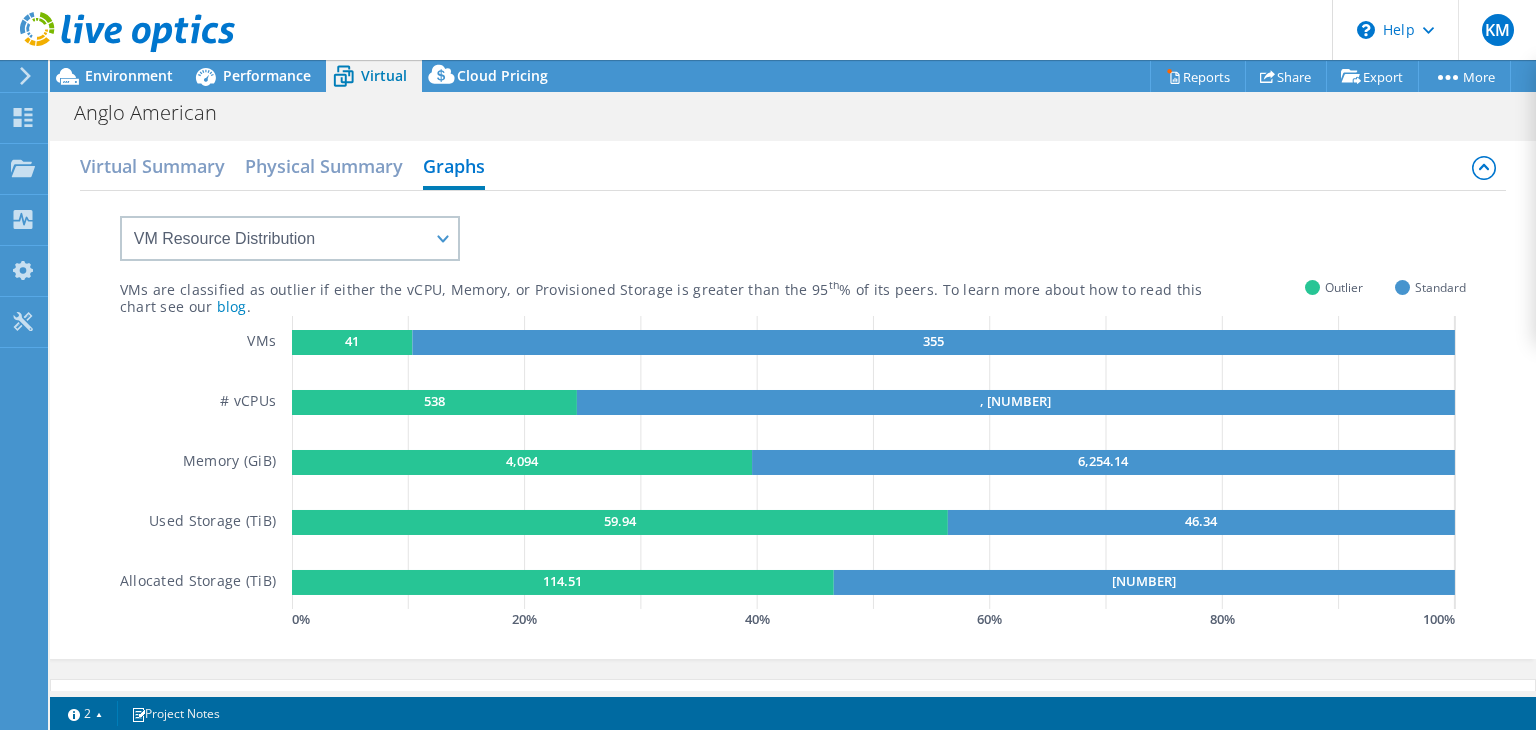 click on "VM Resource Distribution Provisioning Contrast Over Provisioning" at bounding box center [270, 226] 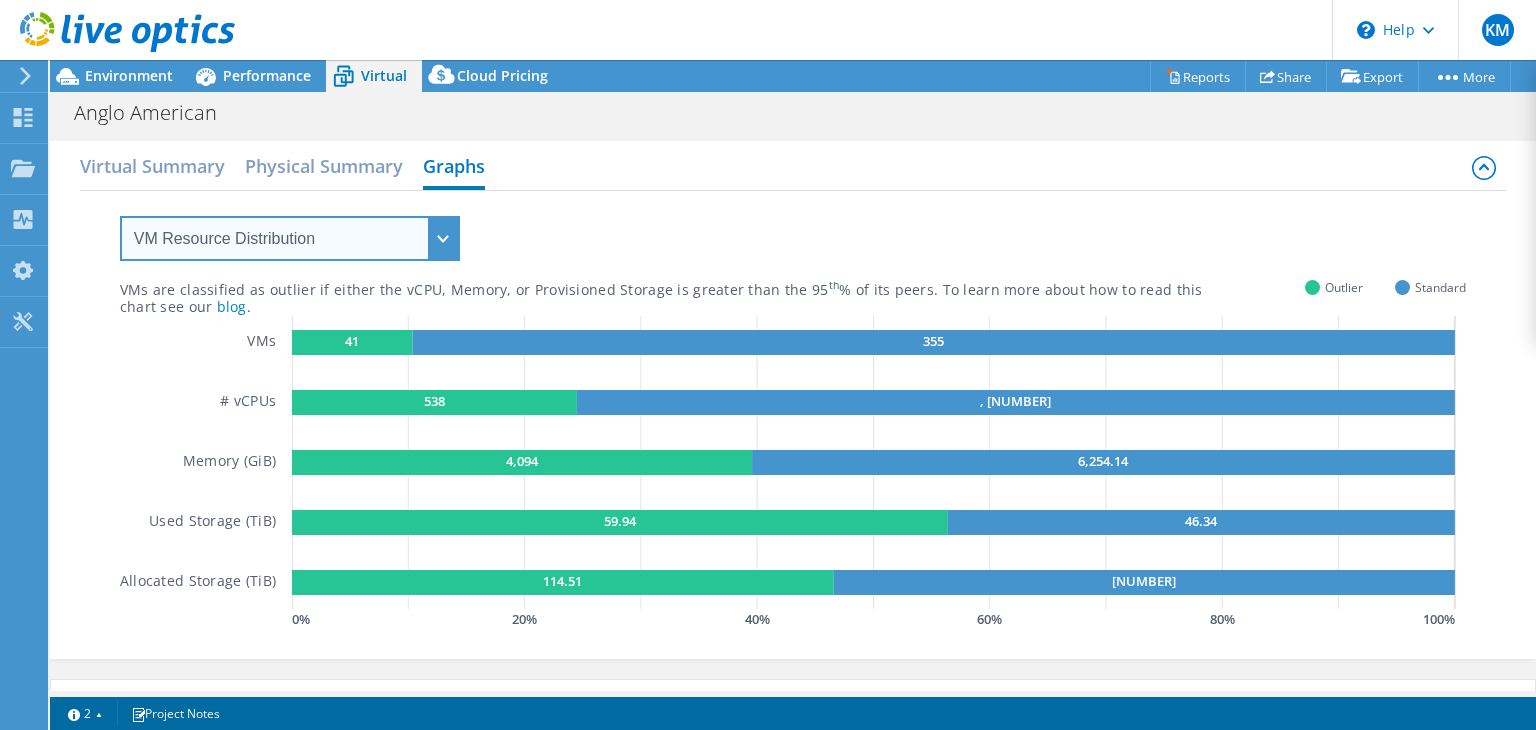 click on "VM Resource Distribution Provisioning Contrast Over Provisioning" at bounding box center [290, 238] 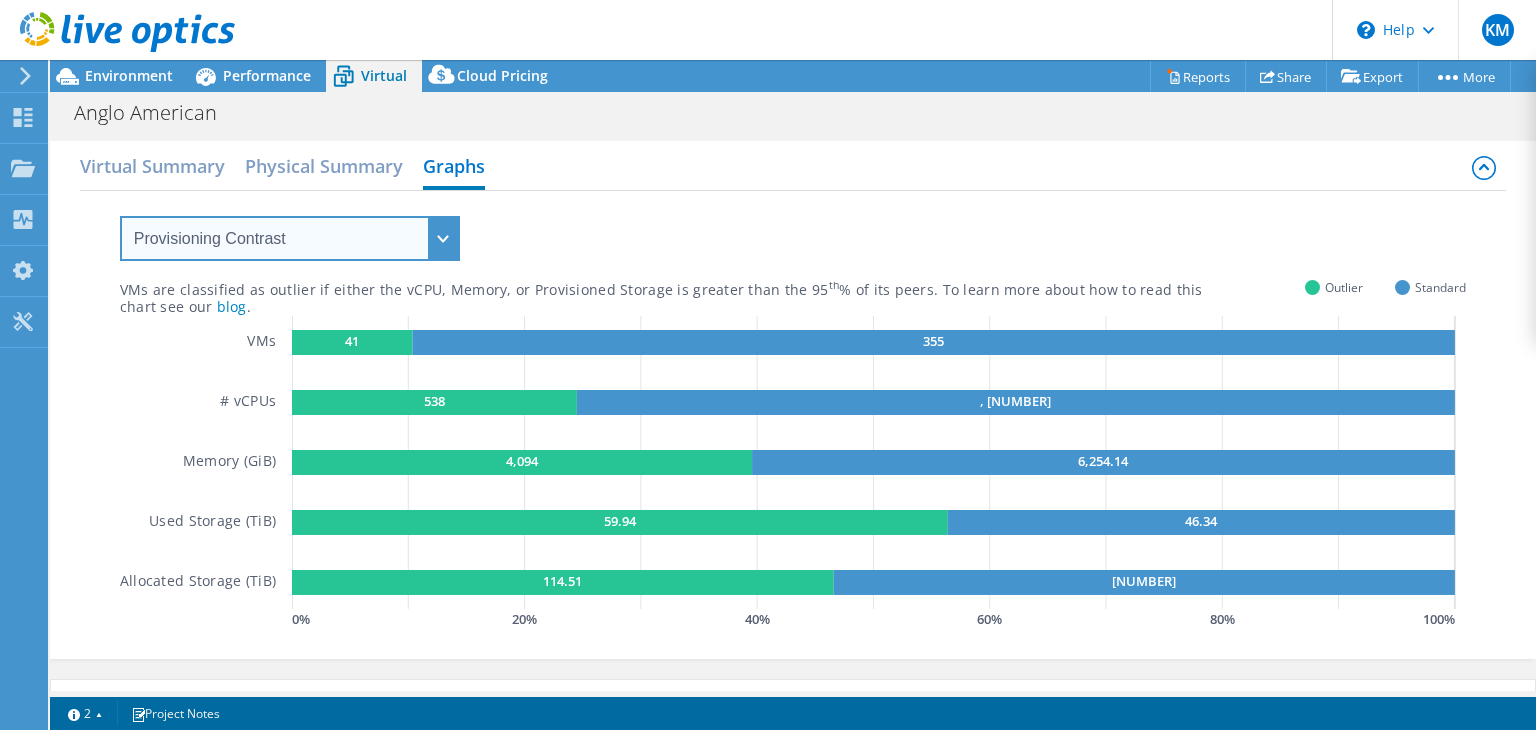 click on "VM Resource Distribution Provisioning Contrast Over Provisioning" at bounding box center (290, 238) 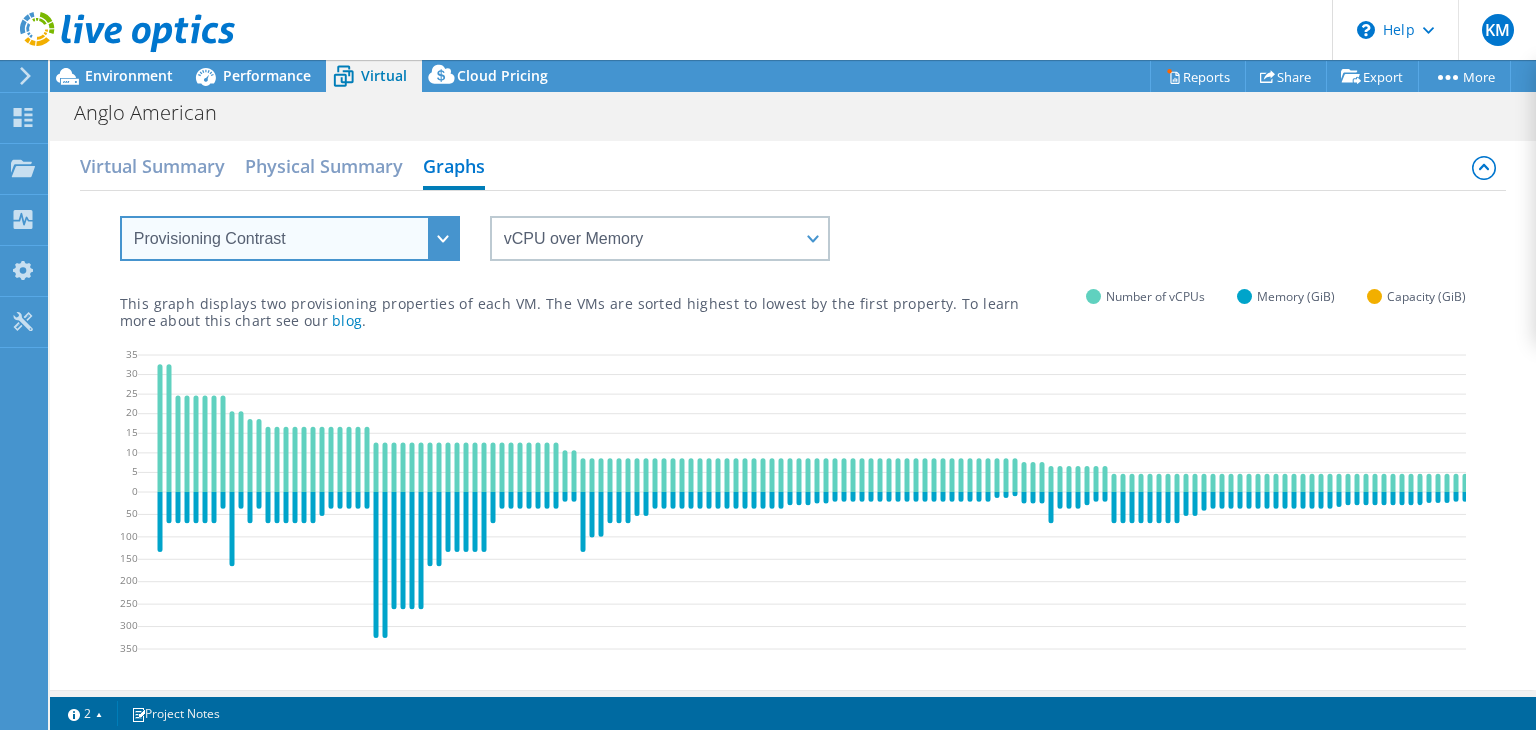 click on "VM Resource Distribution Provisioning Contrast Over Provisioning" at bounding box center [290, 238] 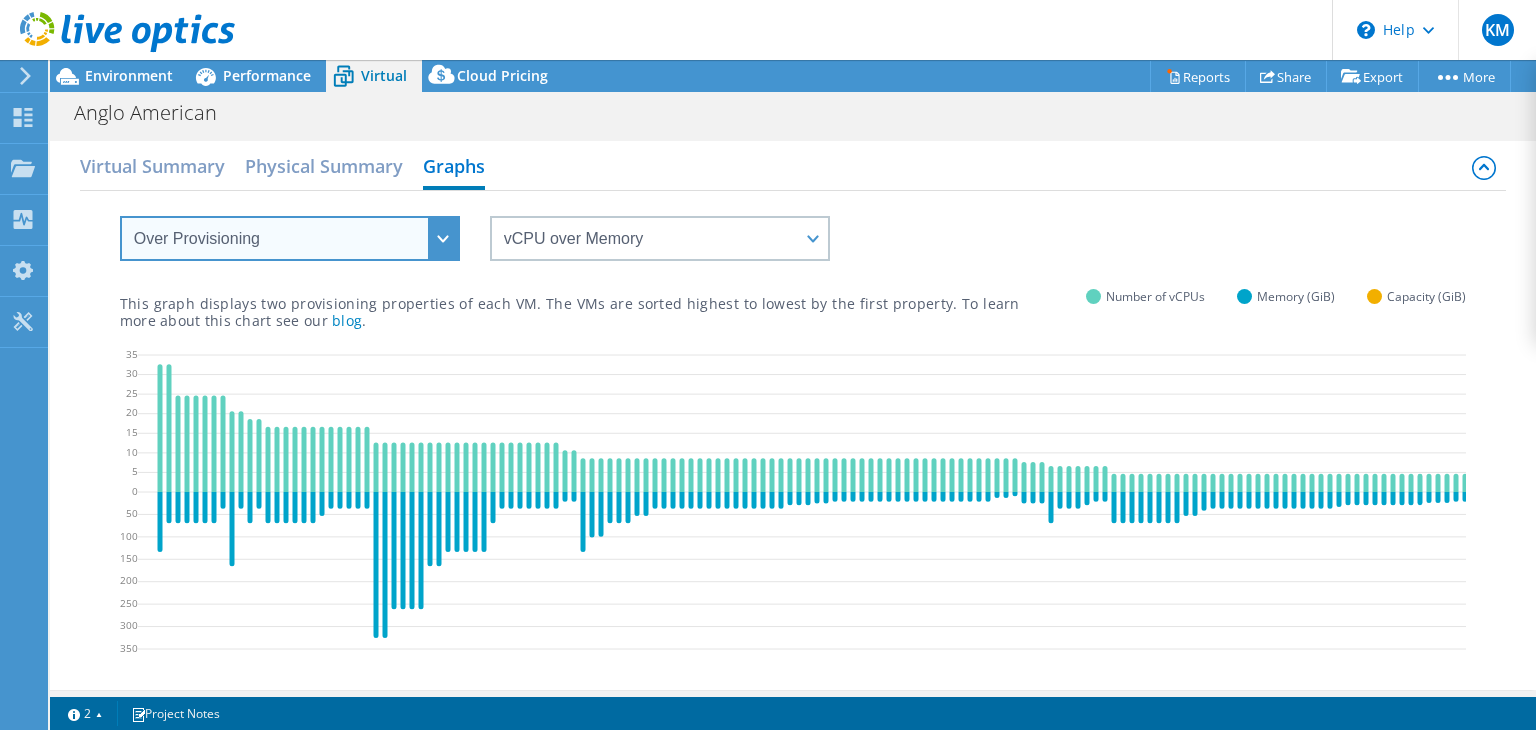 click on "VM Resource Distribution Provisioning Contrast Over Provisioning" at bounding box center (290, 238) 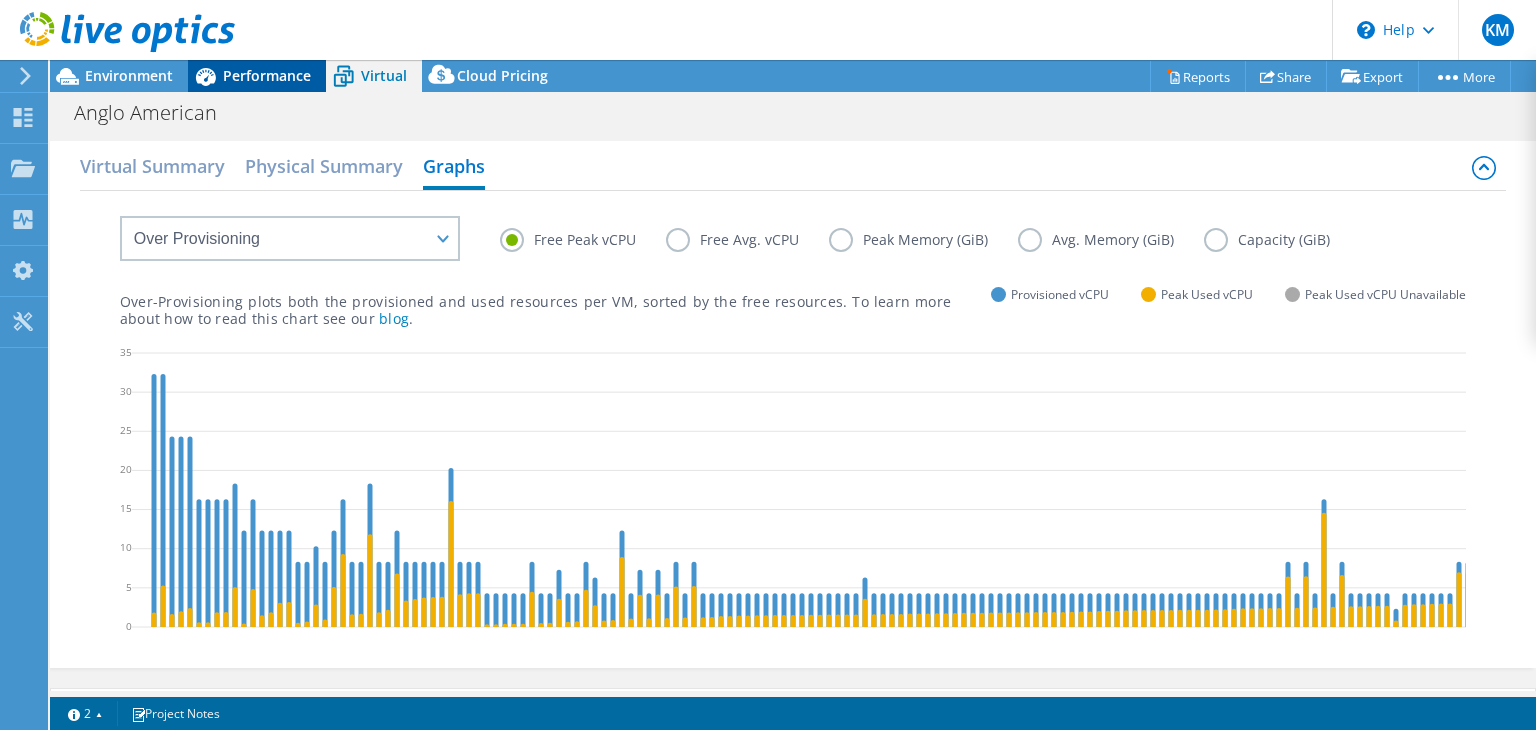 click on "Performance" at bounding box center (267, 75) 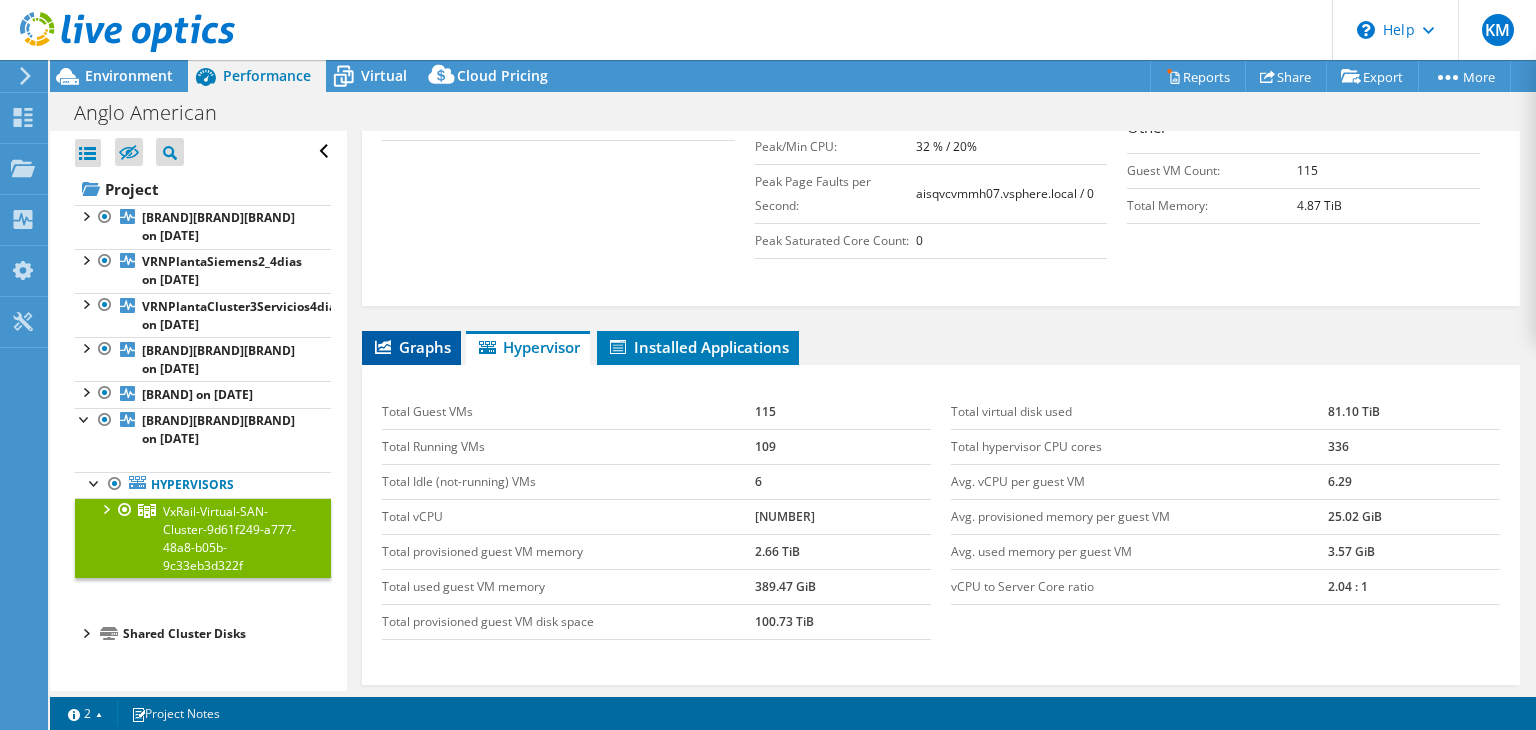 click on "Graphs" at bounding box center [411, 347] 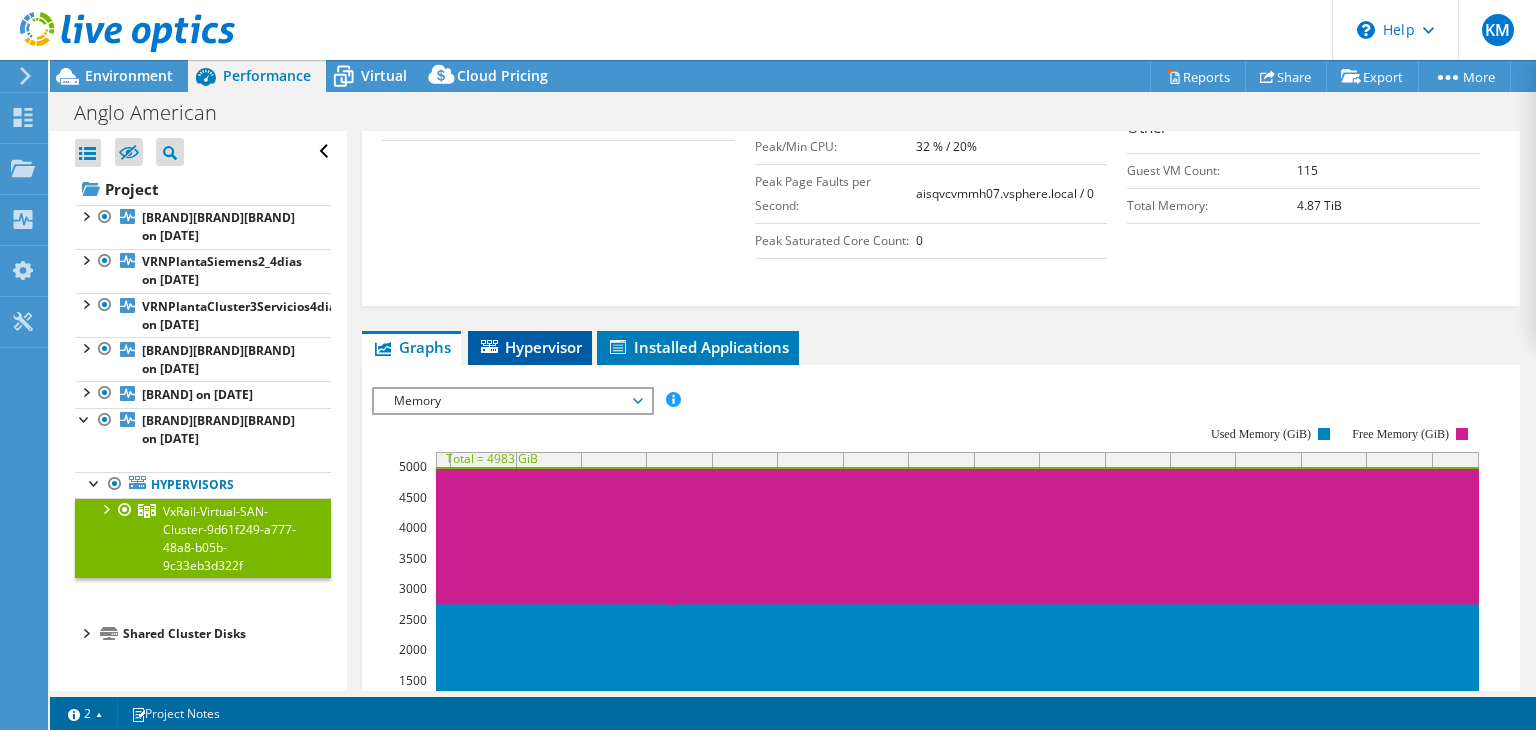 click on "Hypervisor" at bounding box center [507, 341] 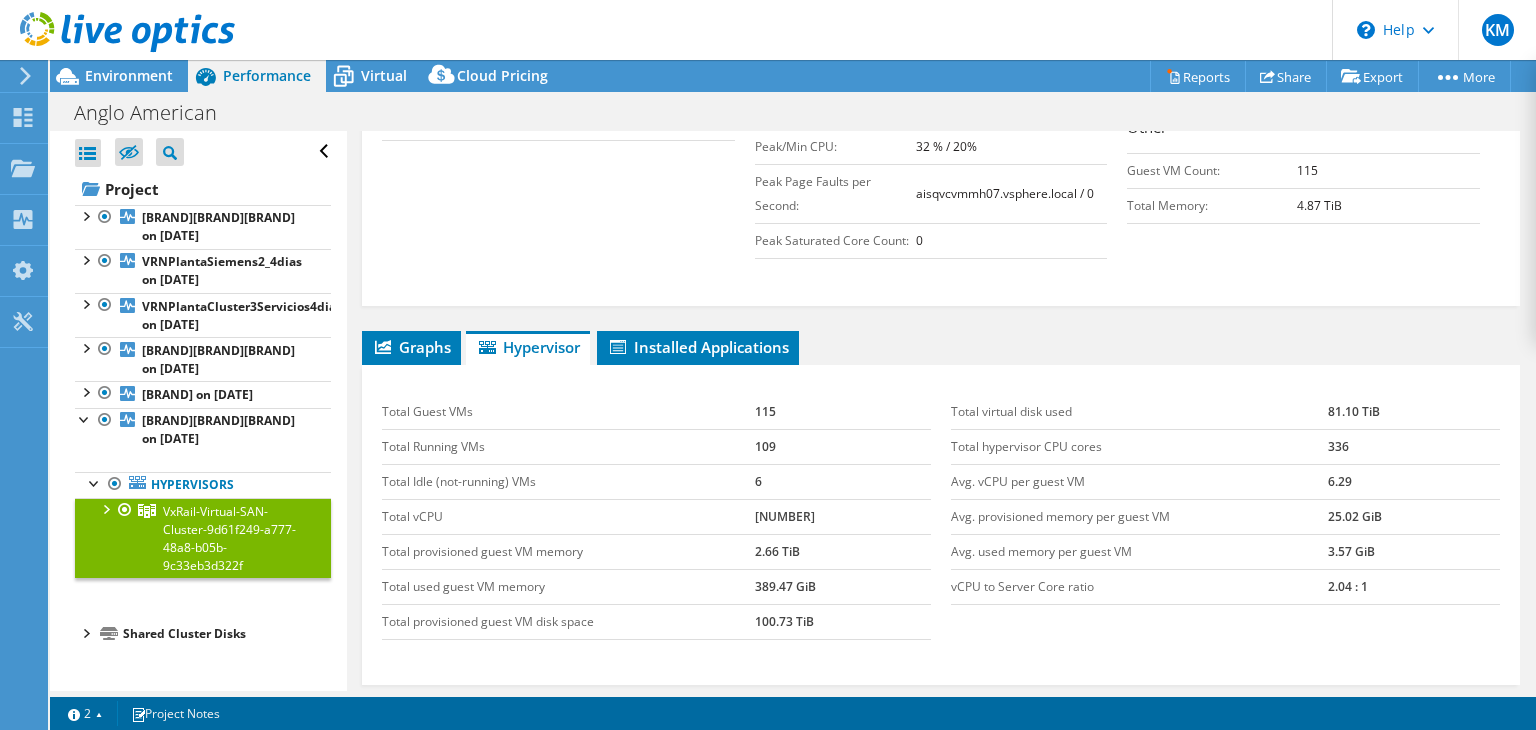 click on "Cluster Name
VxRail-Virtual-SAN-Cluster-9d61f249-a777-48a8-b05b-9c33eb3d322f
Save
Capacity Information
Total Local Capacity:
[NUMBER] TiB
Free Local Capacity:
[NUMBER] TiB ([NUMBER]%)
Total Shared Capacity:
[NUMBER] TiB
Free Shared Capacity:
[NUMBER] TiB ([NUMBER]%)
[NUMBER] [NUMBER] [NUMBER]" at bounding box center [941, 57] 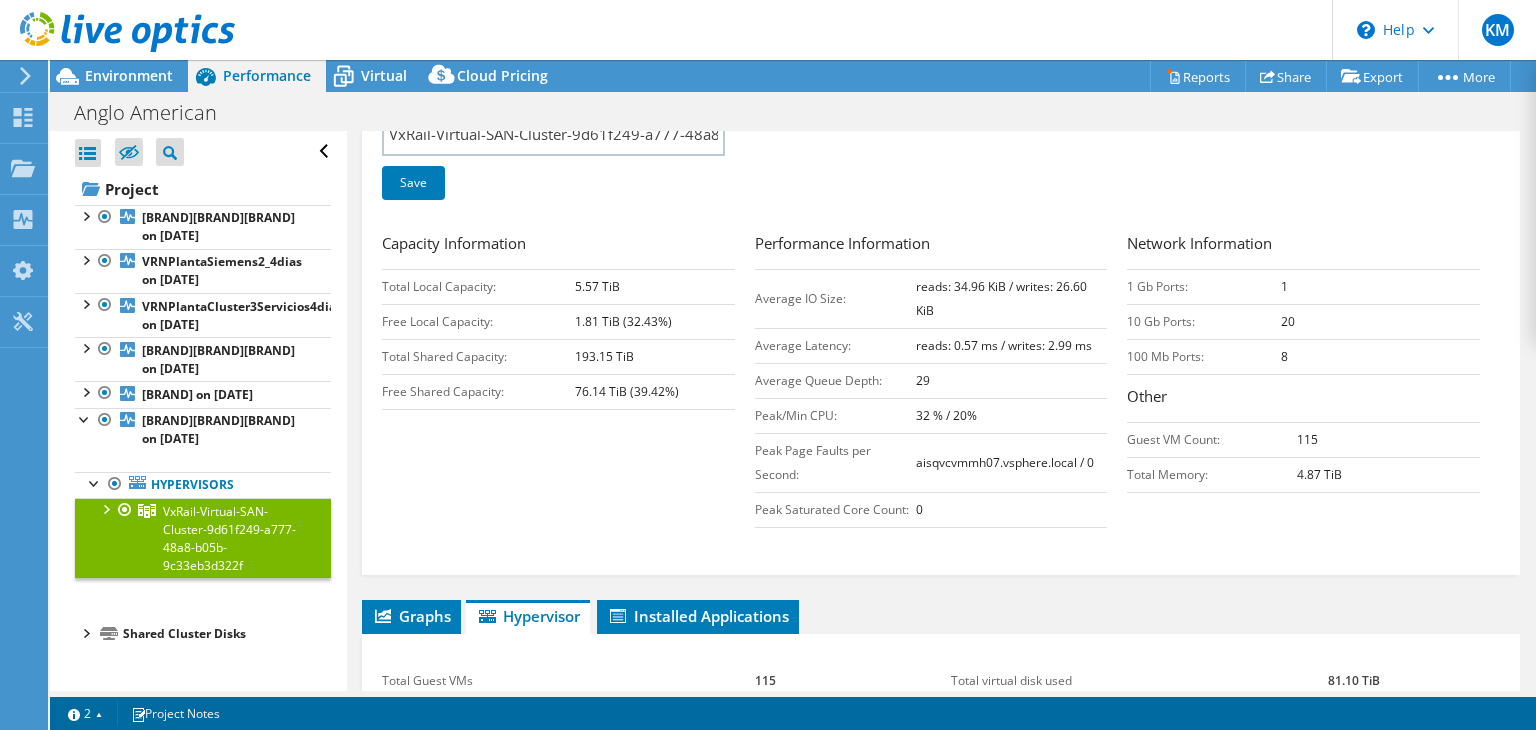 scroll, scrollTop: 327, scrollLeft: 0, axis: vertical 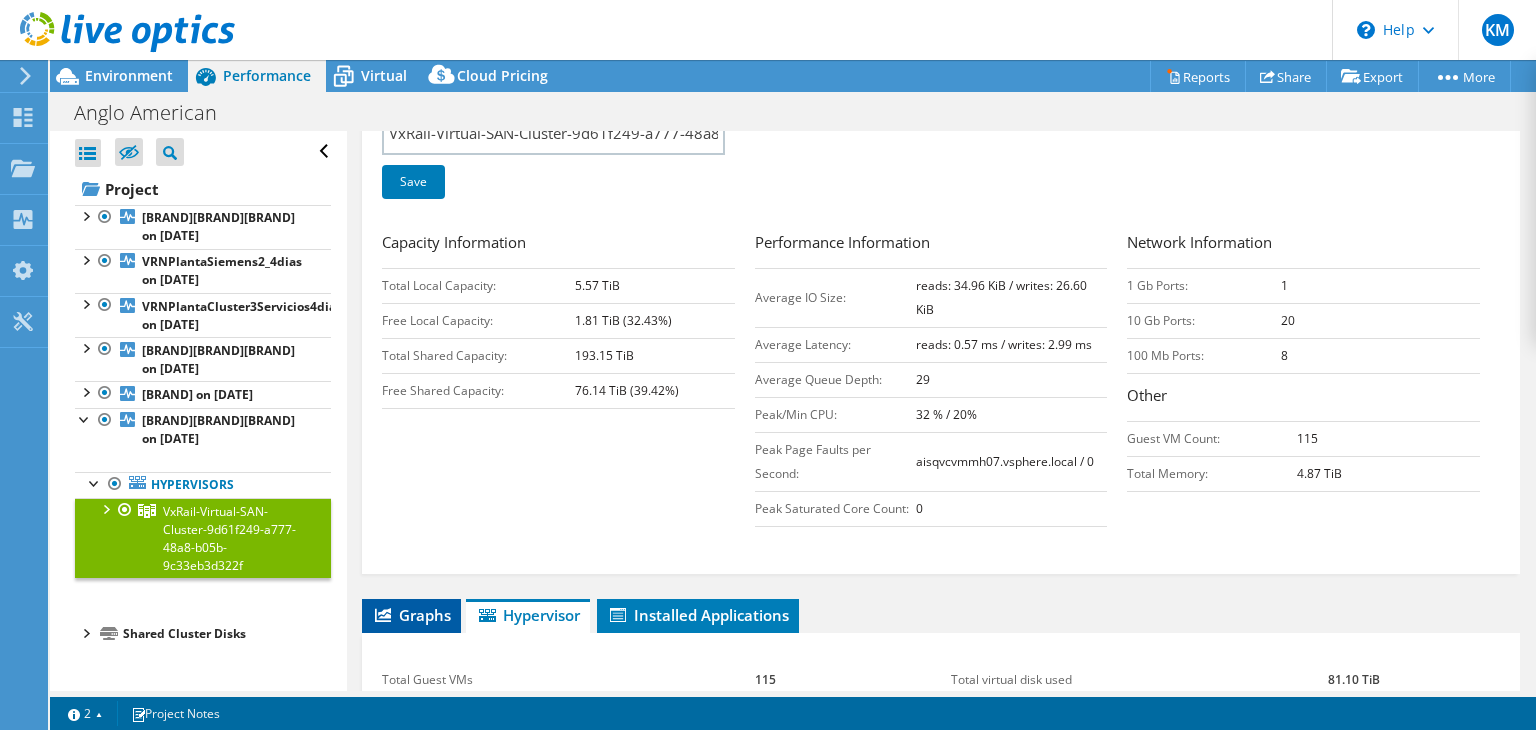 click on "Graphs" at bounding box center [411, 615] 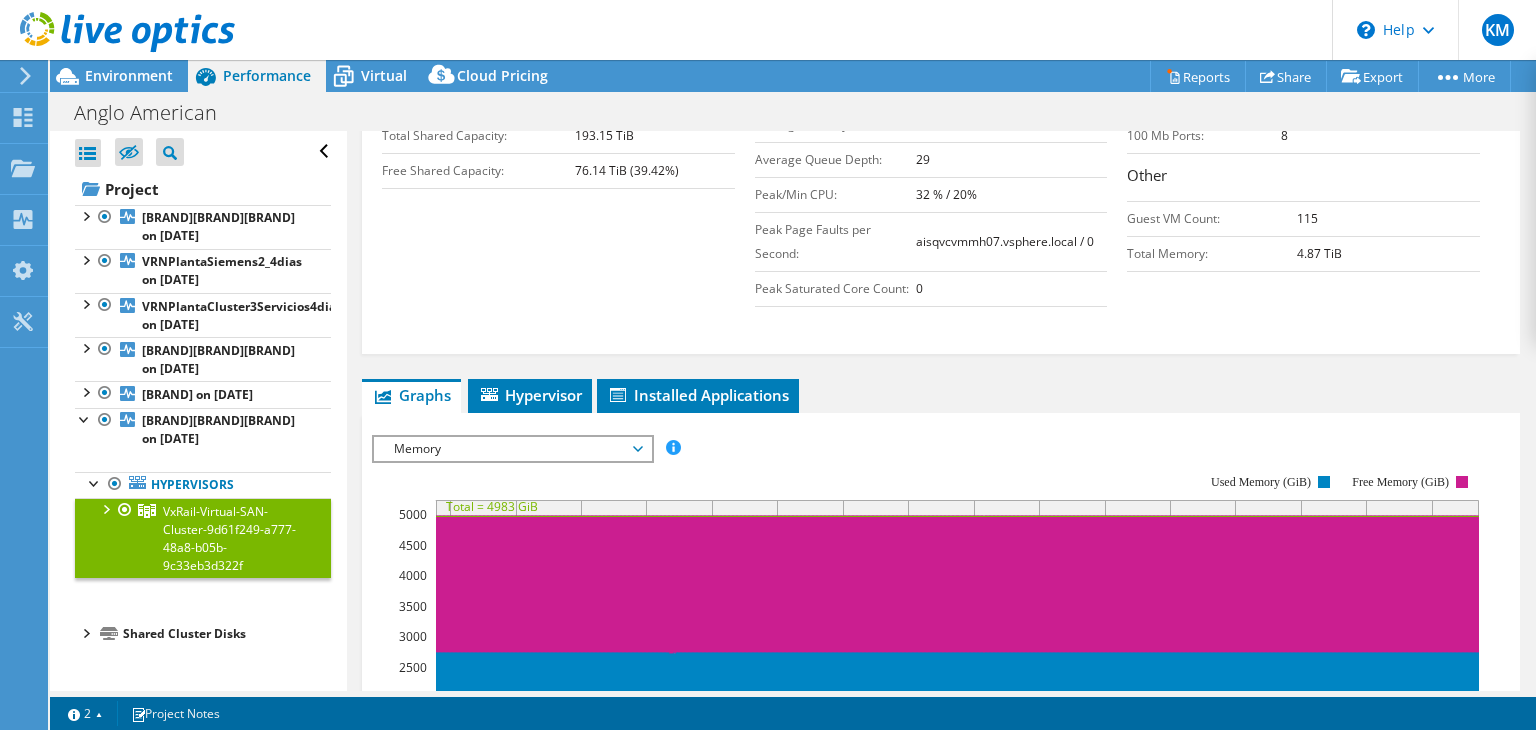scroll, scrollTop: 652, scrollLeft: 0, axis: vertical 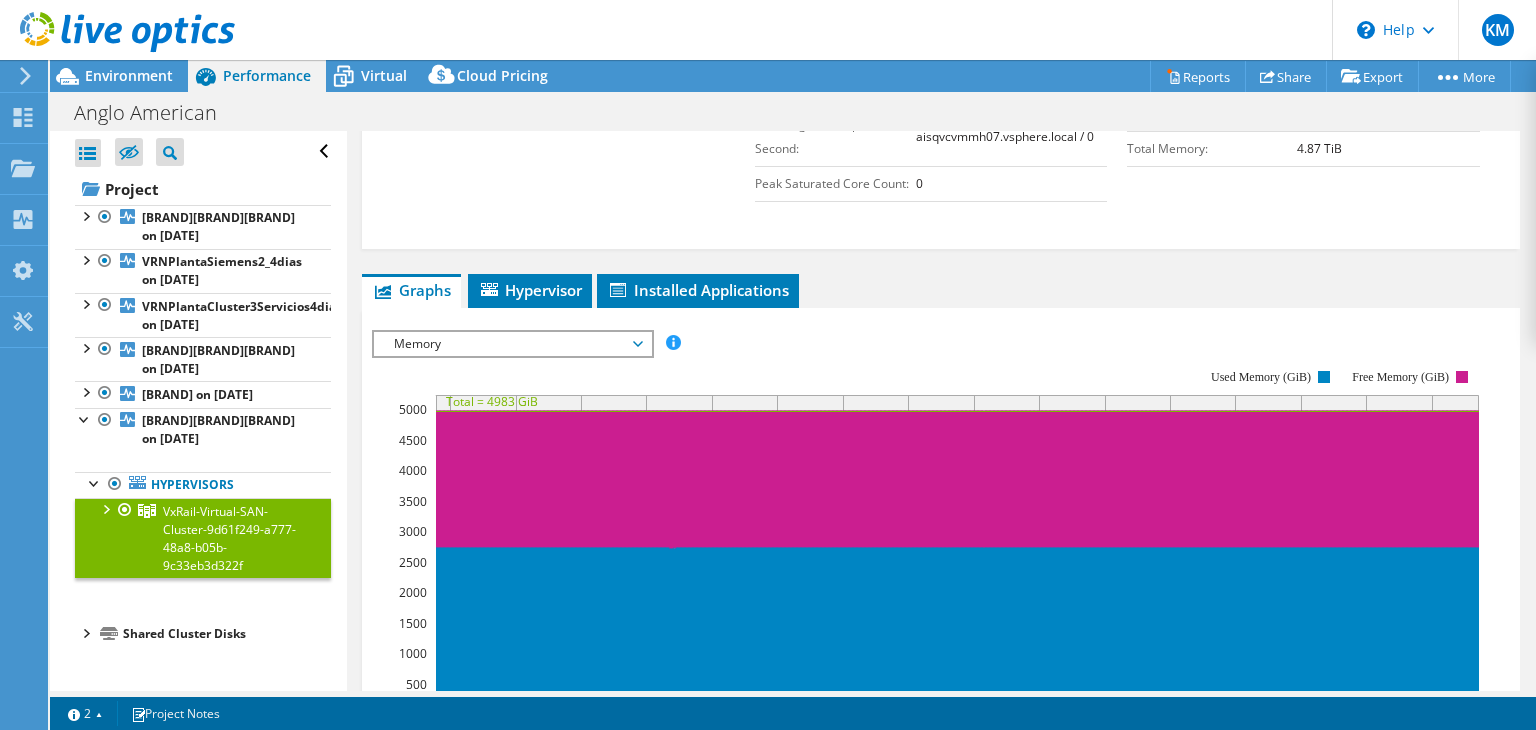 click on "Memory" at bounding box center (512, 344) 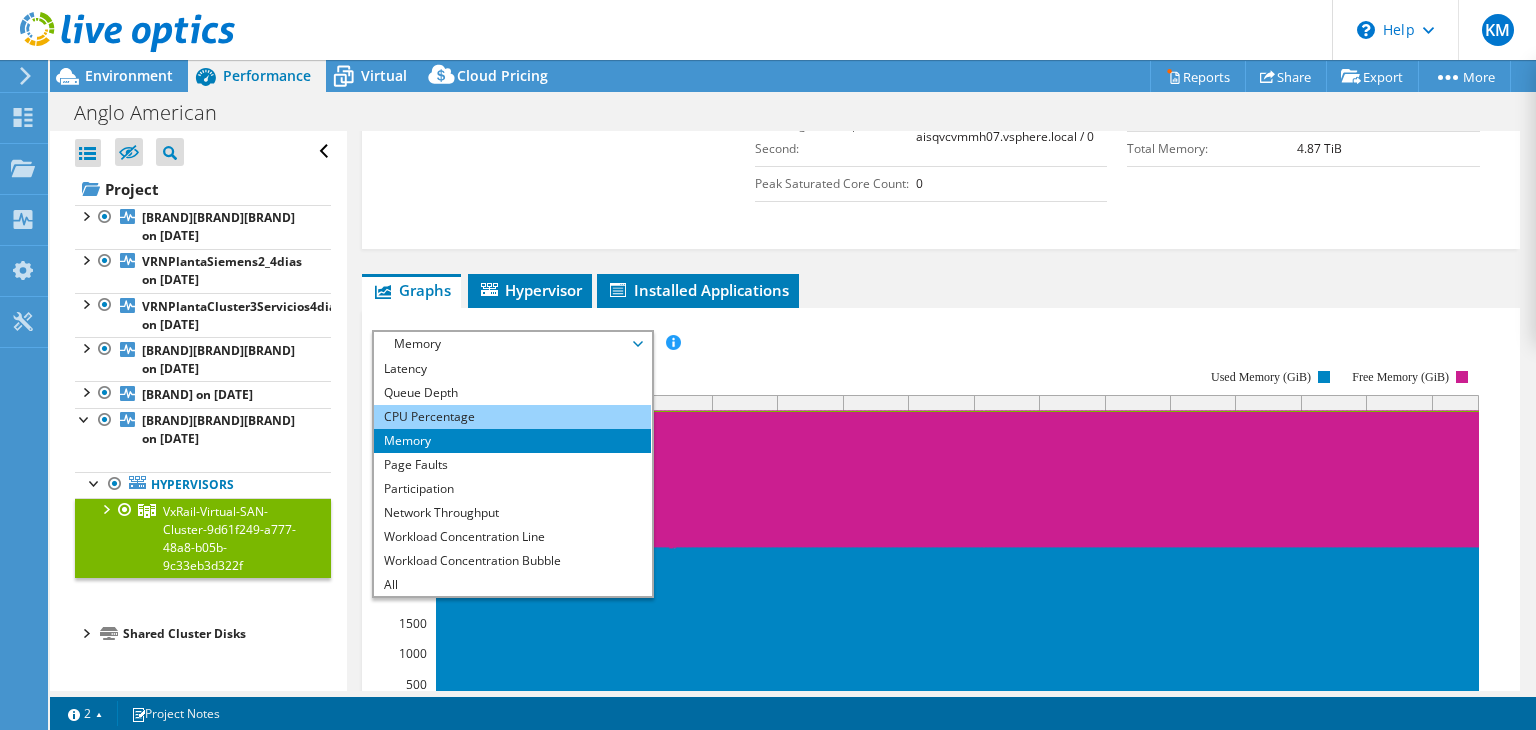 click on "CPU Percentage" at bounding box center [512, 417] 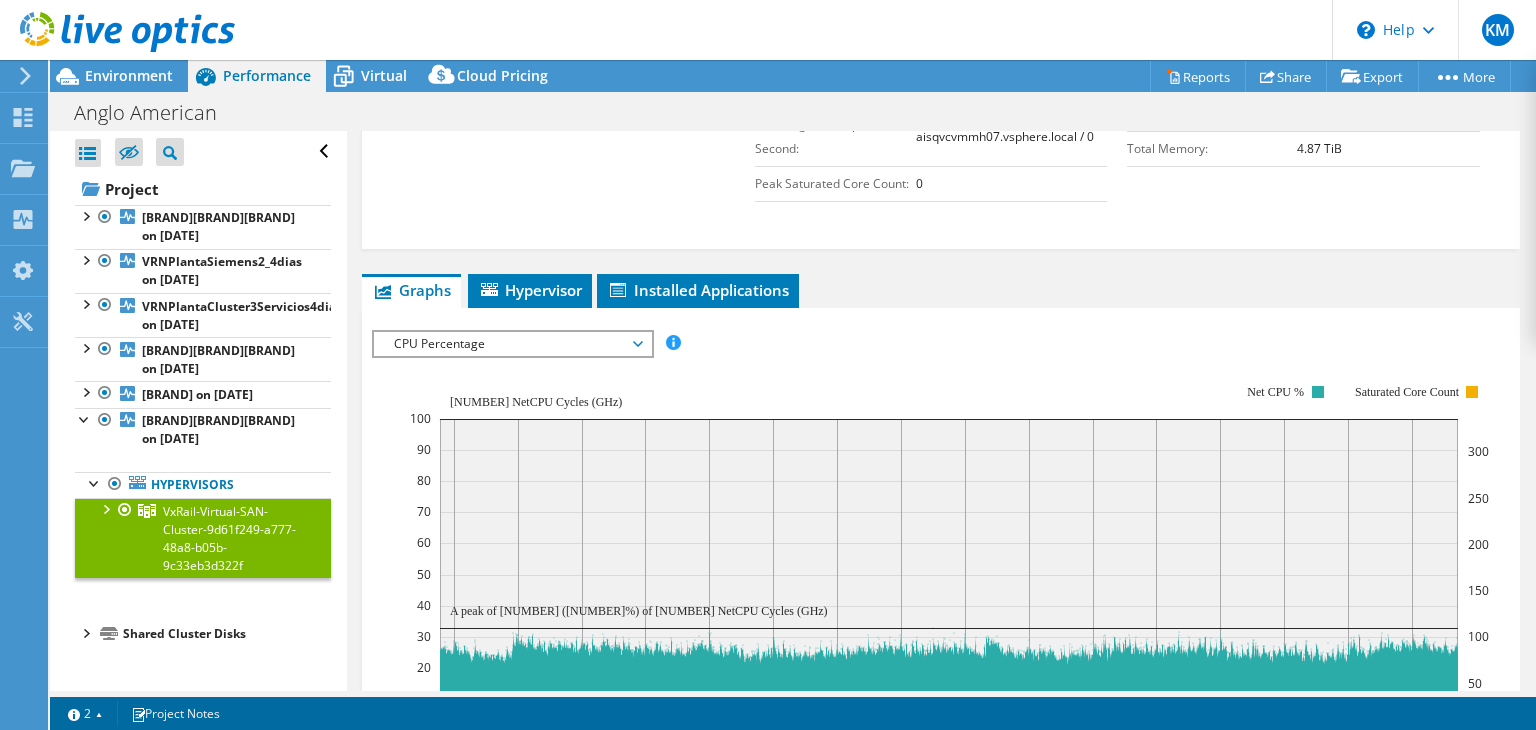 click on "[METRIC]
[METRIC]
[METRIC]
[METRIC]
[METRIC]
[METRIC]
[METRIC]
[METRIC]
[METRIC]
[METRIC]
[METRIC]
[METRIC]
[METRIC] All [METRIC] 						 							 [METRIC]" at bounding box center [941, 343] 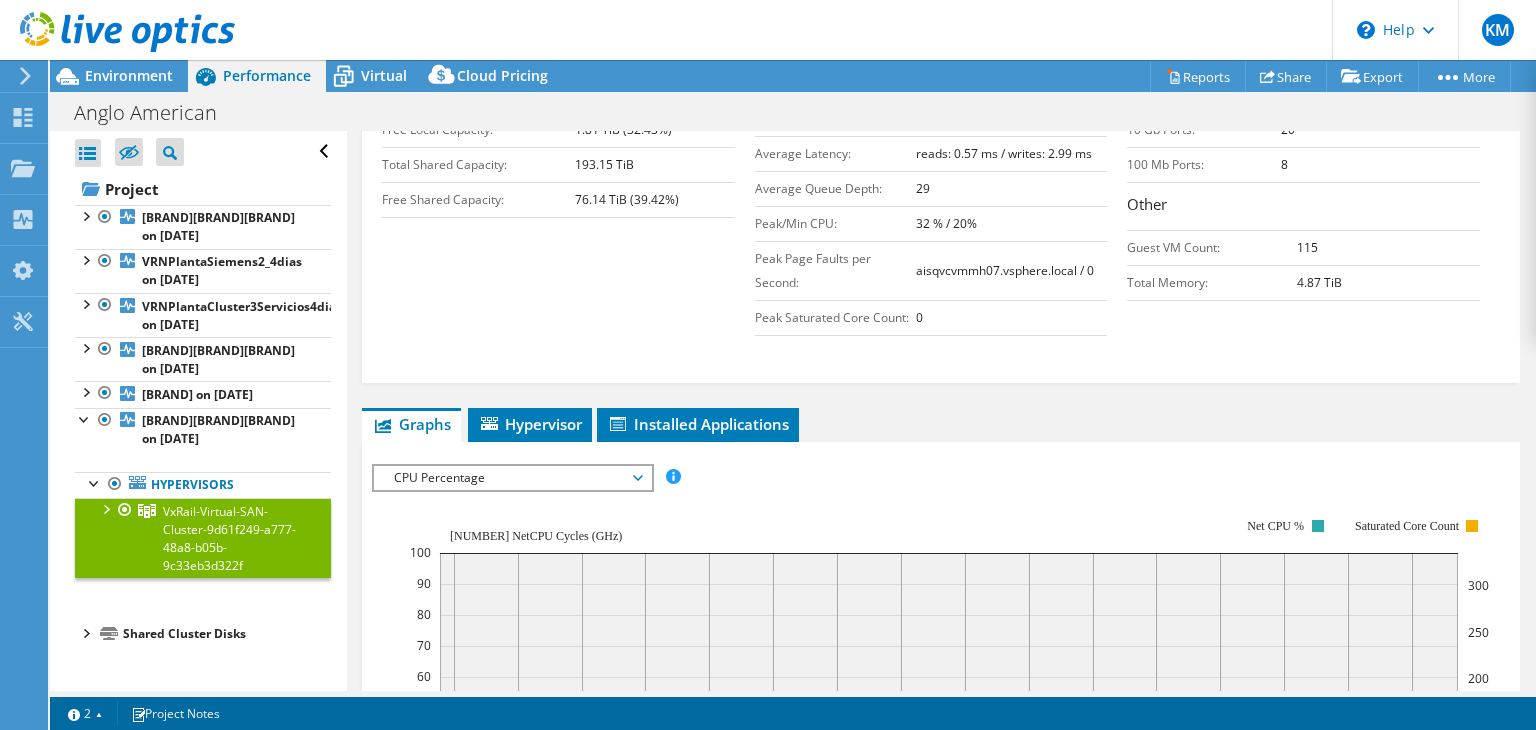 scroll, scrollTop: 518, scrollLeft: 0, axis: vertical 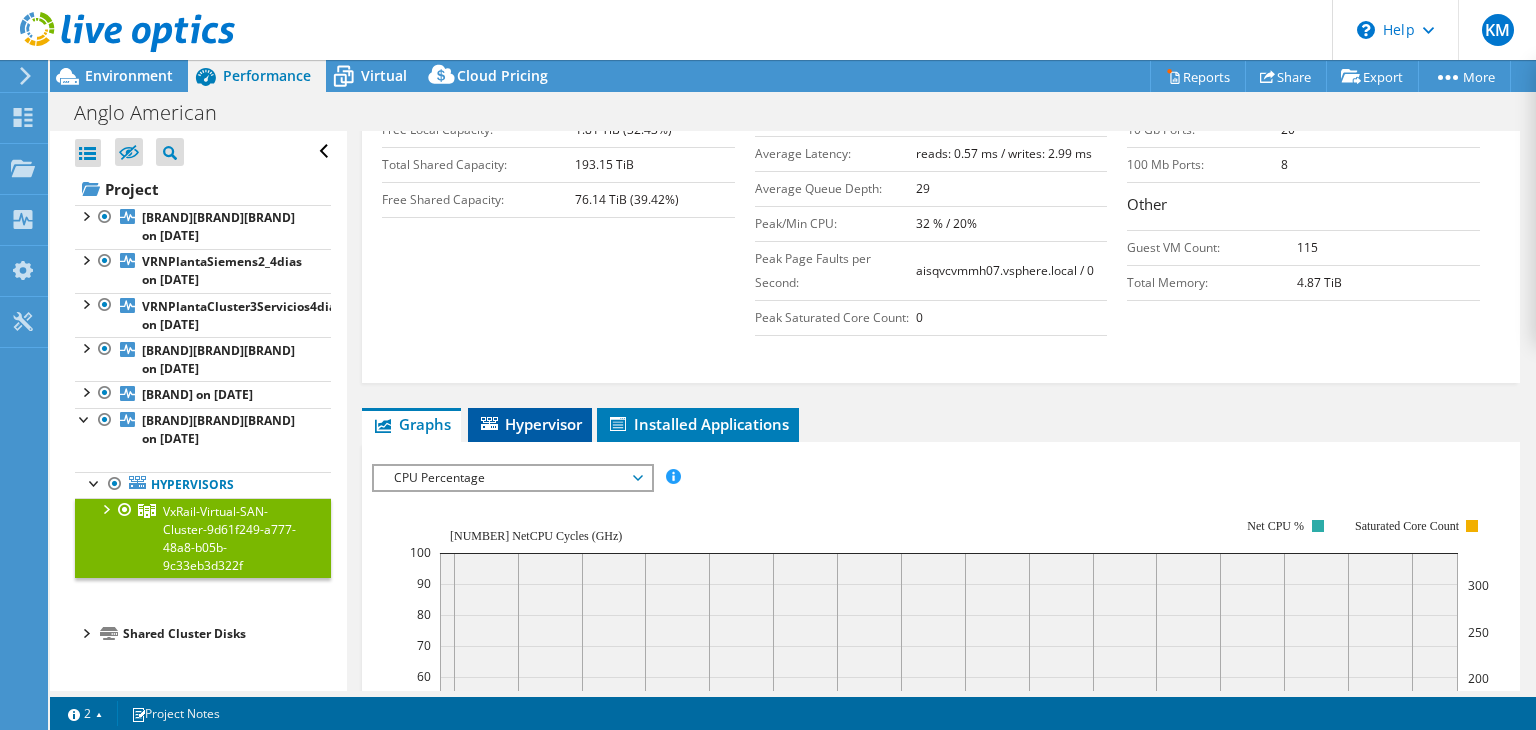 click on "Hypervisor" at bounding box center [507, 418] 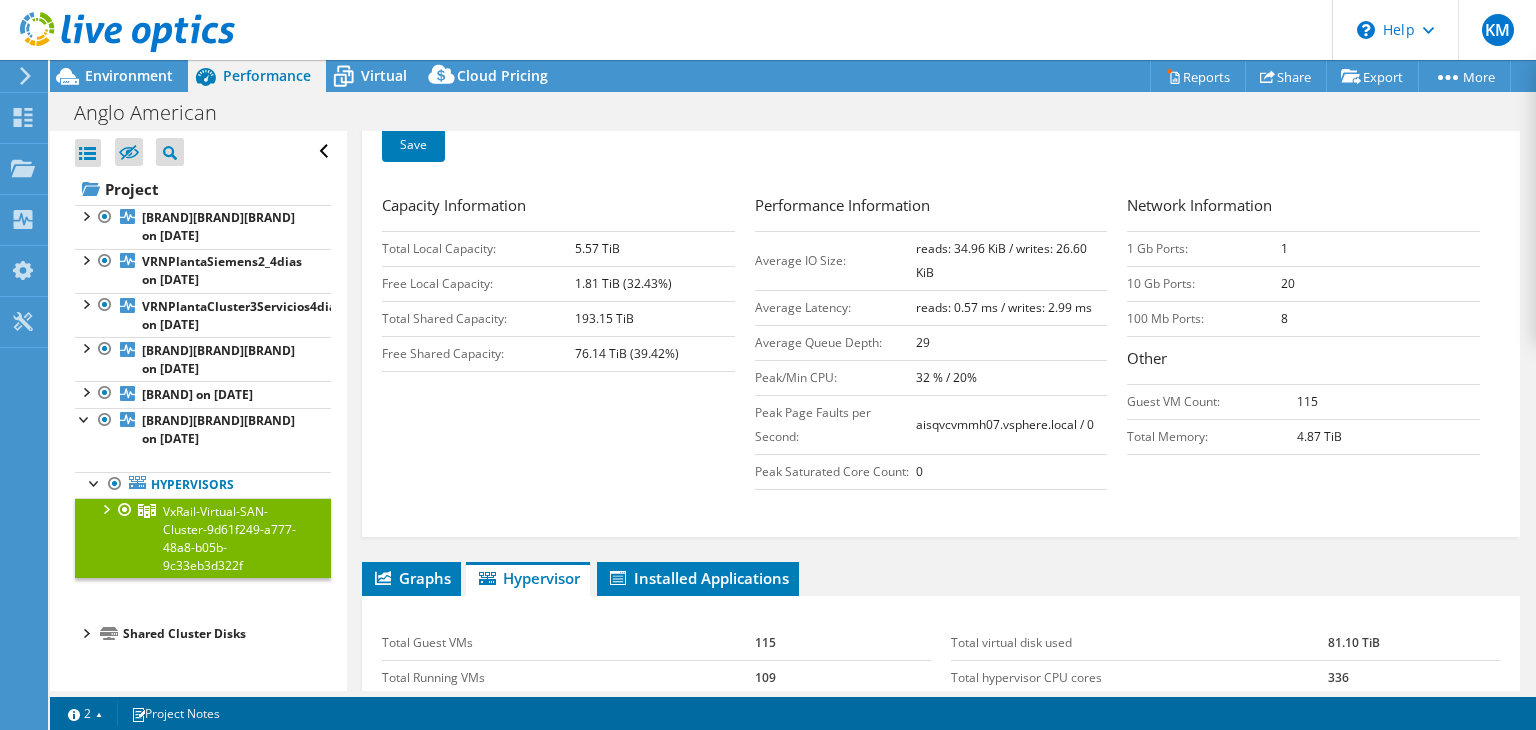 scroll, scrollTop: 364, scrollLeft: 0, axis: vertical 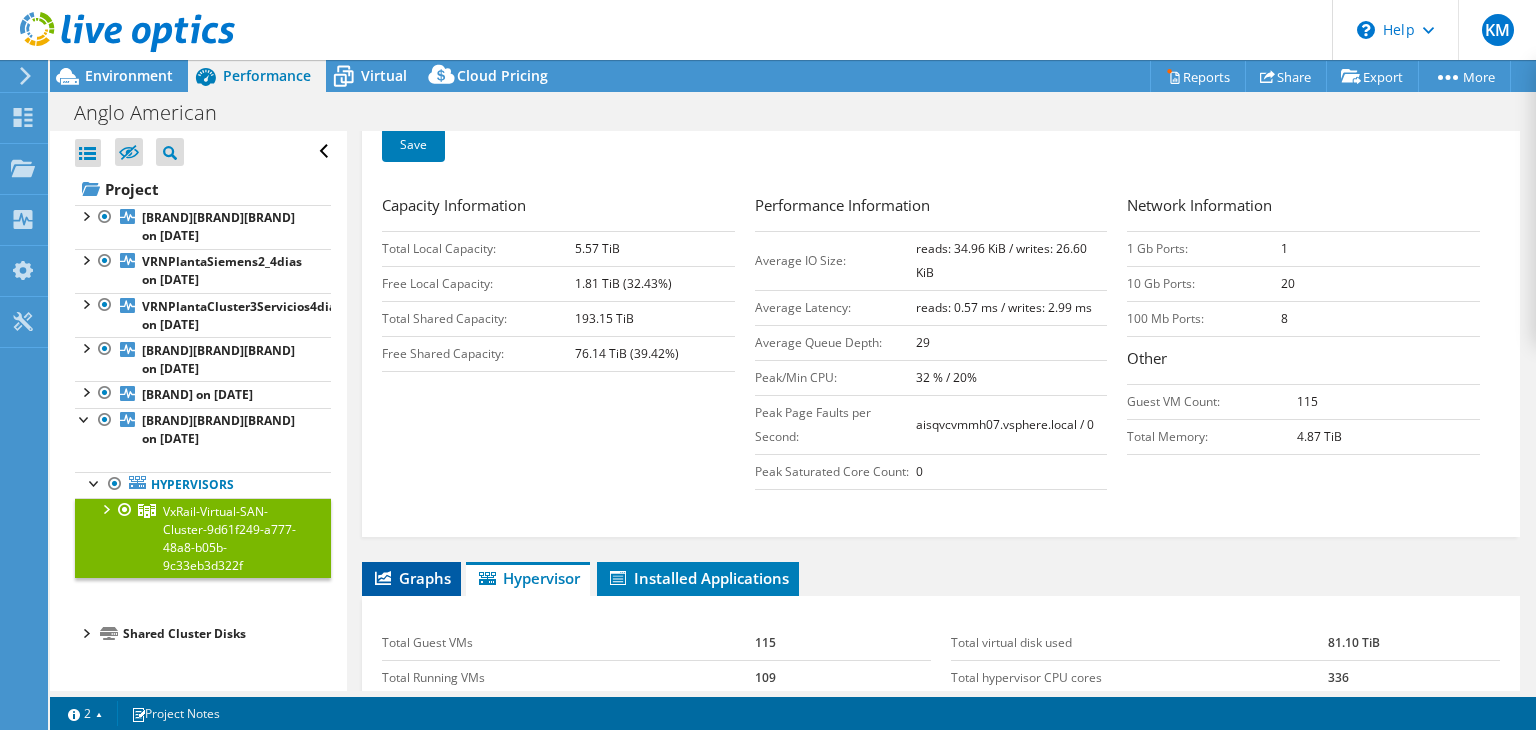 click on "Graphs" at bounding box center (411, 579) 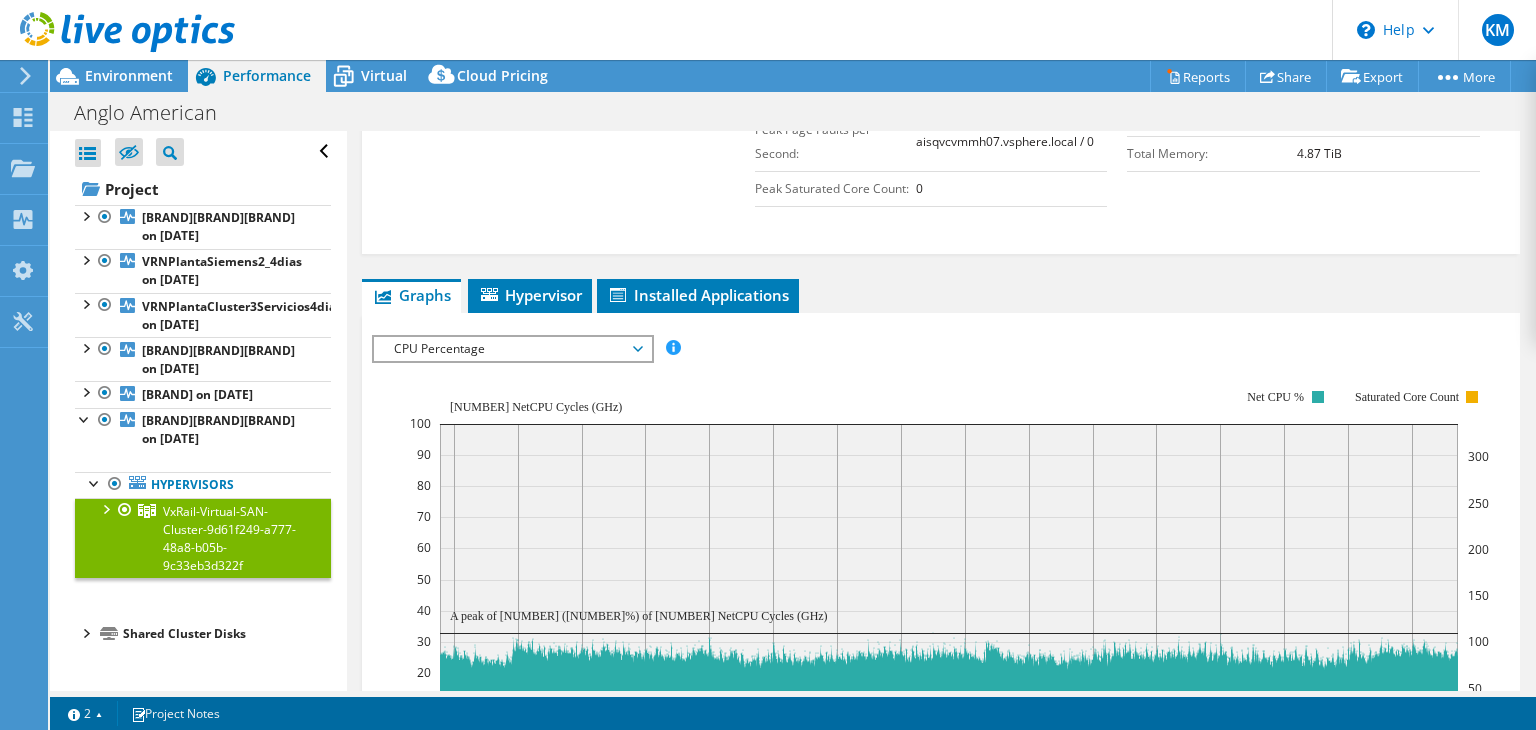scroll, scrollTop: 646, scrollLeft: 0, axis: vertical 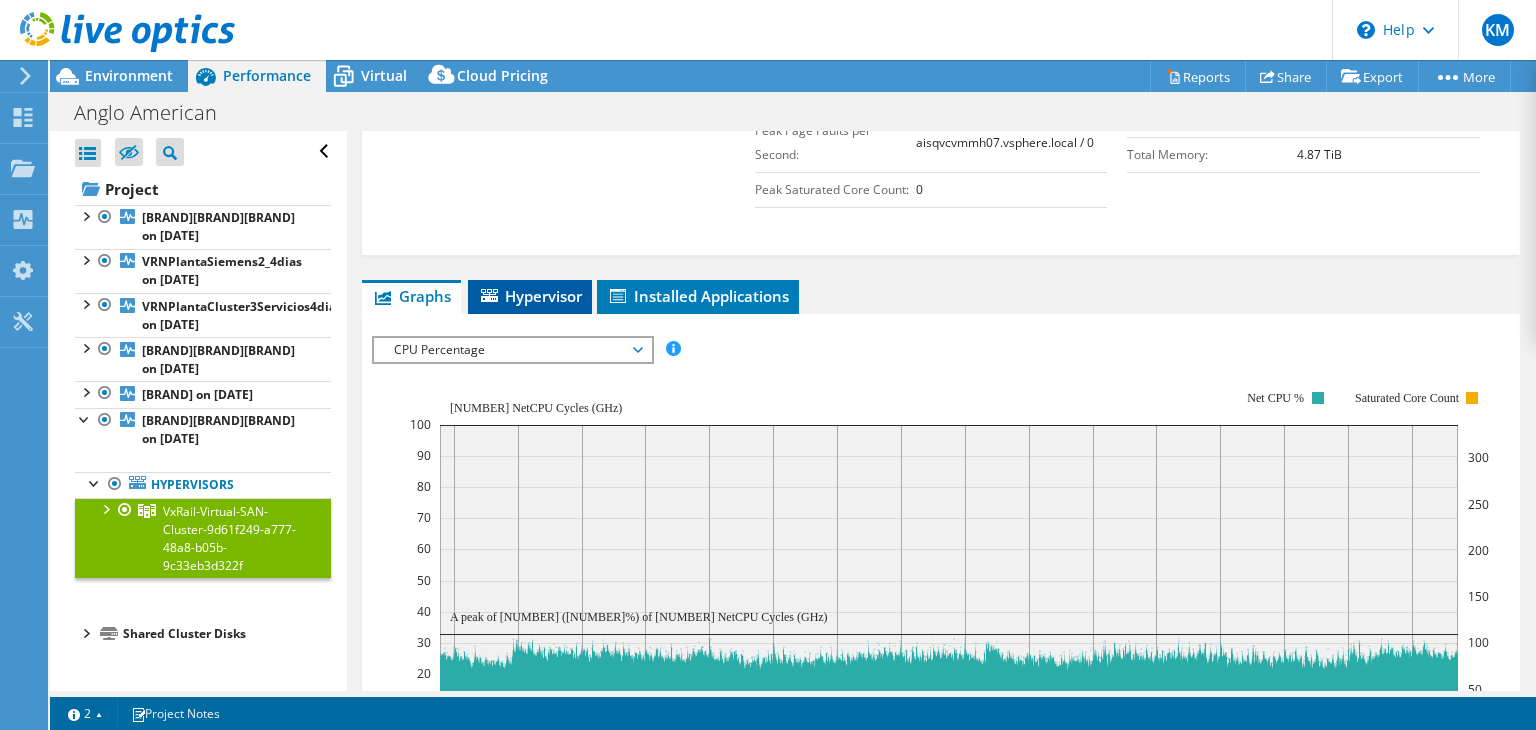 click on "Hypervisor" at bounding box center [507, 290] 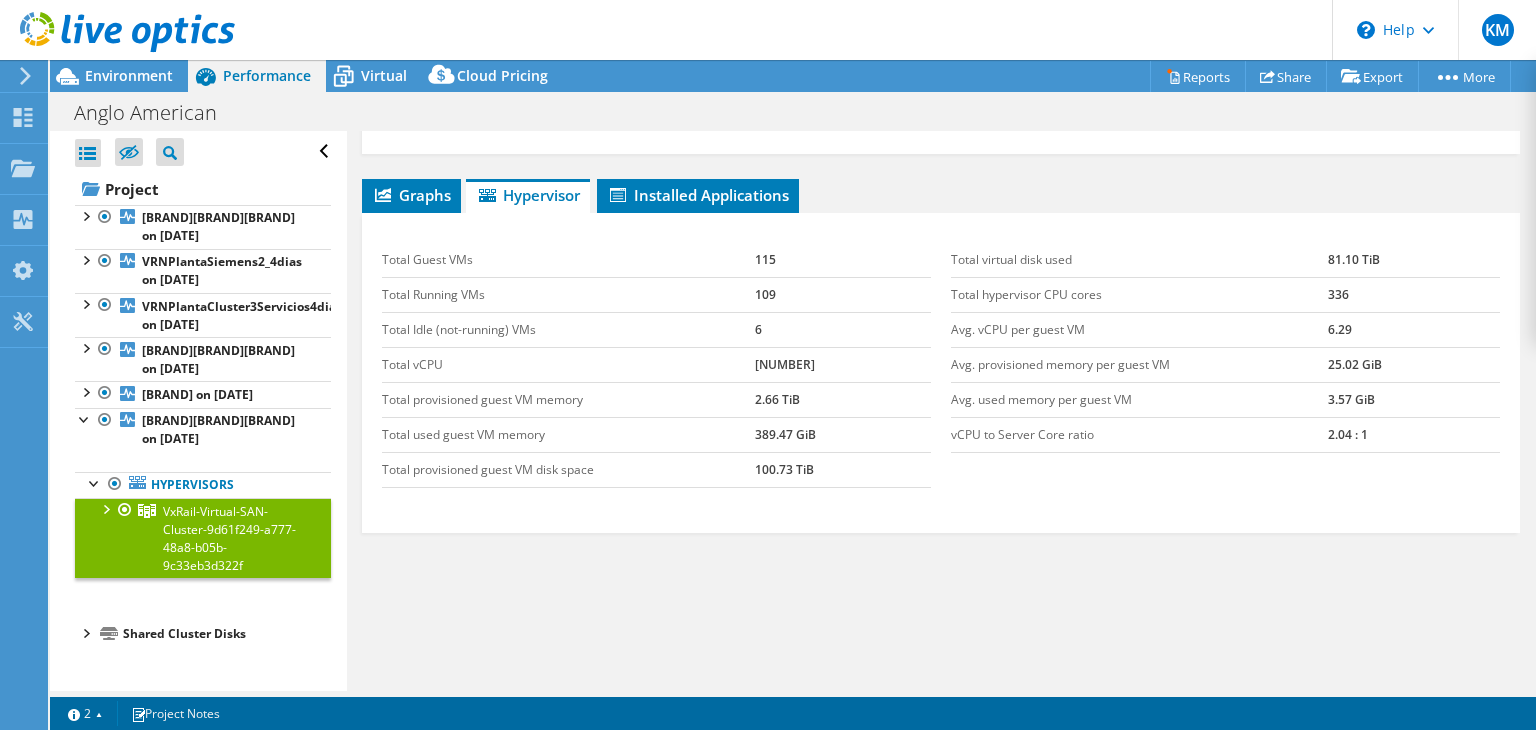 scroll, scrollTop: 747, scrollLeft: 0, axis: vertical 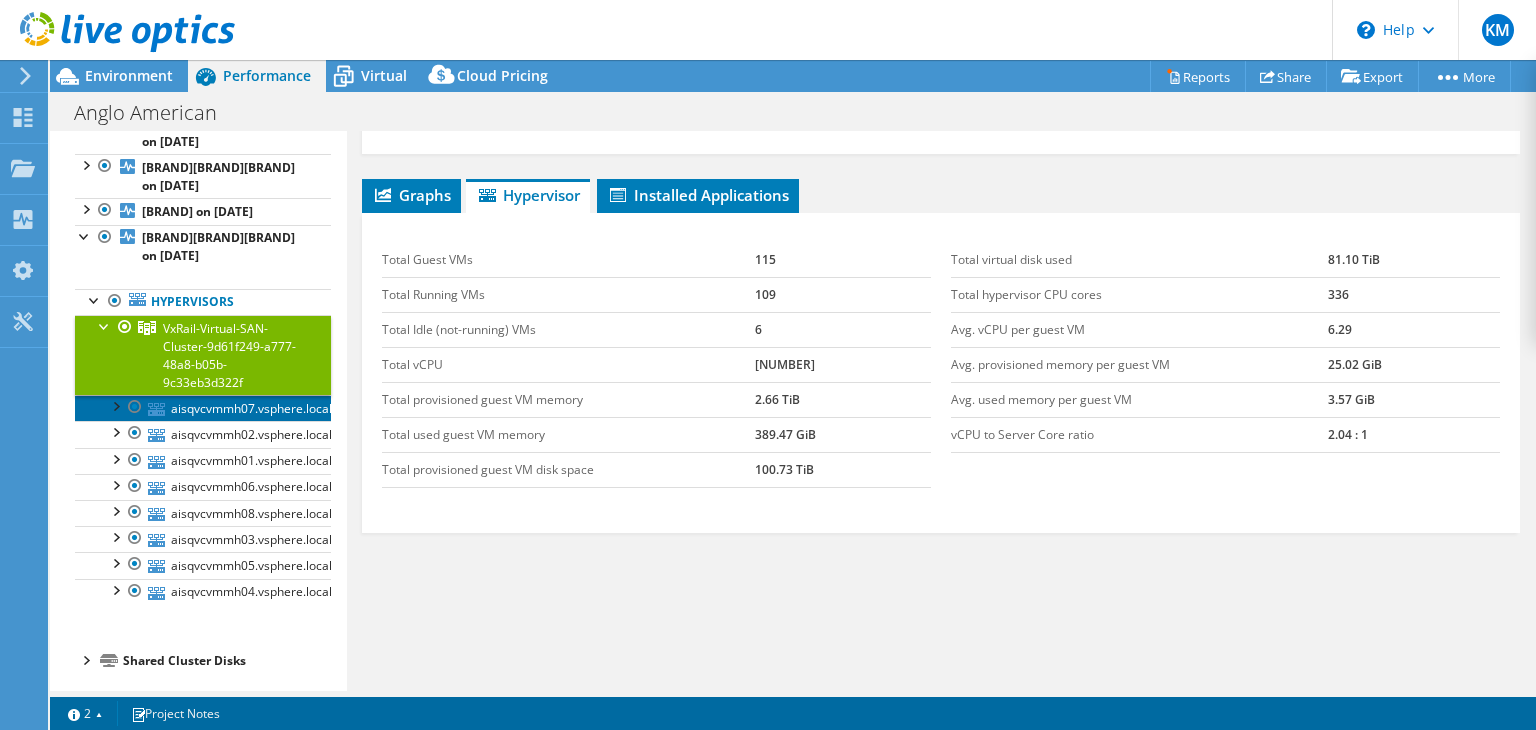 click on "aisqvcvmmh07.vsphere.local" at bounding box center (203, 408) 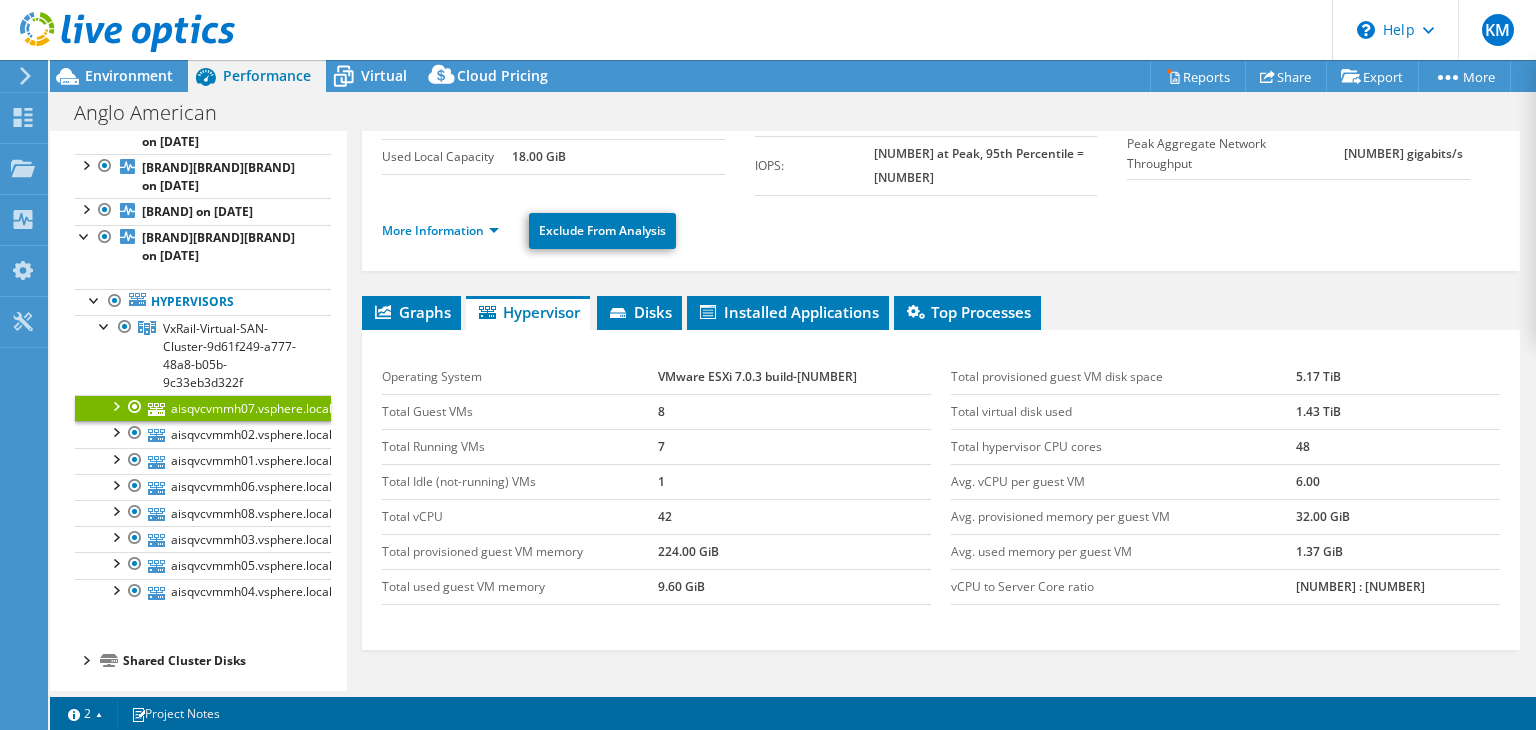 scroll, scrollTop: 156, scrollLeft: 0, axis: vertical 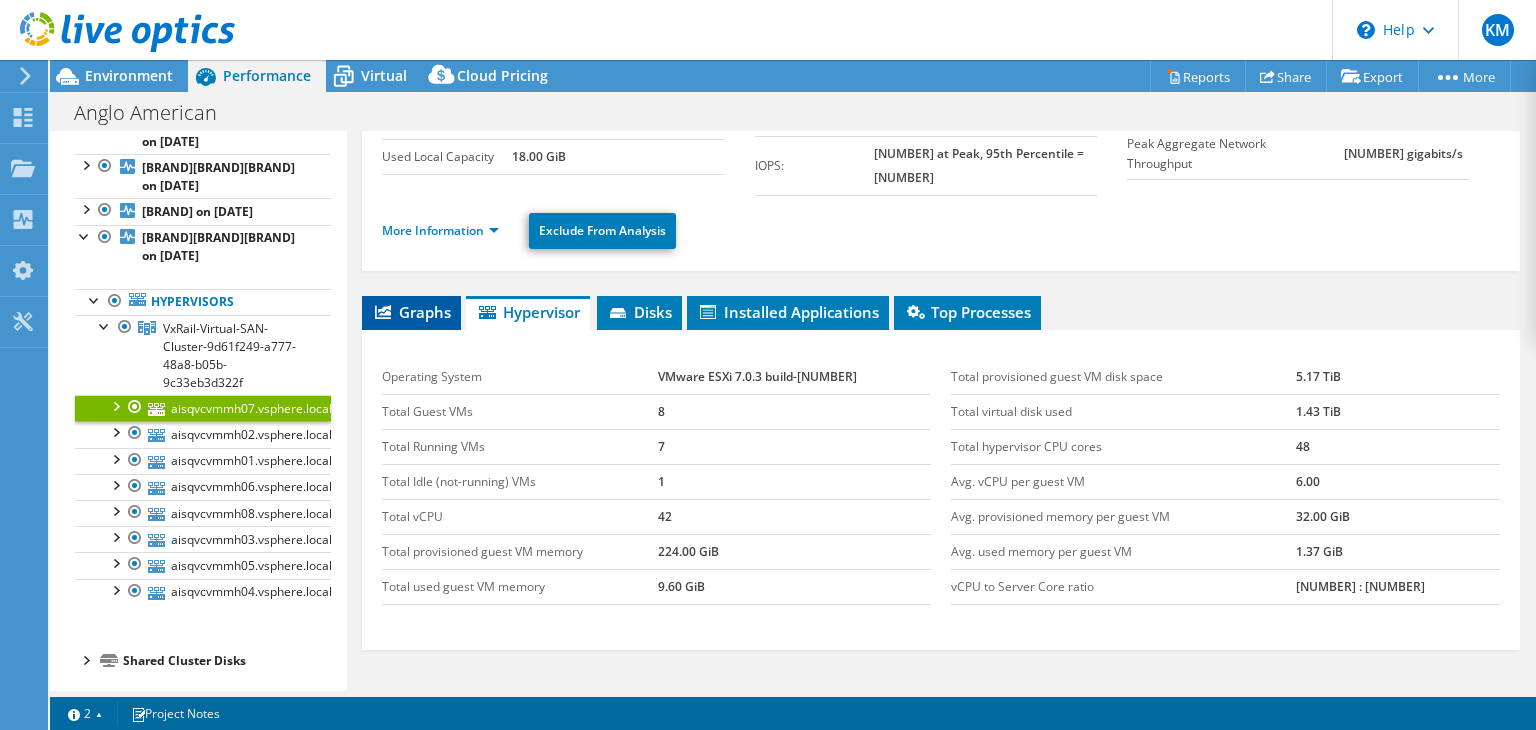 click on "Graphs" at bounding box center (411, 312) 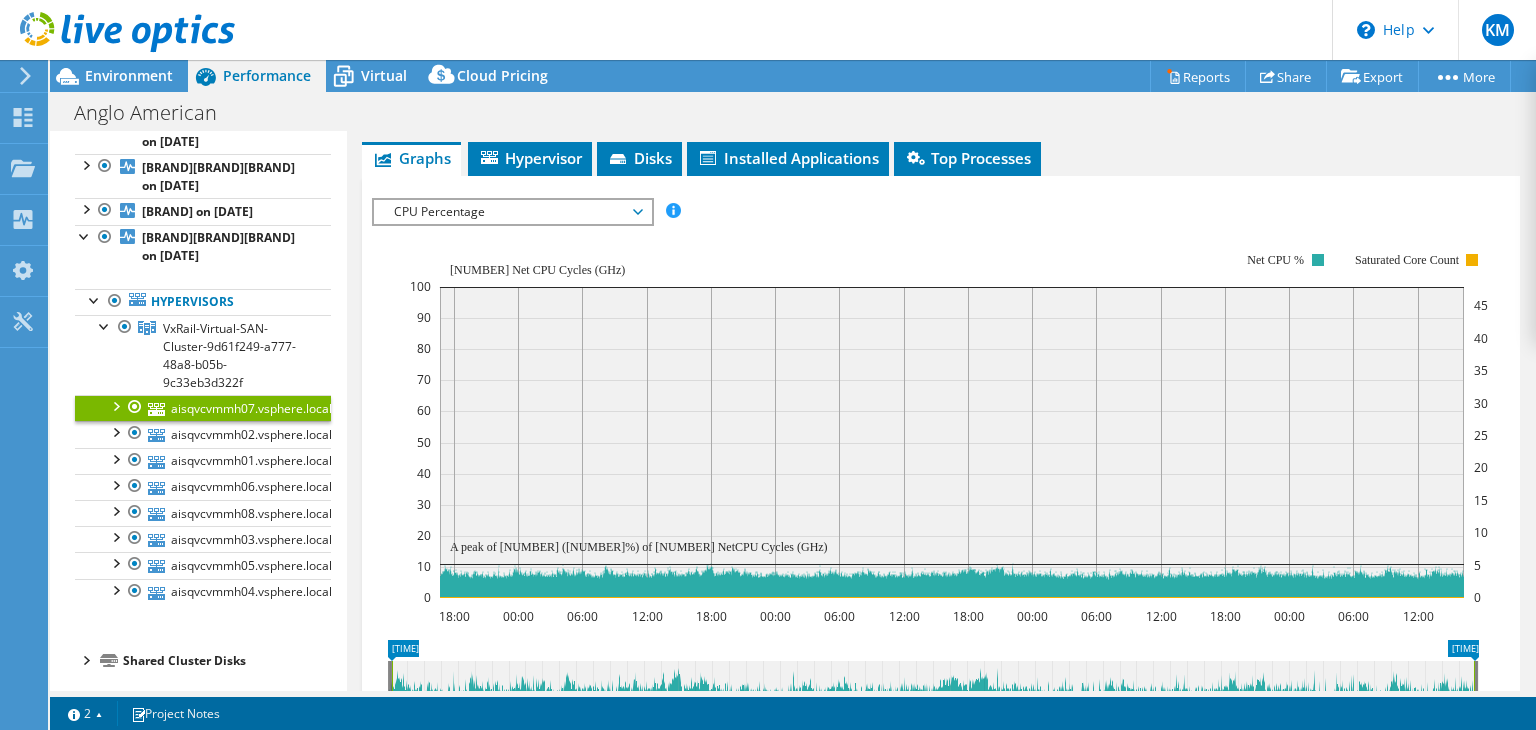 scroll, scrollTop: 201, scrollLeft: 0, axis: vertical 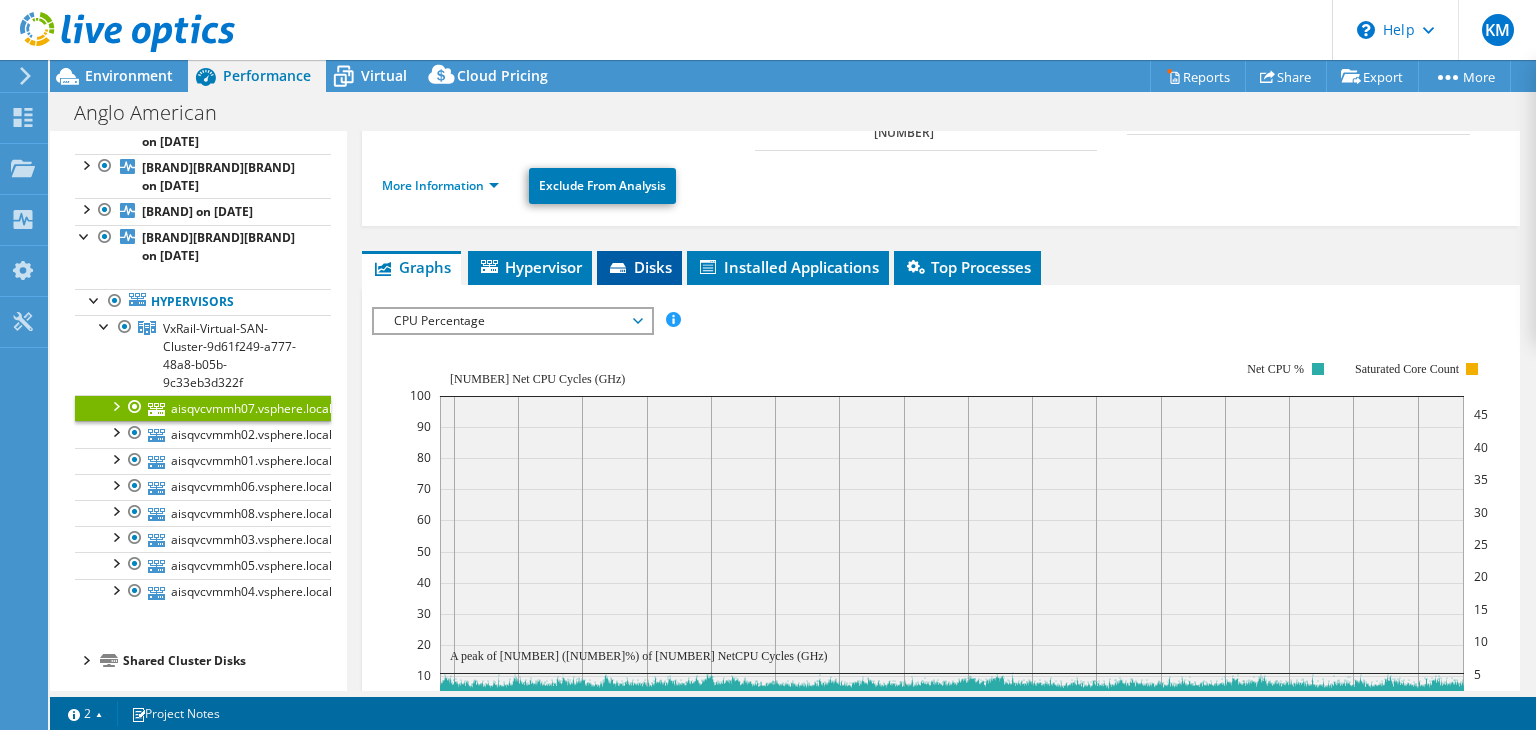 click on "Disks" at bounding box center (639, 267) 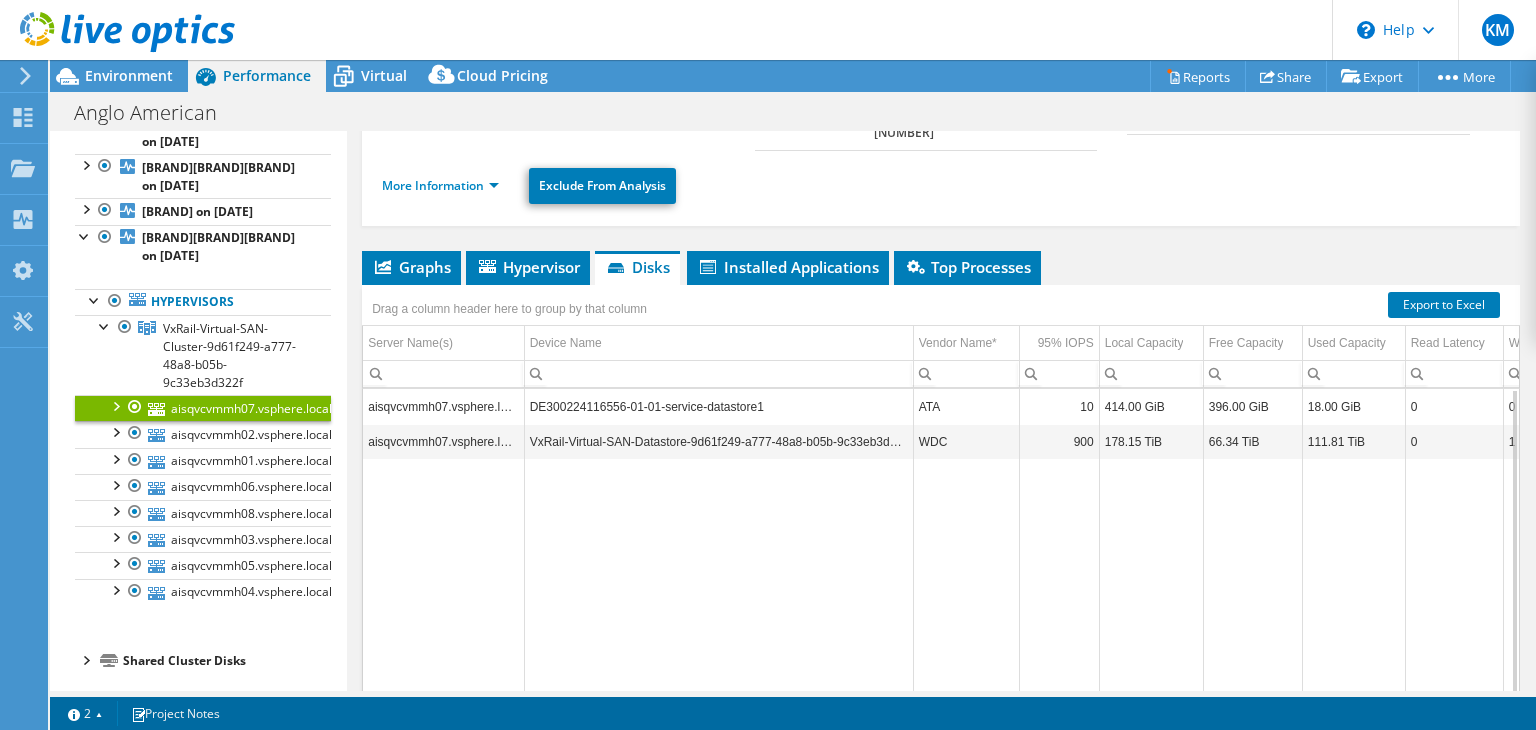 click on "aisqvcvmmh07.vsphere.local" at bounding box center [443, 406] 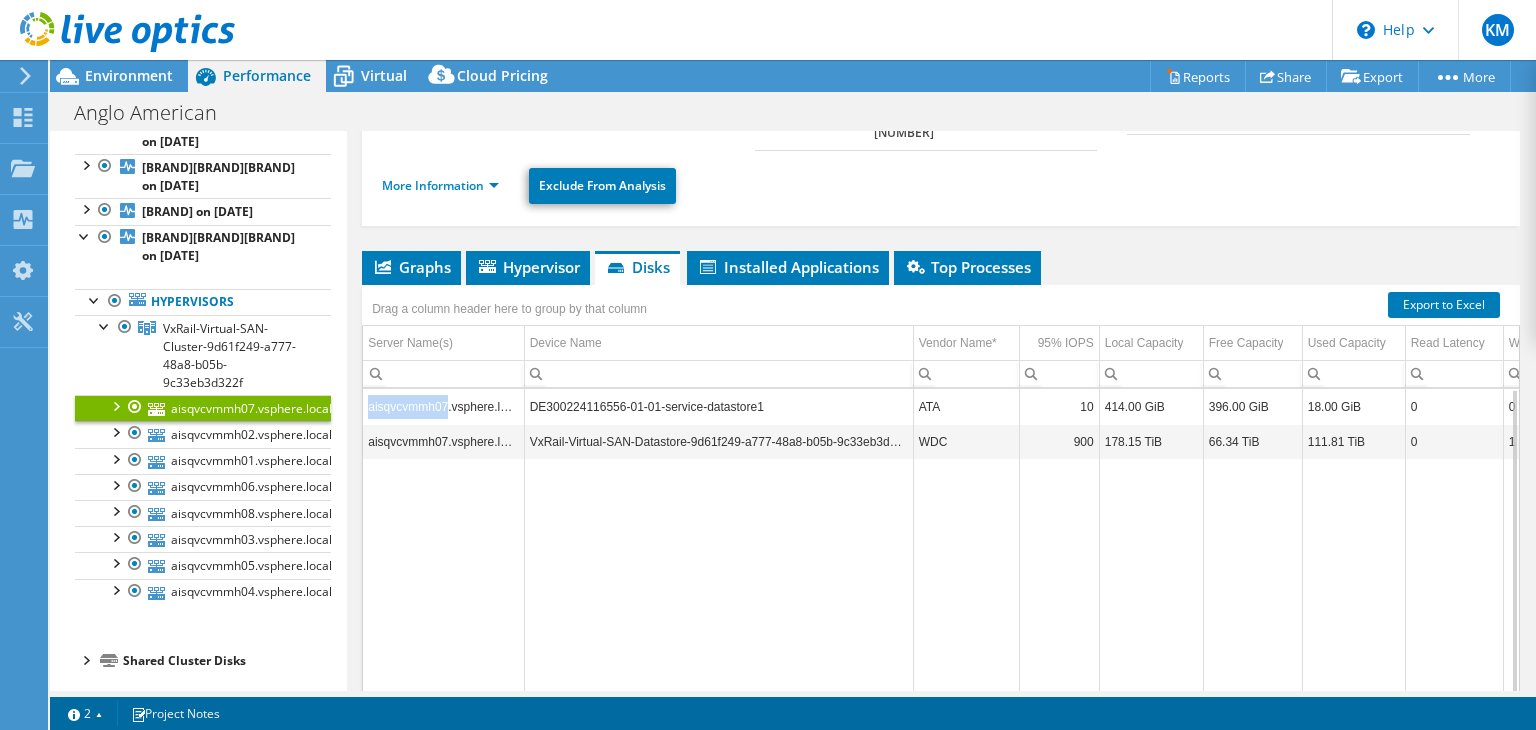 click on "aisqvcvmmh07.vsphere.local" at bounding box center [443, 406] 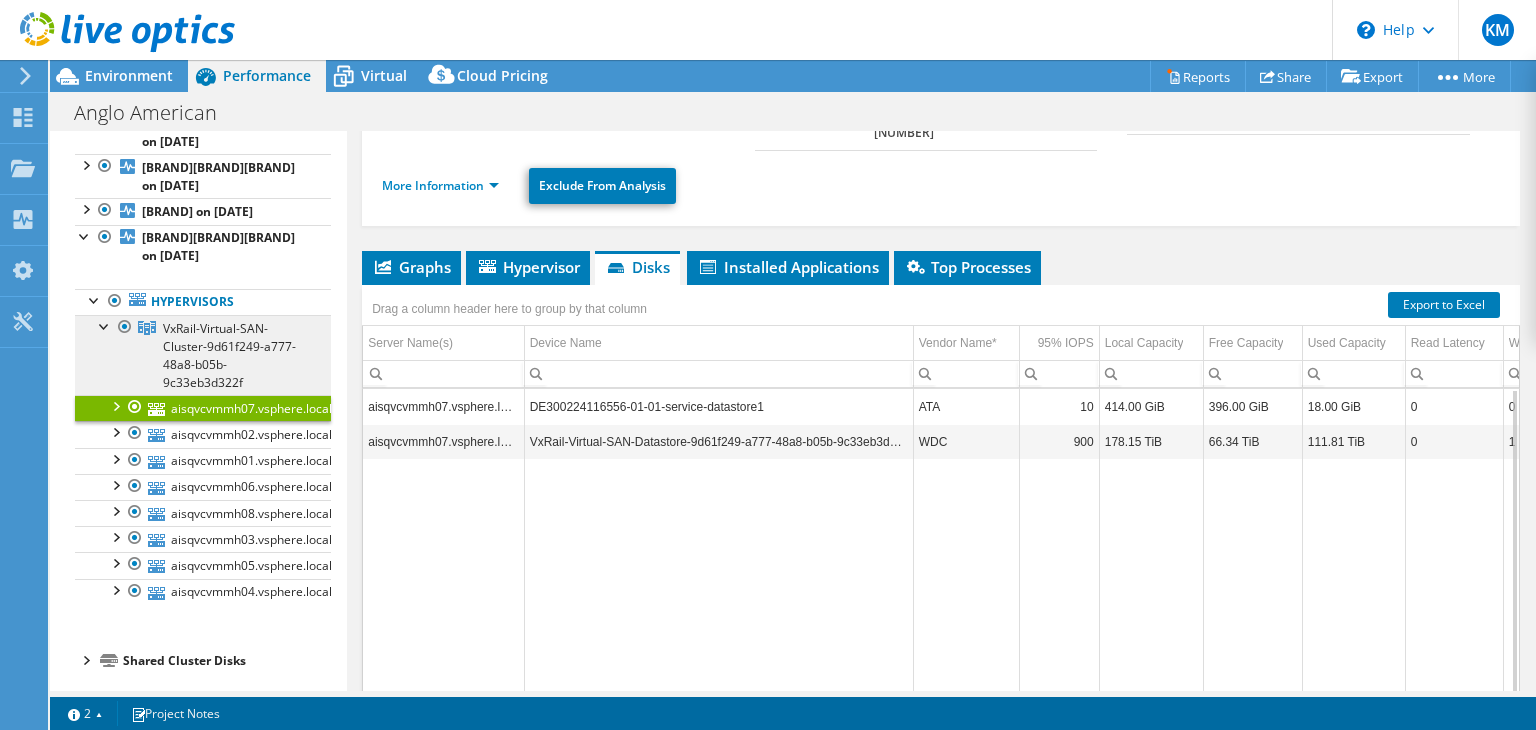 click on "VxRail-Virtual-SAN-Cluster-9d61f249-a777-48a8-b05b-9c33eb3d322f" at bounding box center [0, 0] 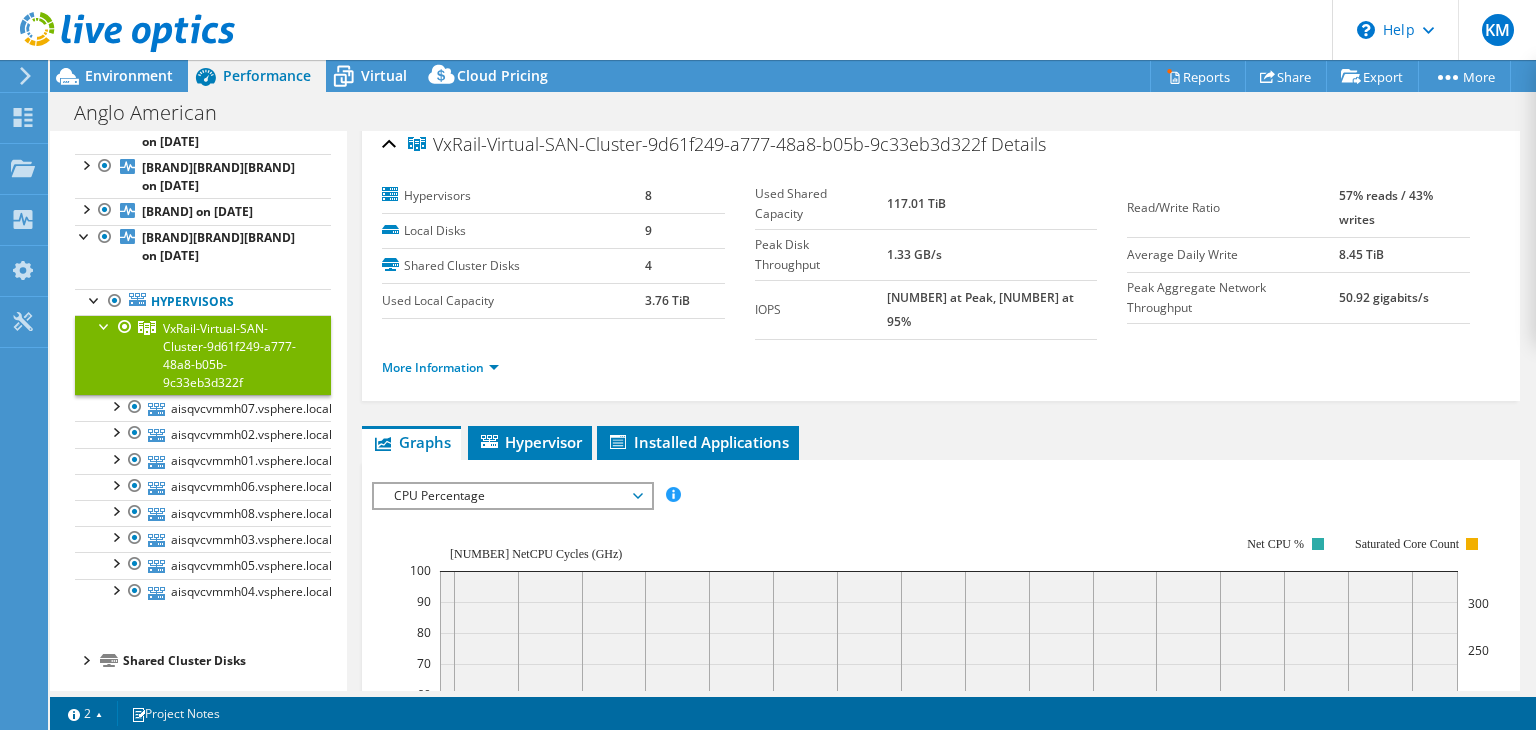 scroll, scrollTop: 0, scrollLeft: 0, axis: both 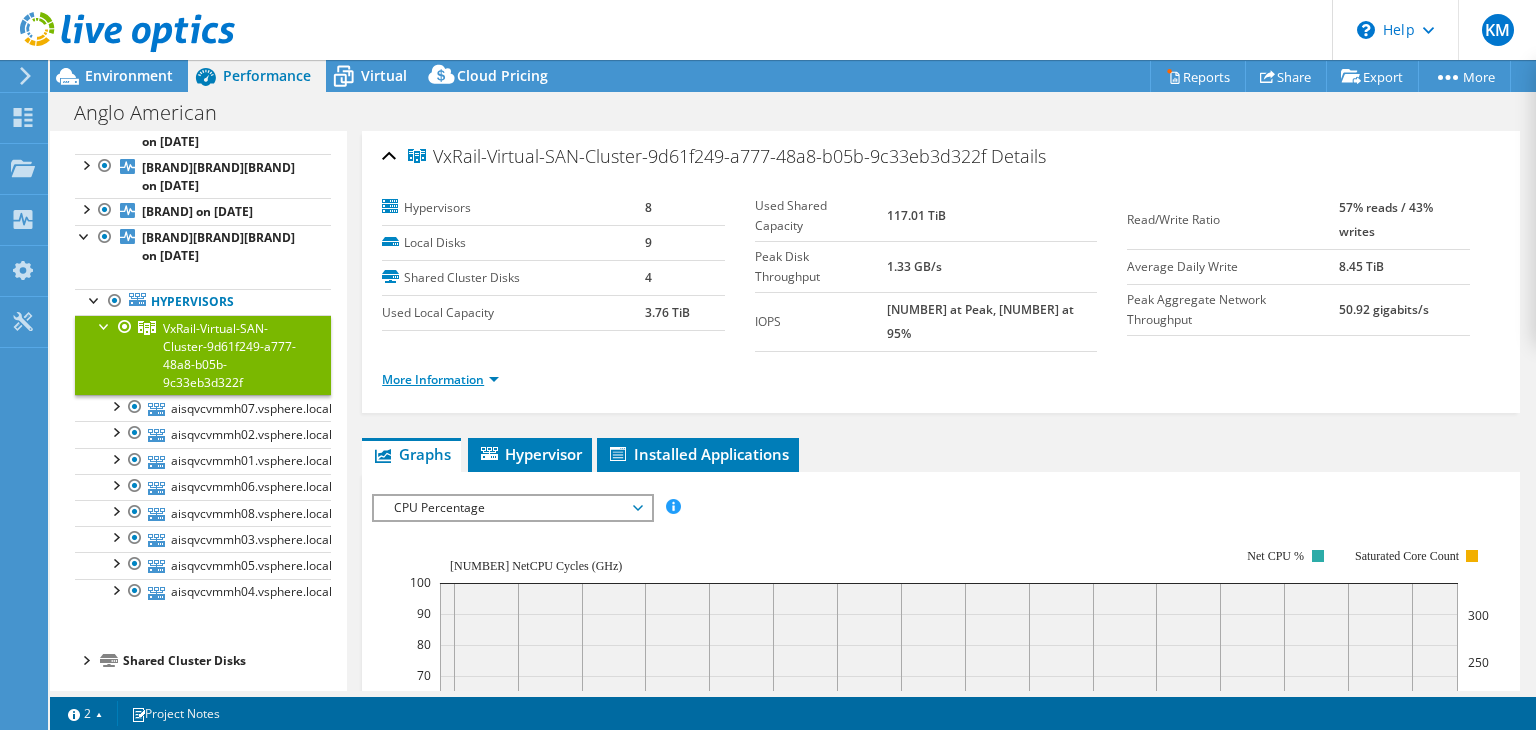 click on "More Information" at bounding box center [440, 379] 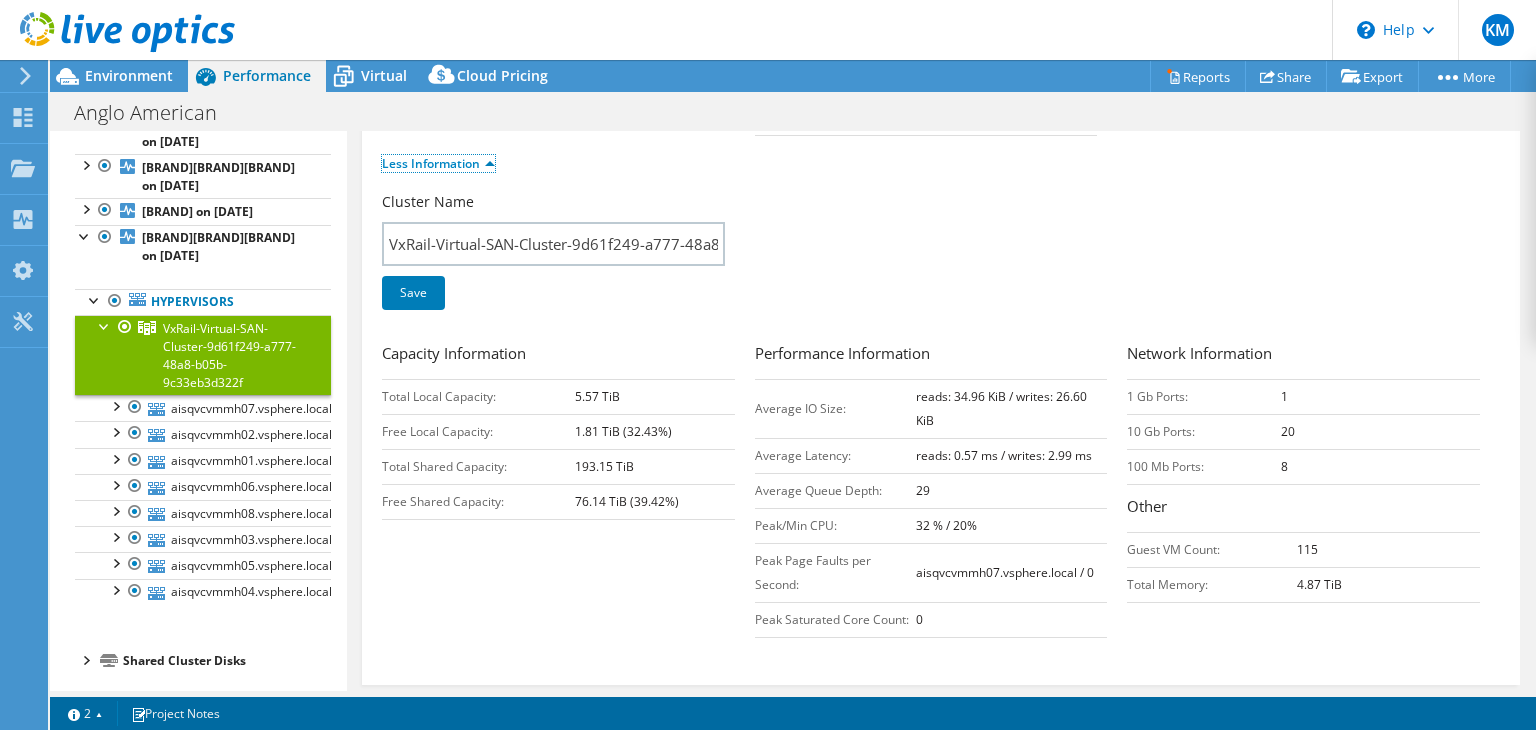 scroll, scrollTop: 216, scrollLeft: 0, axis: vertical 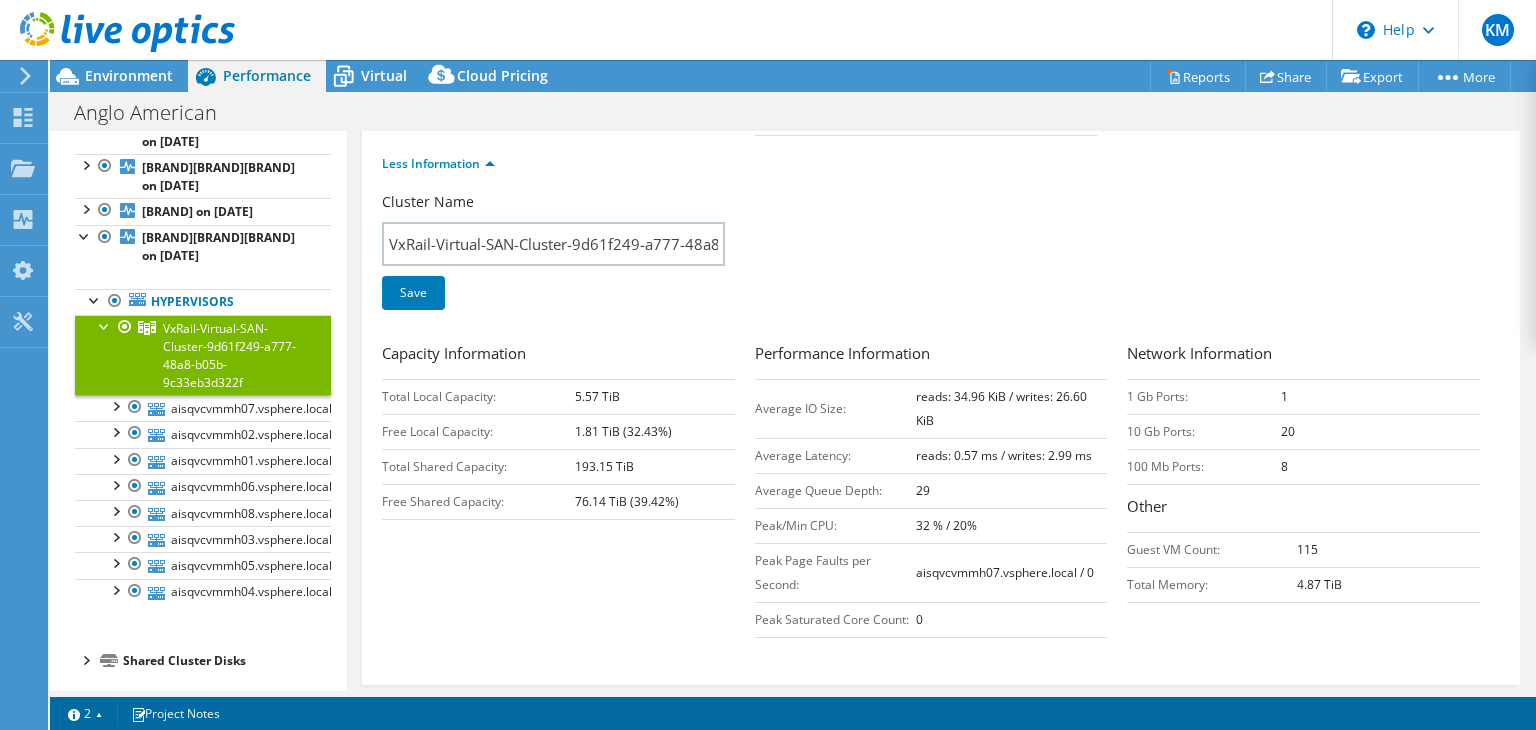click on "VxRail-Virtual-SAN-Cluster-9d61f249-a777-48a8-b05b-9c33eb3d322f" at bounding box center (229, 355) 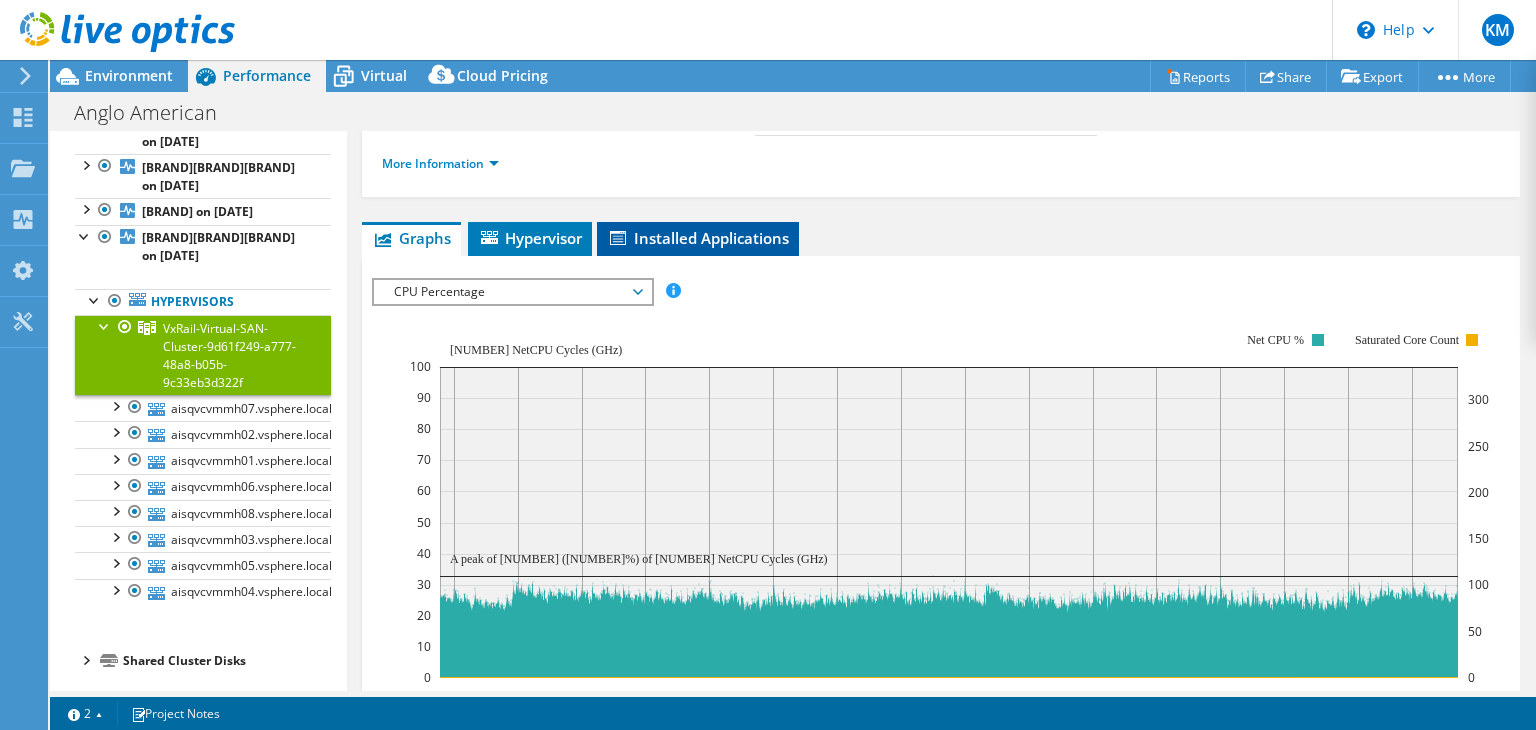 scroll, scrollTop: 0, scrollLeft: 0, axis: both 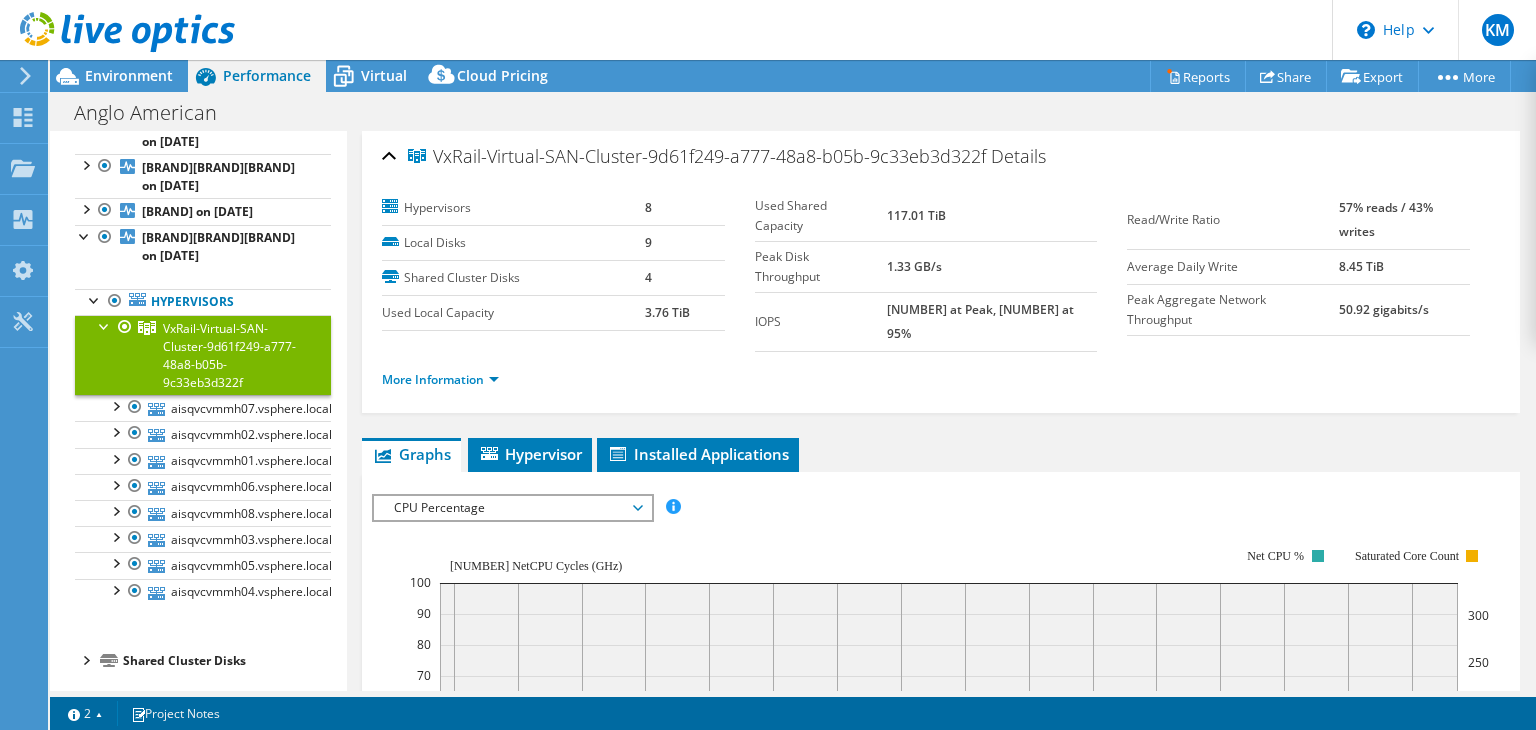 click on "CPU Percentage" at bounding box center (512, 508) 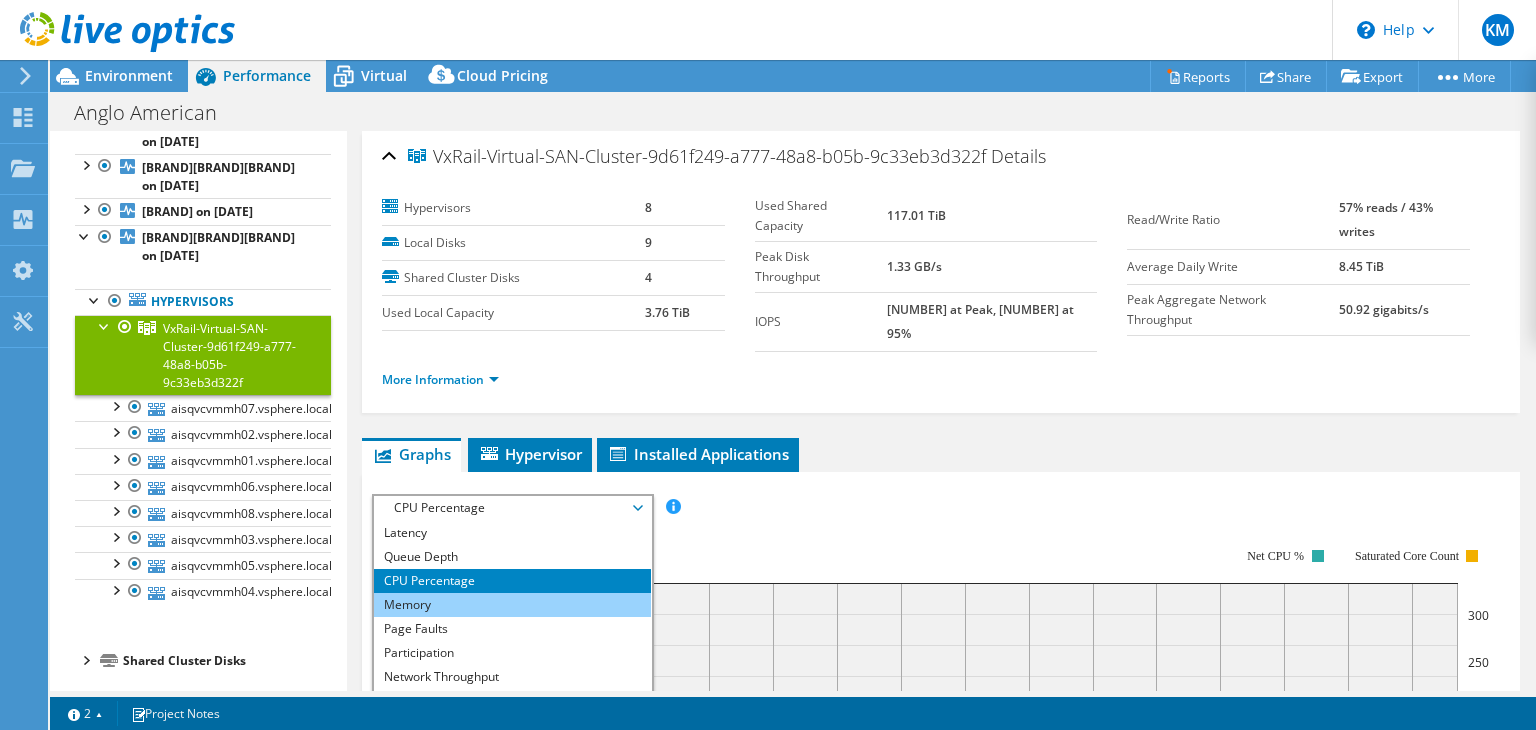 click on "Memory" at bounding box center [512, 605] 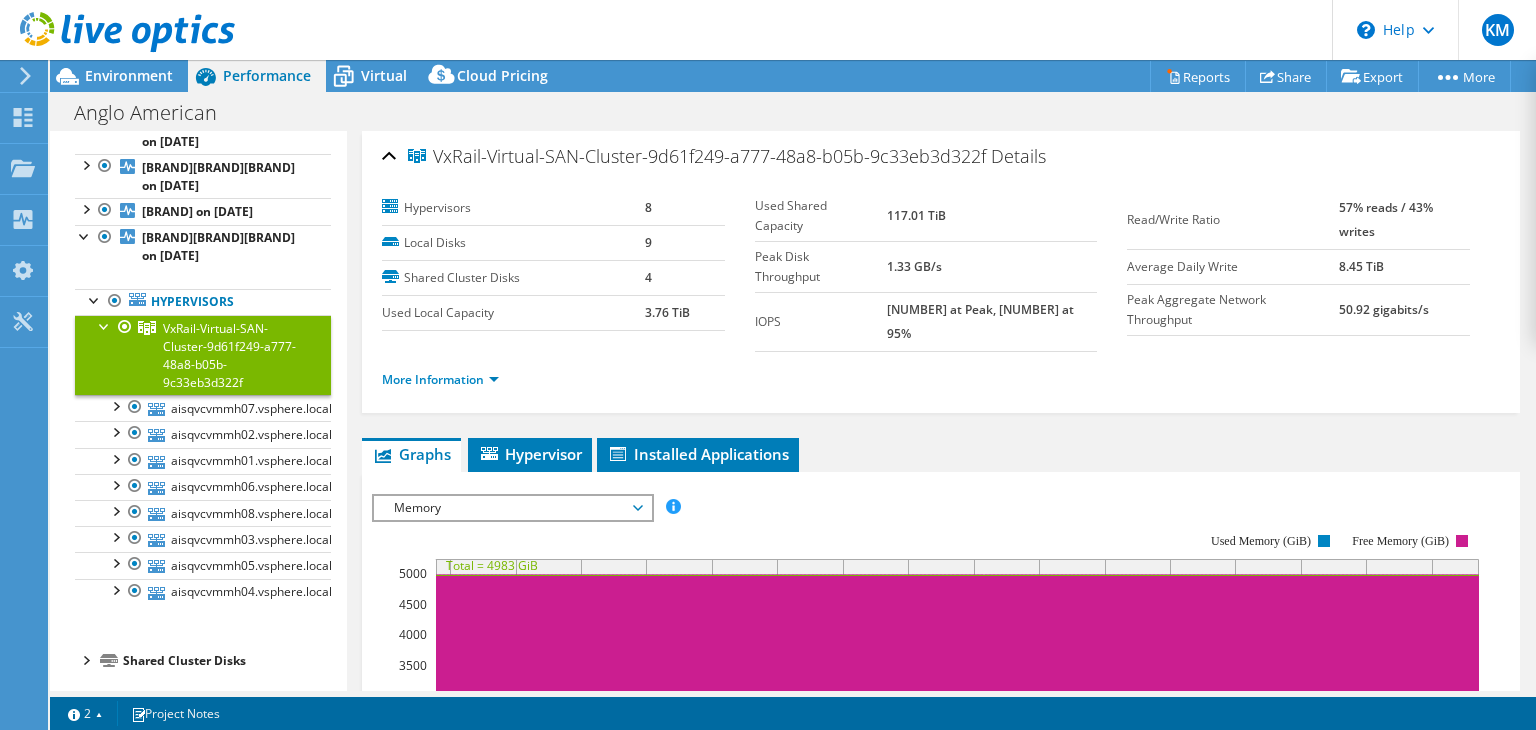 click on "[METRIC]
[METRIC]
[METRIC]
[METRIC]
[METRIC]
[METRIC]
[METRIC]
[METRIC]
[METRIC]
[METRIC]
[METRIC]
[METRIC]
[METRIC] All [METRIC] 						 							 [METRIC]" at bounding box center (941, 830) 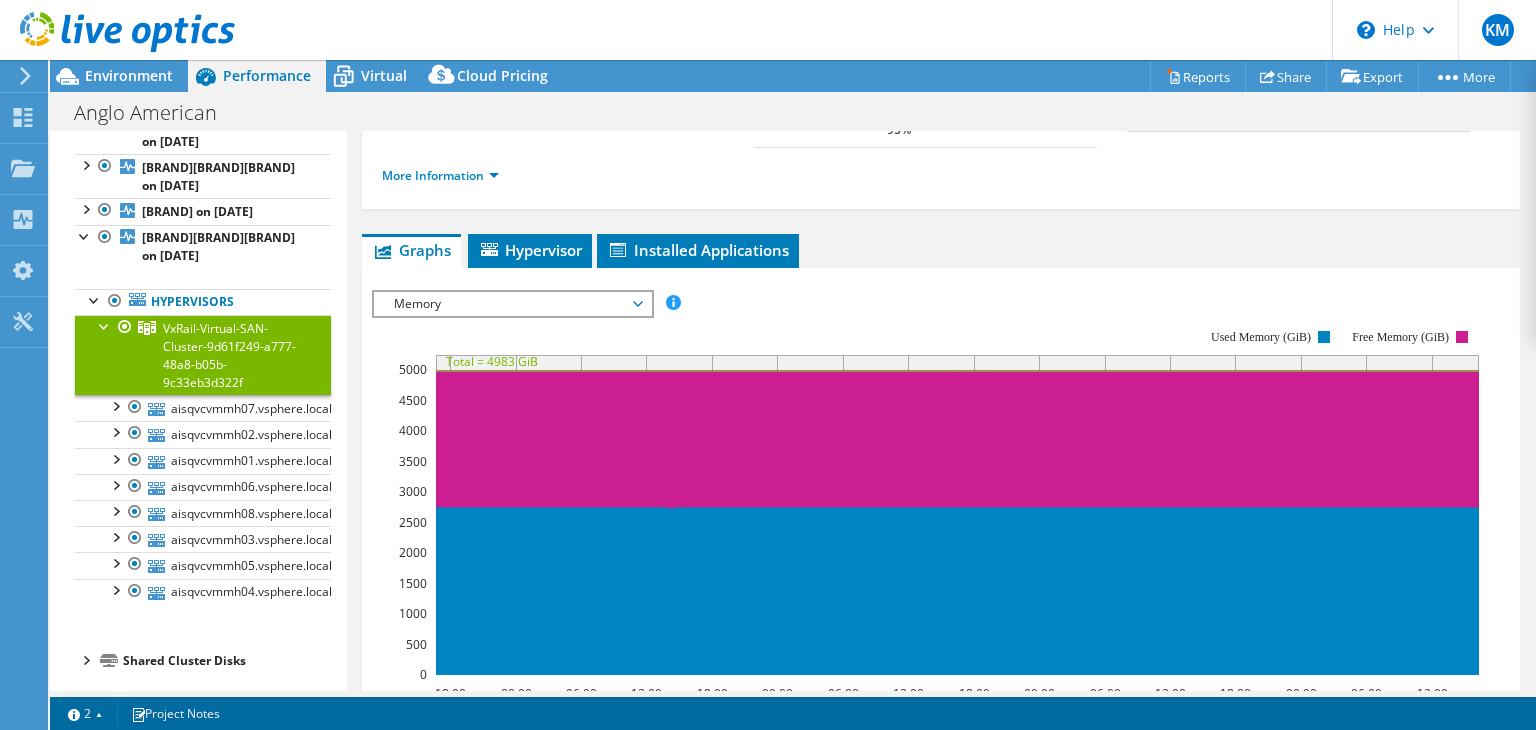 scroll, scrollTop: 204, scrollLeft: 0, axis: vertical 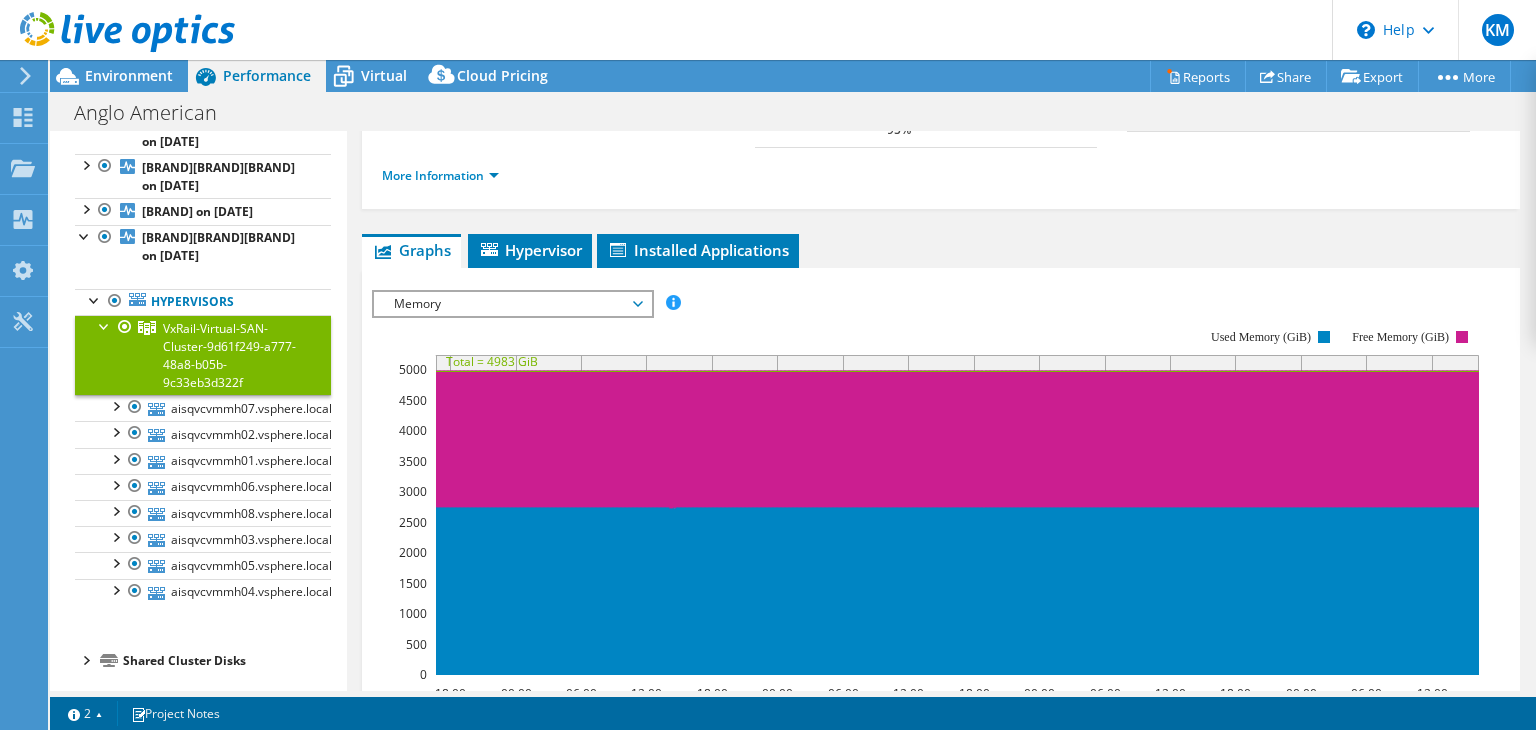 click at bounding box center (638, 304) 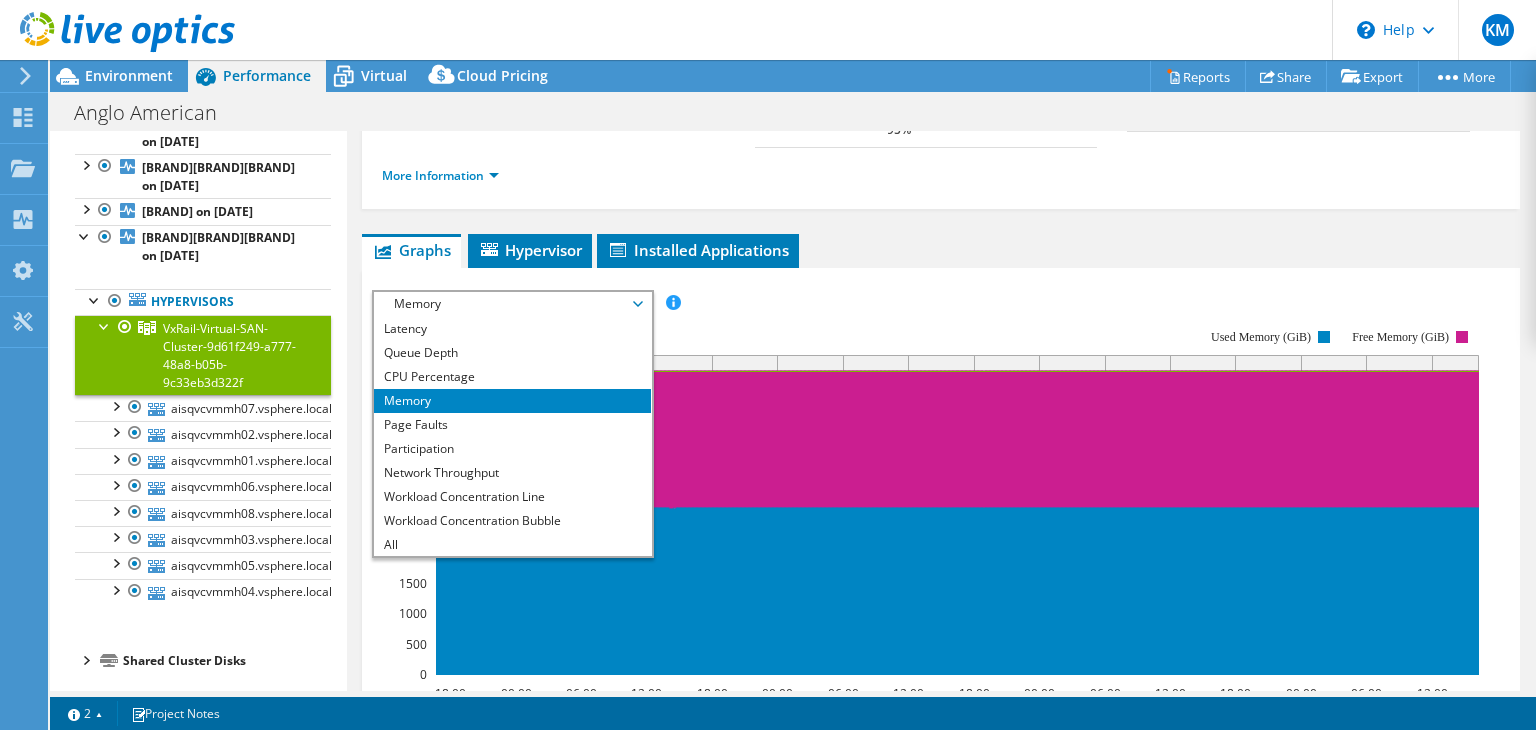 click at bounding box center [925, 502] 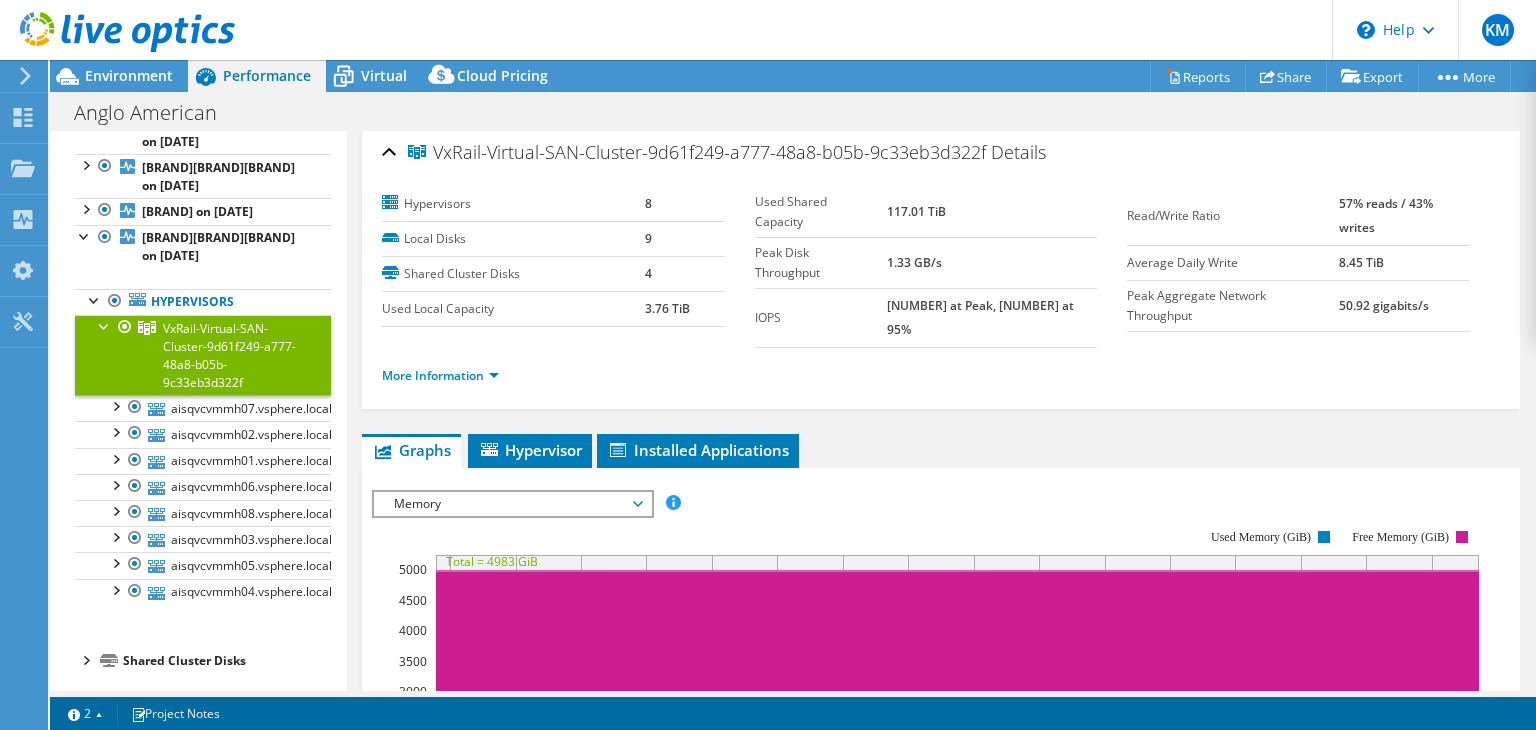 scroll, scrollTop: 0, scrollLeft: 0, axis: both 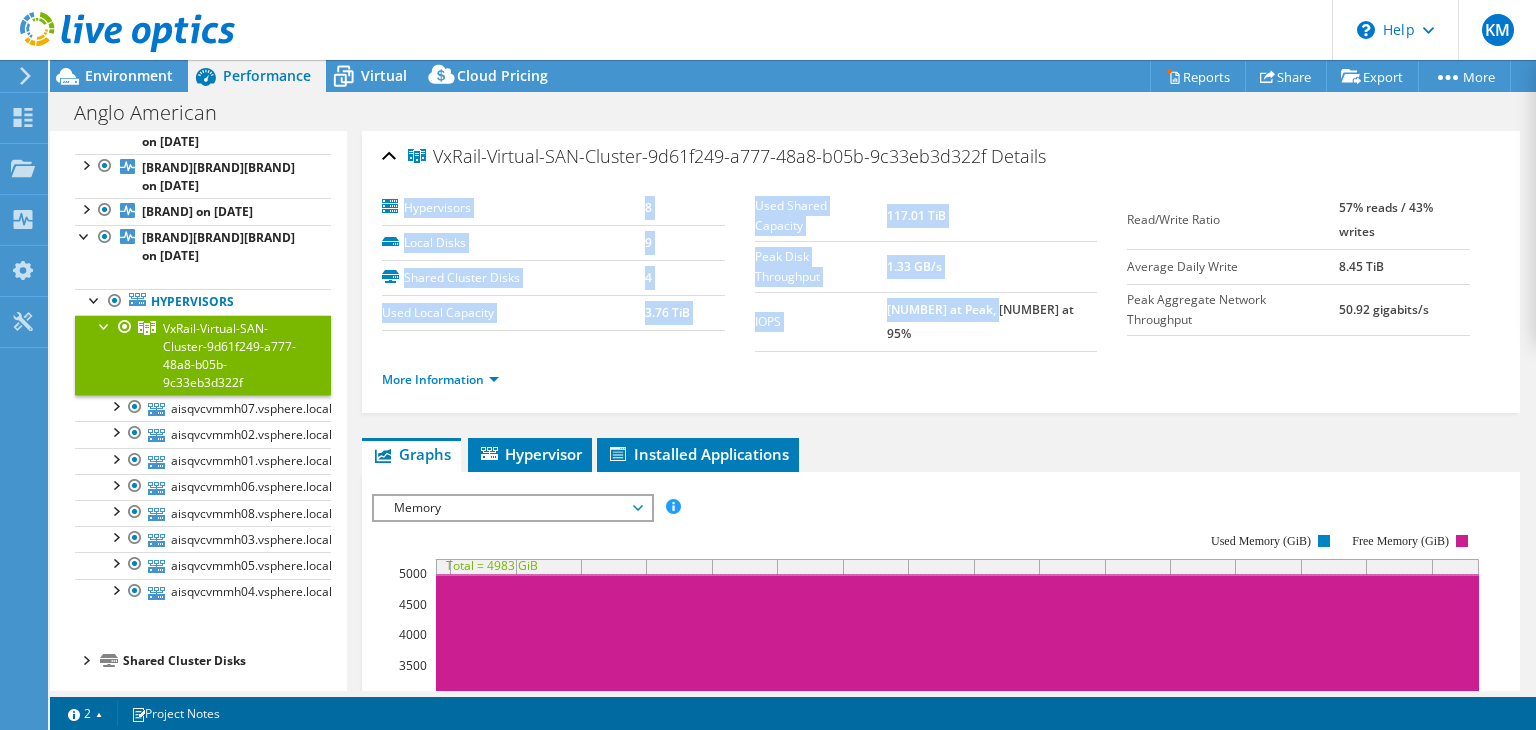 drag, startPoint x: 748, startPoint y: 273, endPoint x: 1011, endPoint y: 279, distance: 263.06842 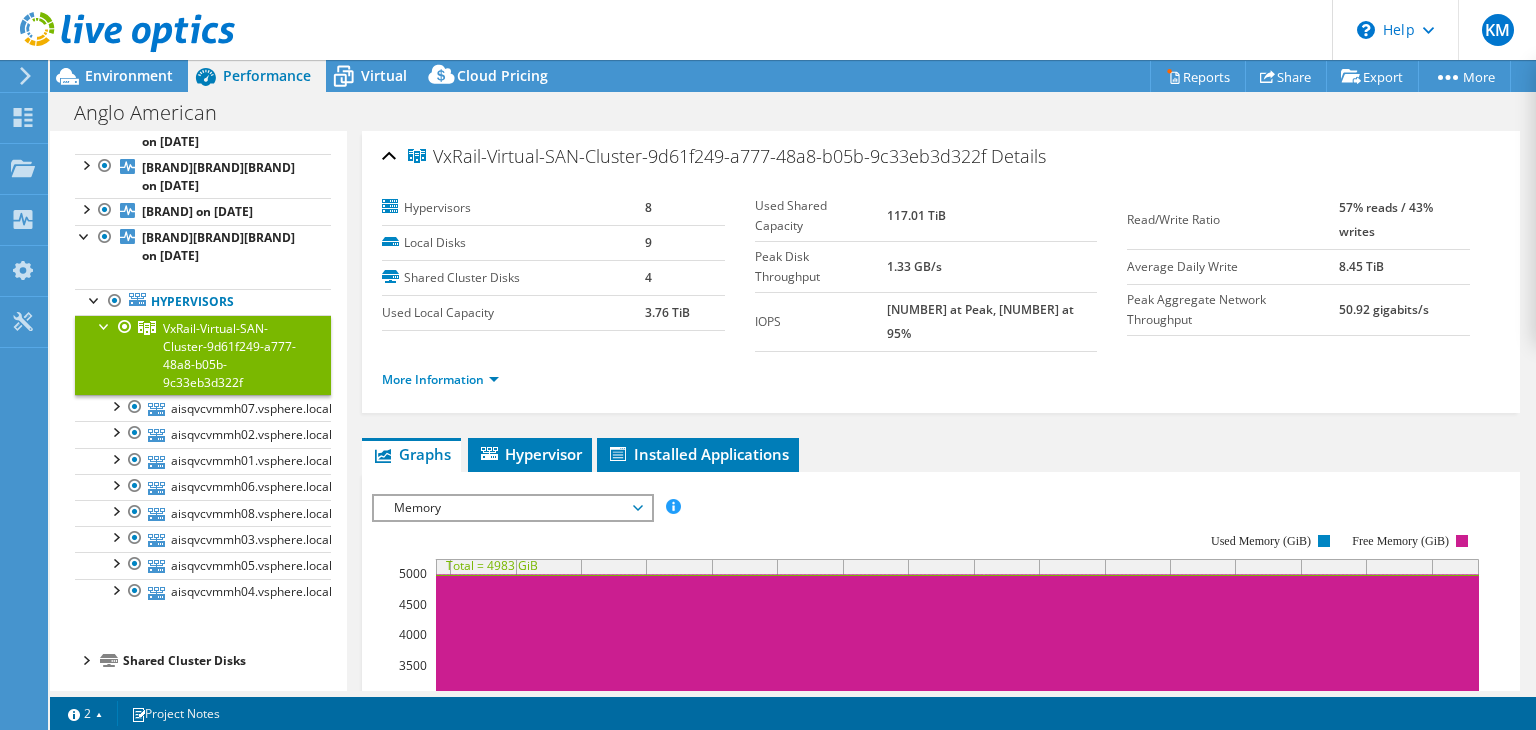 click on "[NUMBER] at Peak, [NUMBER] at 95%" at bounding box center (992, 321) 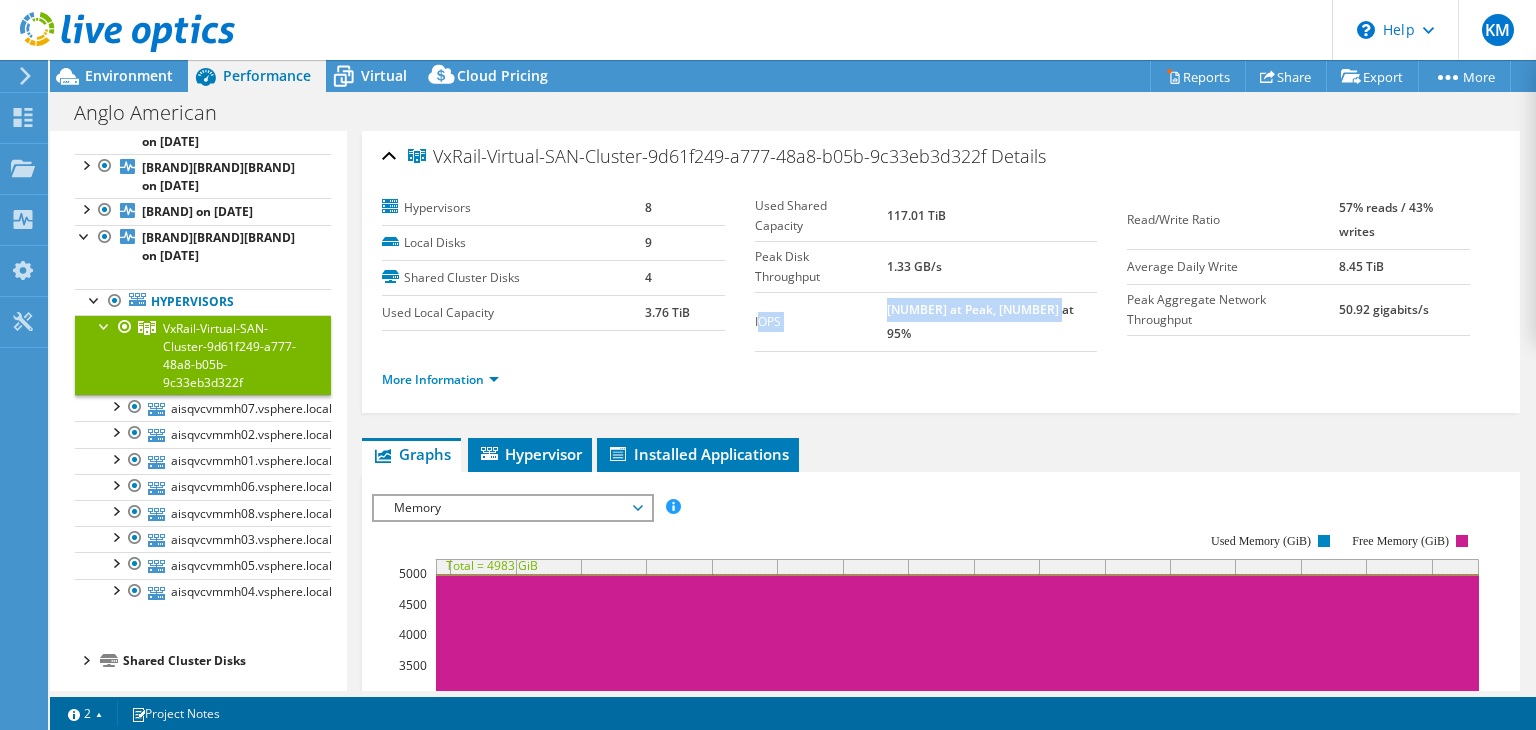 drag, startPoint x: 1072, startPoint y: 273, endPoint x: 753, endPoint y: 284, distance: 319.1896 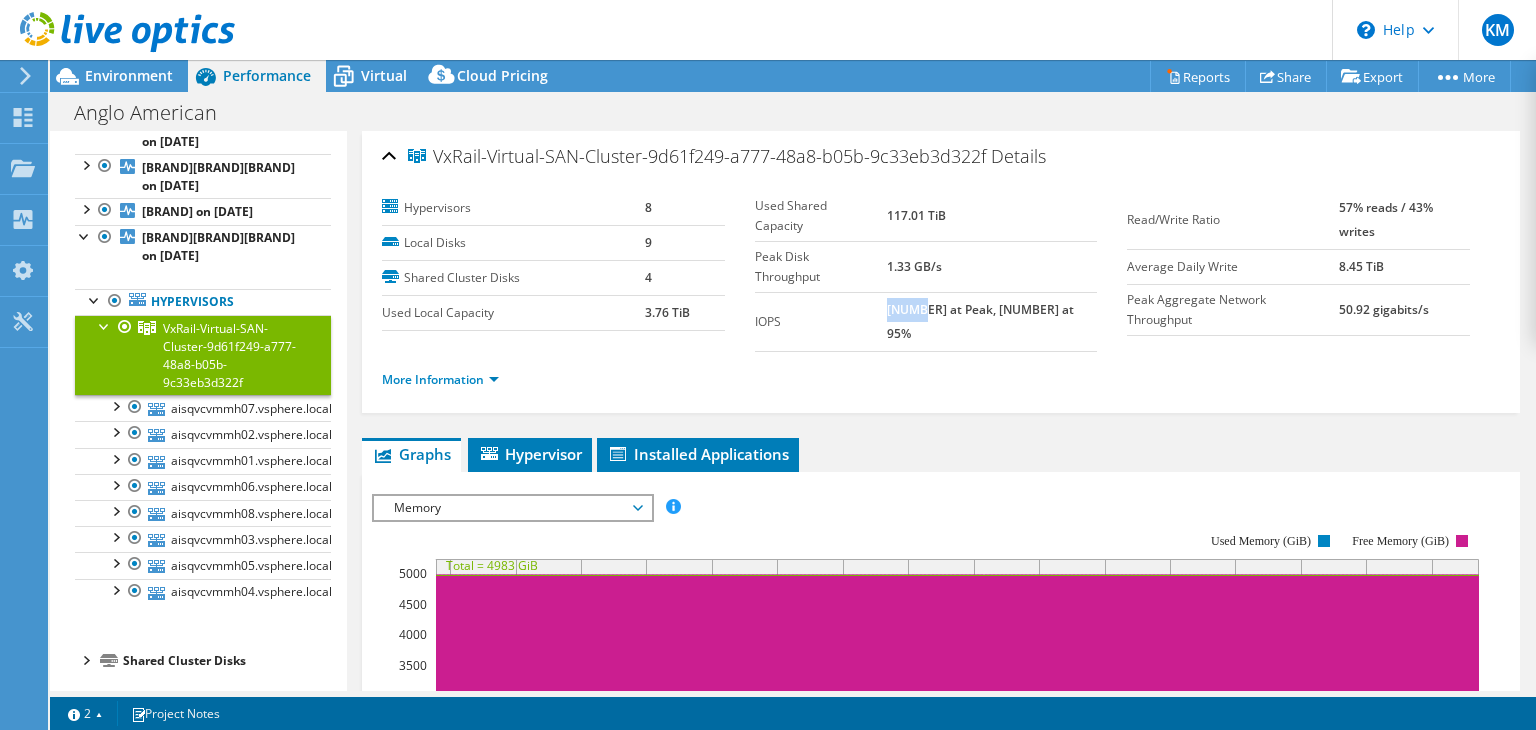 click on "[NUMBER] at Peak, [NUMBER] at 95%" at bounding box center [980, 321] 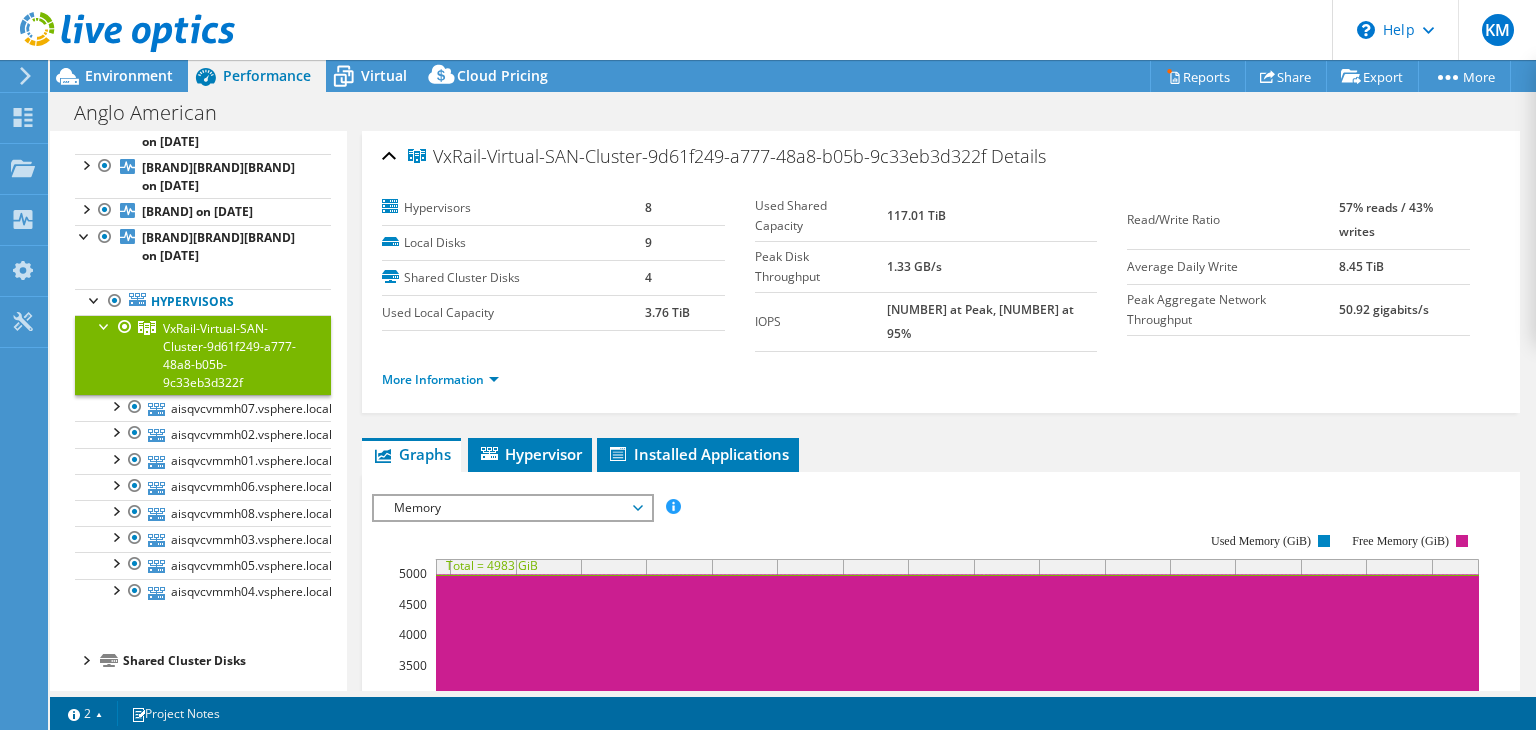 click on "[NUMBER] at Peak, [NUMBER] at 95%" at bounding box center (980, 321) 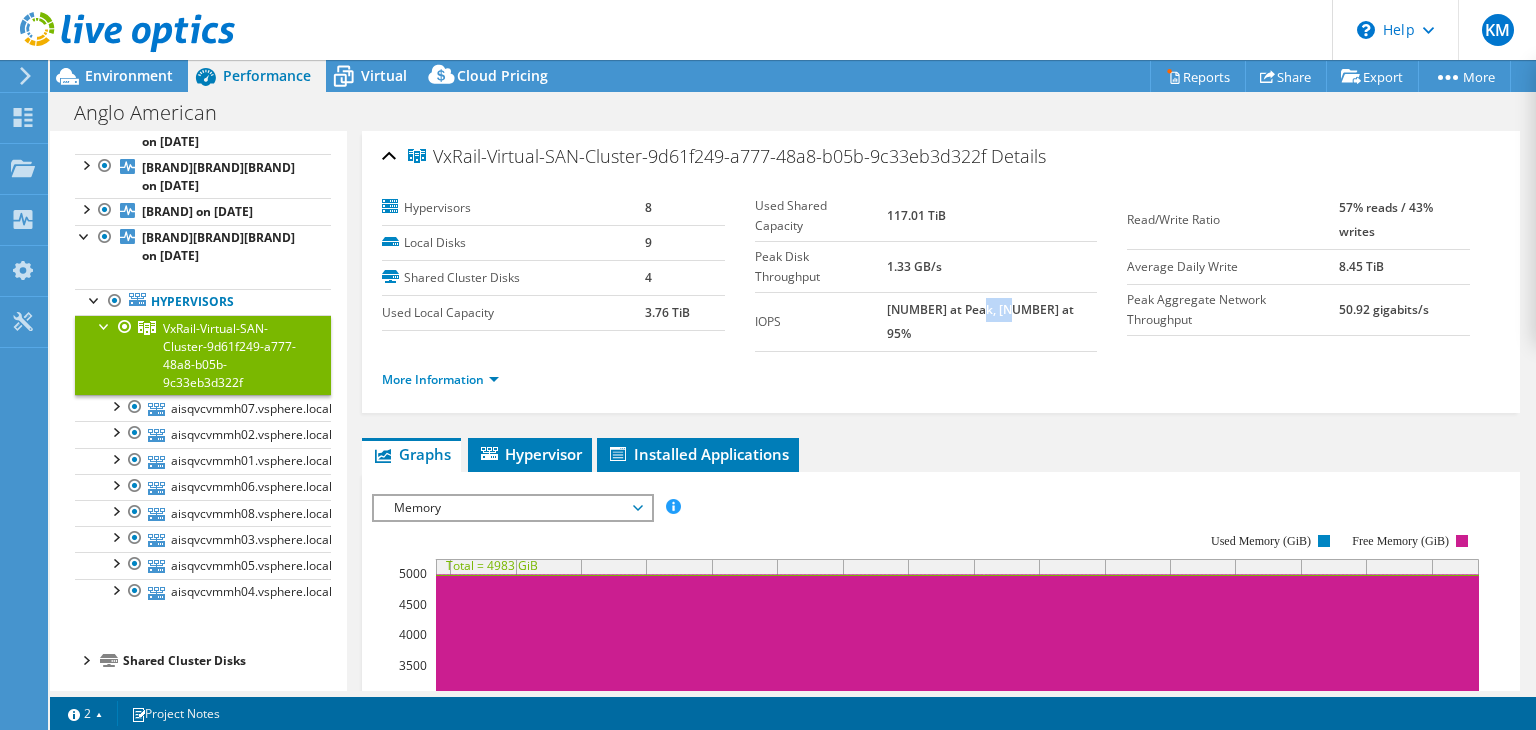 click on "[NUMBER] at Peak, [NUMBER] at 95%" at bounding box center (980, 321) 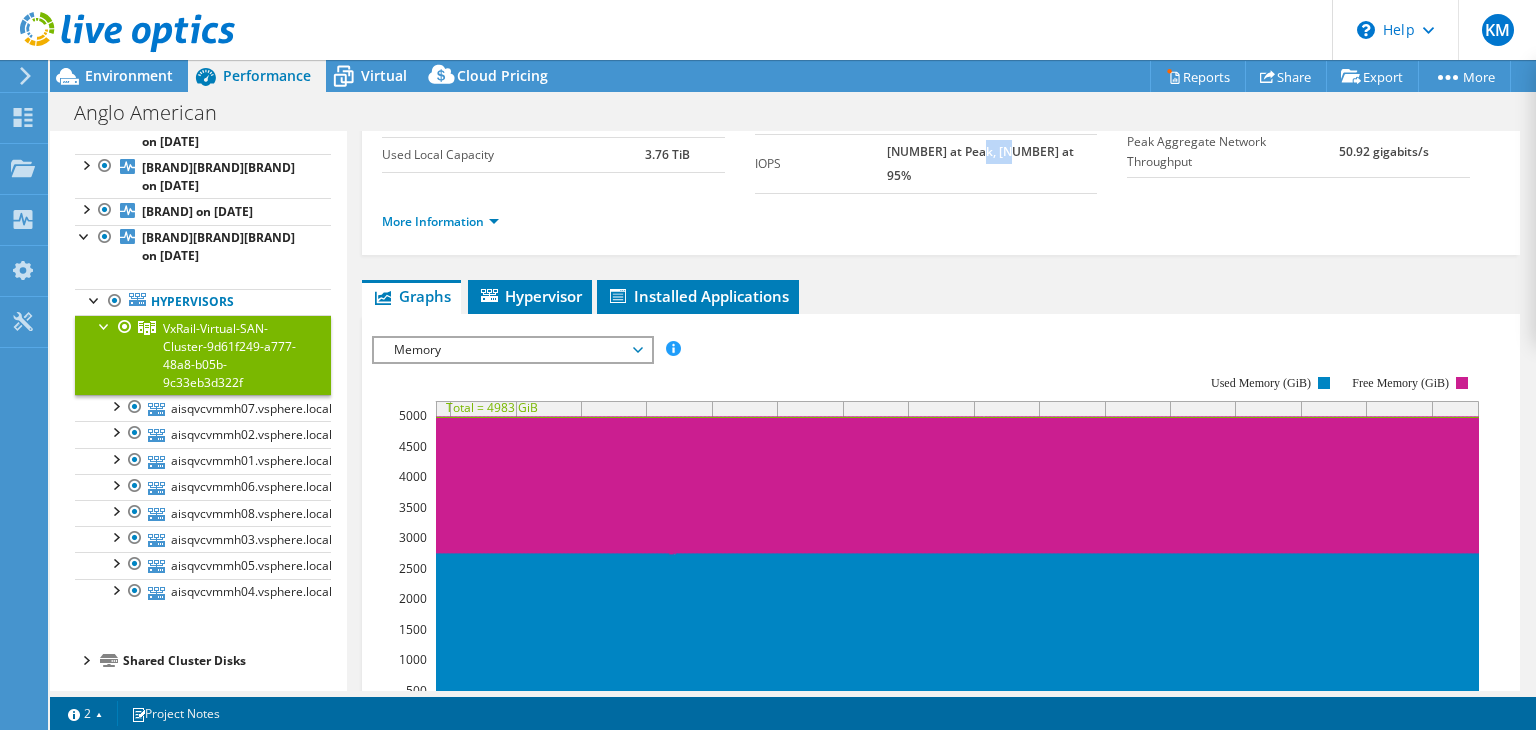 scroll, scrollTop: 156, scrollLeft: 0, axis: vertical 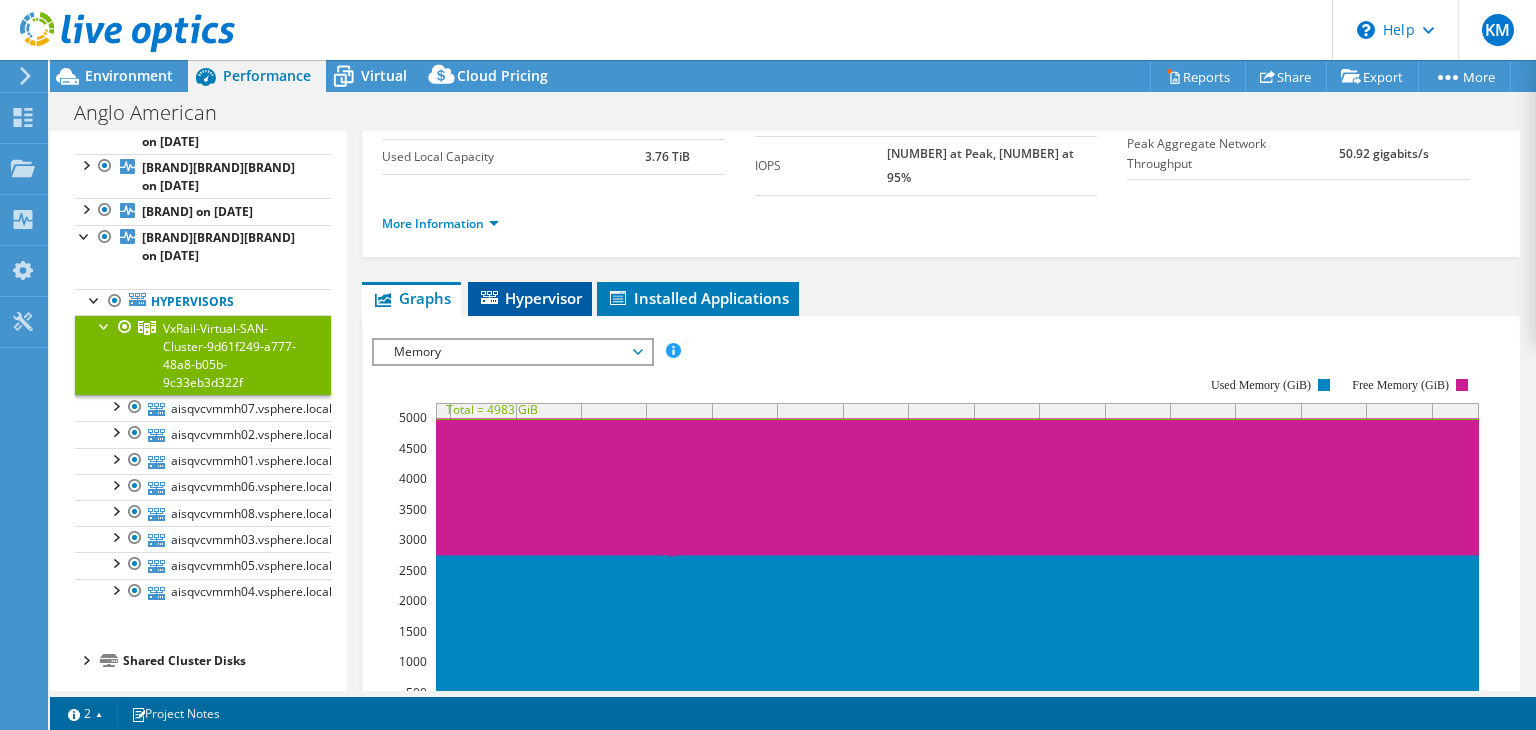 click on "Hypervisor" at bounding box center (507, 292) 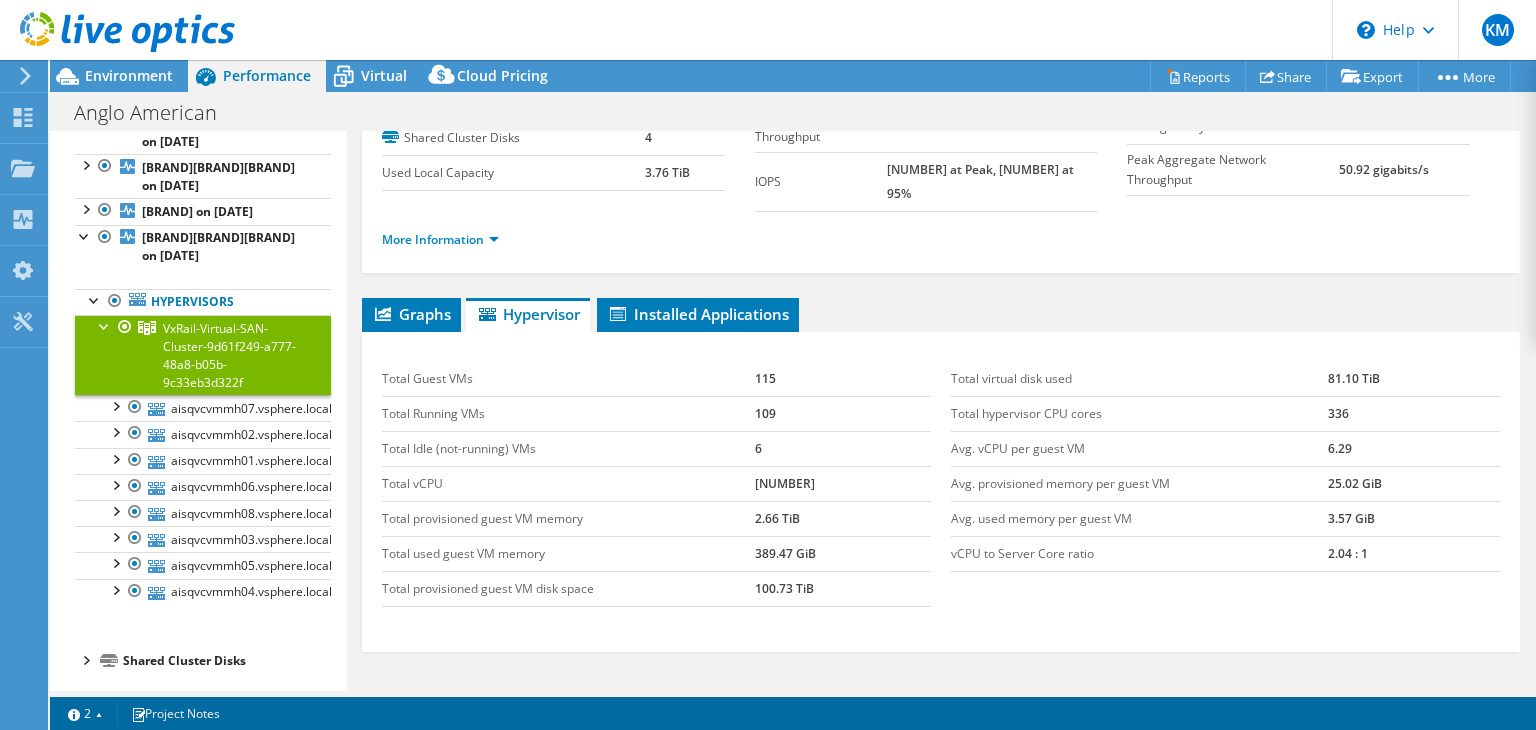 scroll, scrollTop: 140, scrollLeft: 0, axis: vertical 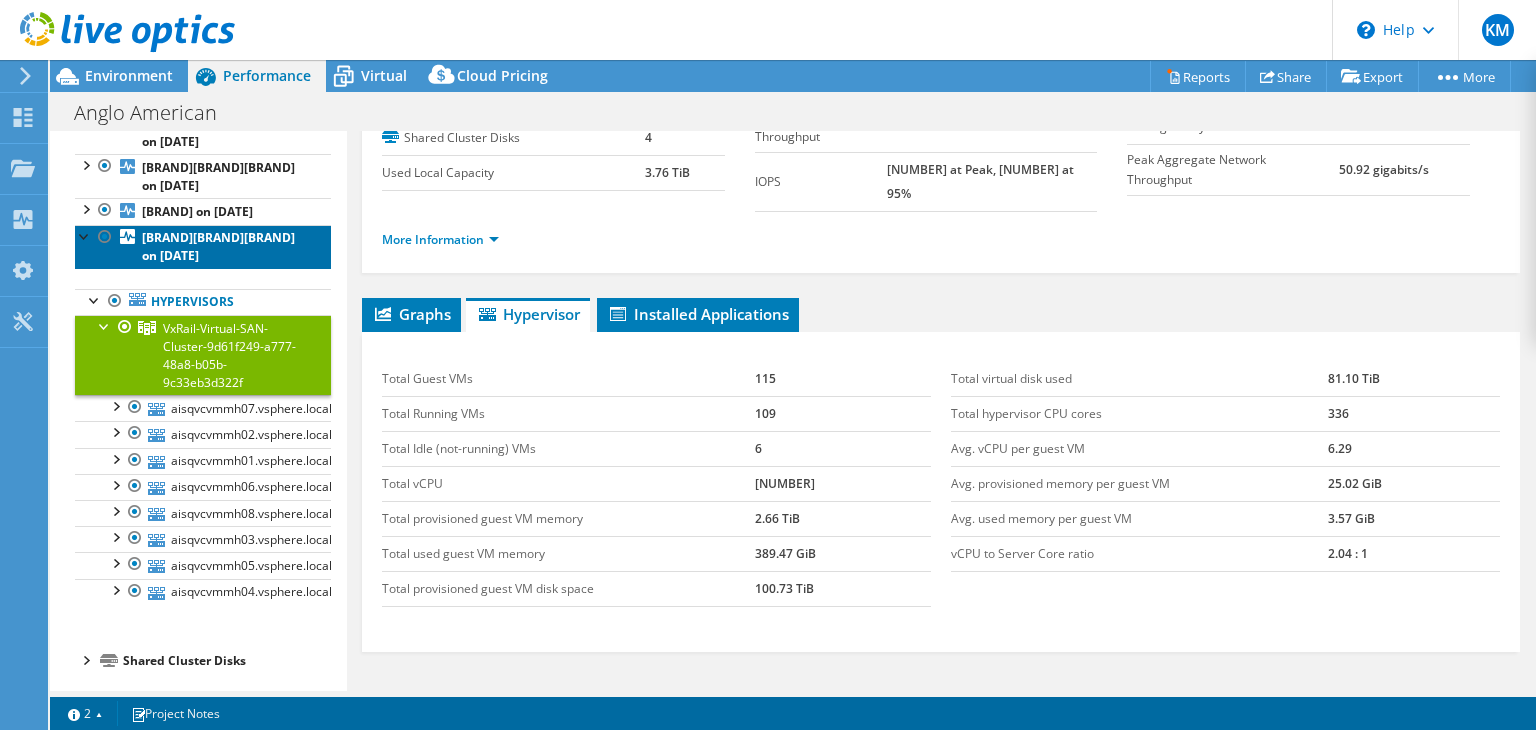 click on "[BRAND][BRAND][BRAND] on [DATE]" at bounding box center (203, 44) 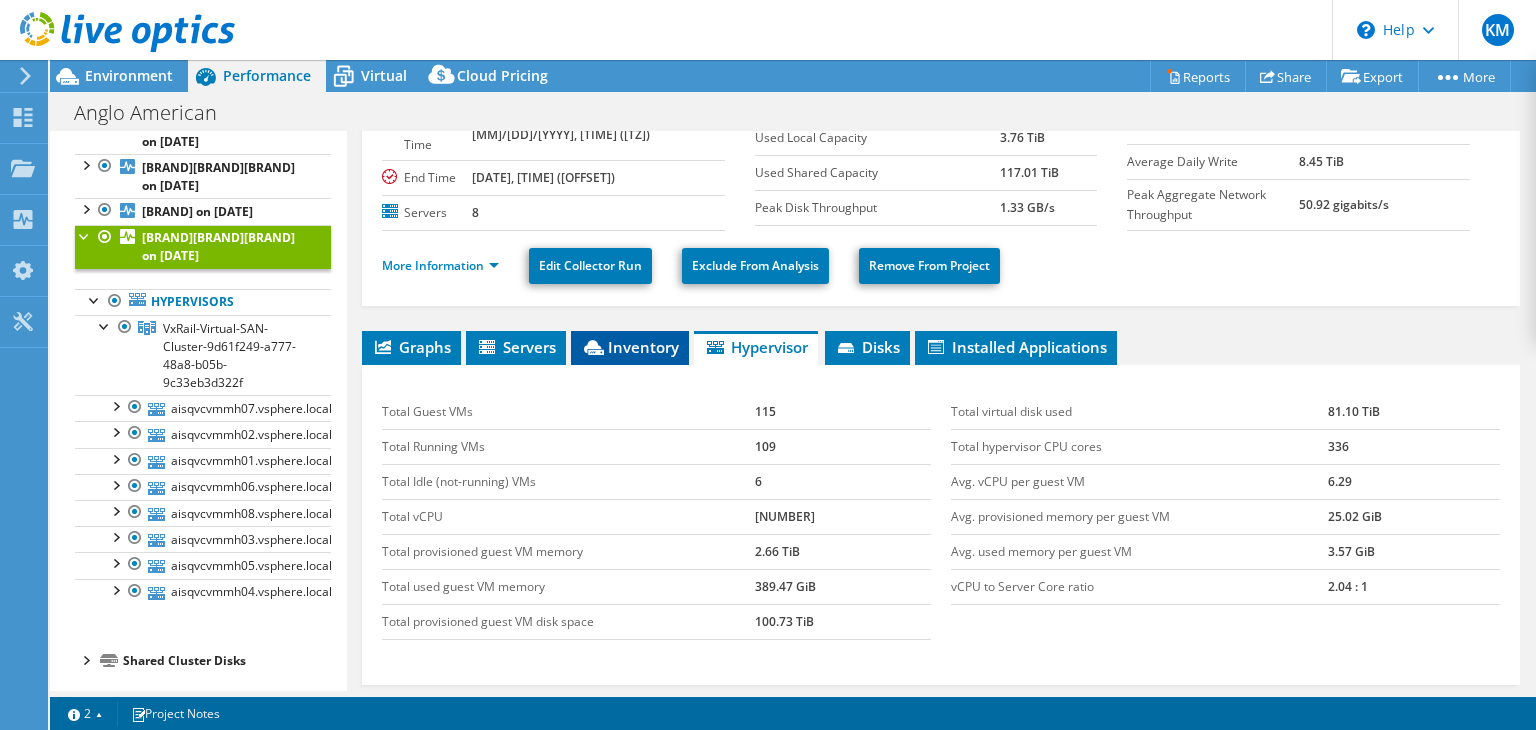 click on "Inventory" at bounding box center [516, 347] 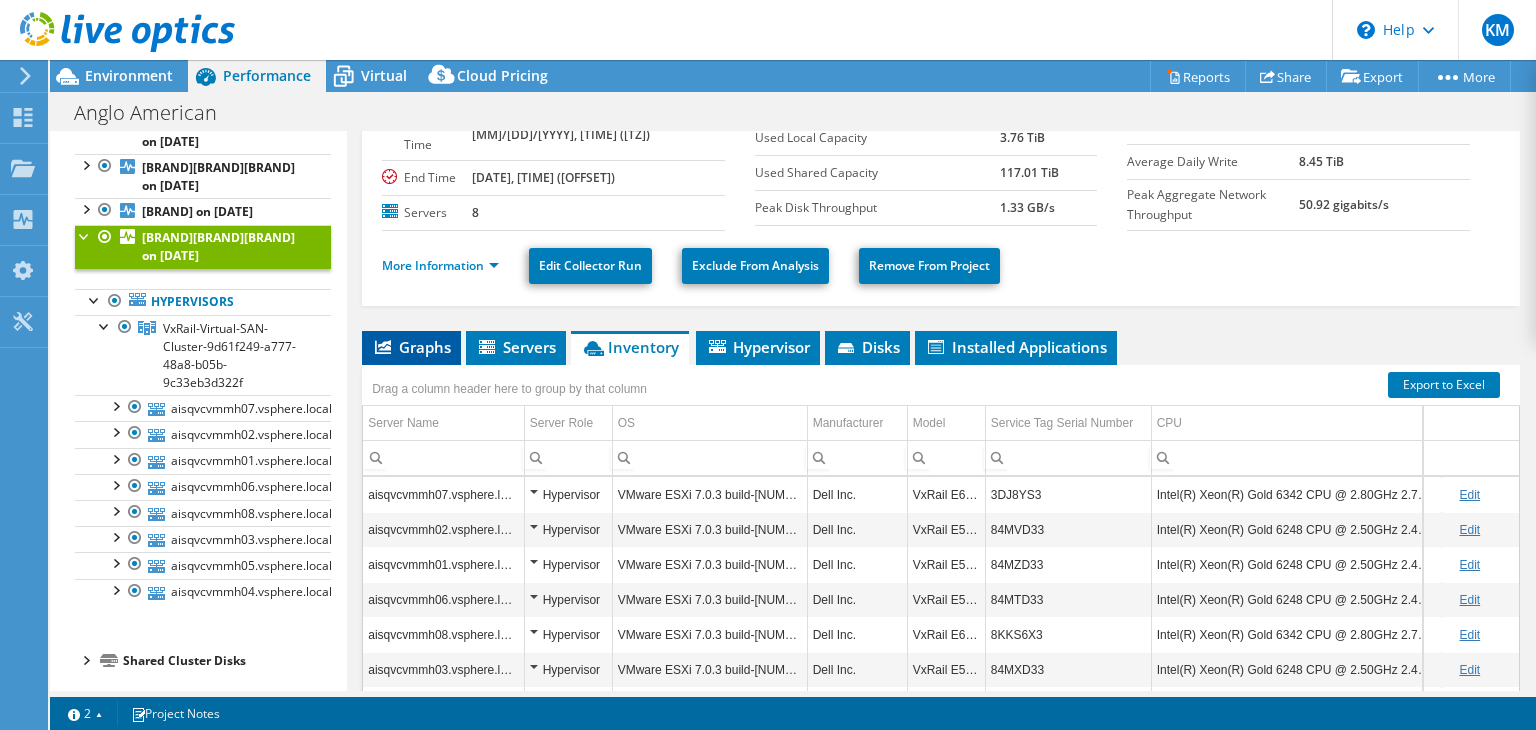 click on "Graphs" at bounding box center [411, 347] 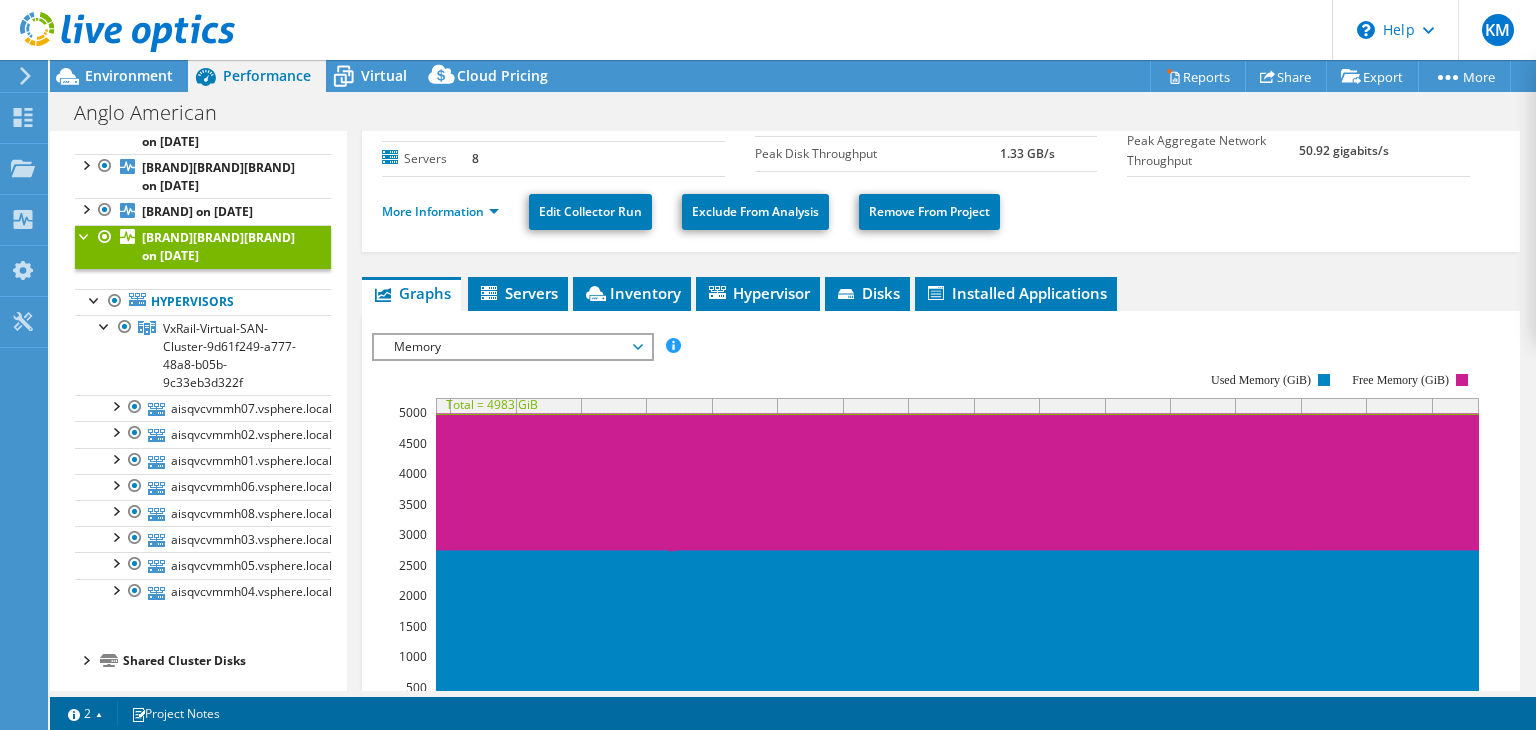 scroll, scrollTop: 203, scrollLeft: 0, axis: vertical 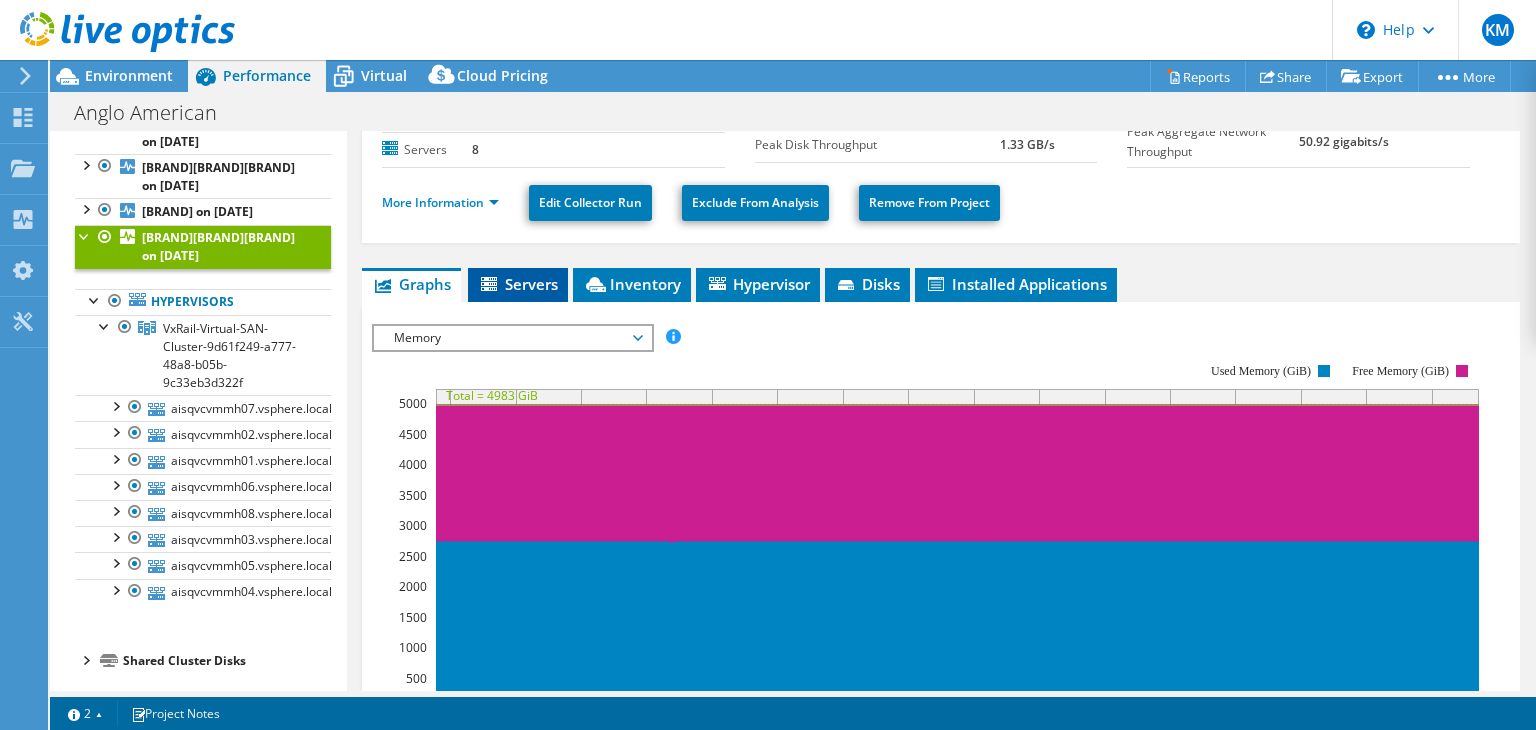 click on "Servers" at bounding box center [518, 284] 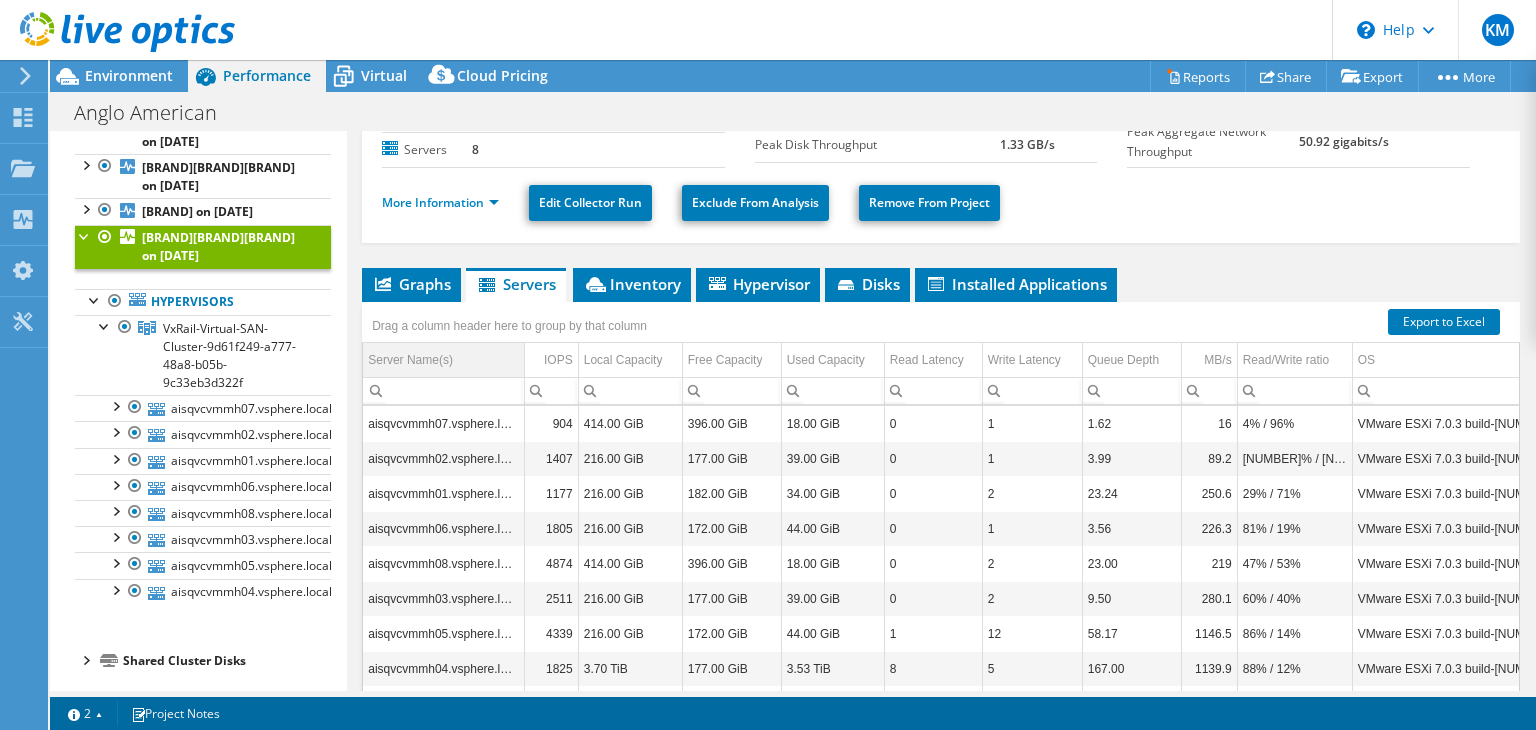 click on "Server Name(s)" at bounding box center [410, 360] 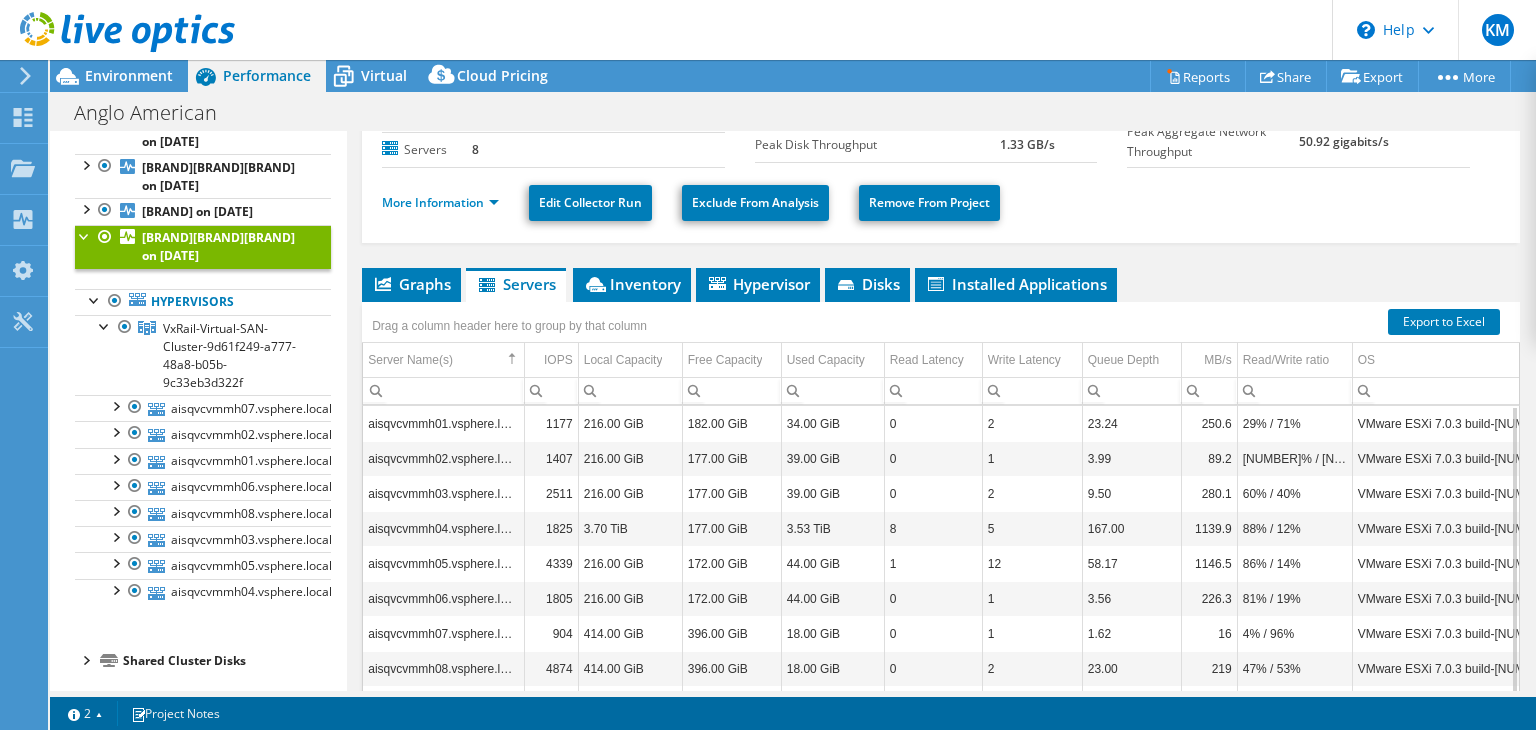 click on "216.00 GiB" at bounding box center [630, 458] 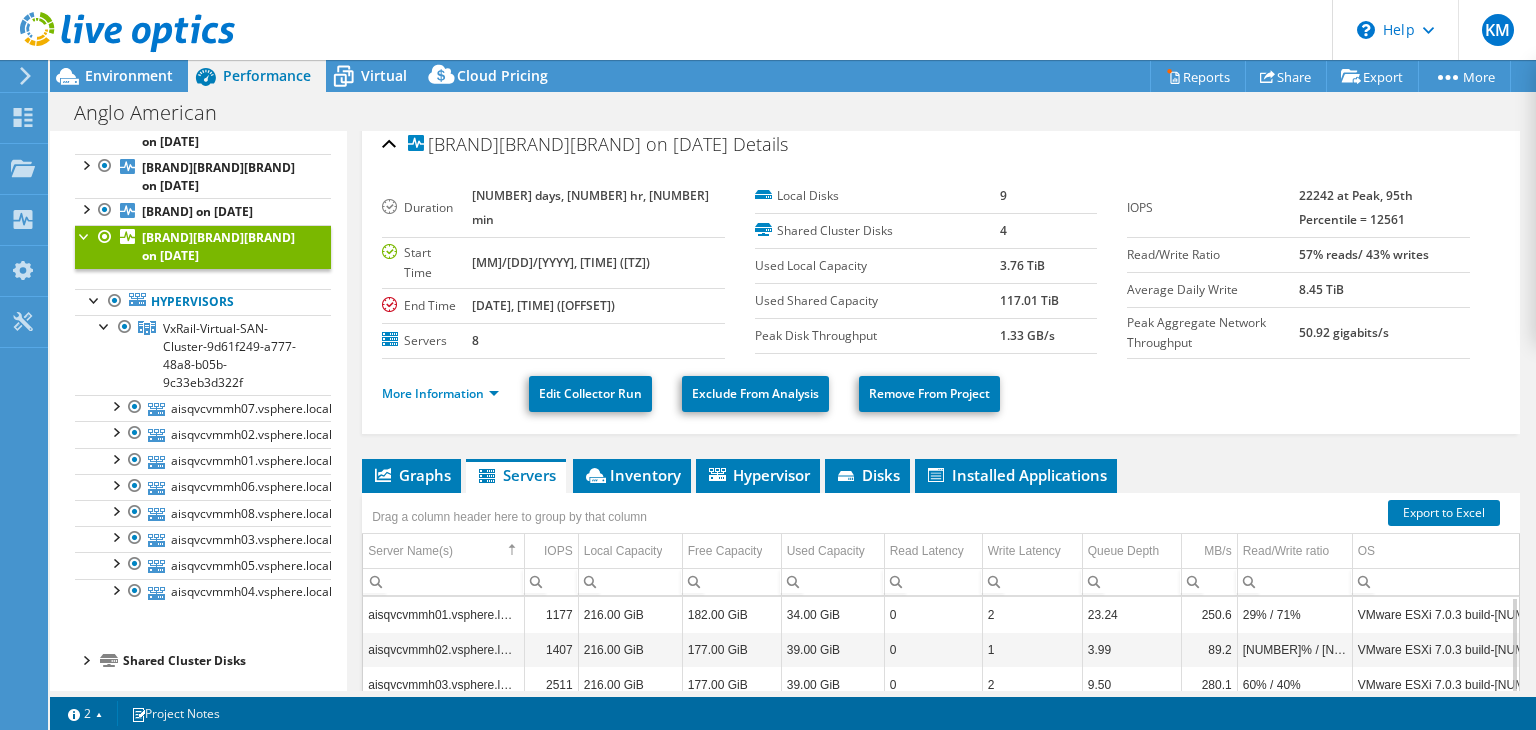 scroll, scrollTop: 11, scrollLeft: 0, axis: vertical 